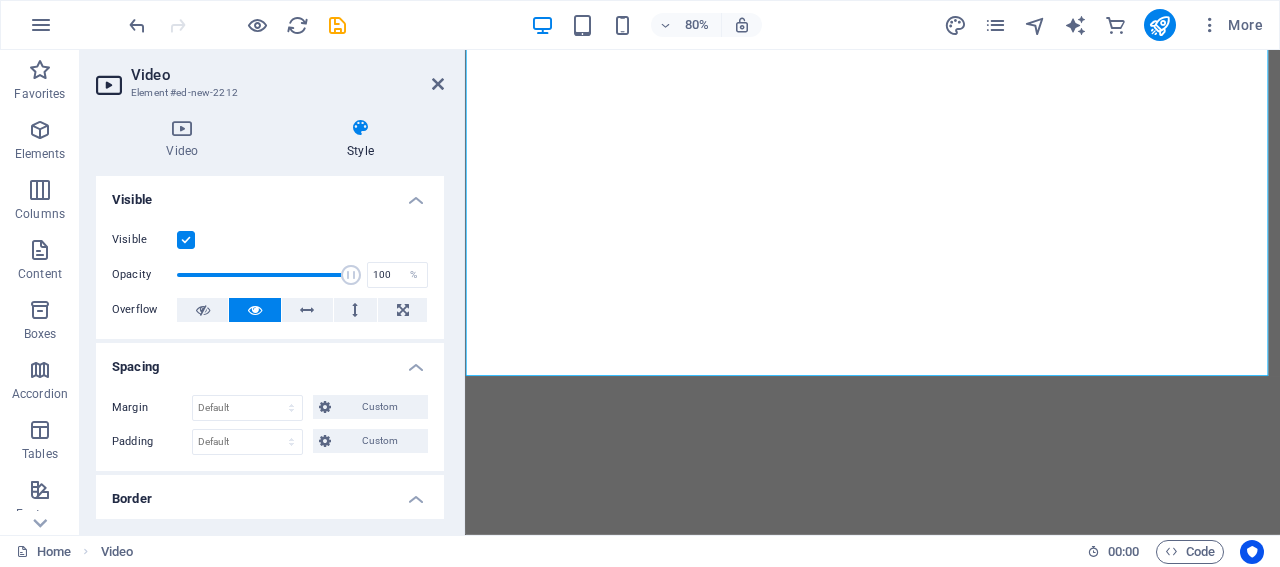 scroll, scrollTop: 0, scrollLeft: 0, axis: both 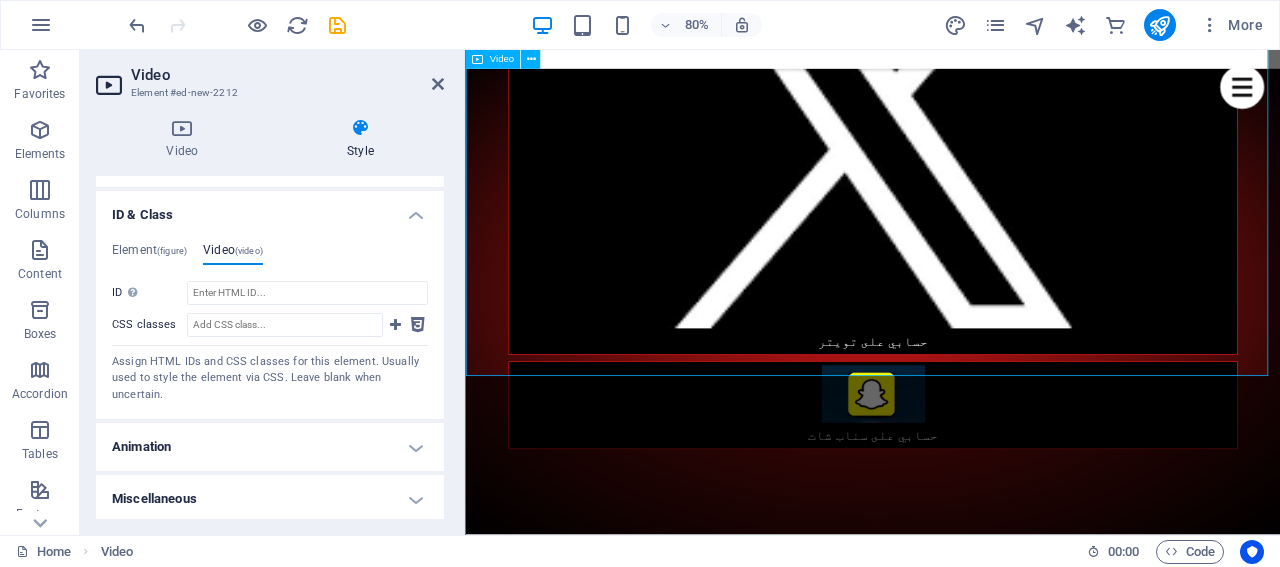 click at bounding box center (974, 5381) 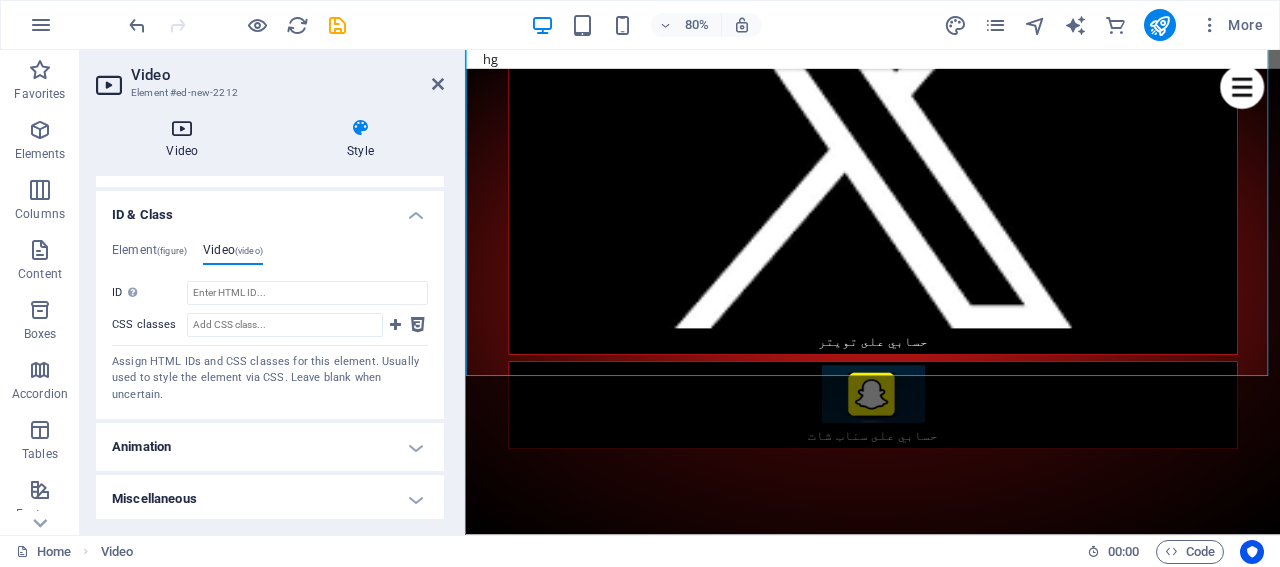 click on "Video" at bounding box center [186, 139] 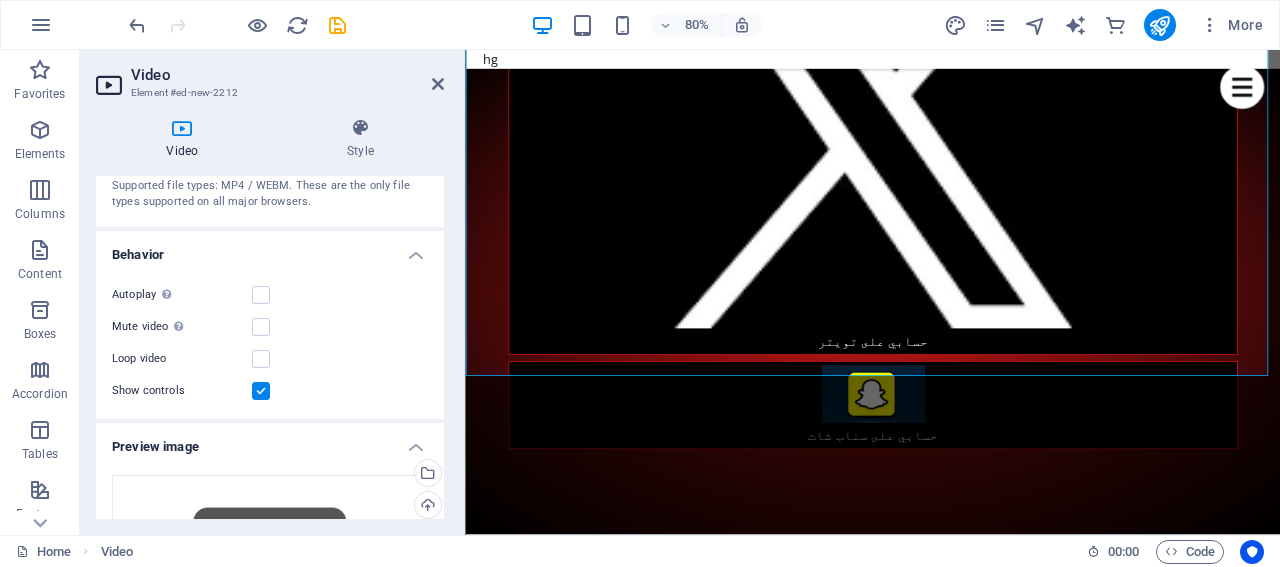 scroll, scrollTop: 0, scrollLeft: 0, axis: both 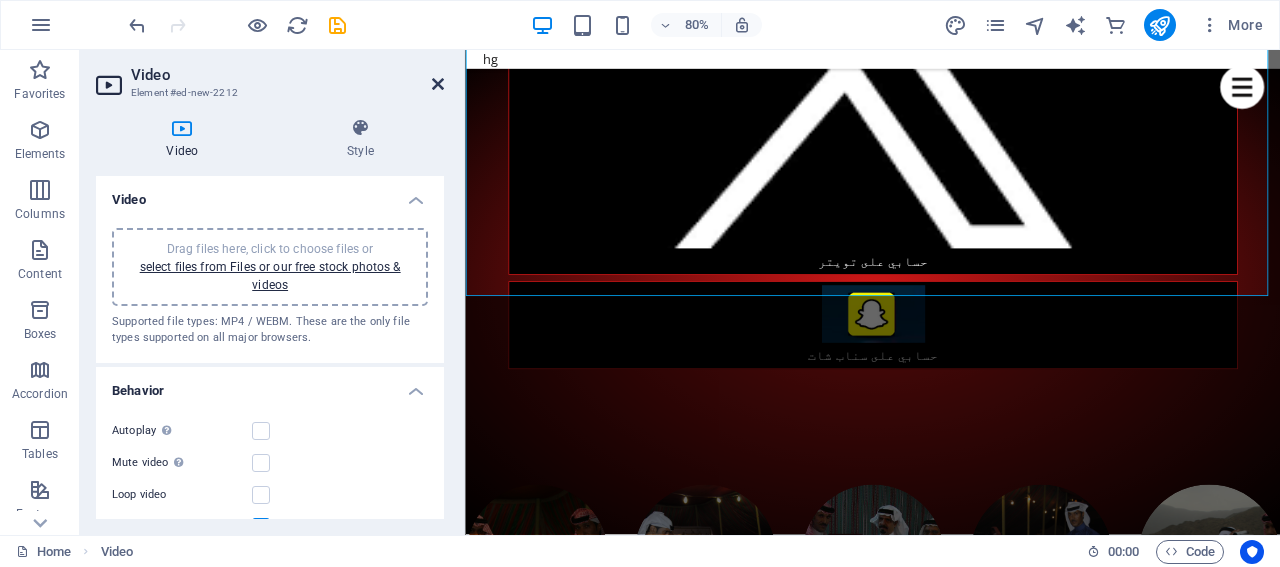 click at bounding box center [438, 84] 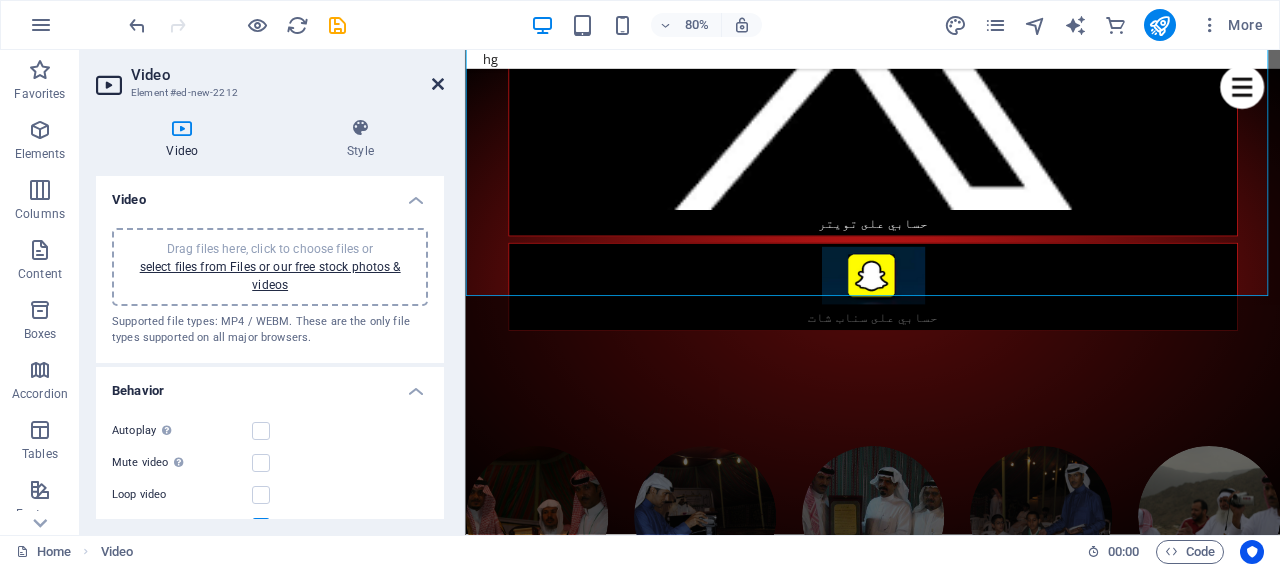 scroll, scrollTop: 3190, scrollLeft: 0, axis: vertical 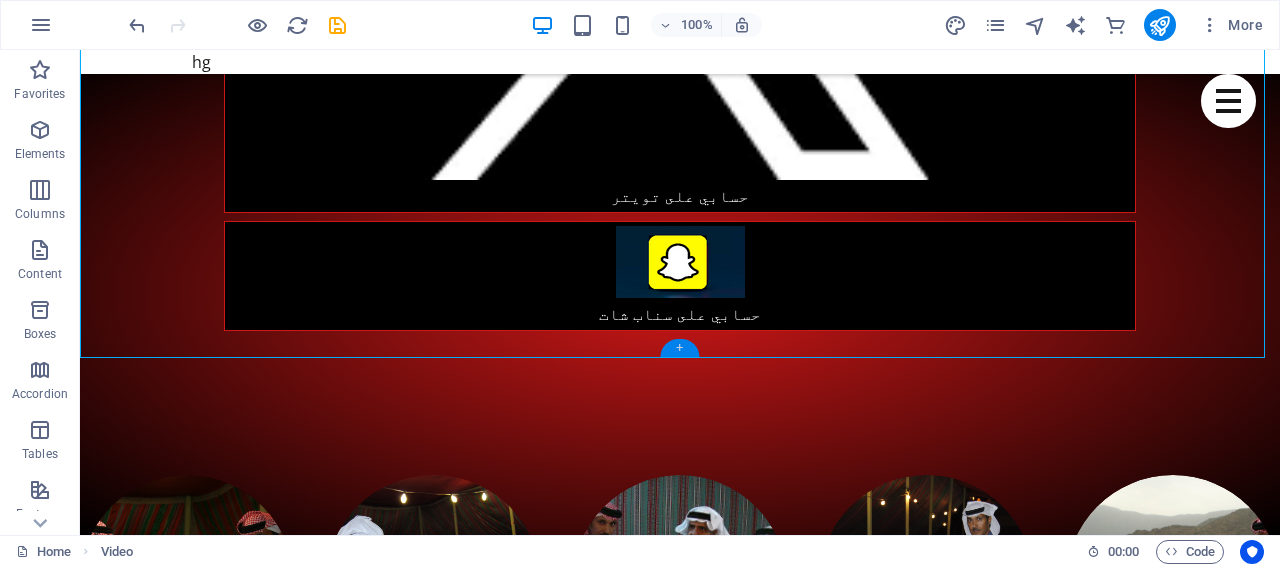 click on "+" at bounding box center [679, 348] 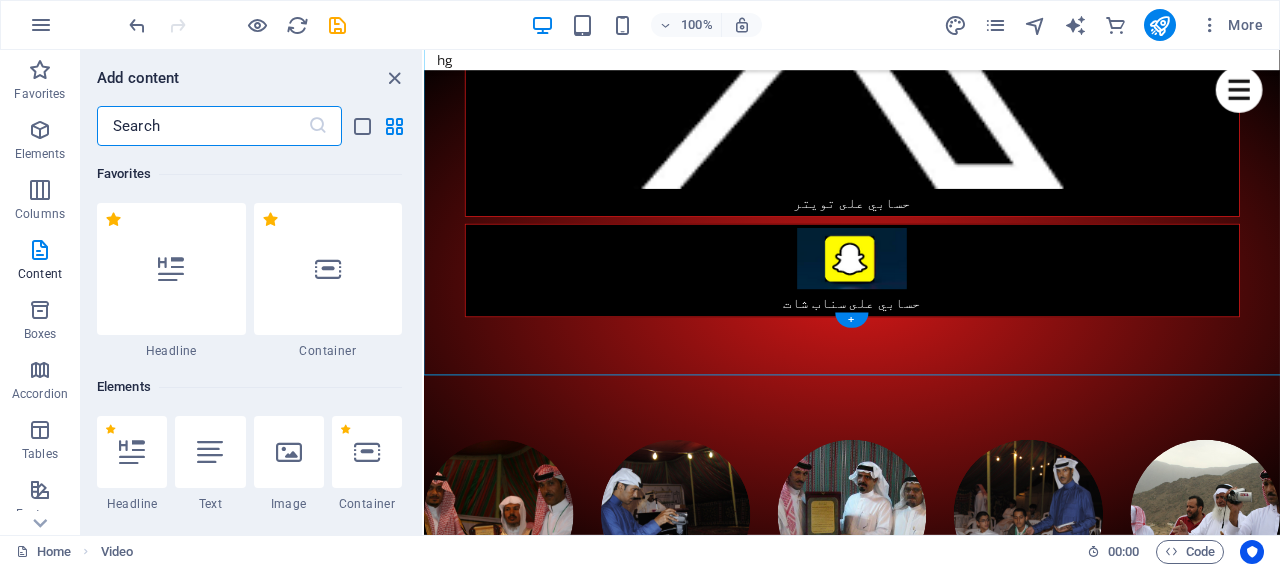 scroll, scrollTop: 3115, scrollLeft: 0, axis: vertical 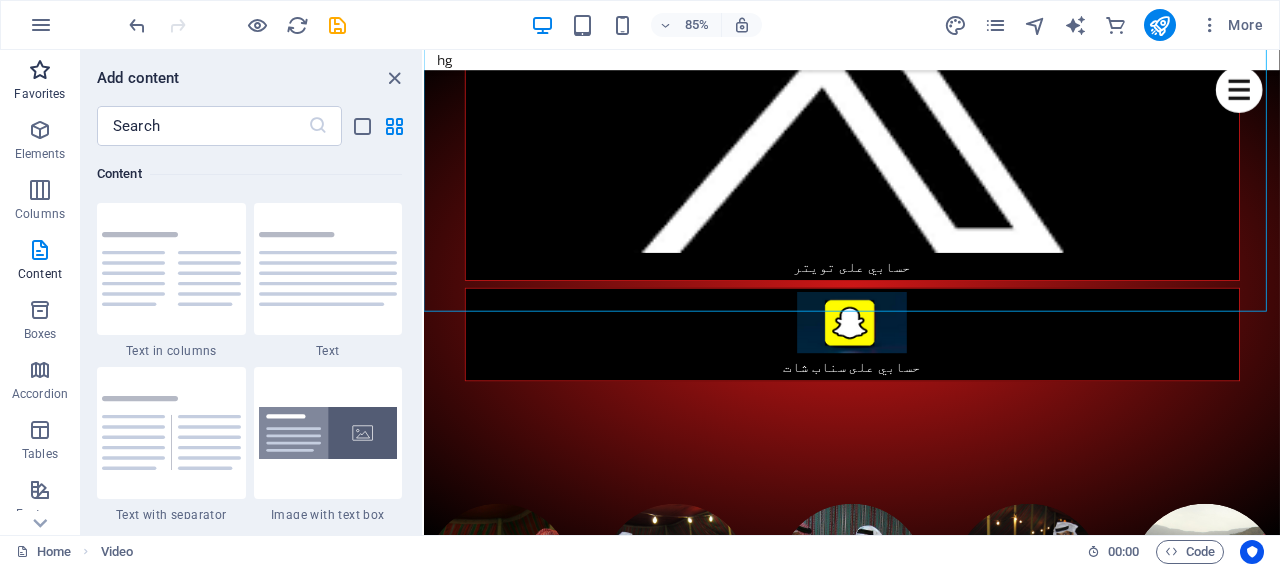 click at bounding box center [40, 70] 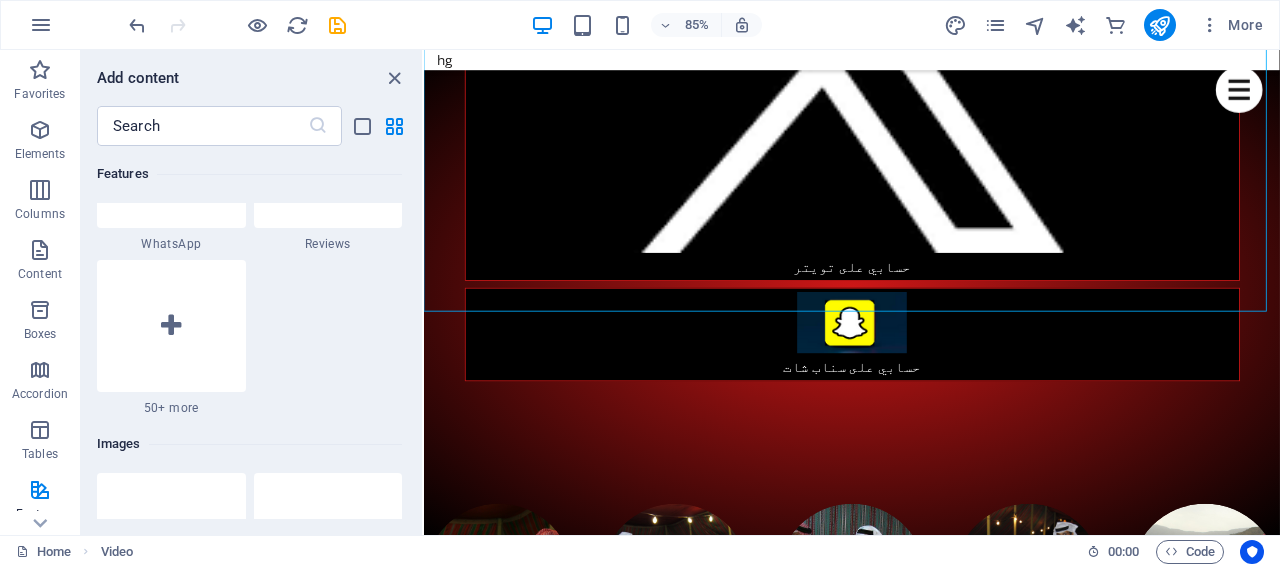 scroll, scrollTop: 9900, scrollLeft: 0, axis: vertical 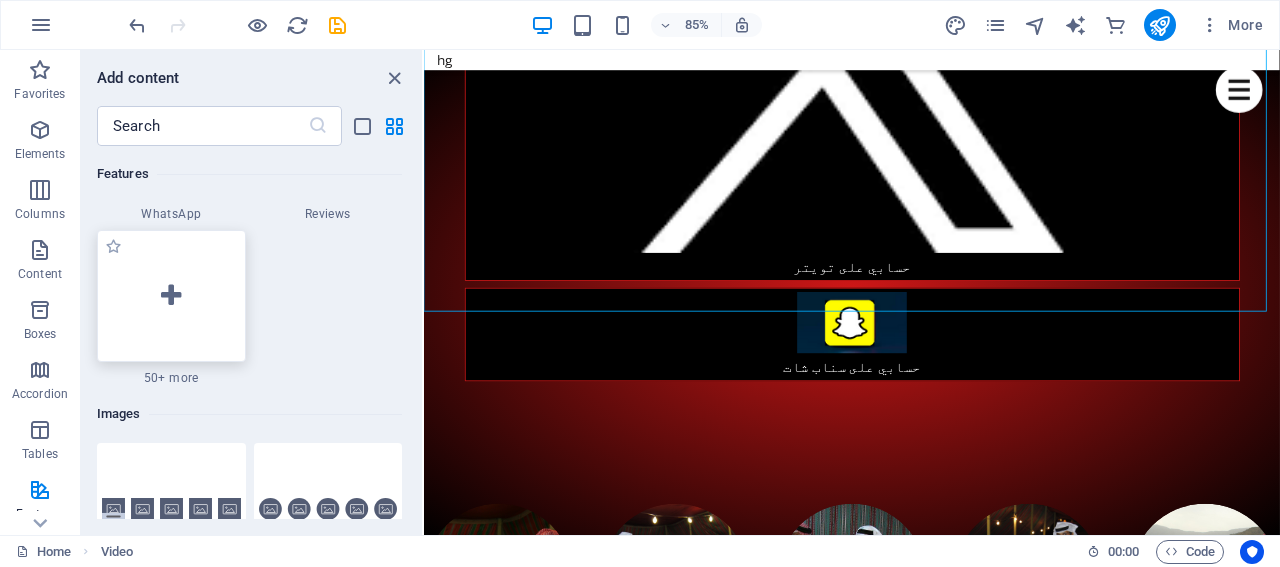 click at bounding box center [171, 296] 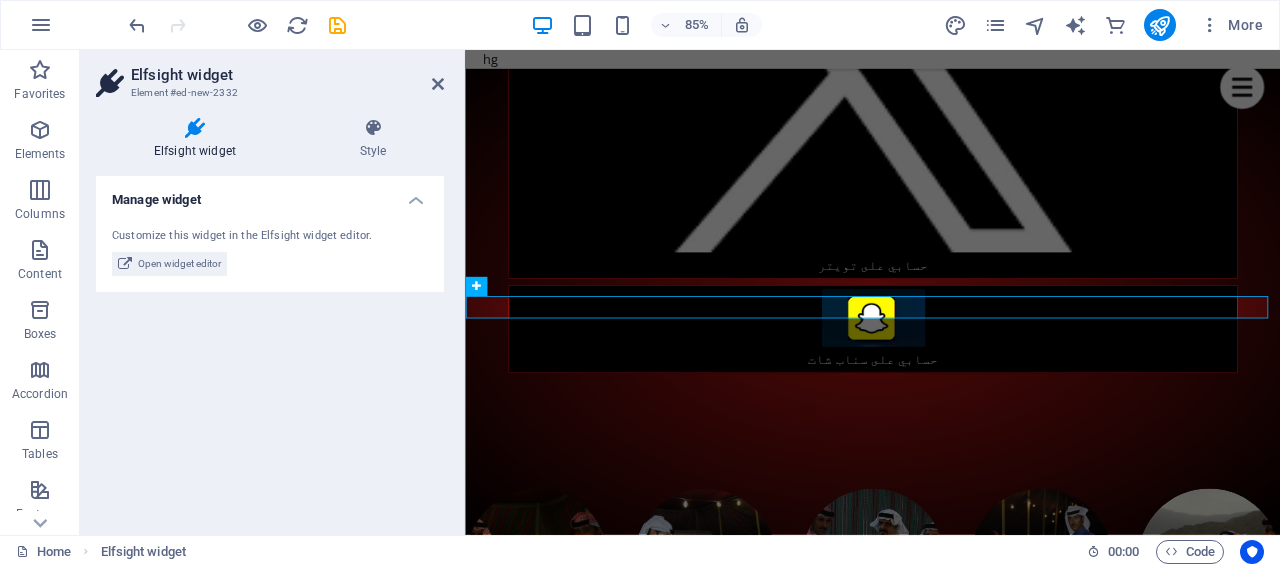 scroll, scrollTop: 3119, scrollLeft: 0, axis: vertical 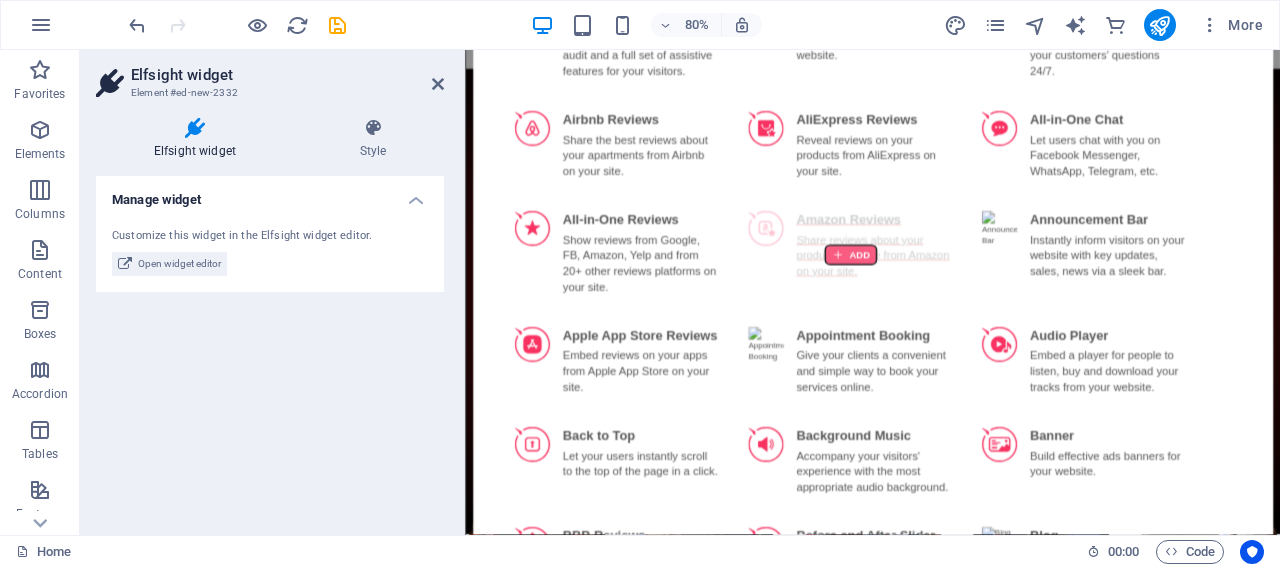 click at bounding box center [946, 306] 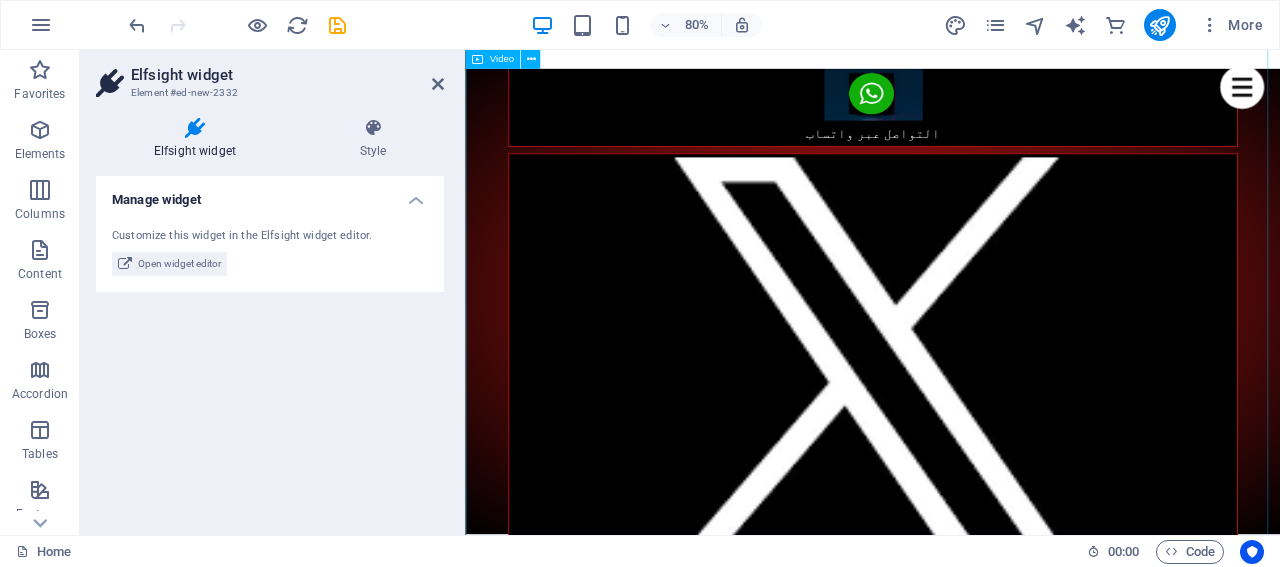scroll, scrollTop: 2719, scrollLeft: 0, axis: vertical 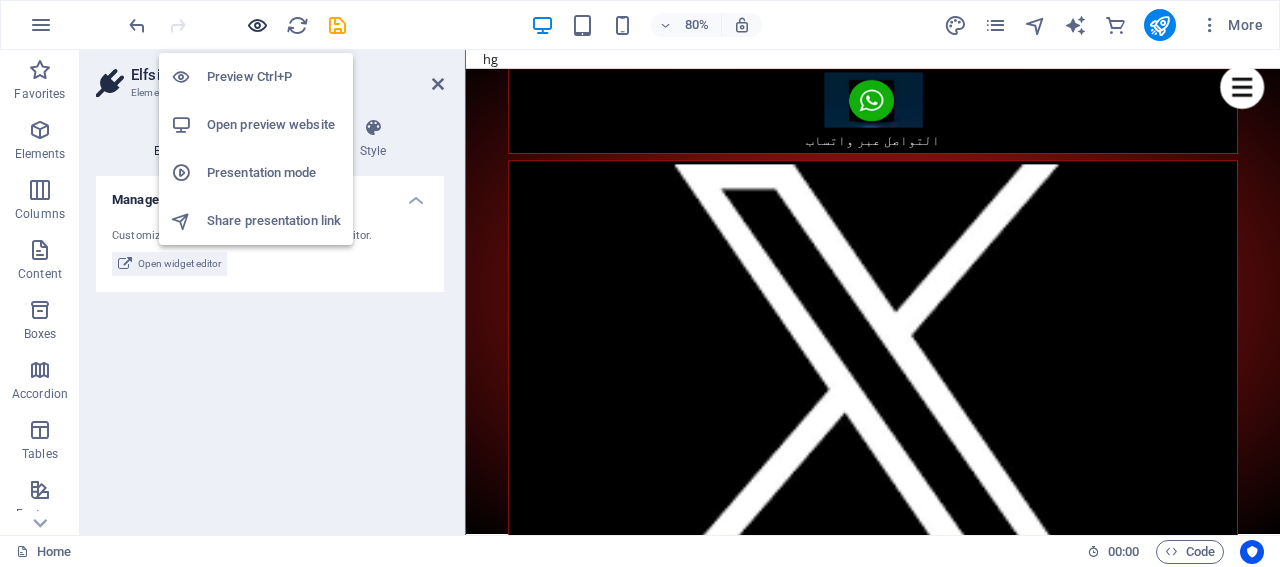 click at bounding box center (257, 25) 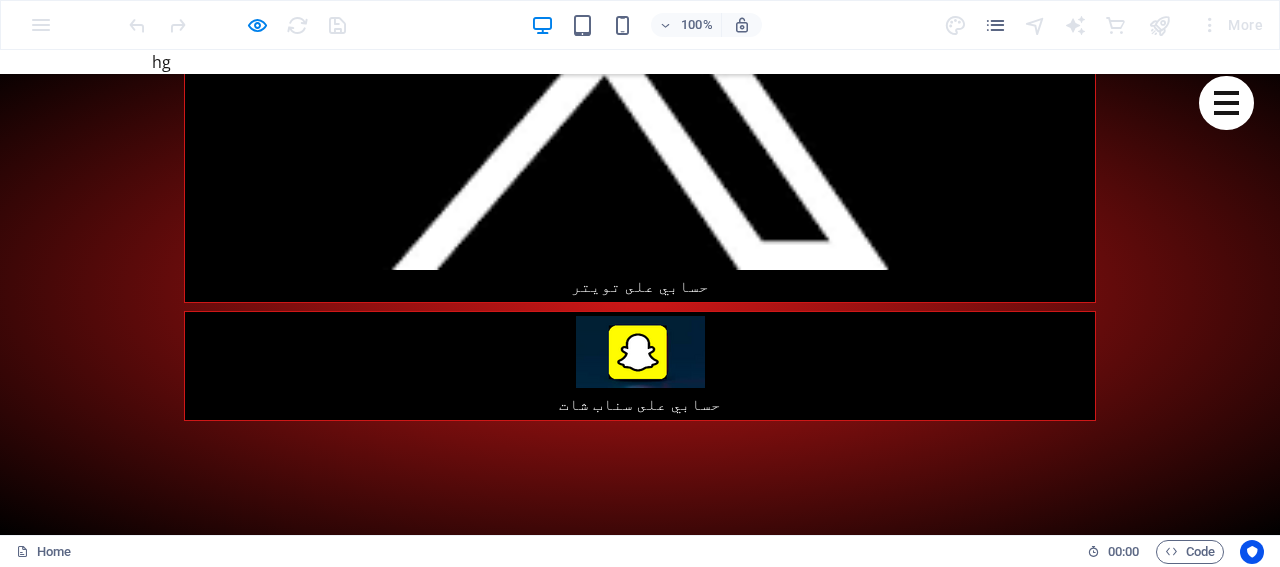 scroll, scrollTop: 3300, scrollLeft: 0, axis: vertical 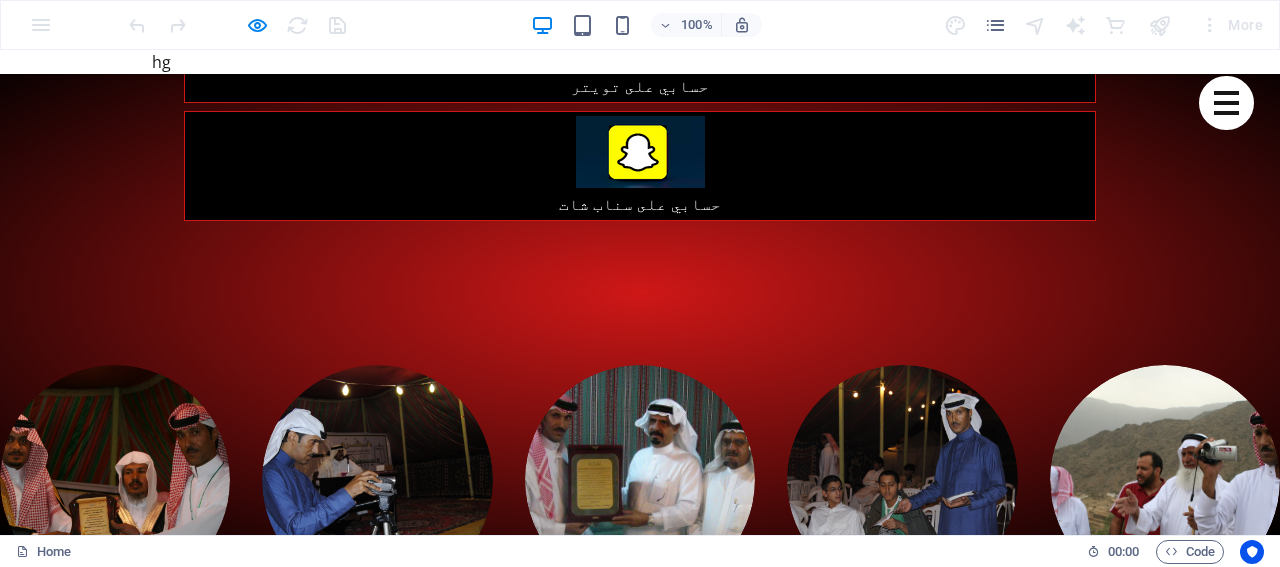 click at bounding box center [640, 5190] 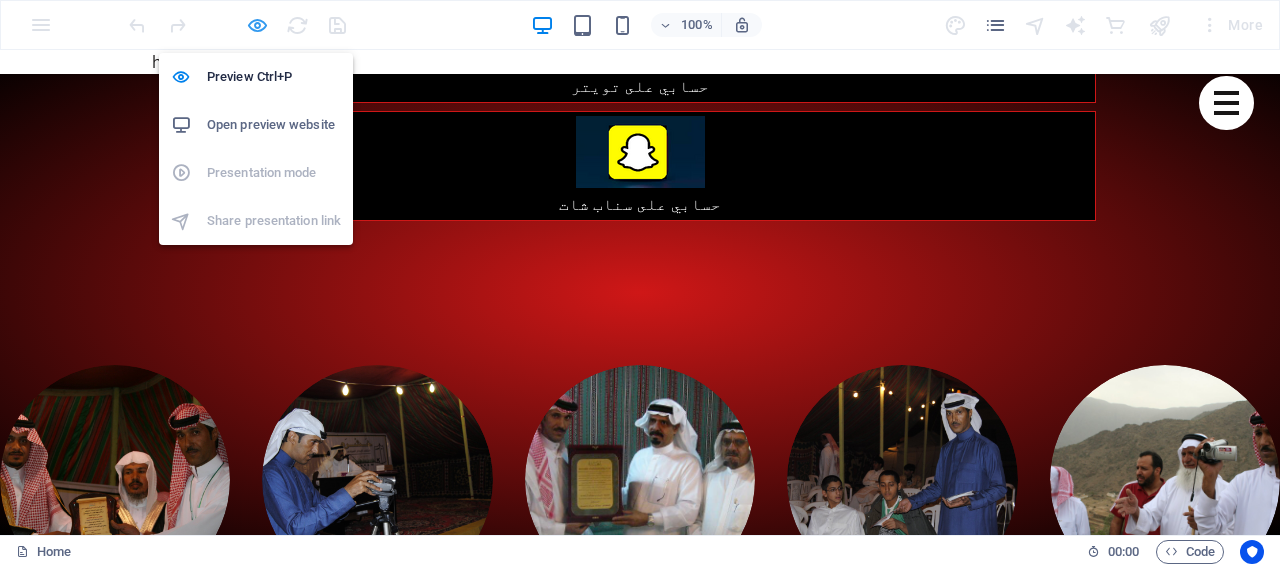 click at bounding box center (257, 25) 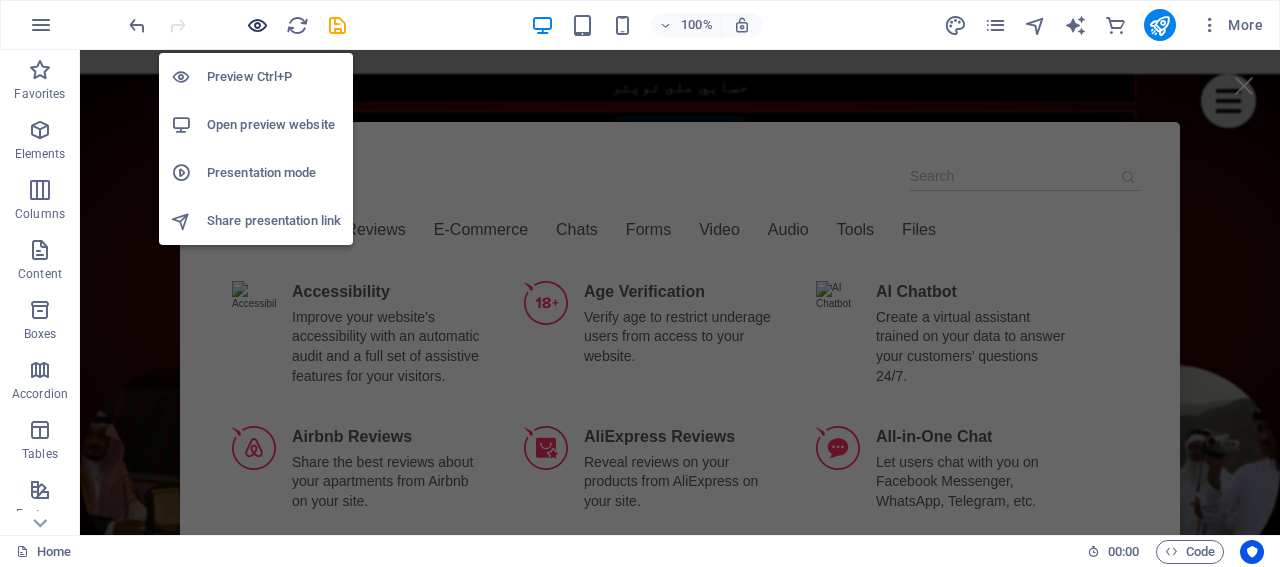 scroll, scrollTop: 3269, scrollLeft: 0, axis: vertical 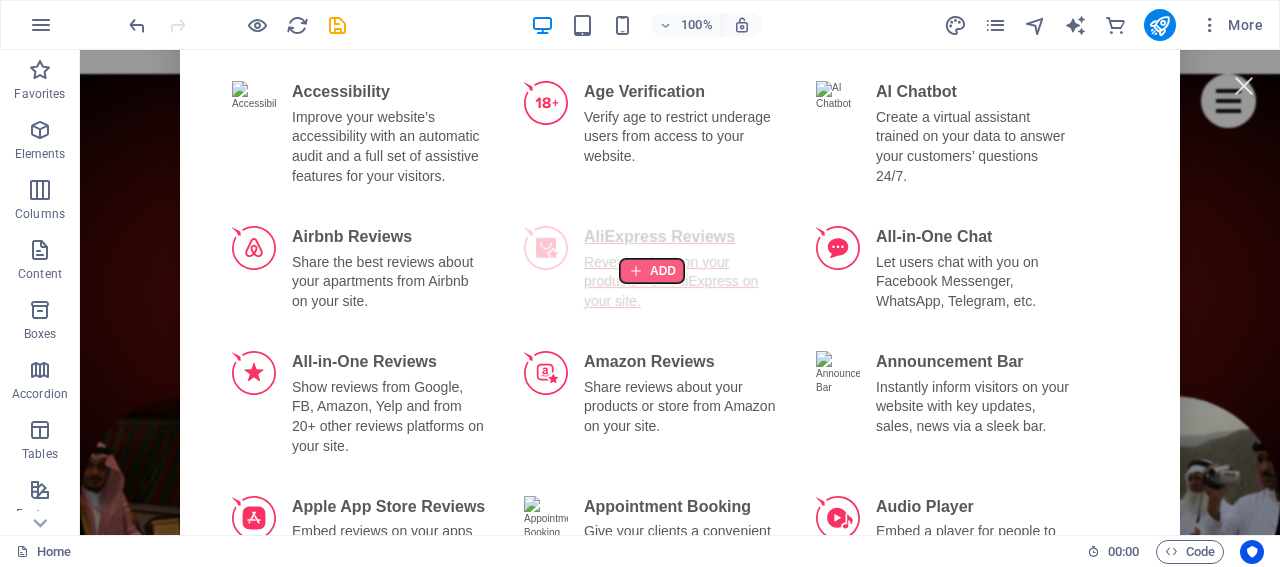 click at bounding box center [652, 271] 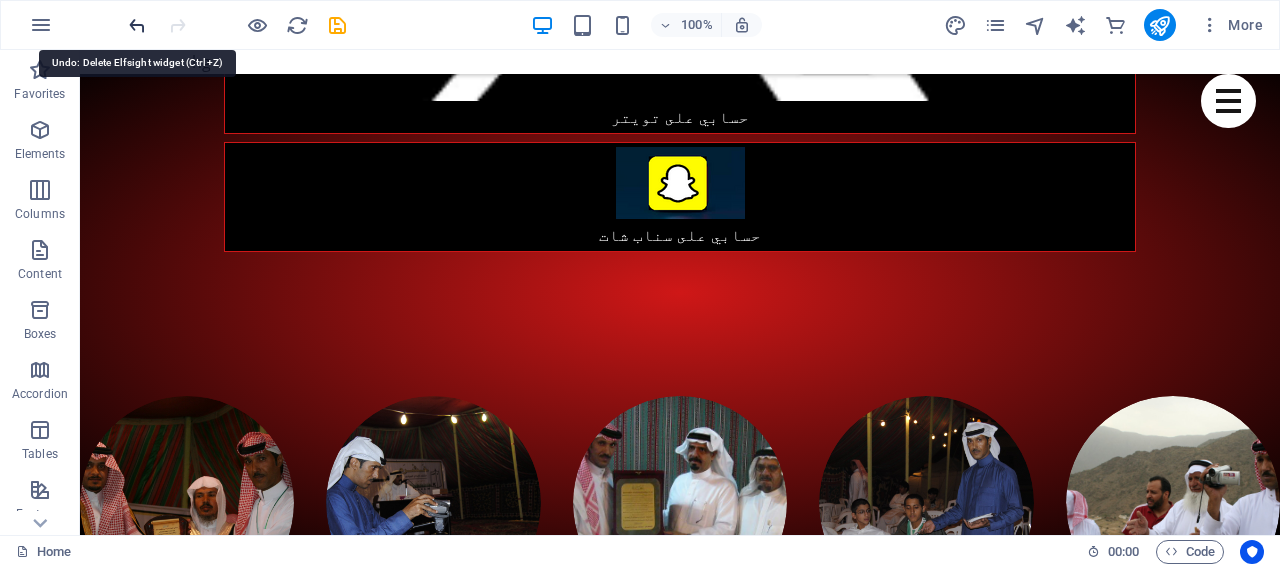click at bounding box center (137, 25) 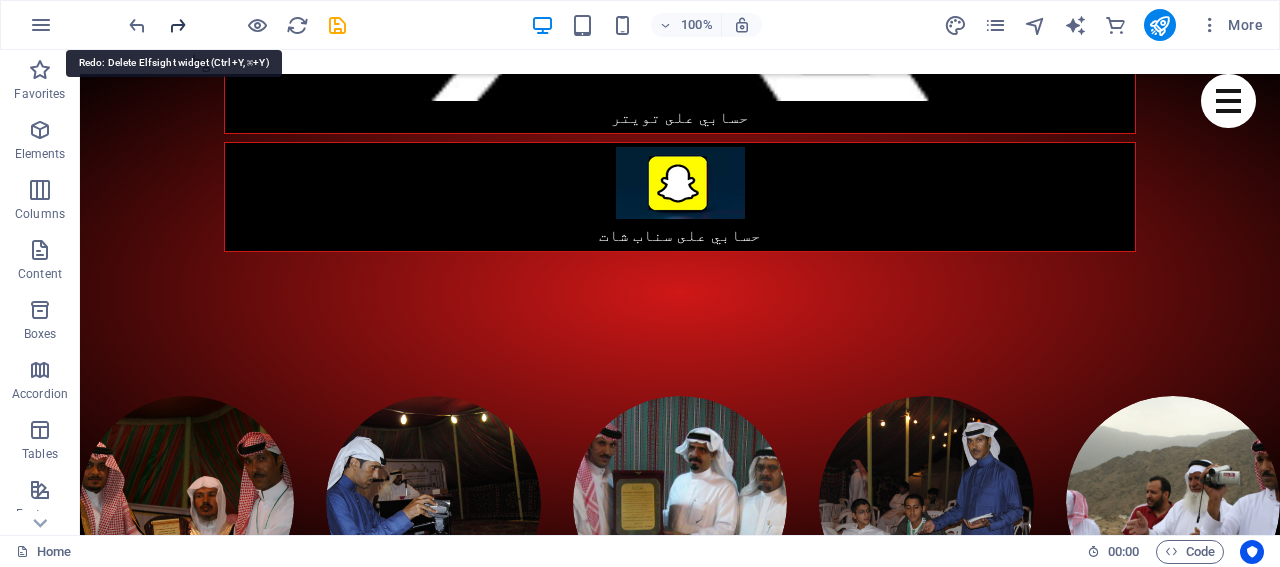 click at bounding box center (177, 25) 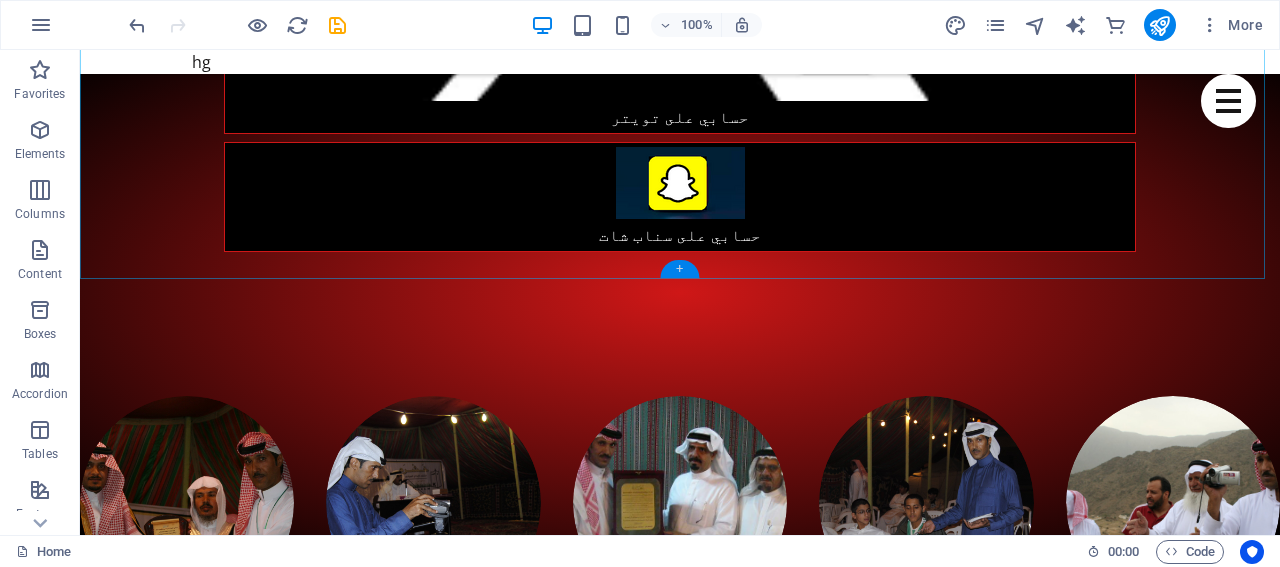 click on "+" at bounding box center (679, 269) 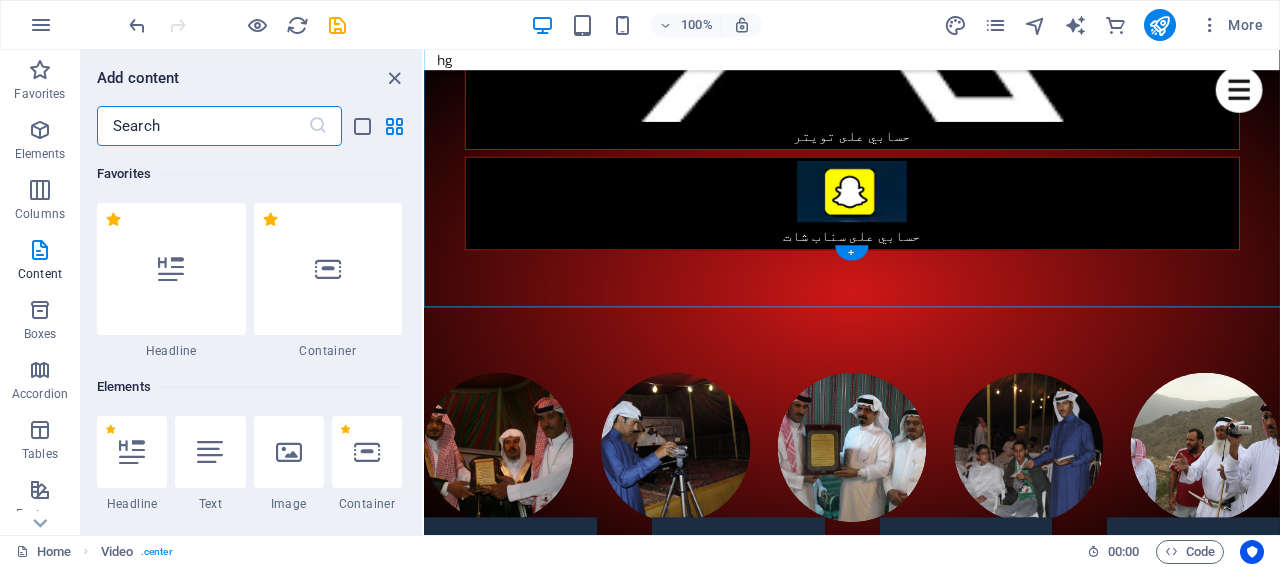 scroll, scrollTop: 3194, scrollLeft: 0, axis: vertical 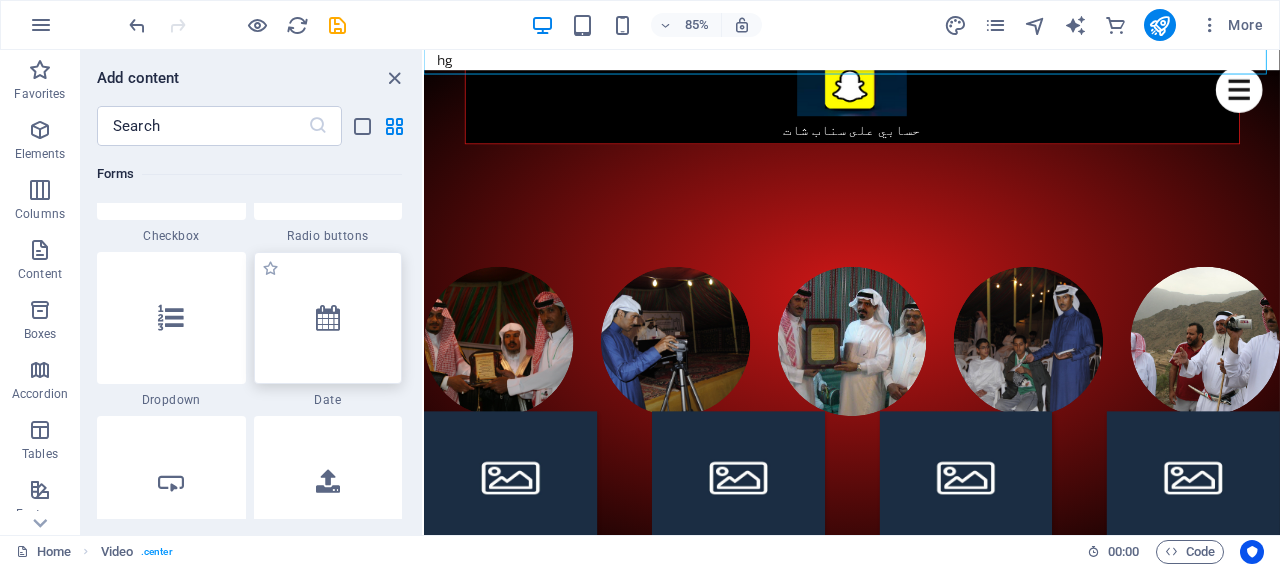 click at bounding box center [328, 318] 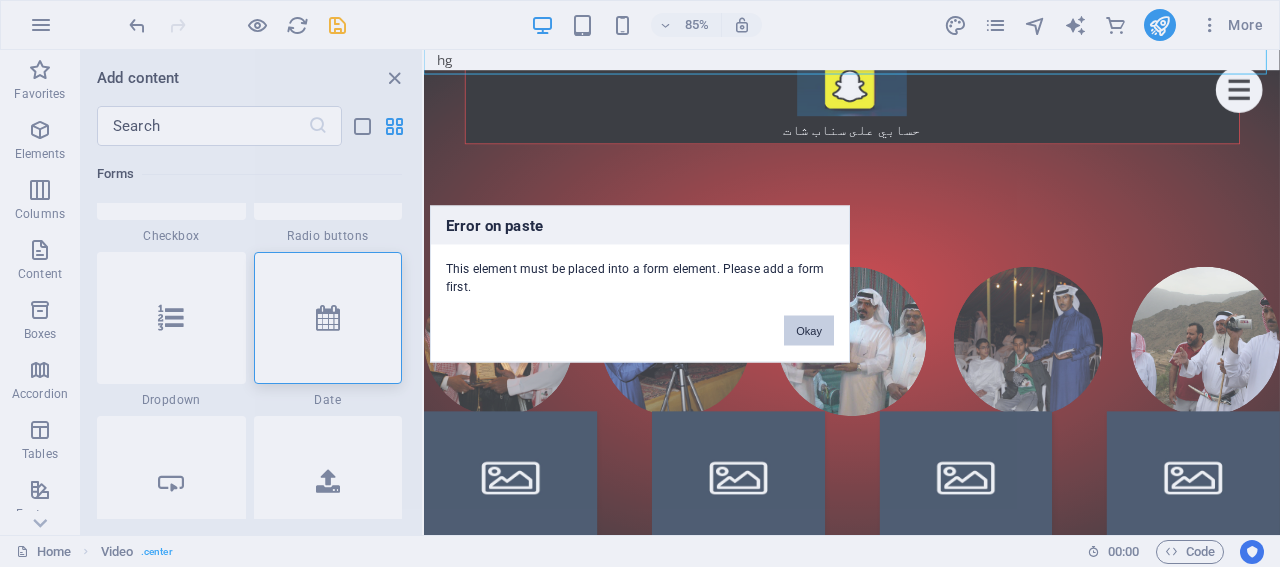 click on "Okay" at bounding box center (809, 330) 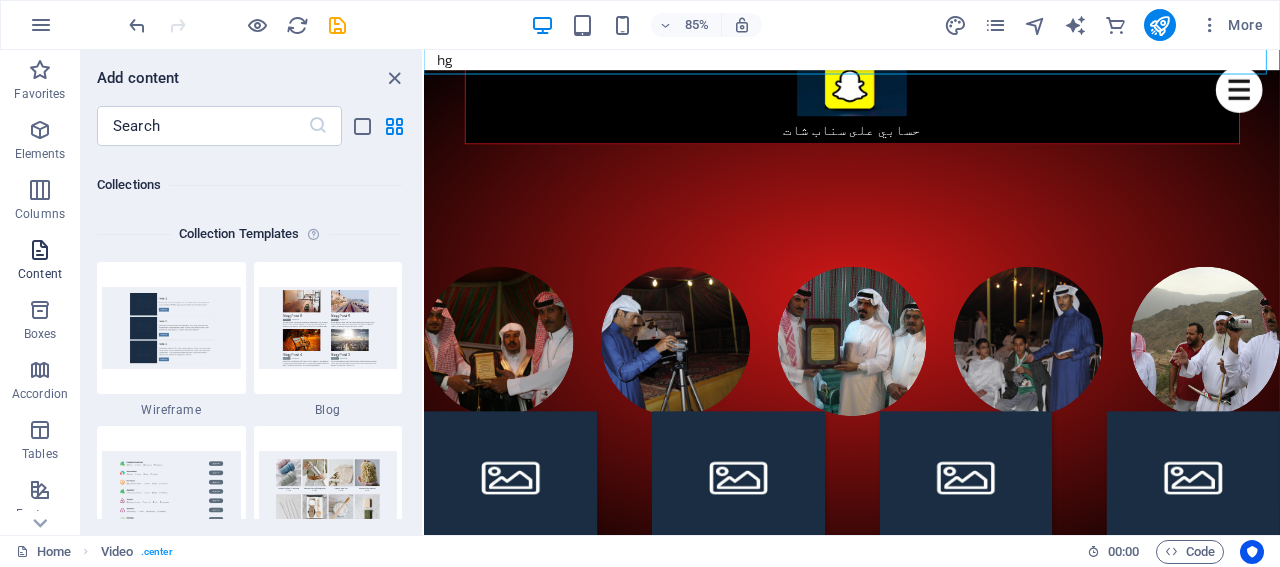 scroll, scrollTop: 18299, scrollLeft: 0, axis: vertical 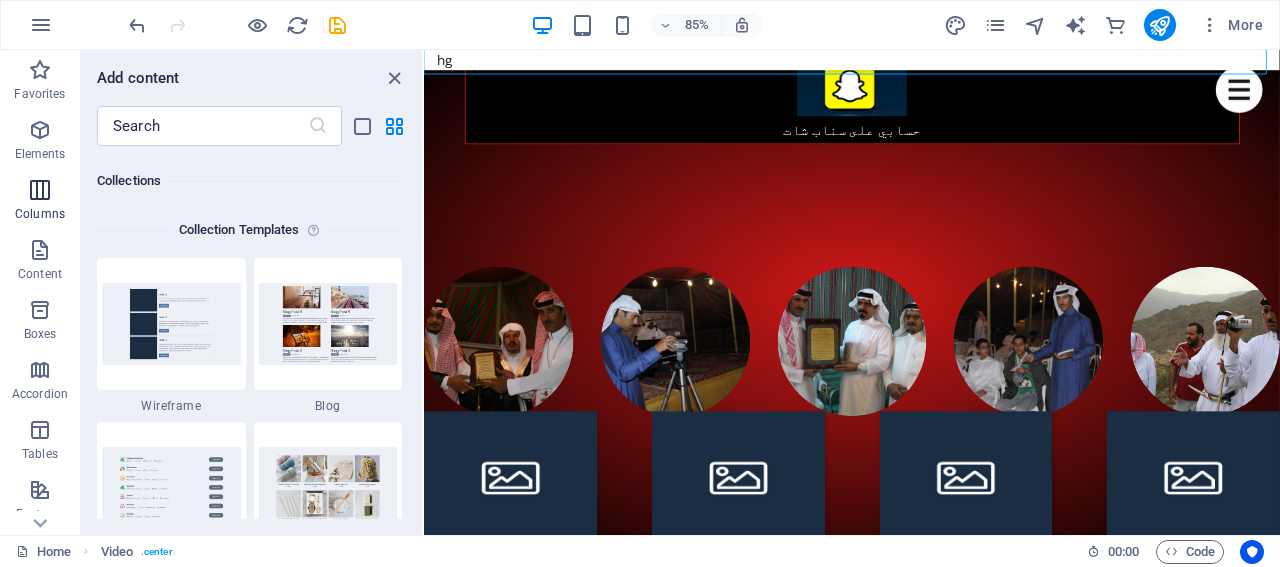 click at bounding box center (40, 190) 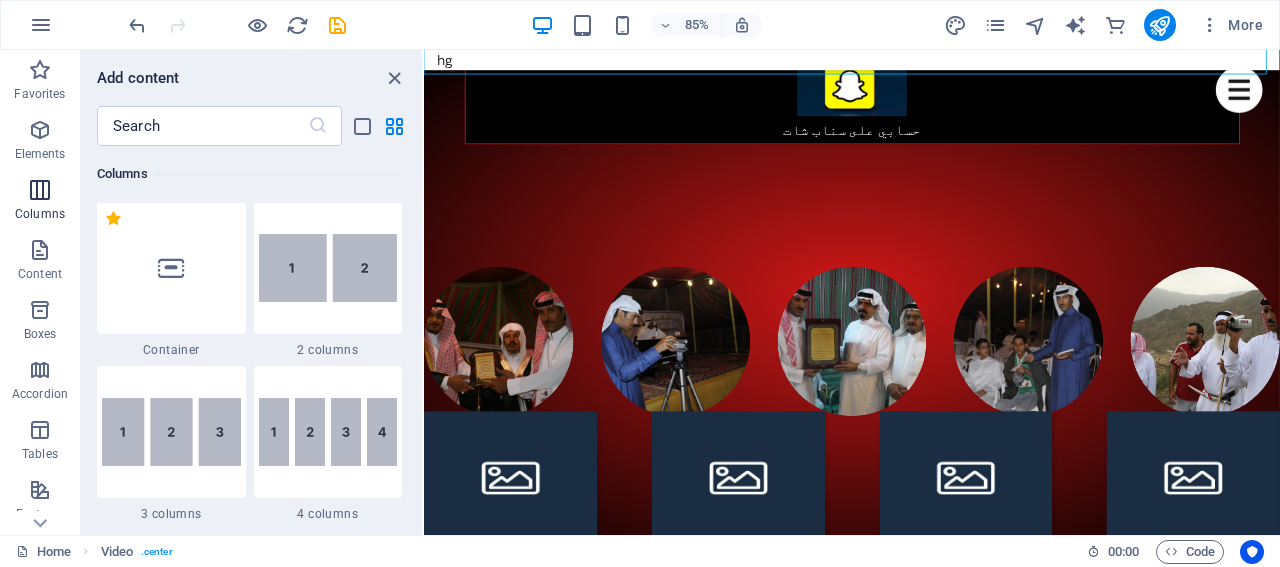 scroll, scrollTop: 990, scrollLeft: 0, axis: vertical 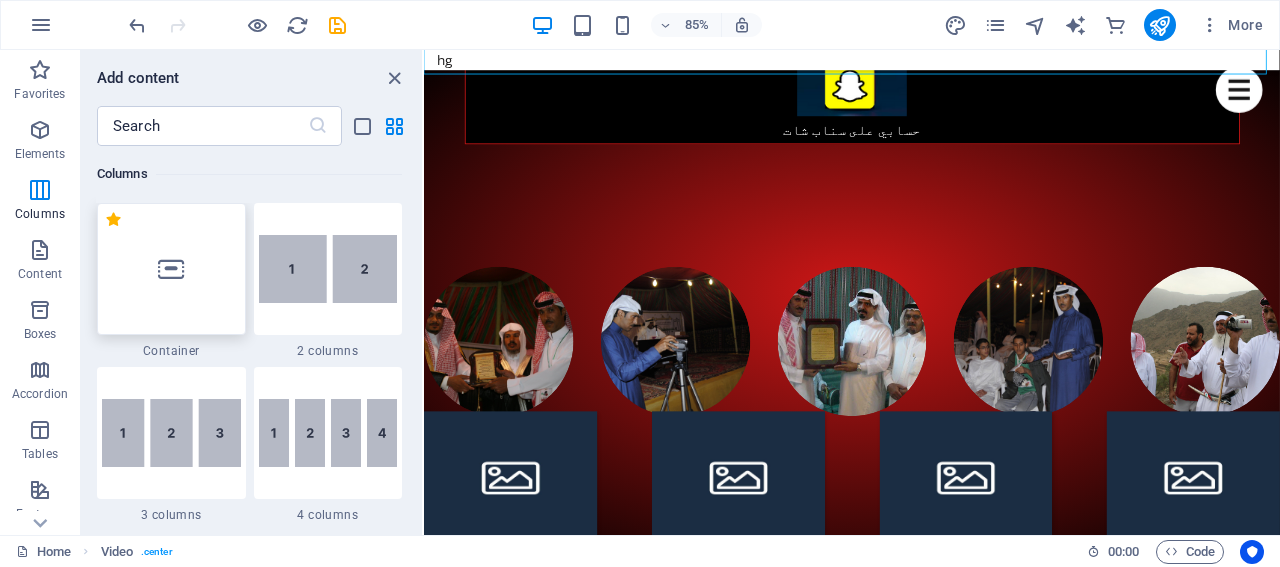 click at bounding box center [171, 269] 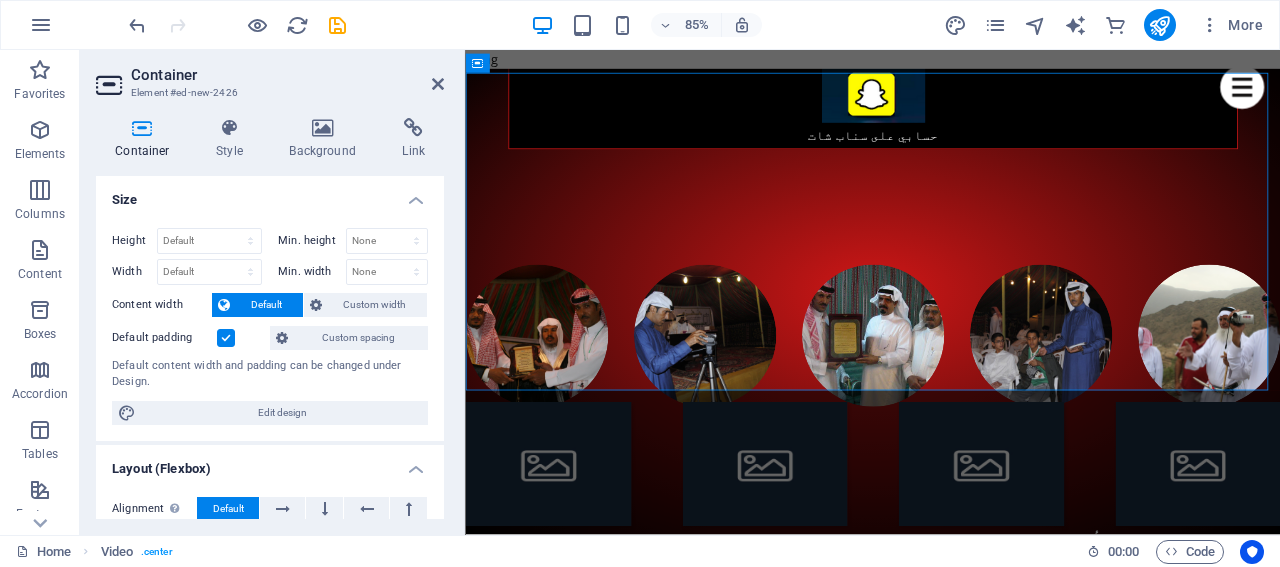 scroll, scrollTop: 3398, scrollLeft: 0, axis: vertical 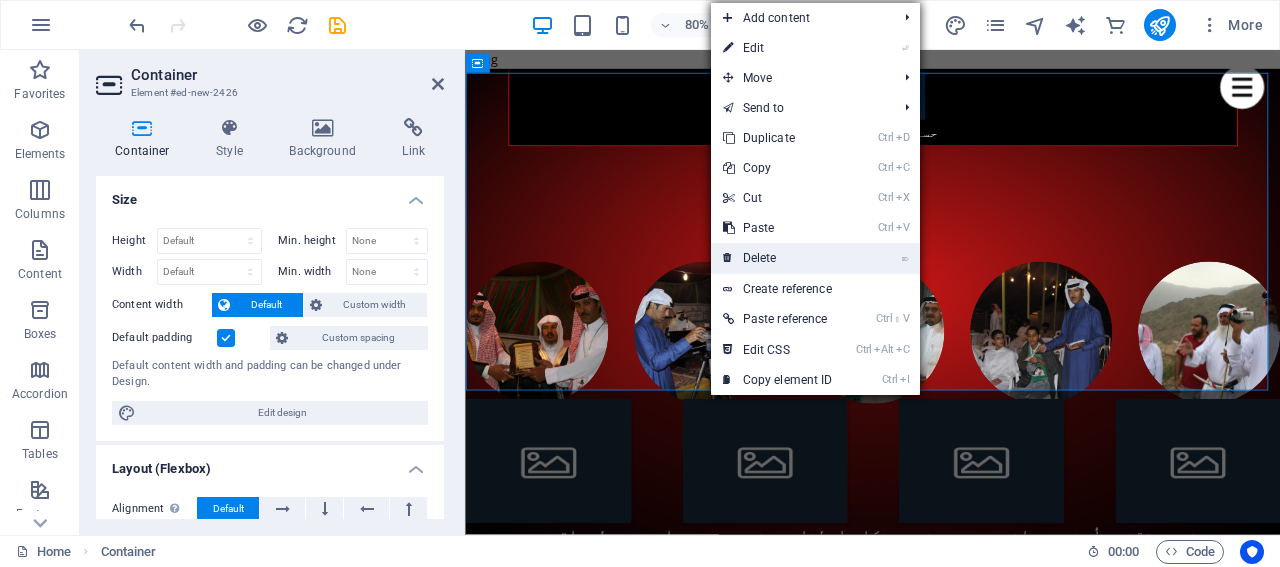 click on "⌦  Delete" at bounding box center [778, 258] 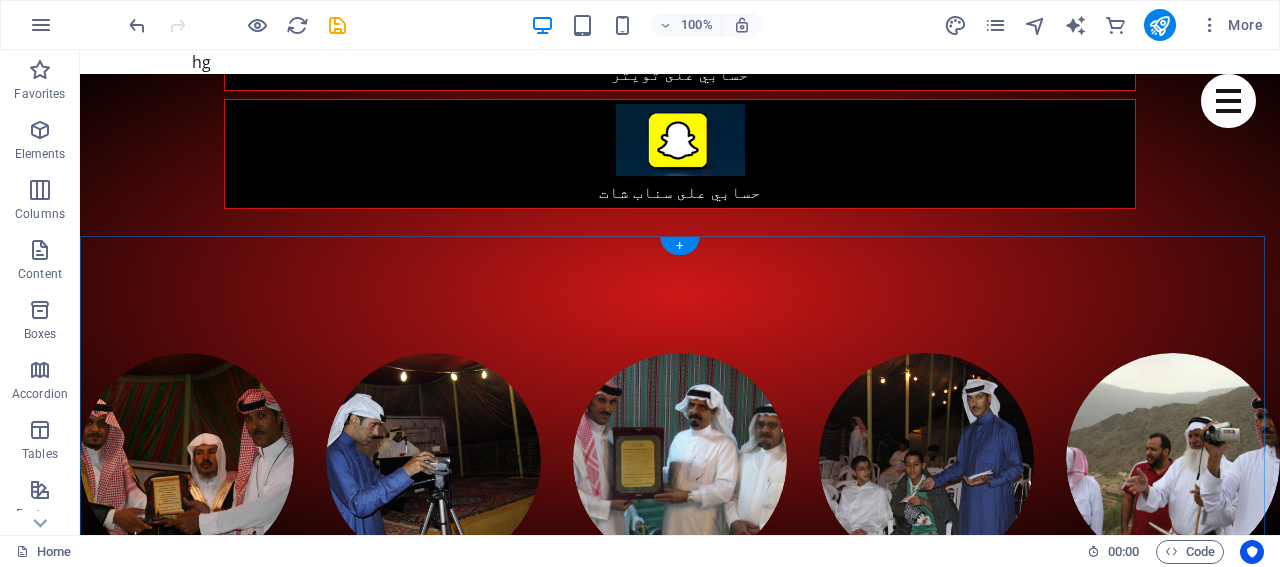 scroll, scrollTop: 3269, scrollLeft: 0, axis: vertical 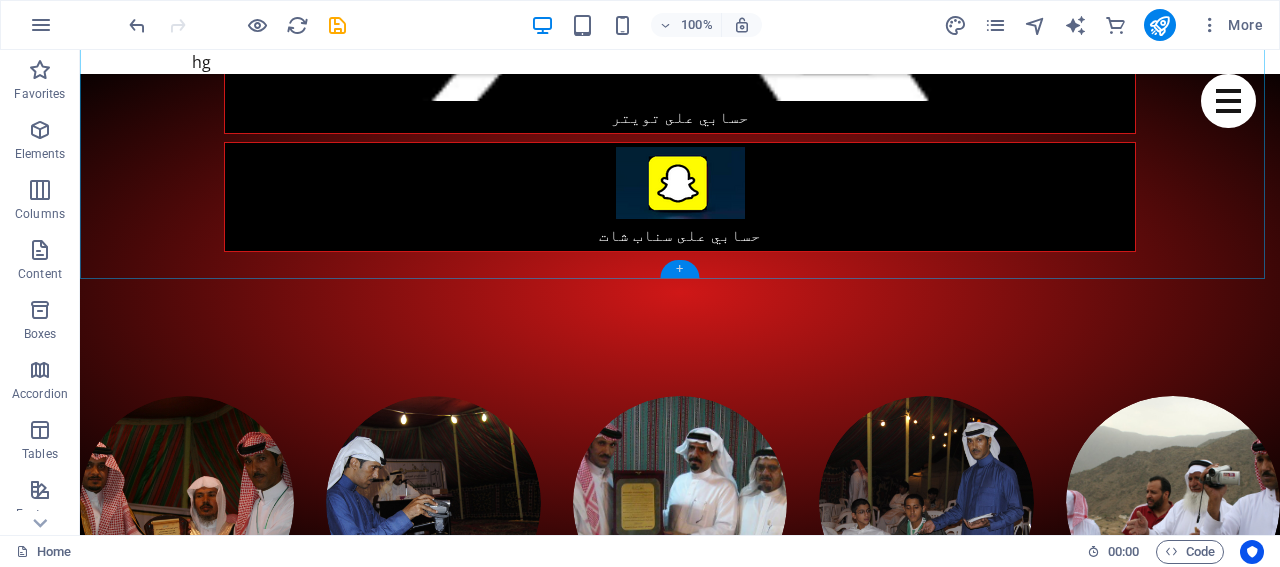 click on "+" at bounding box center [679, 269] 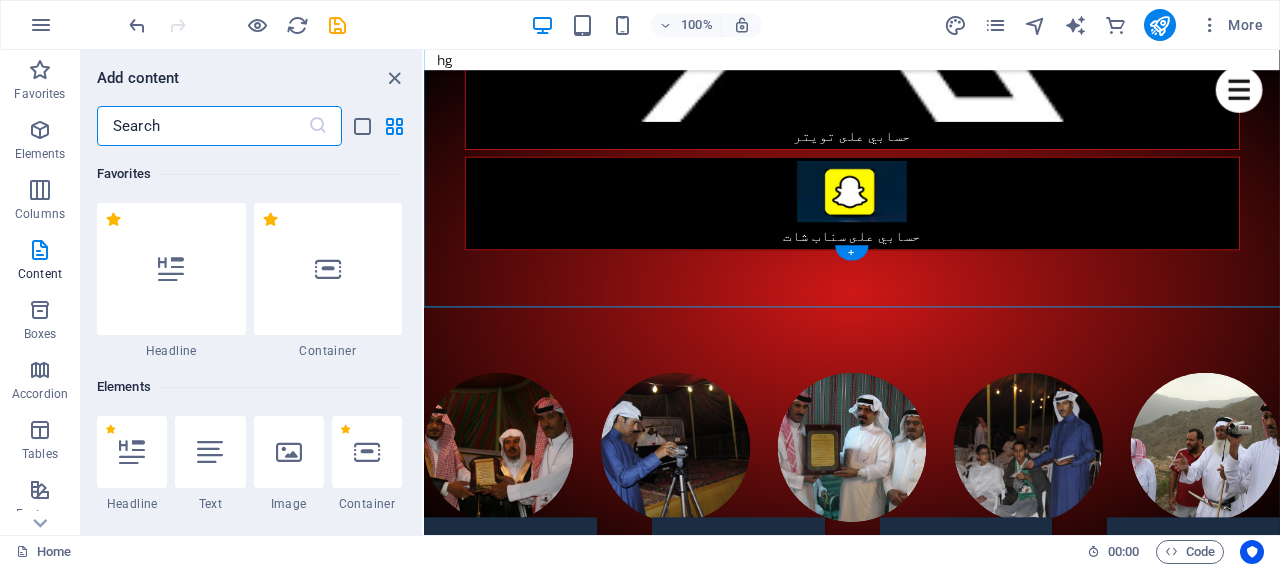 scroll, scrollTop: 3194, scrollLeft: 0, axis: vertical 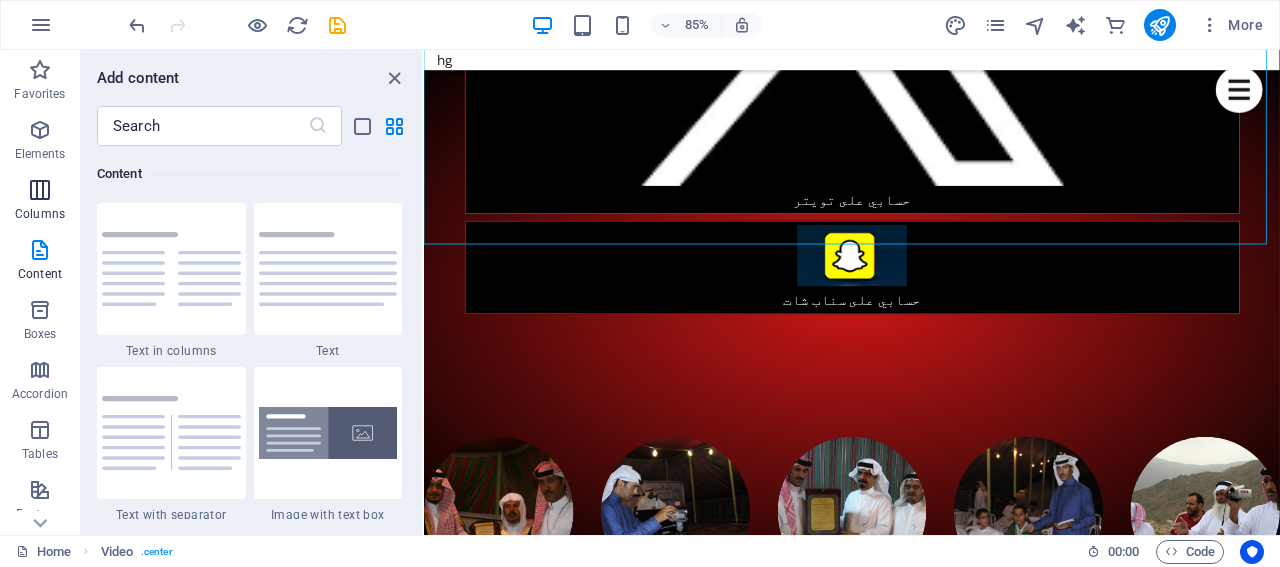 click at bounding box center [40, 190] 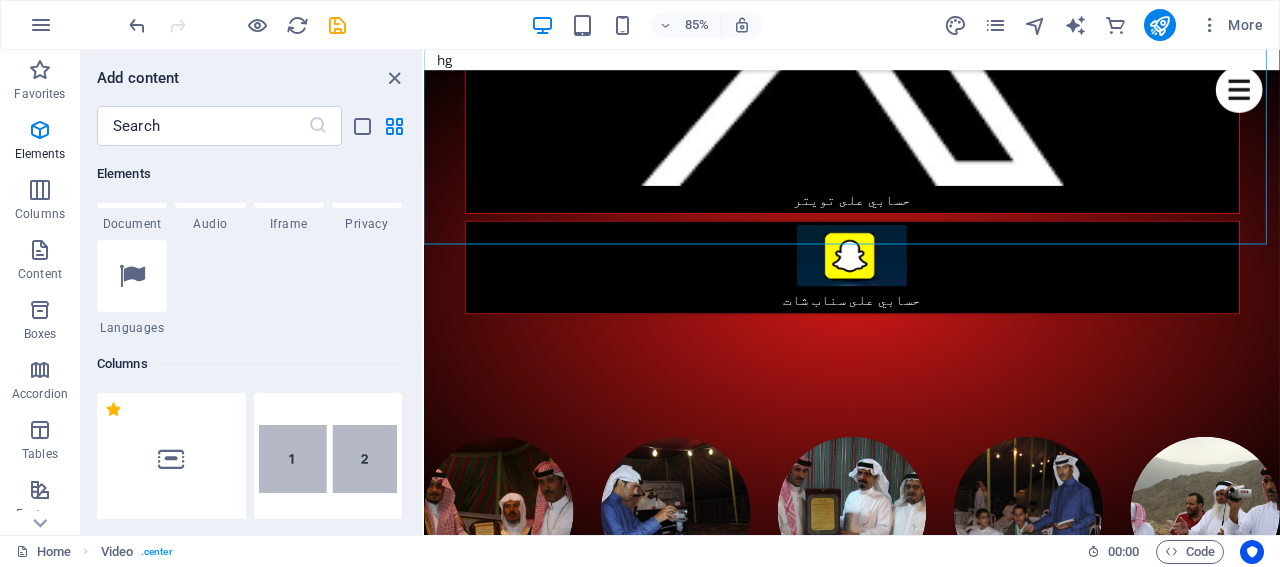scroll, scrollTop: 700, scrollLeft: 0, axis: vertical 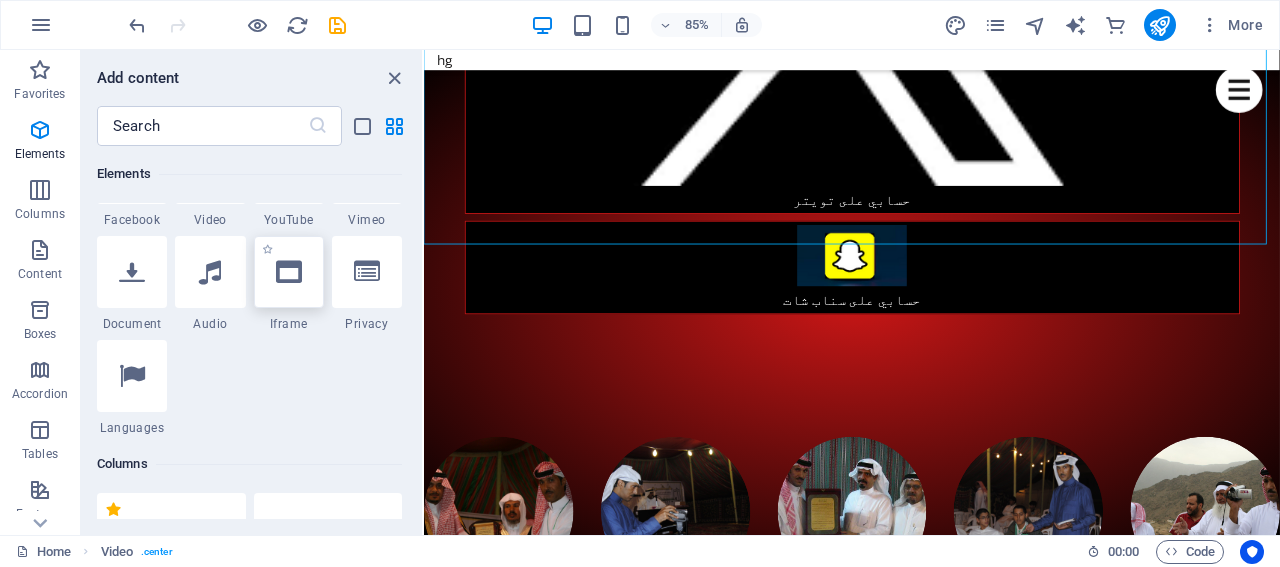 click at bounding box center (289, 272) 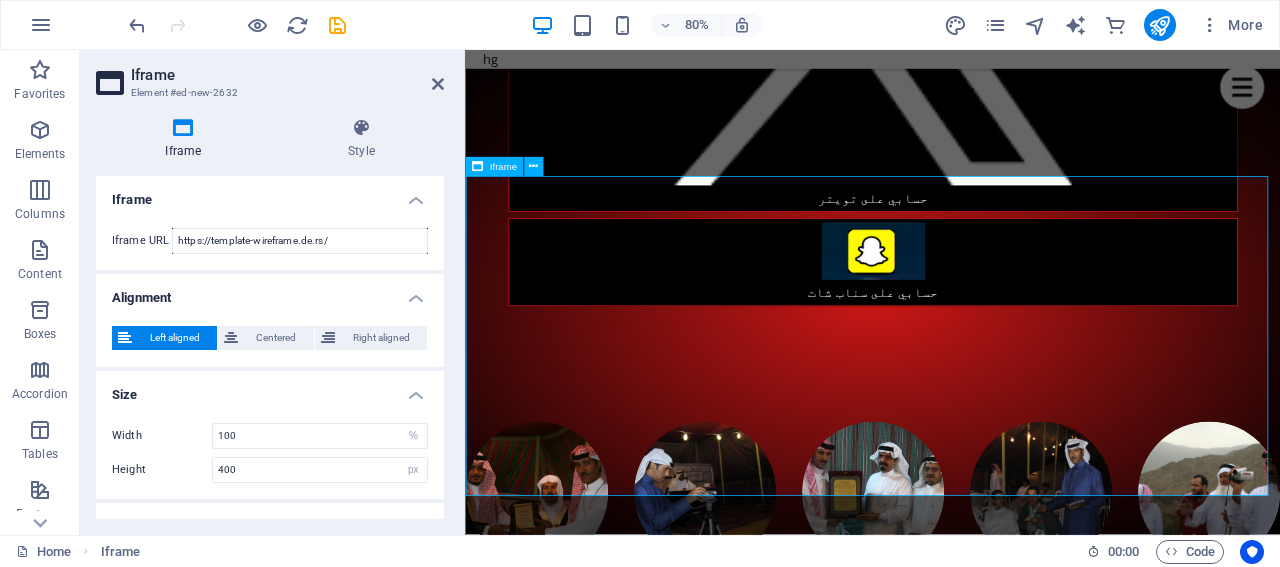 scroll, scrollTop: 3298, scrollLeft: 0, axis: vertical 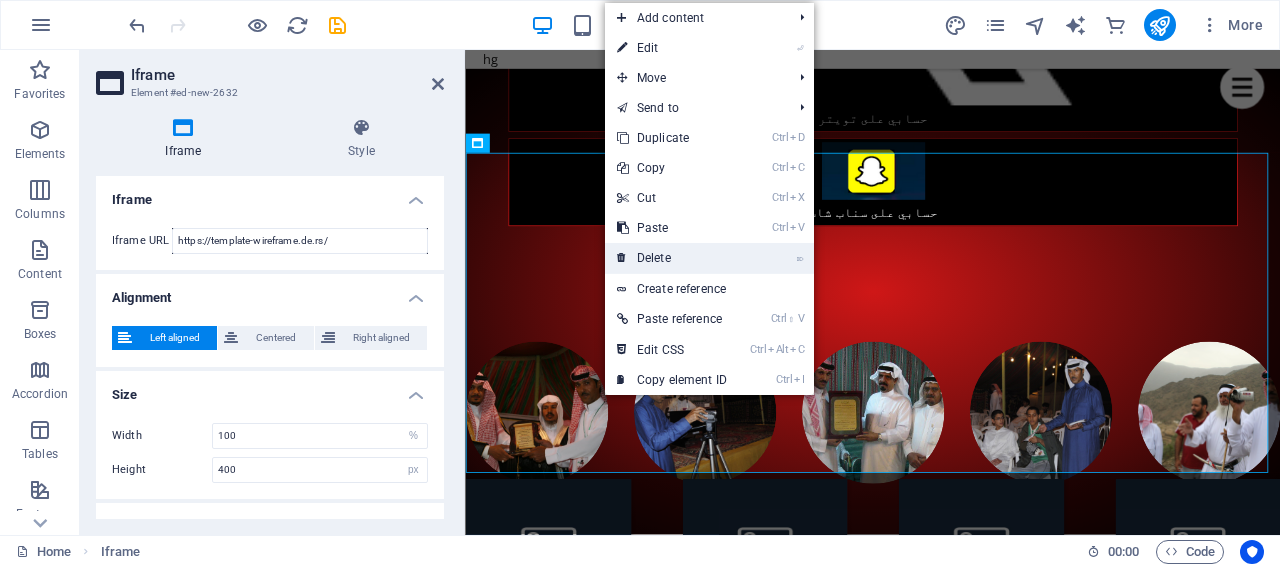 click on "⌦  Delete" at bounding box center [672, 258] 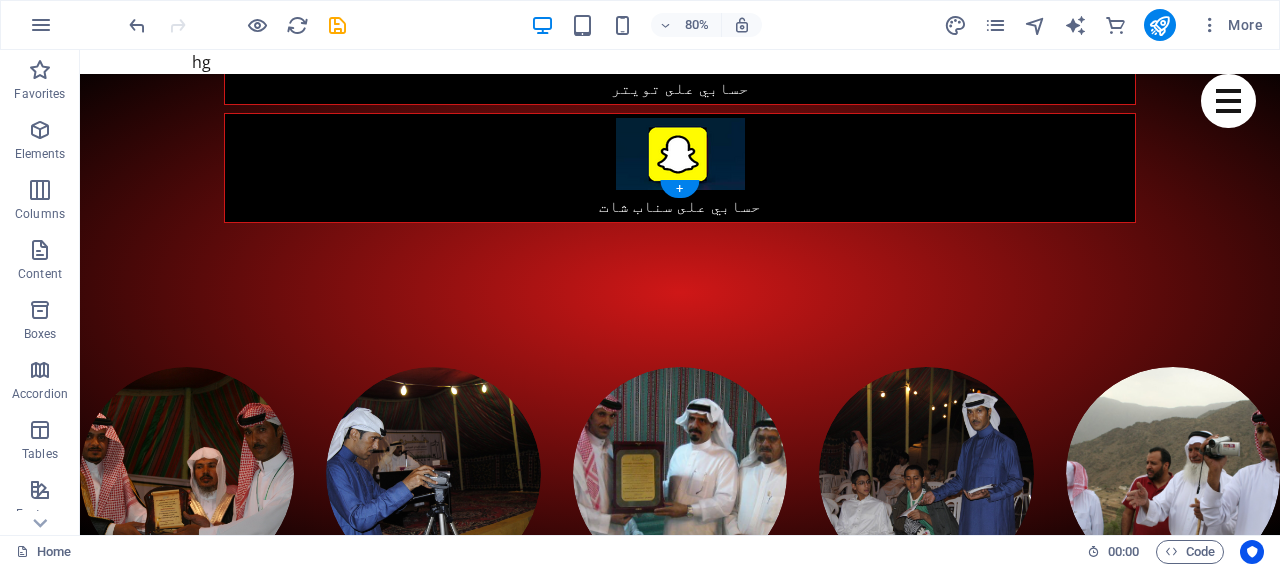 scroll, scrollTop: 3369, scrollLeft: 0, axis: vertical 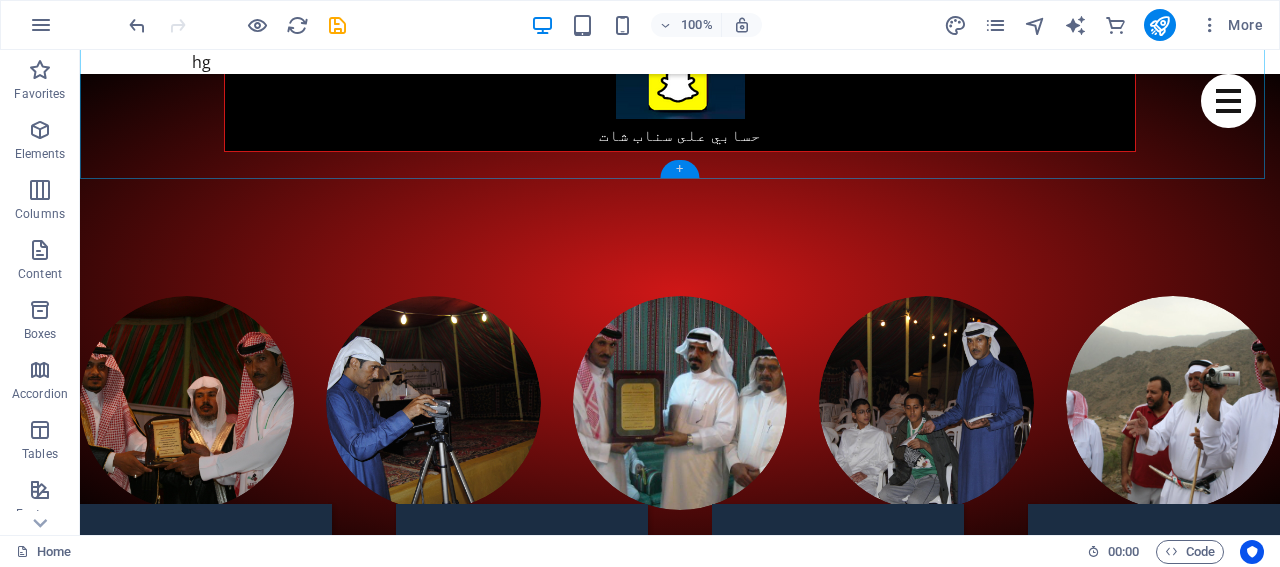 click on "+" at bounding box center (679, 169) 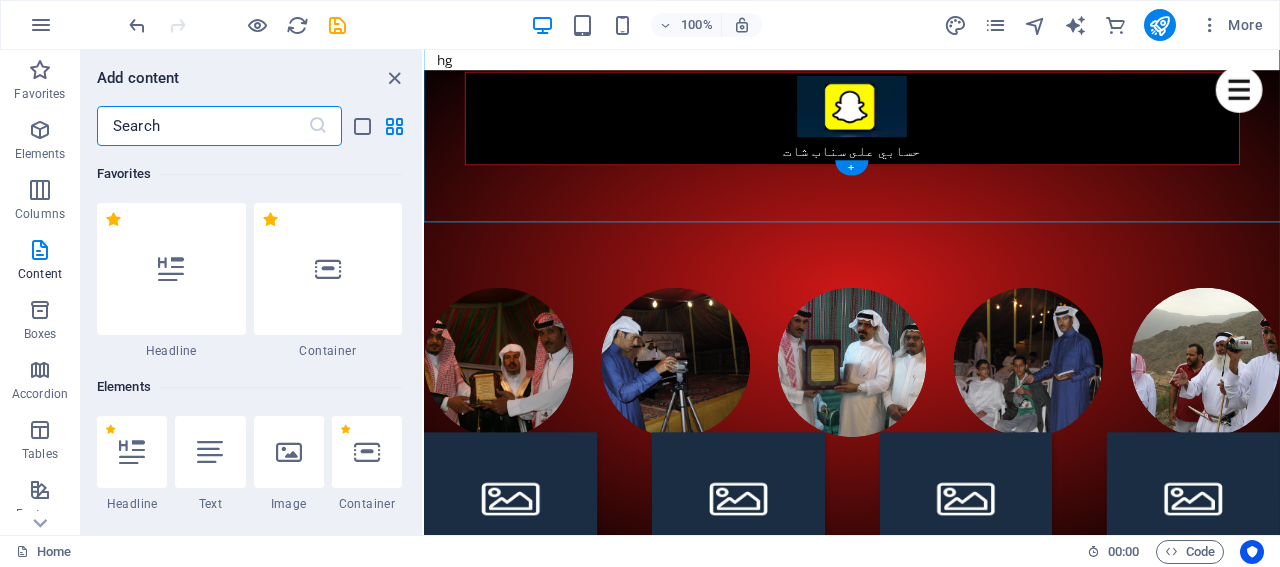 scroll, scrollTop: 3294, scrollLeft: 0, axis: vertical 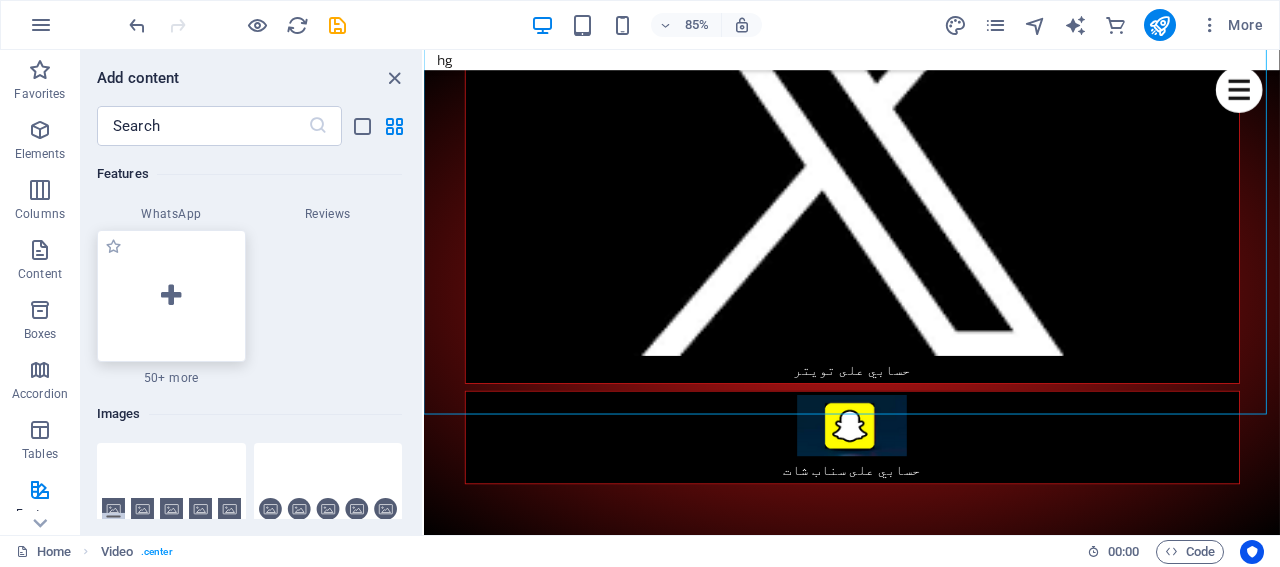click at bounding box center [171, 296] 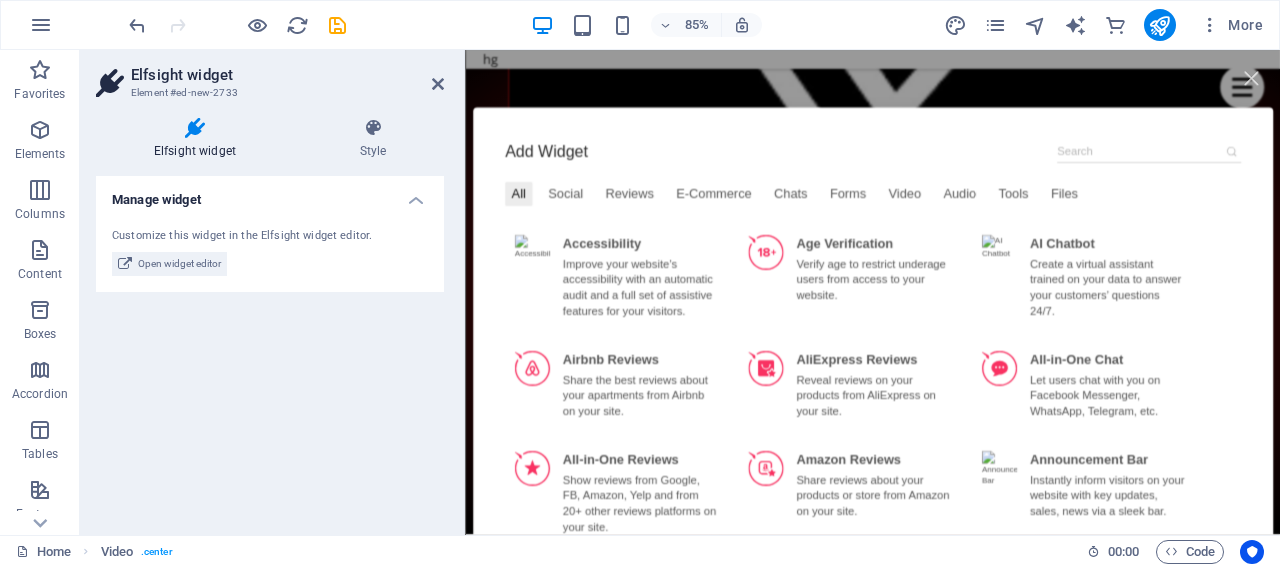 scroll, scrollTop: 2998, scrollLeft: 0, axis: vertical 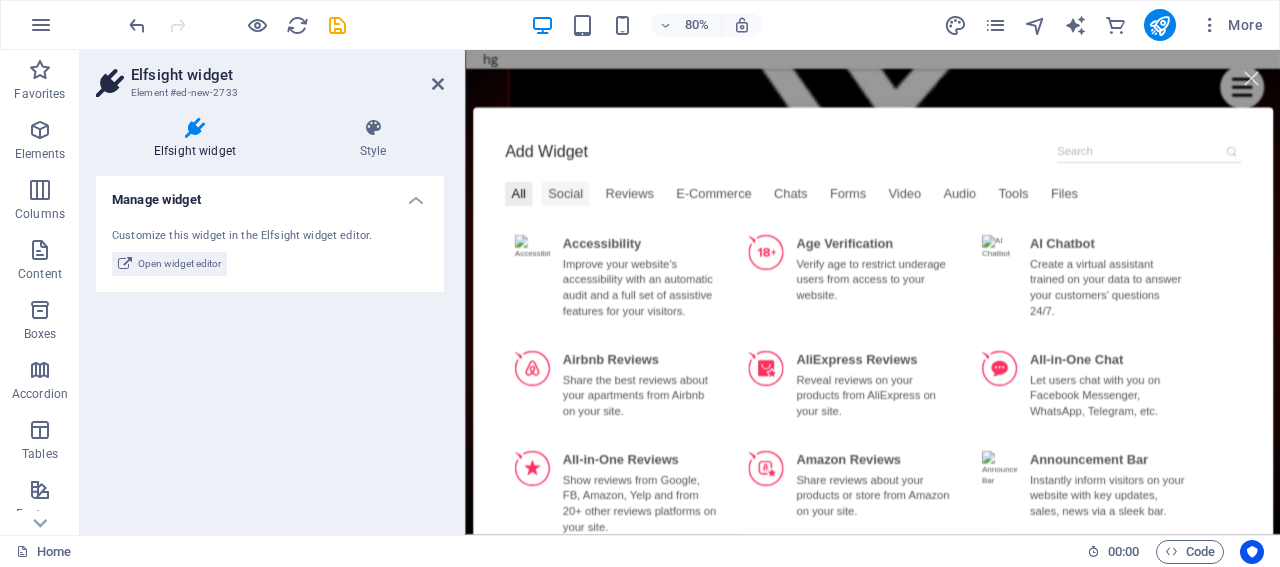 click on "Social" at bounding box center [590, 230] 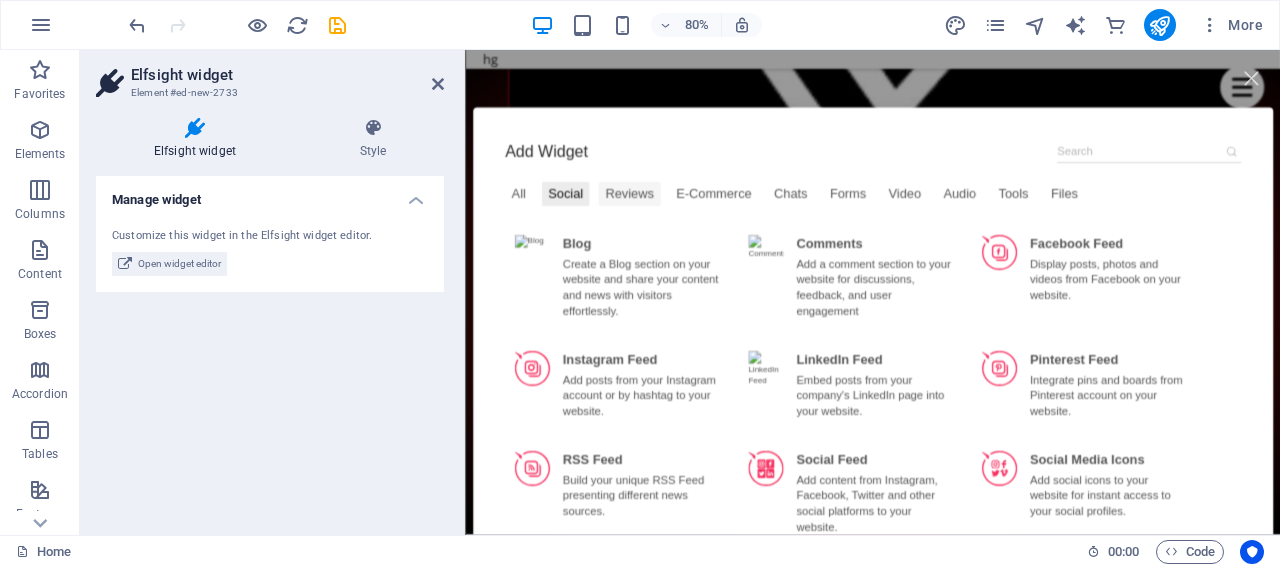 click on "Reviews" at bounding box center [669, 230] 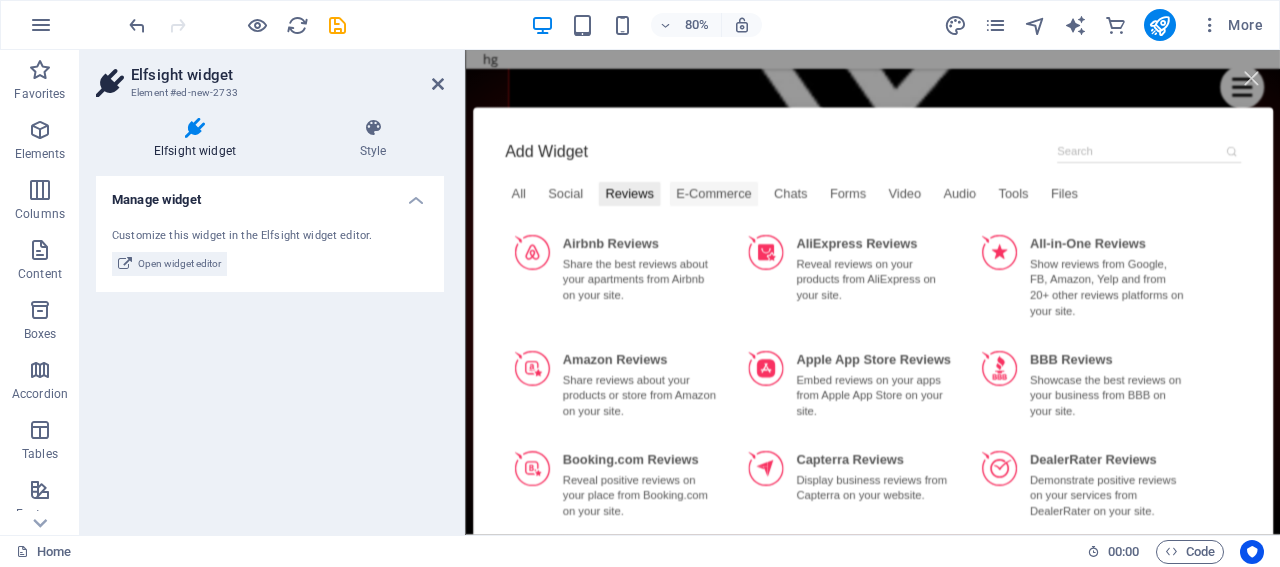 click on "E-Commerce" at bounding box center (775, 230) 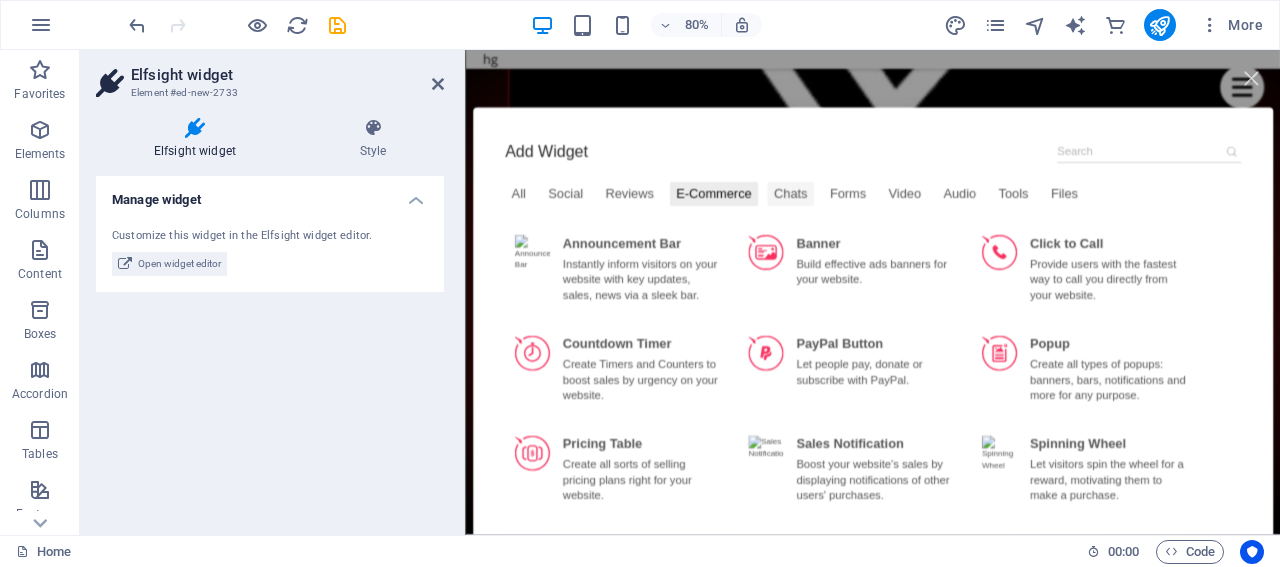click on "Chats" at bounding box center (871, 230) 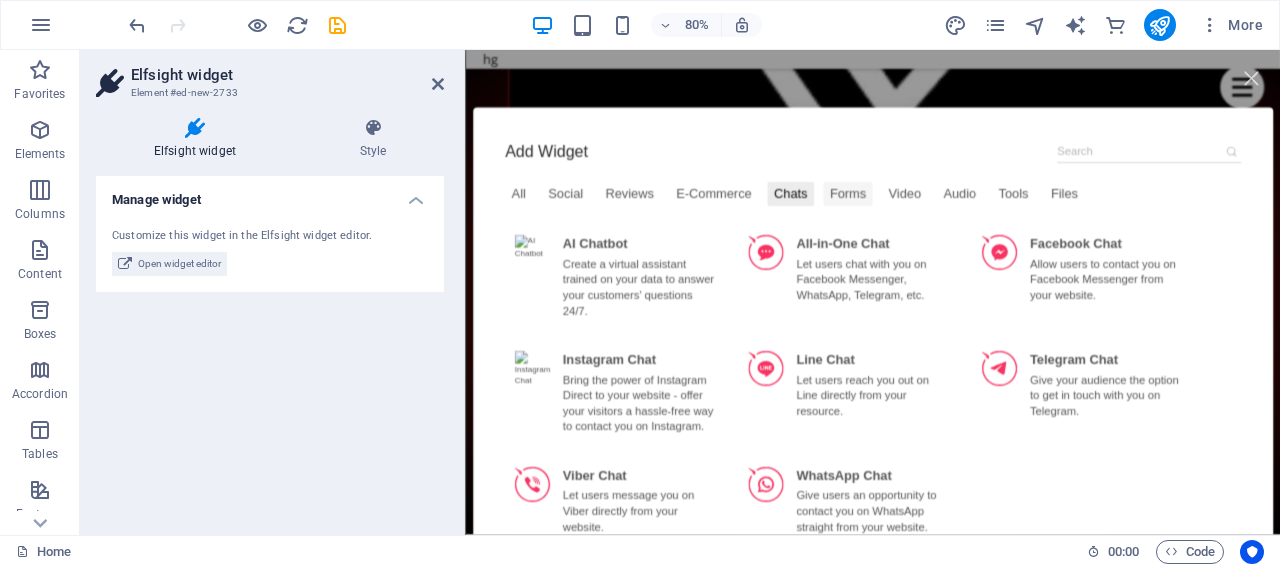 click on "Forms" at bounding box center (942, 230) 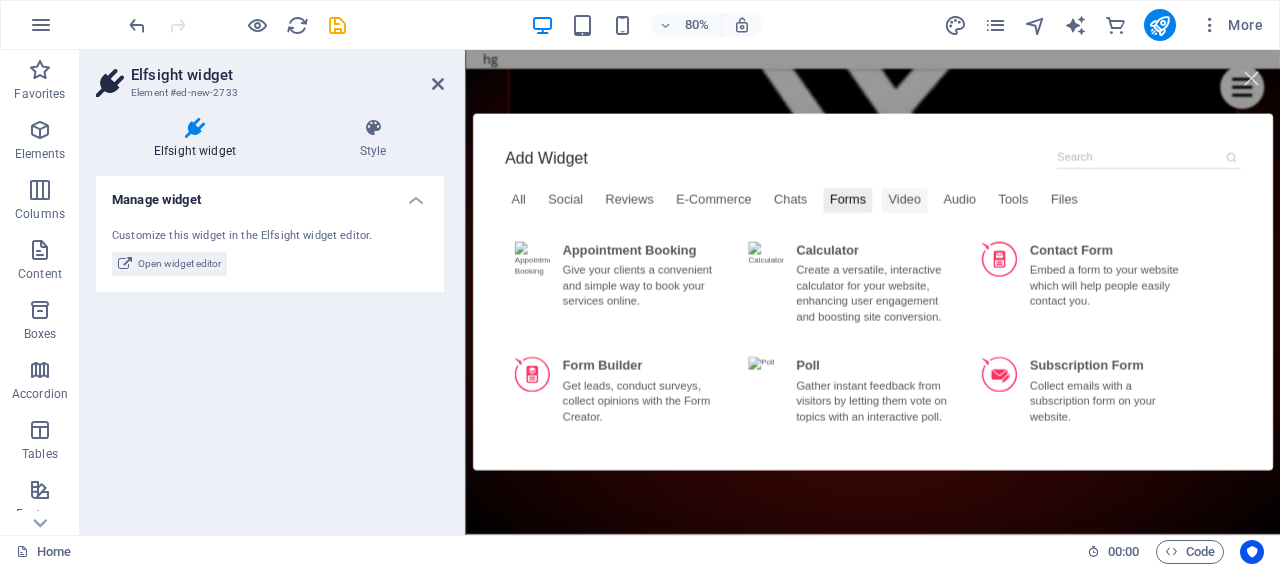 click on "Video" at bounding box center [1013, 238] 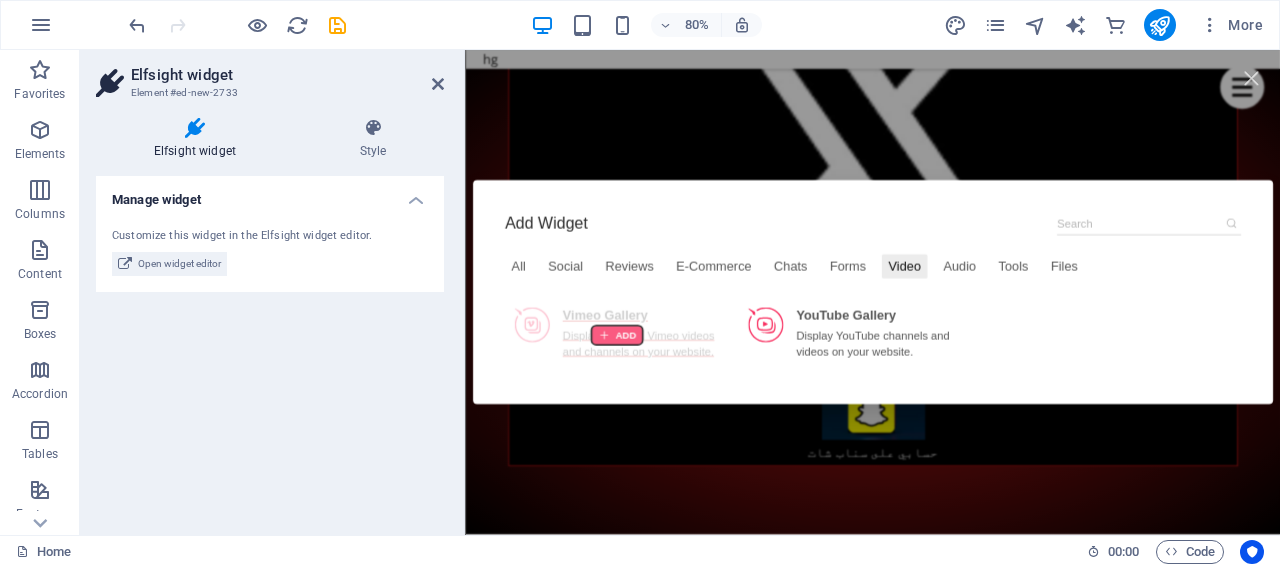 click at bounding box center [654, 407] 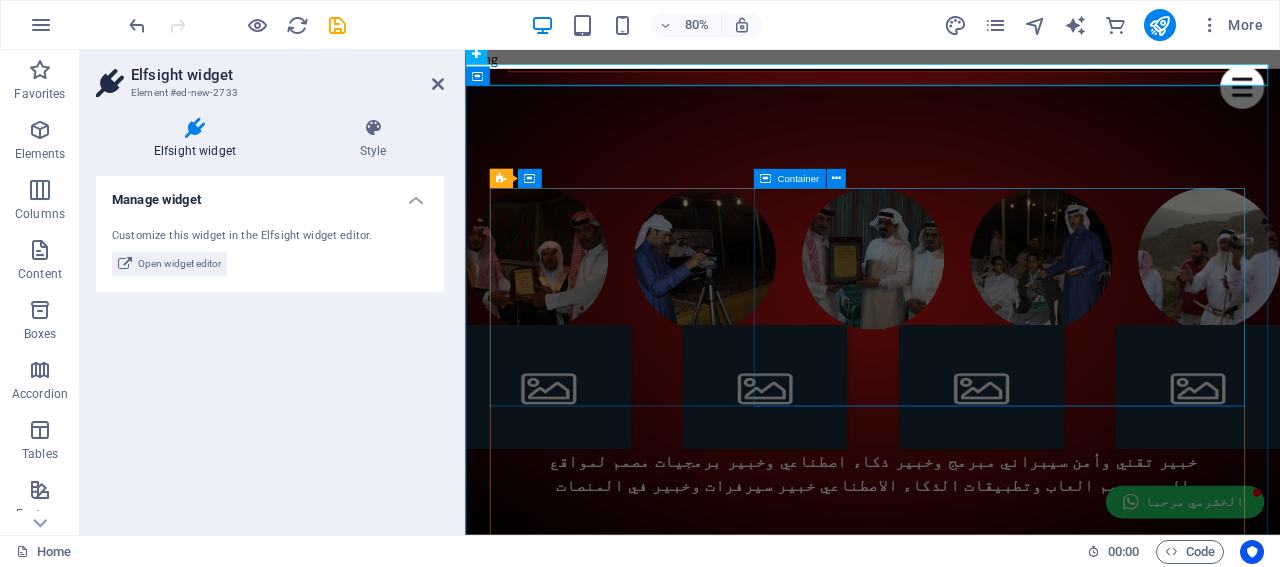 scroll, scrollTop: 3498, scrollLeft: 0, axis: vertical 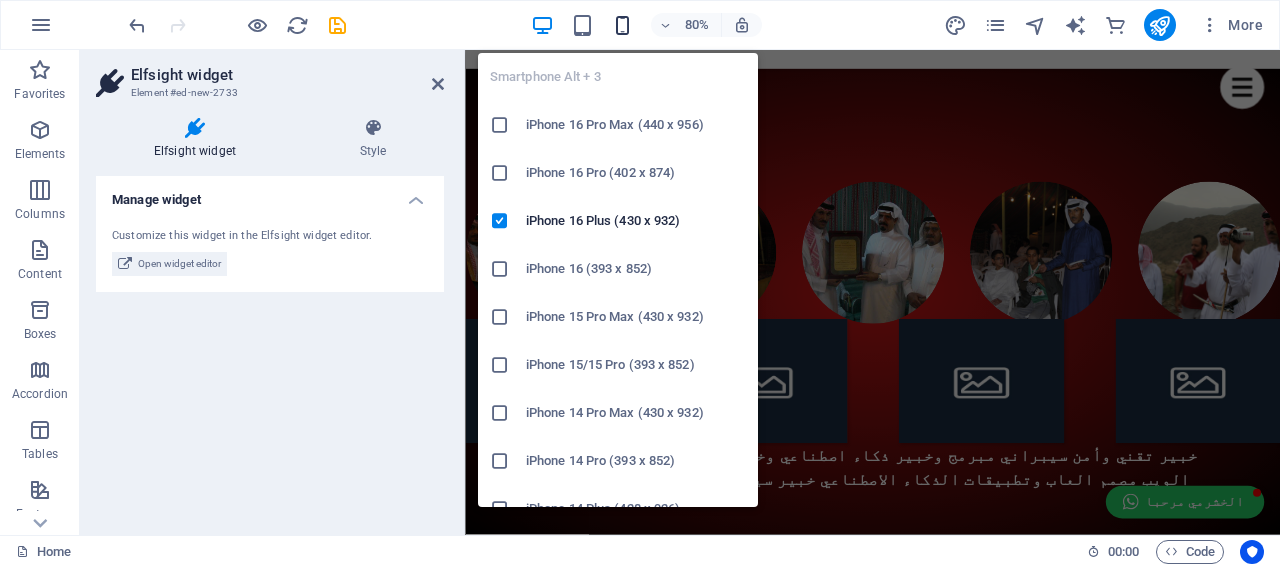 click at bounding box center (622, 25) 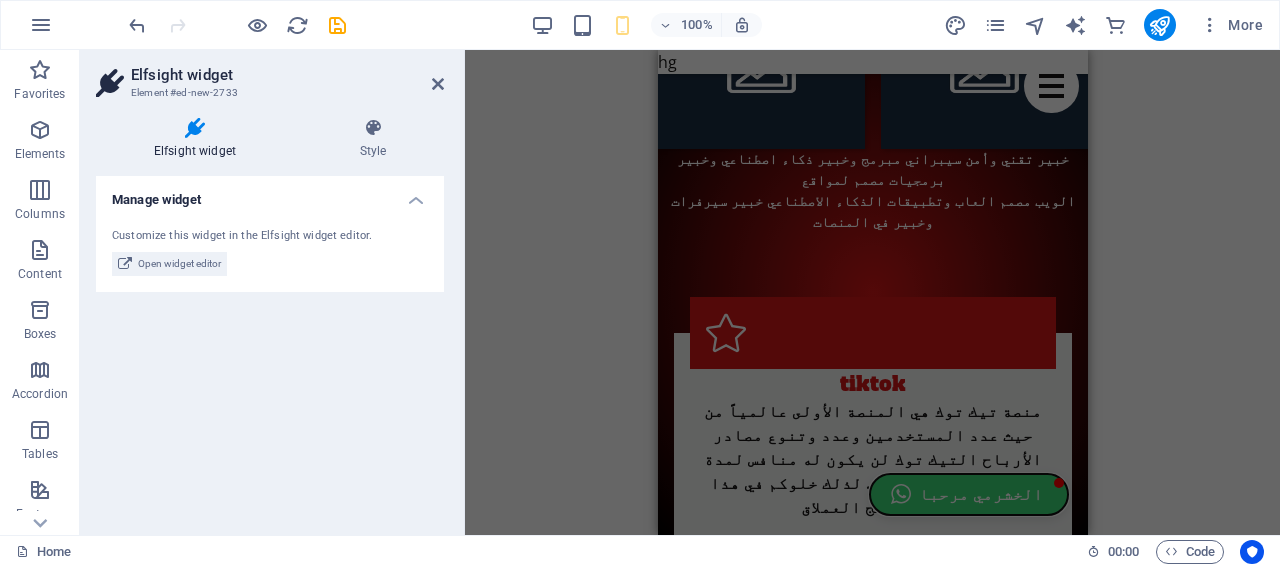 click on "الخشرمي مرحبا" at bounding box center [968, 494] 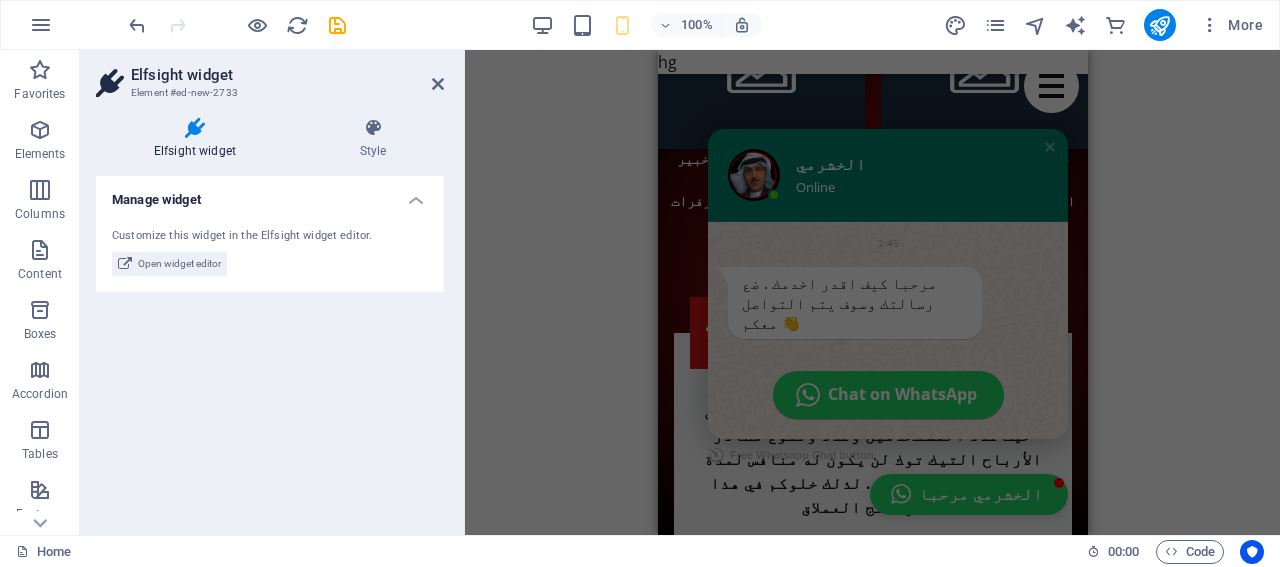 click on "H5 Menu Bar Text Menu Bar Gallery Gallery Gallery Boxes Icon List H3 Container H3 Container Text Container Container Container Container H3 Container Container H3 Container Container Text Container Container H3 Container Image Container Text Logo Container Text Container Container H3 Container Text Container Container H3 Container Text Container Container H3 Container Container Text Container H3 Container H3 Container H3 Container Container Icon Container Icon Container Icon H3 Container Container Container Preset Container Text H3 Container Container Button Text H3 Button Preset Container Container Text Text Text H3 Separator" at bounding box center (872, 292) 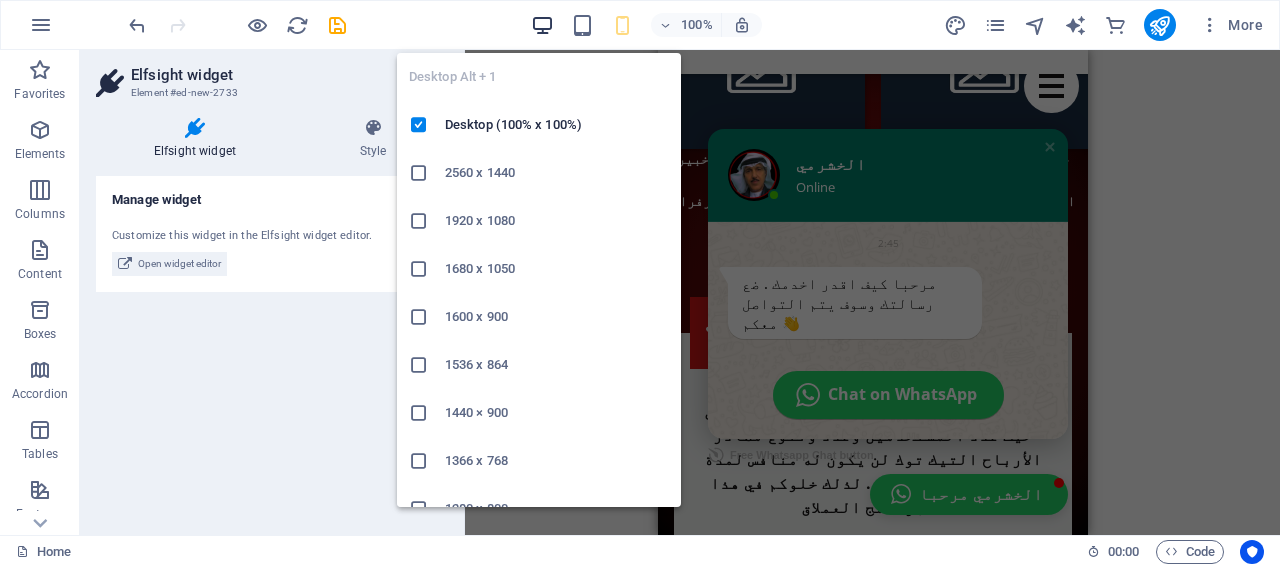 click at bounding box center (542, 25) 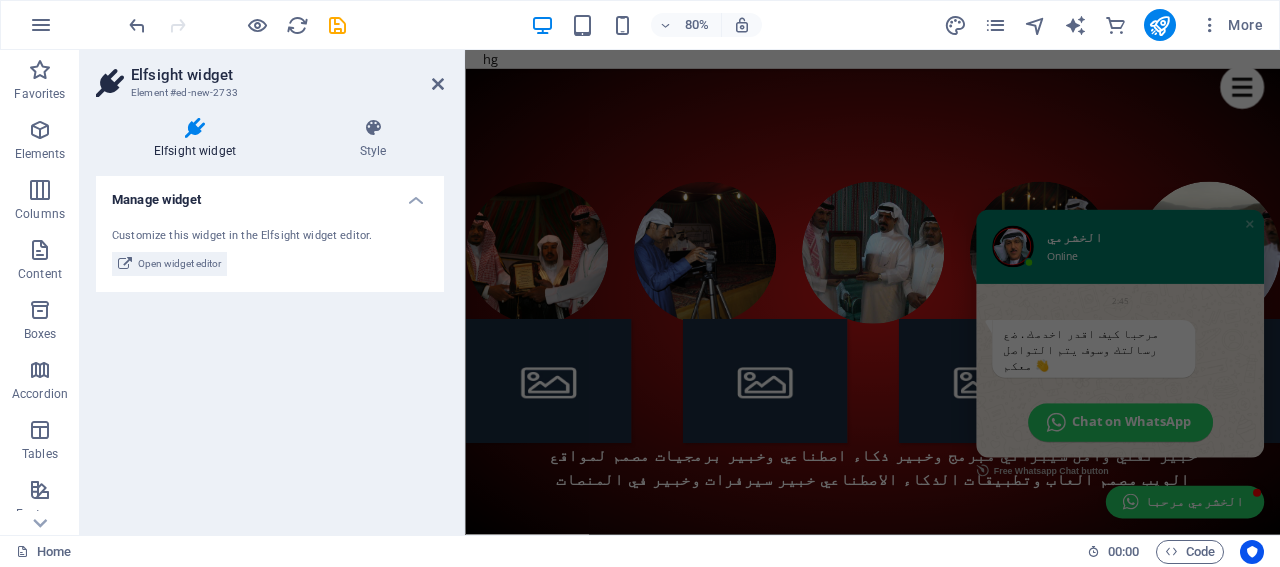click on "Chat on WhatsApp" at bounding box center [1283, 516] 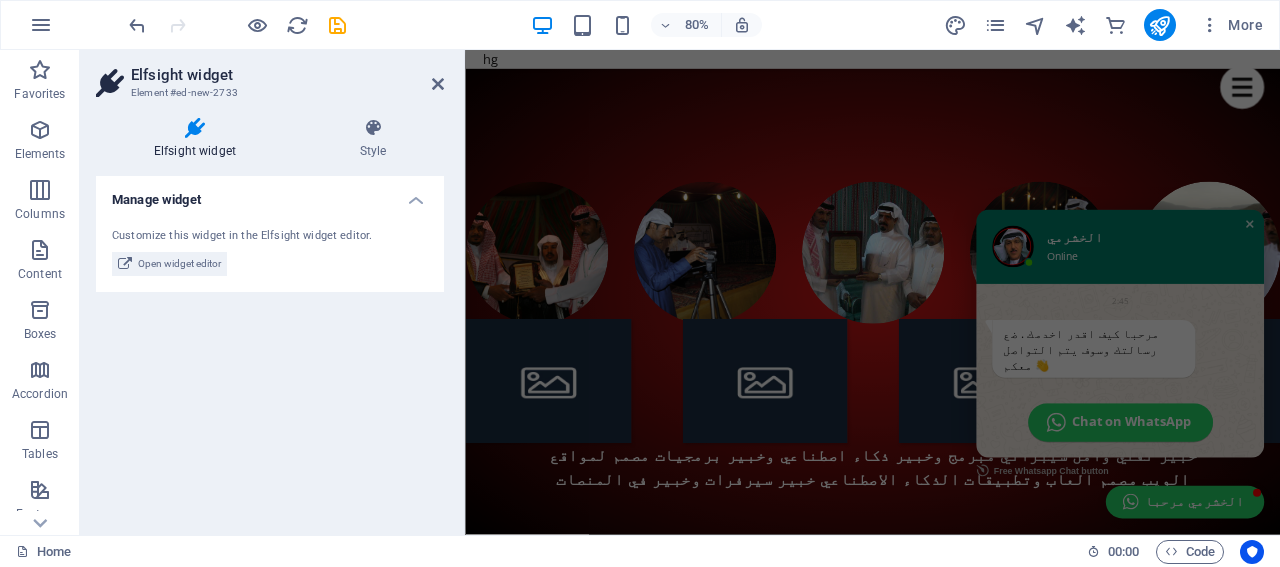 click at bounding box center [1445, 268] 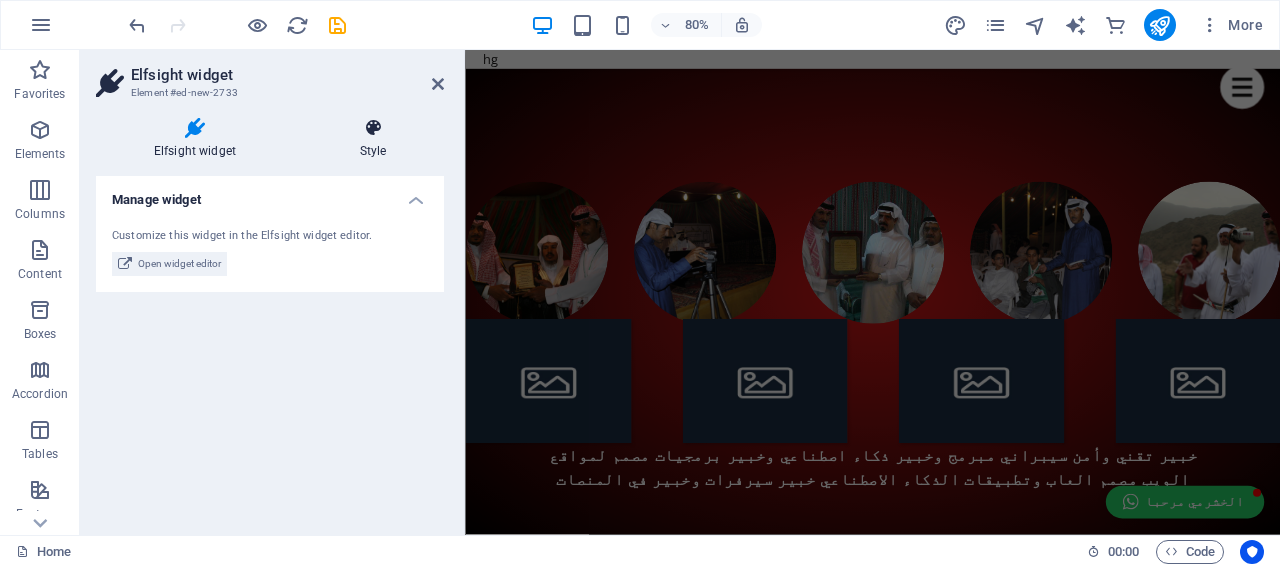 click on "Style" at bounding box center [373, 139] 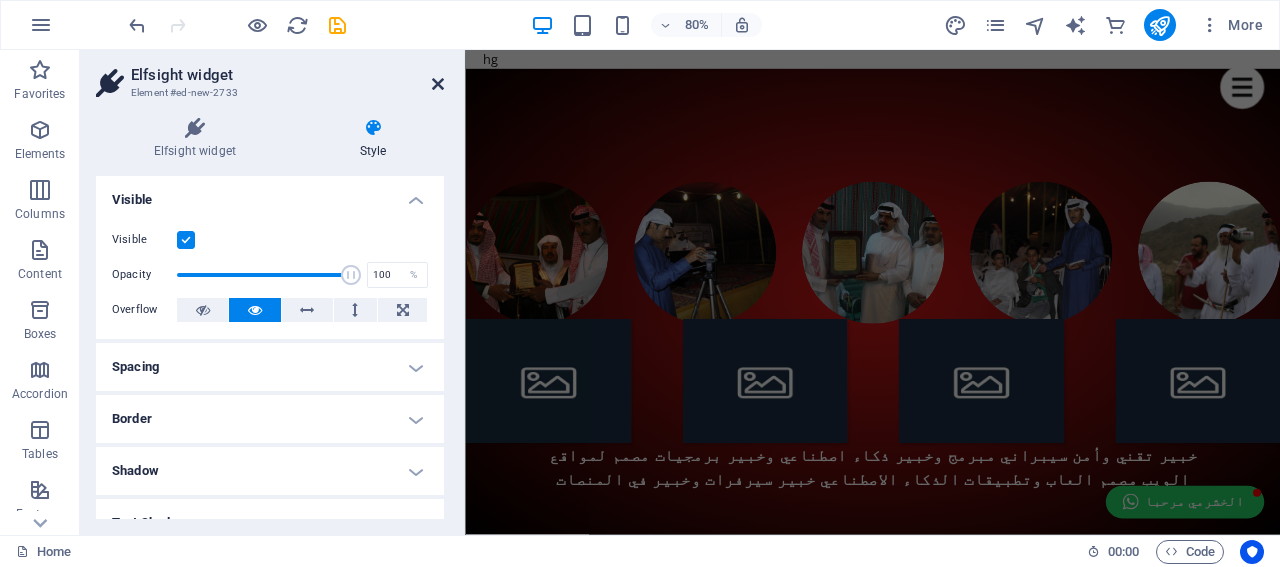 click at bounding box center [438, 84] 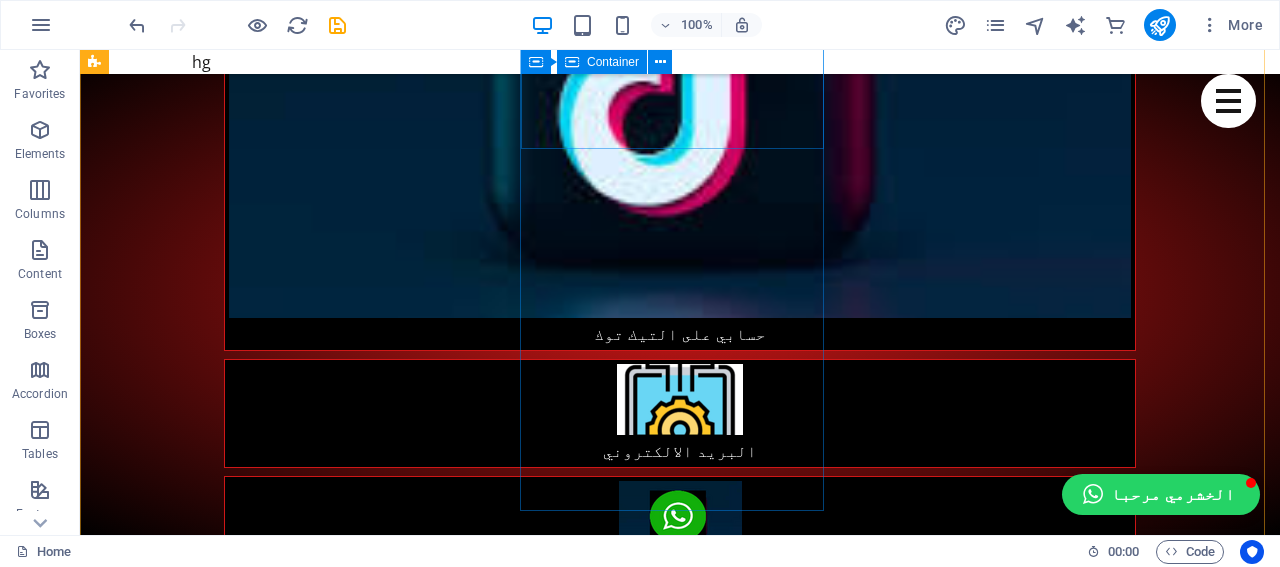 scroll, scrollTop: 2268, scrollLeft: 0, axis: vertical 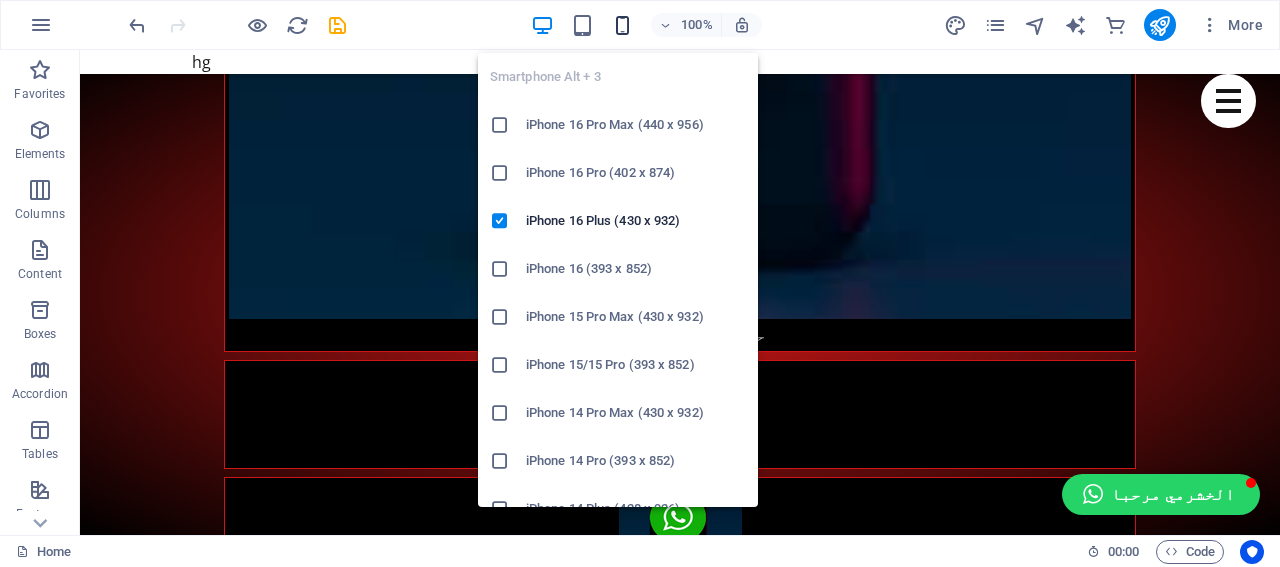click at bounding box center (622, 25) 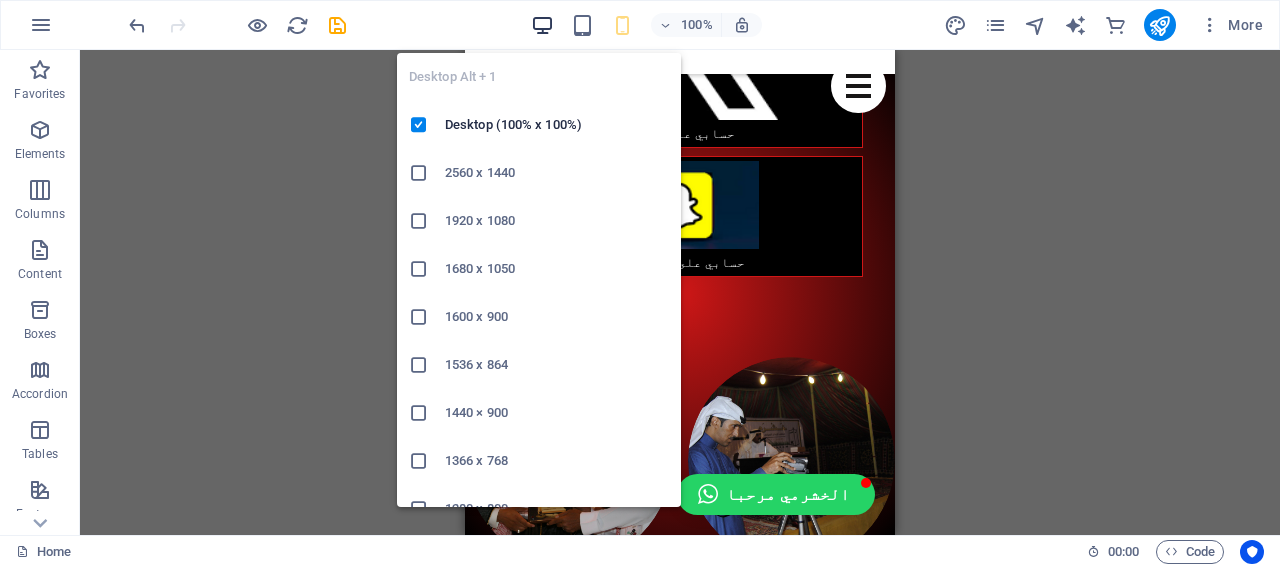 click at bounding box center (542, 25) 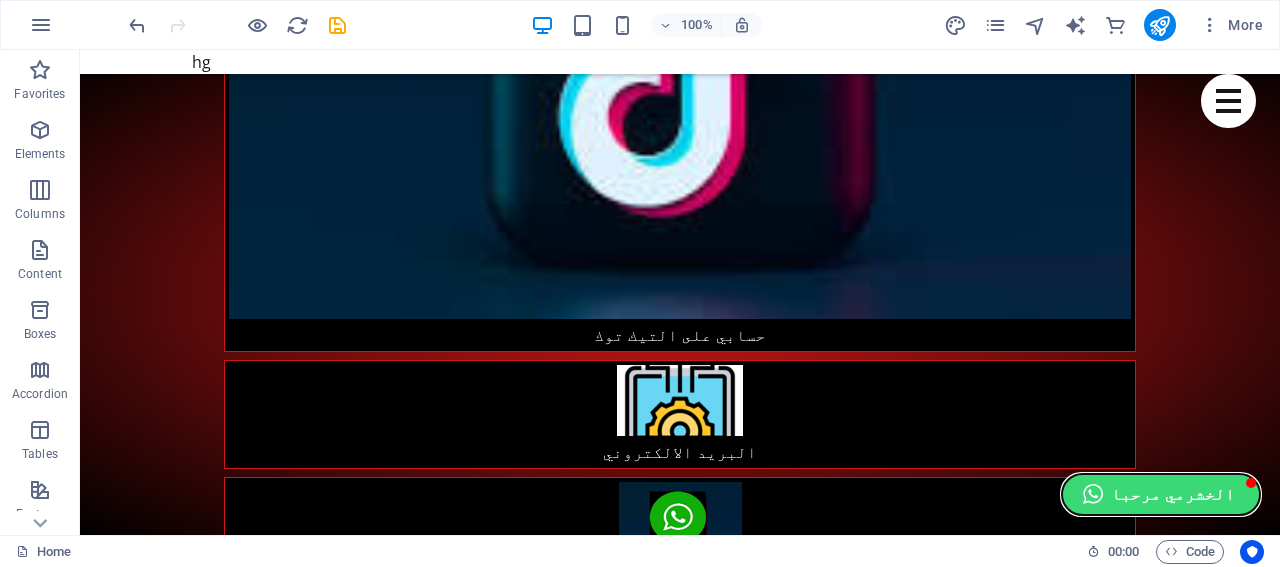 click on "الخشرمي مرحبا" at bounding box center [1161, 494] 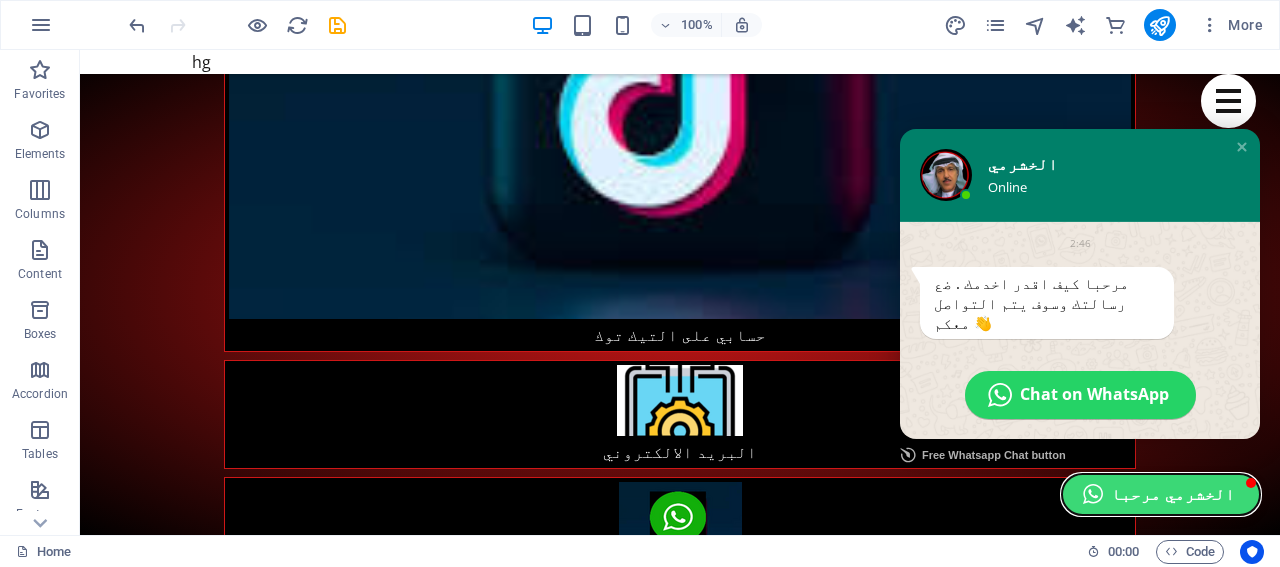 click on "الخشرمي مرحبا" at bounding box center [1161, 494] 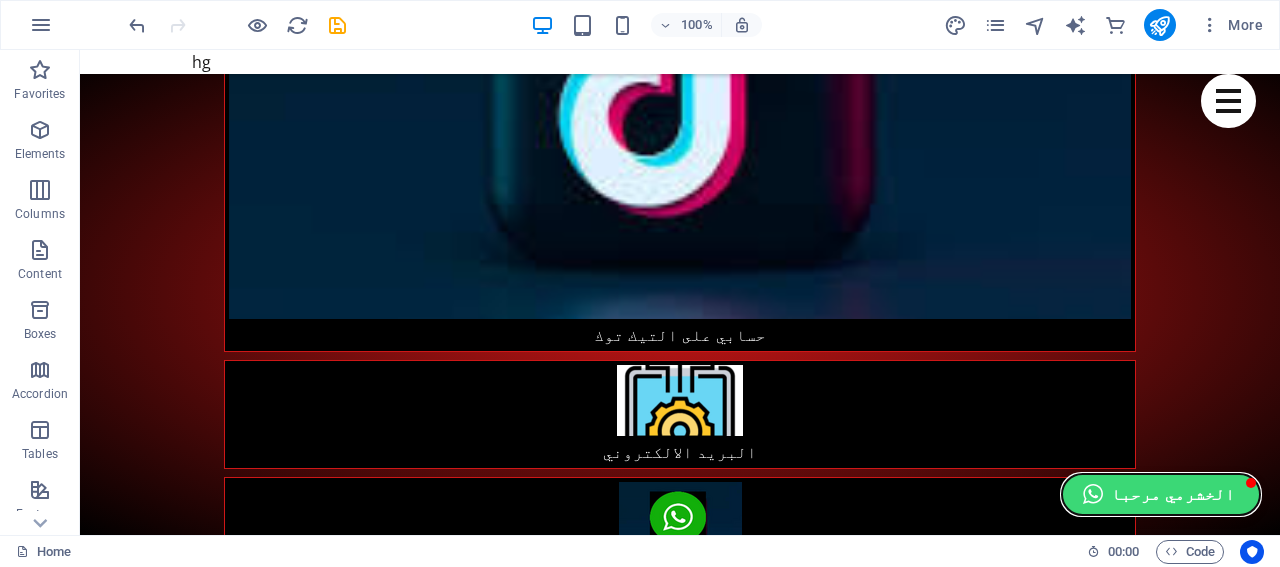 click on "الخشرمي مرحبا" at bounding box center [1161, 494] 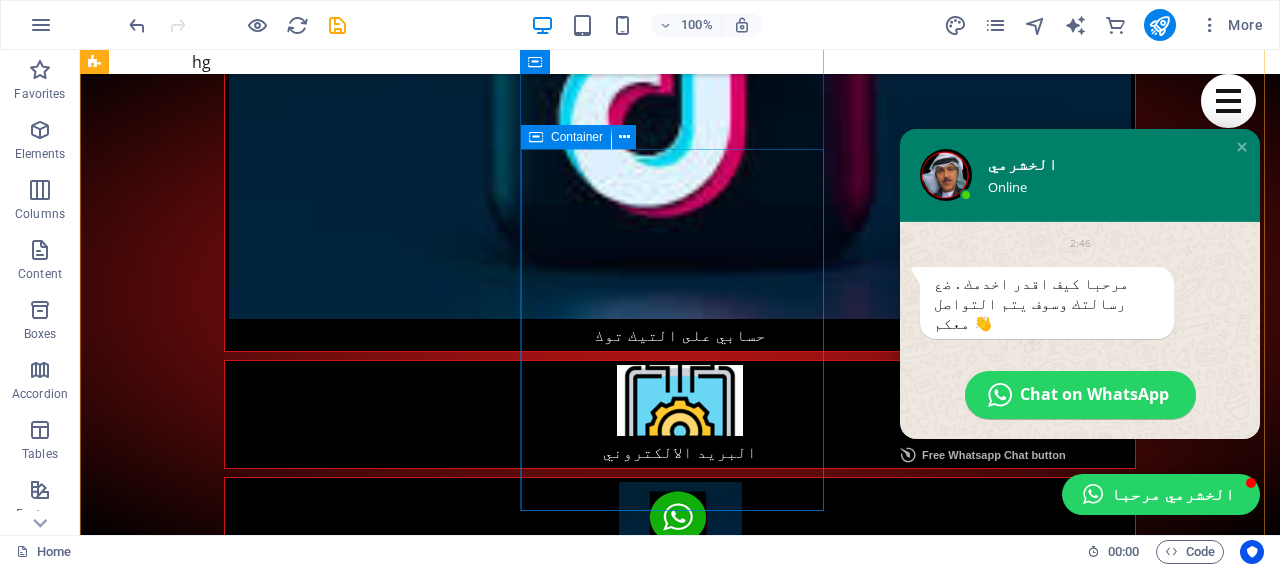 click on "$199 Lorem  ipsum Lorem  ipsum Lorem  ipsum Lorem  ipsum BUTTON" at bounding box center (568, 5086) 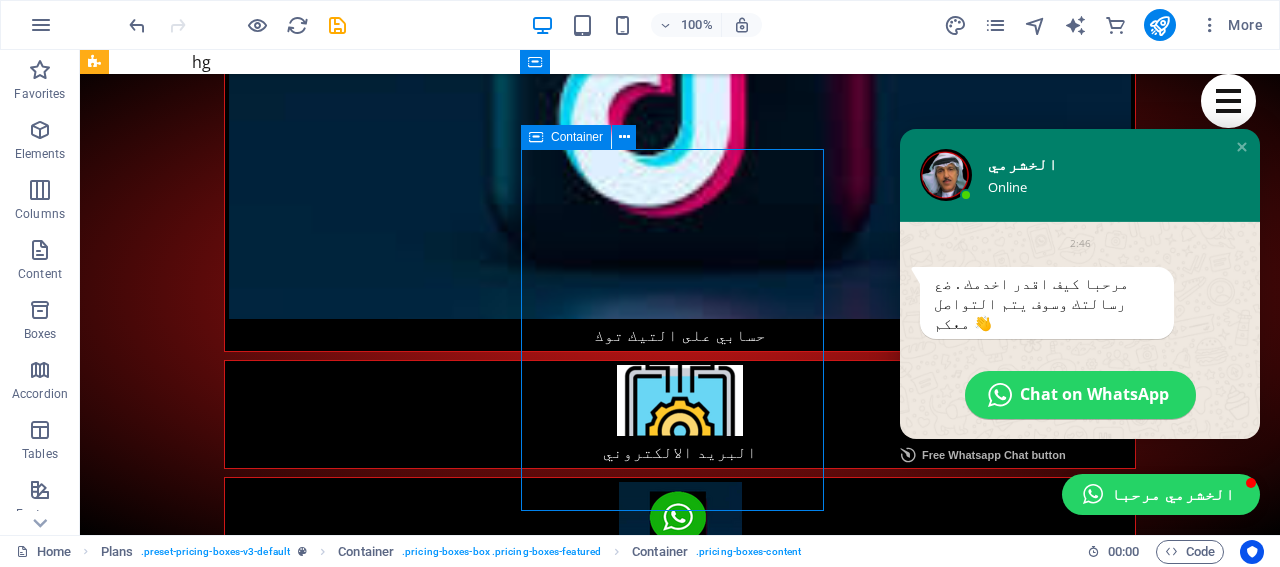 click on "$199 Lorem  ipsum Lorem  ipsum Lorem  ipsum Lorem  ipsum BUTTON" at bounding box center (568, 5086) 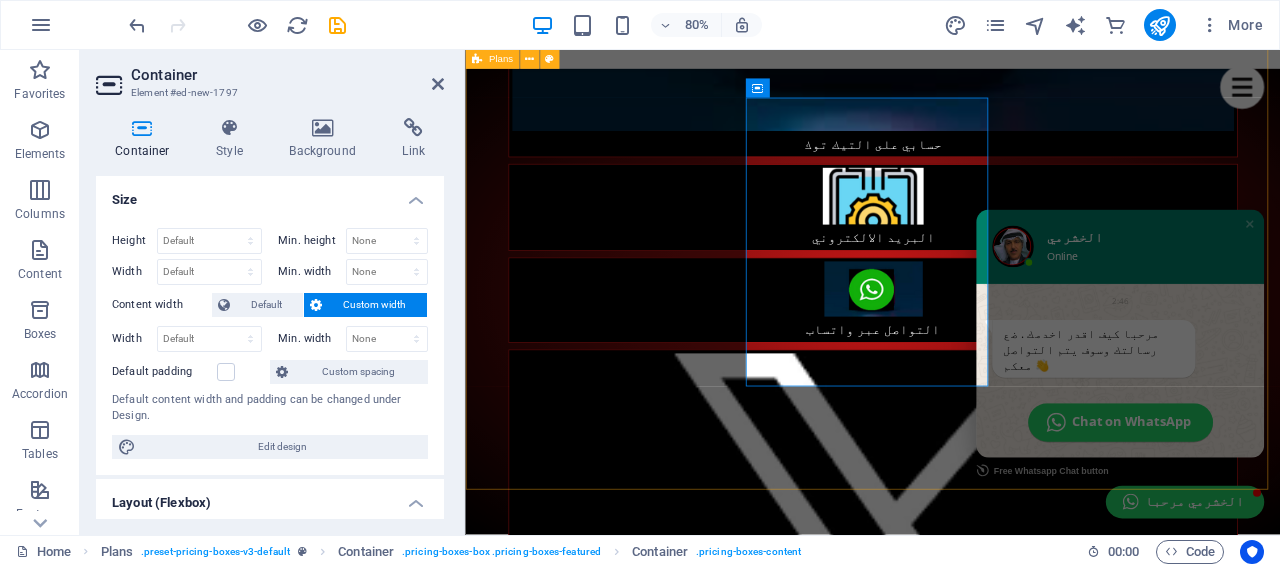 scroll, scrollTop: 2598, scrollLeft: 0, axis: vertical 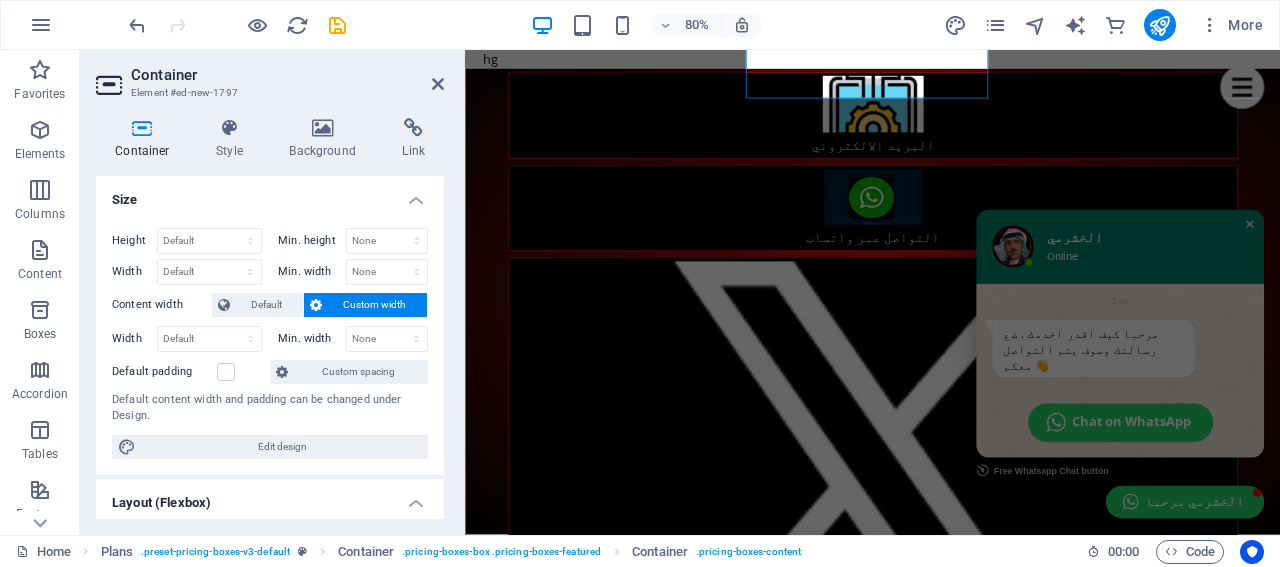 click at bounding box center [1445, 268] 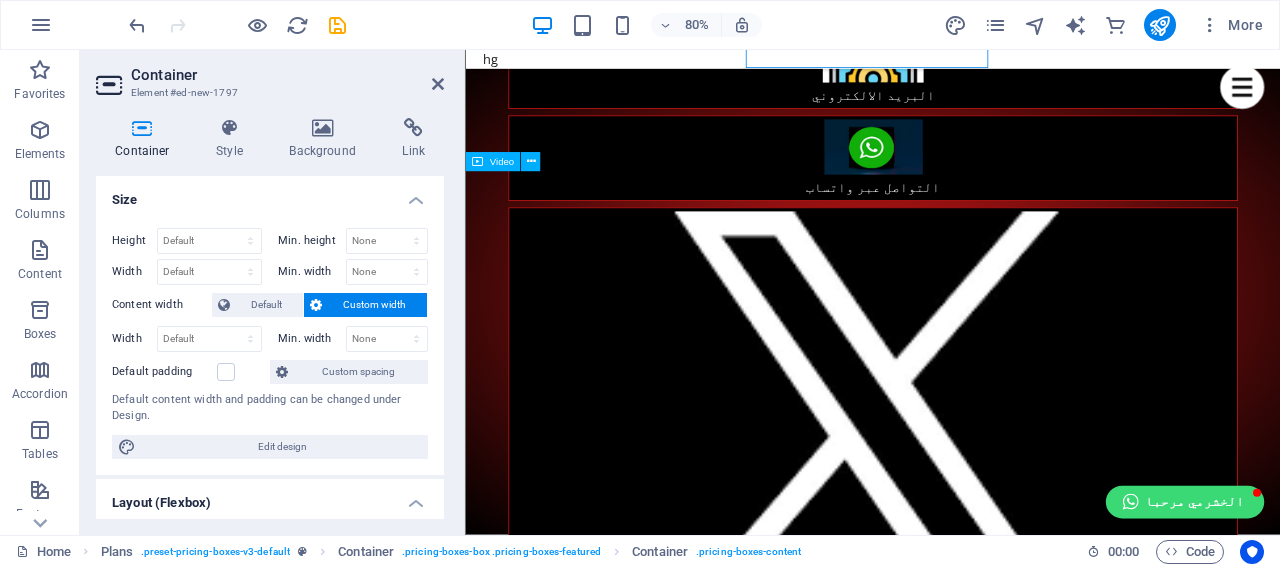 drag, startPoint x: 1318, startPoint y: 621, endPoint x: 1230, endPoint y: 644, distance: 90.95603 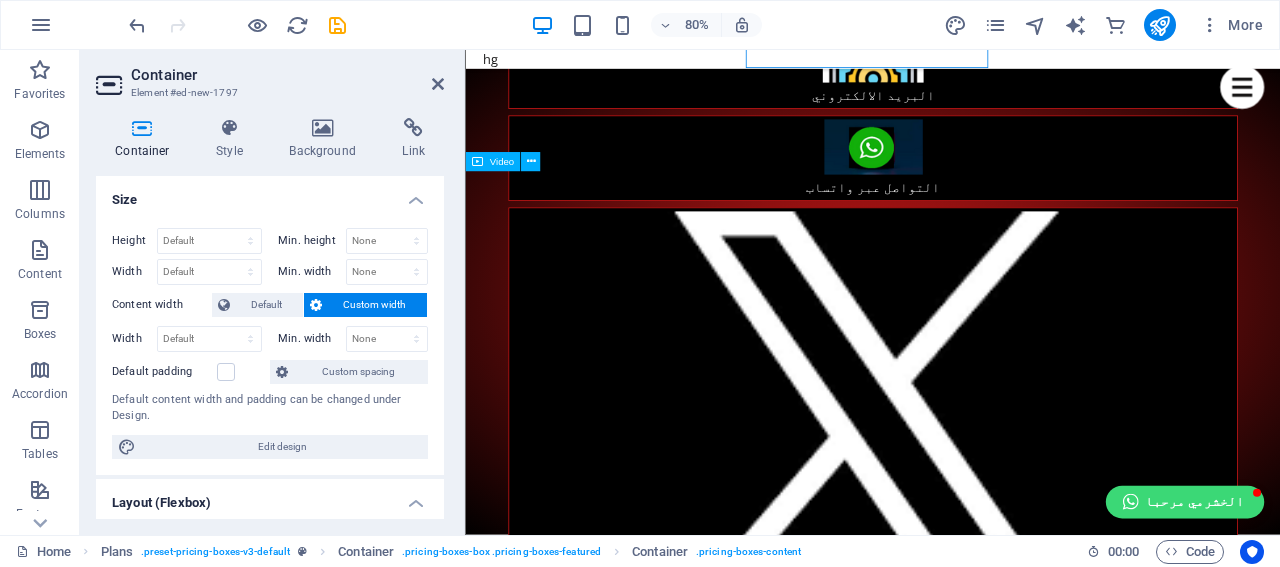 click at bounding box center (974, 5739) 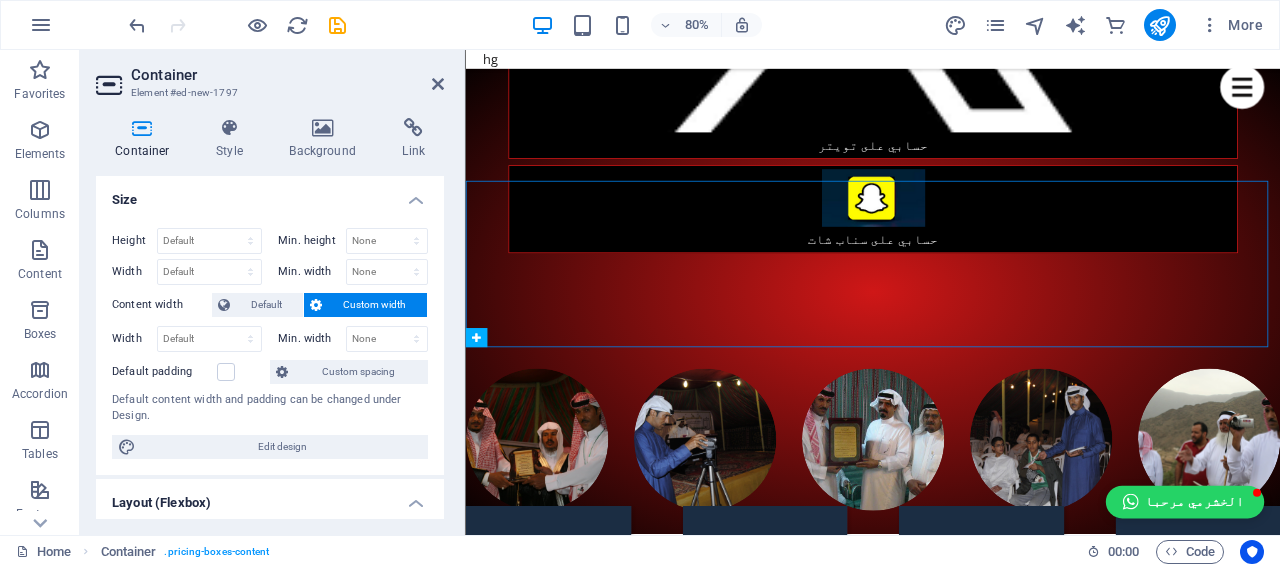 scroll, scrollTop: 3363, scrollLeft: 0, axis: vertical 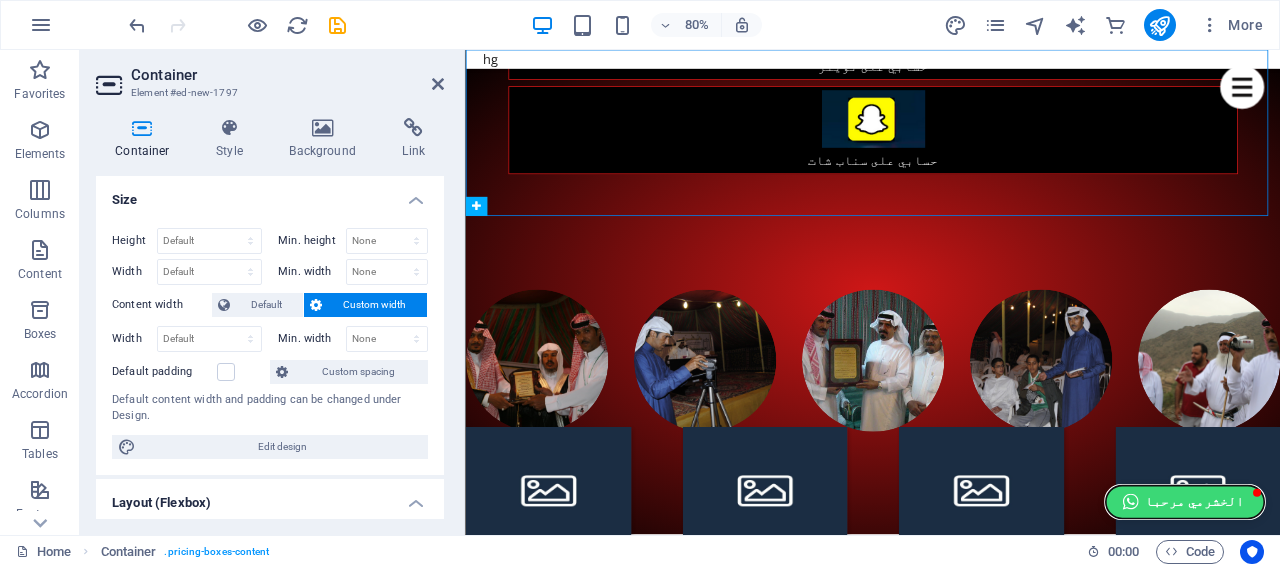 click at bounding box center [1454, 604] 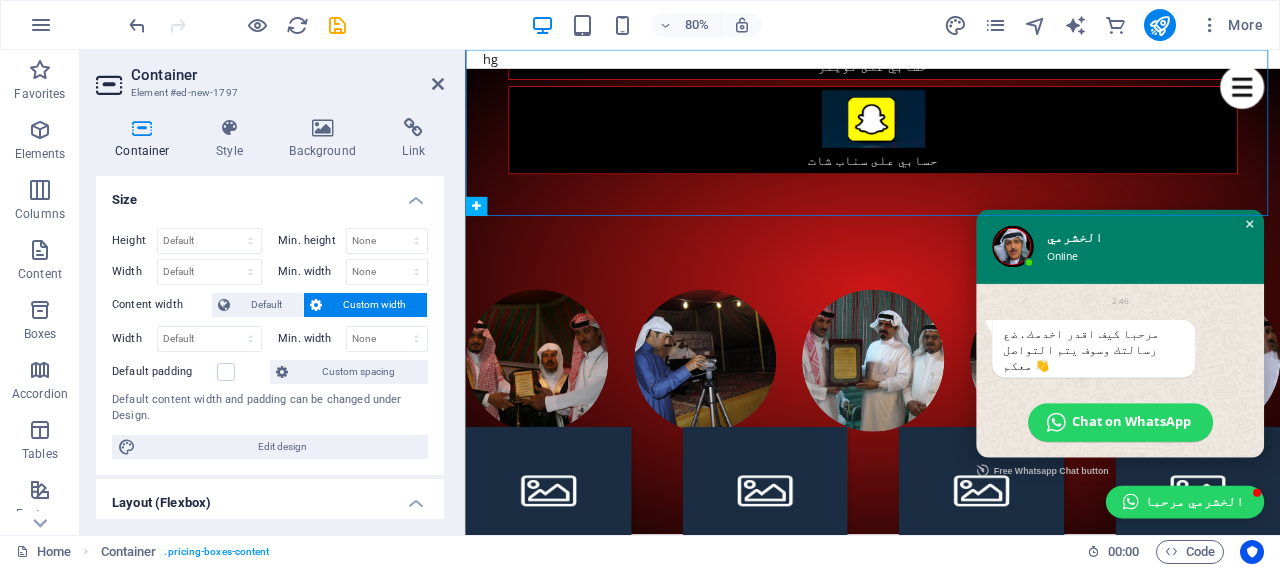 click at bounding box center (1445, 268) 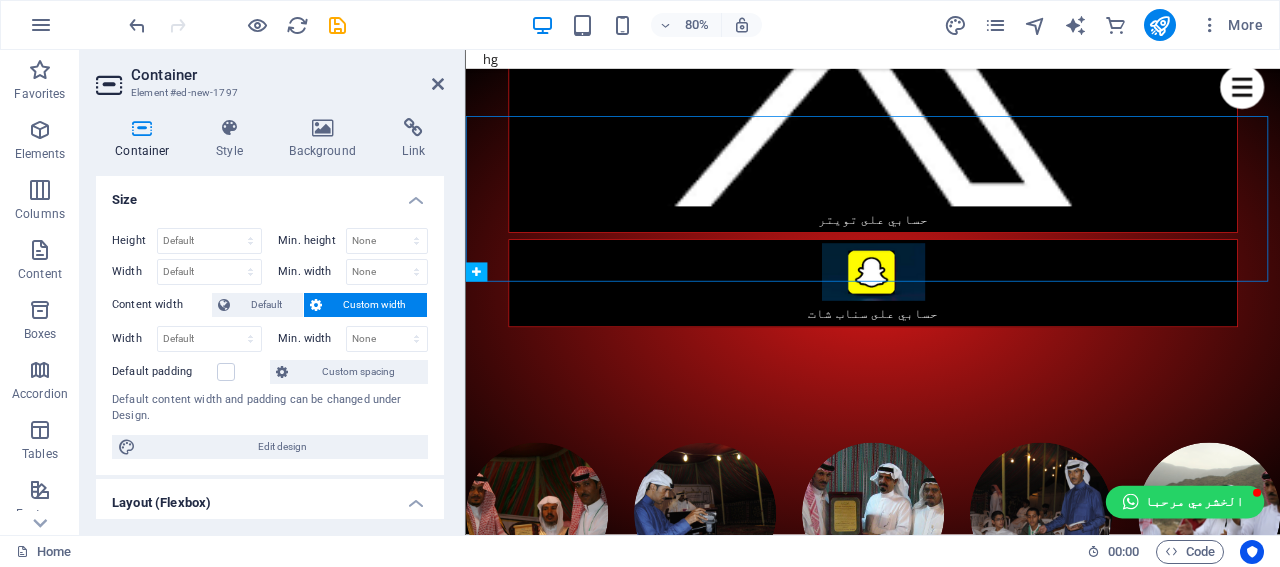 scroll, scrollTop: 3163, scrollLeft: 0, axis: vertical 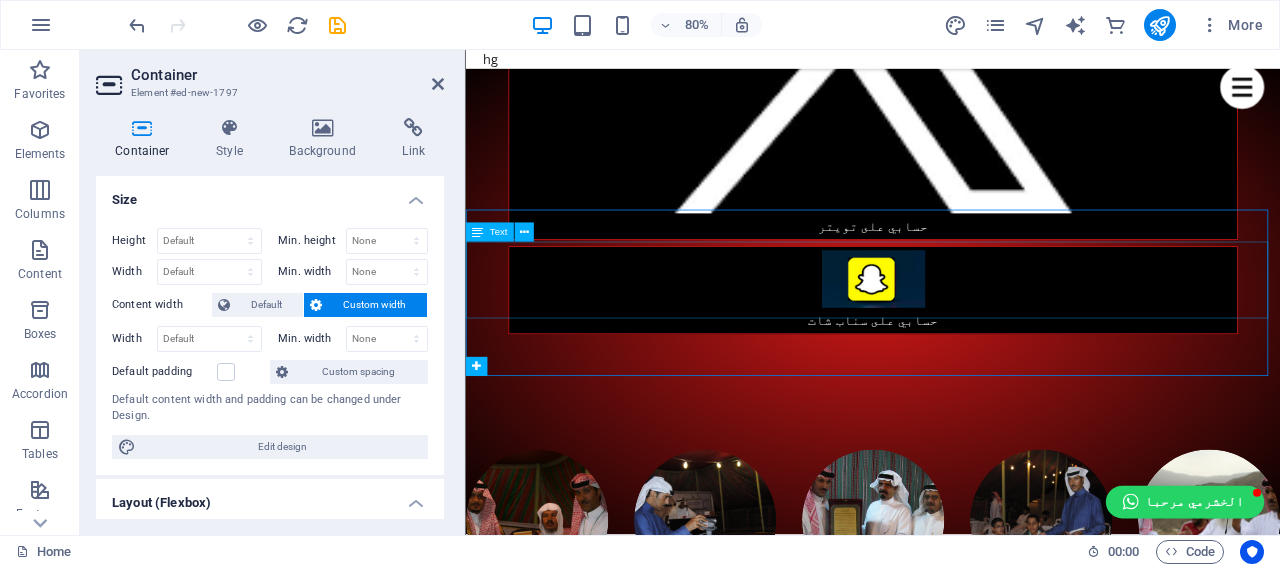 click on "Lorem  ipsum Lorem  ipsum Lorem  ipsum Lorem  ipsum" at bounding box center (974, 5284) 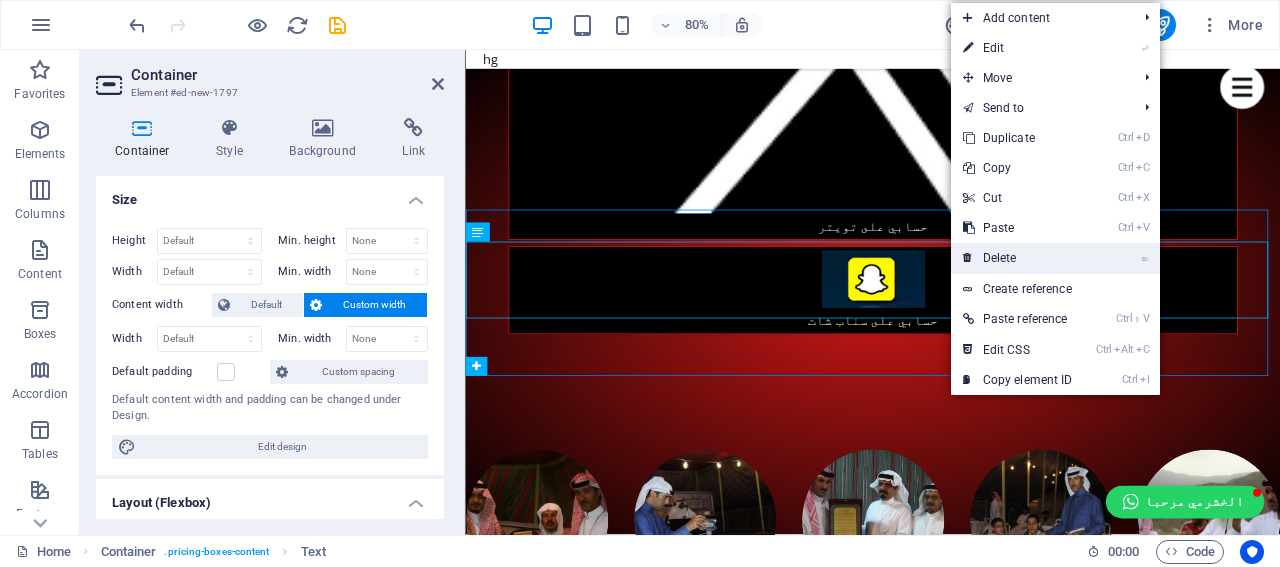click on "⌦  Delete" at bounding box center (1018, 258) 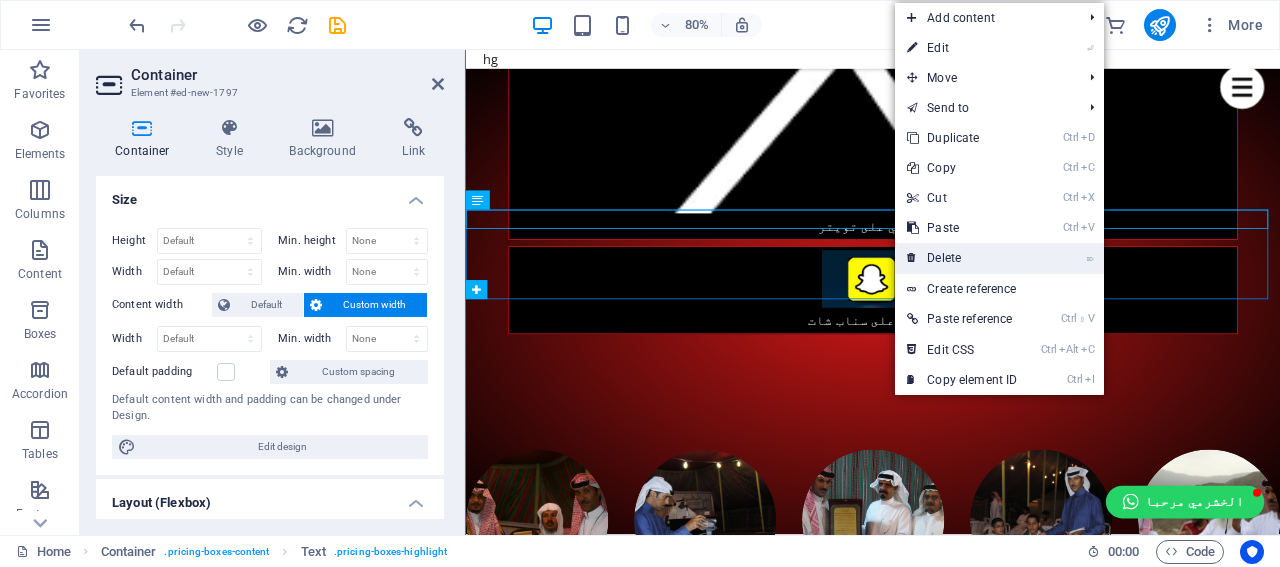 click on "⌦  Delete" at bounding box center (962, 258) 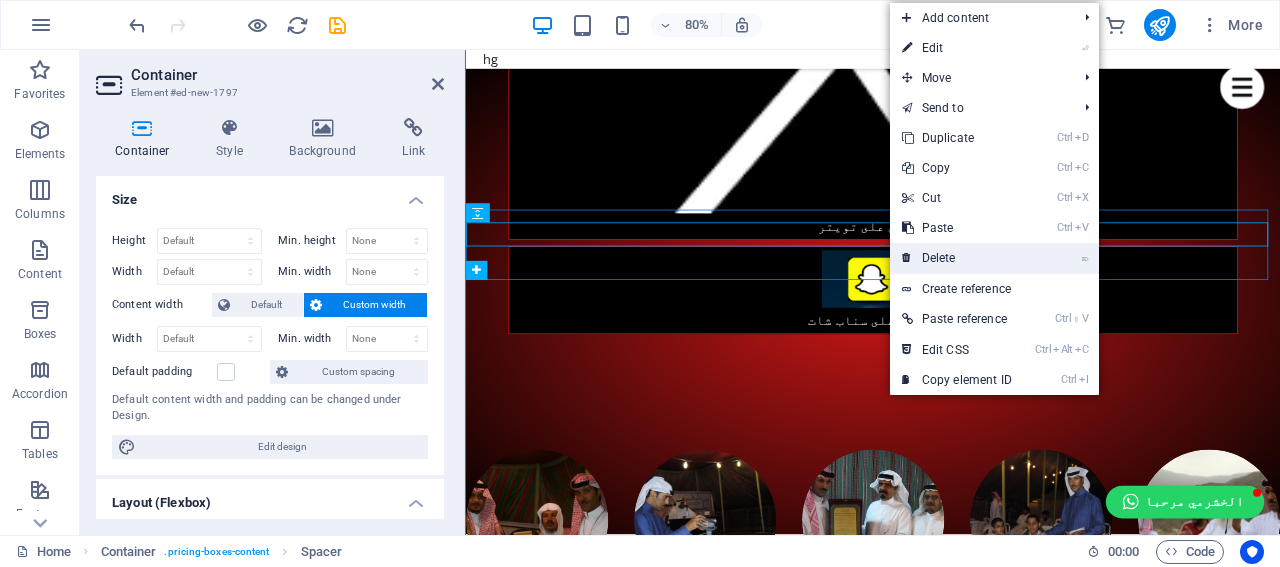 click on "⌦  Delete" at bounding box center [957, 258] 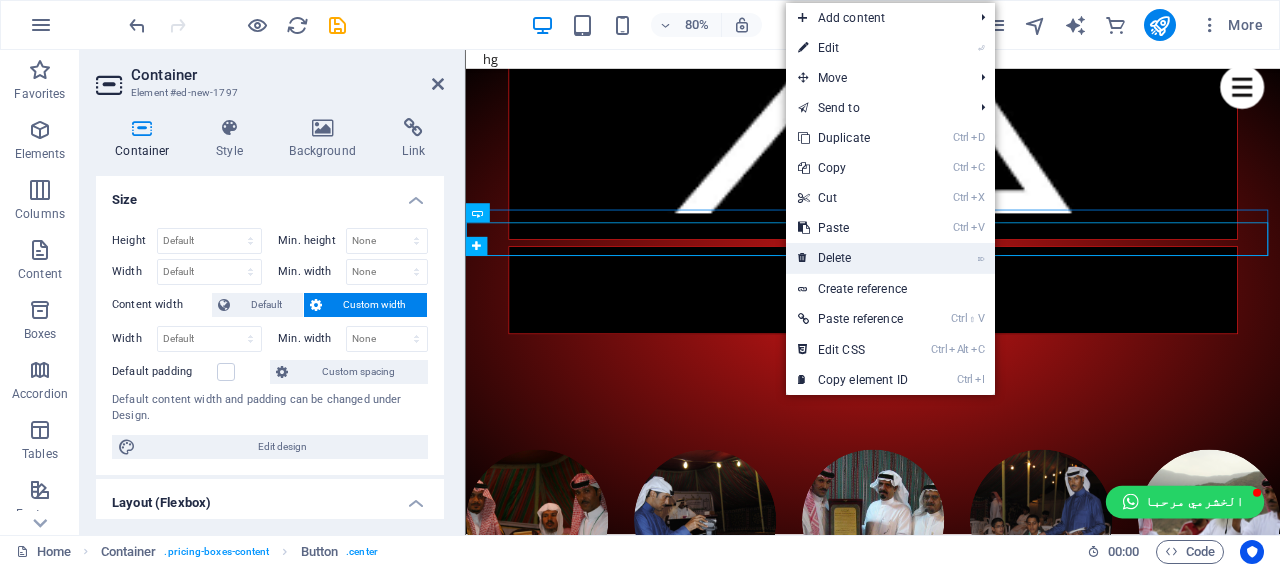 click on "⌦  Delete" at bounding box center (853, 258) 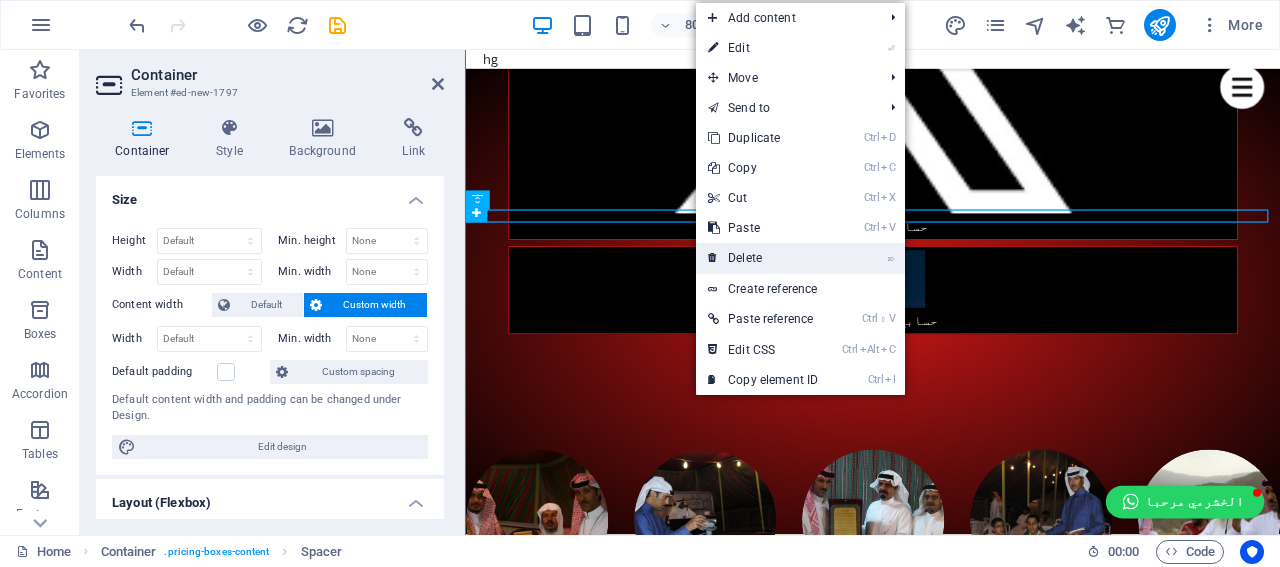 click on "⌦  Delete" at bounding box center (763, 258) 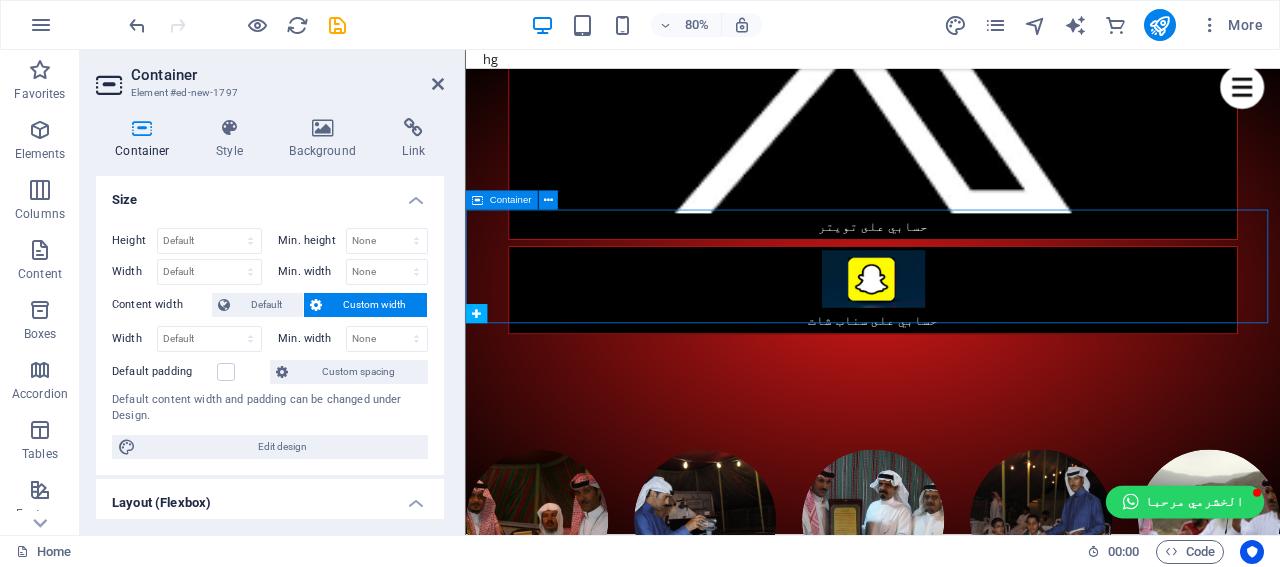 click on "Drop content here or  Add elements  Paste clipboard" at bounding box center [974, 5265] 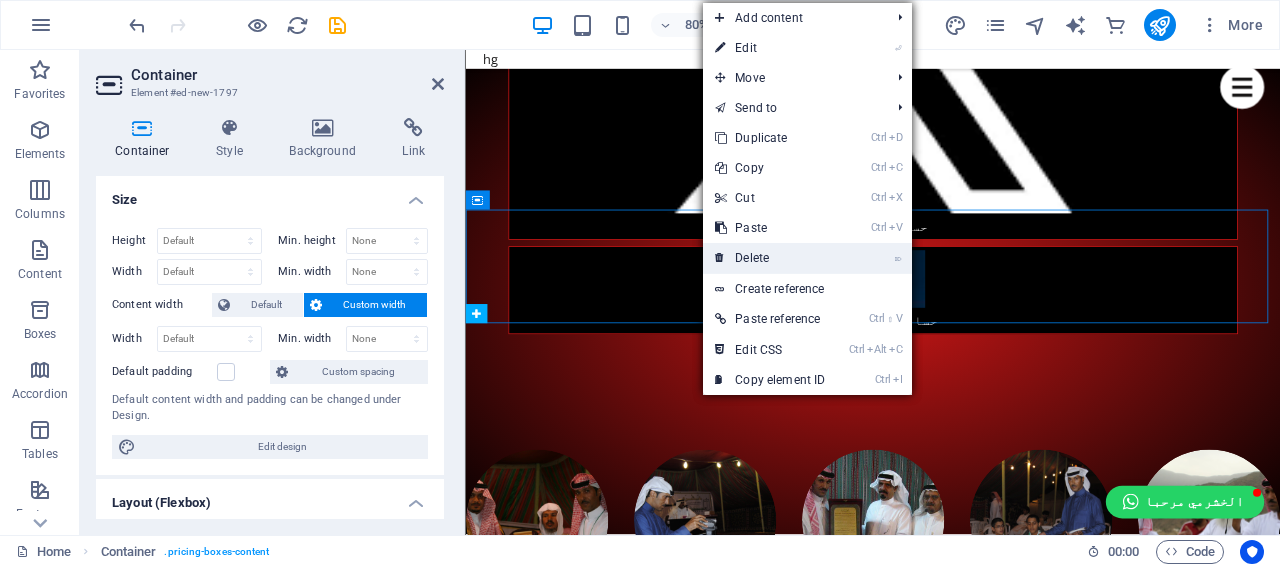 click on "⌦  Delete" at bounding box center (770, 258) 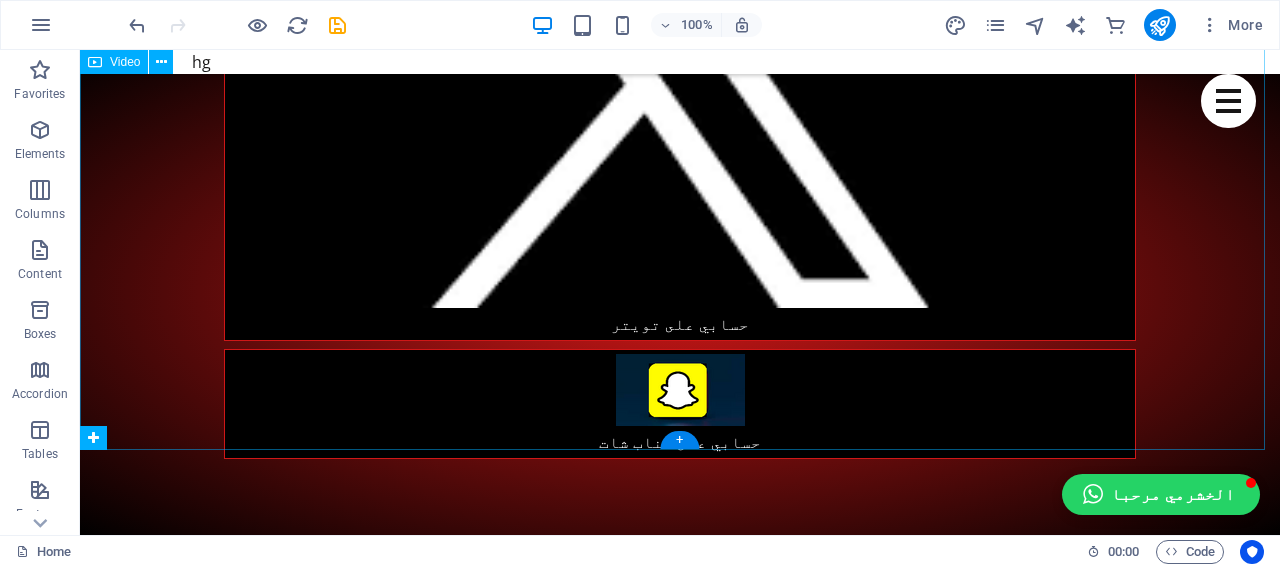 scroll, scrollTop: 3034, scrollLeft: 0, axis: vertical 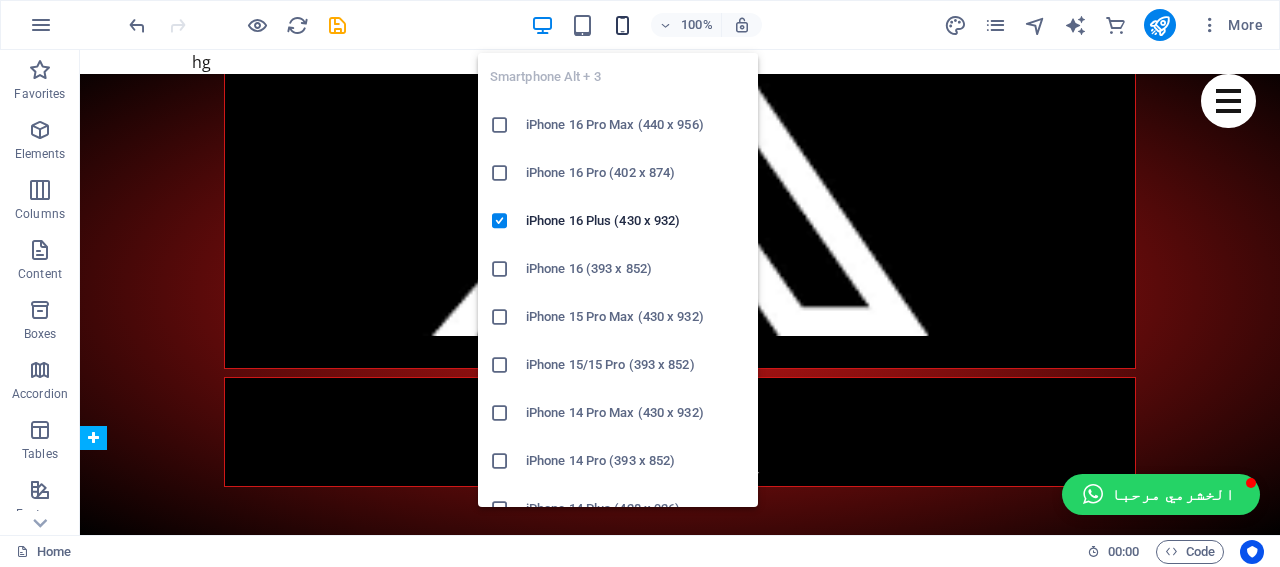 click at bounding box center (622, 25) 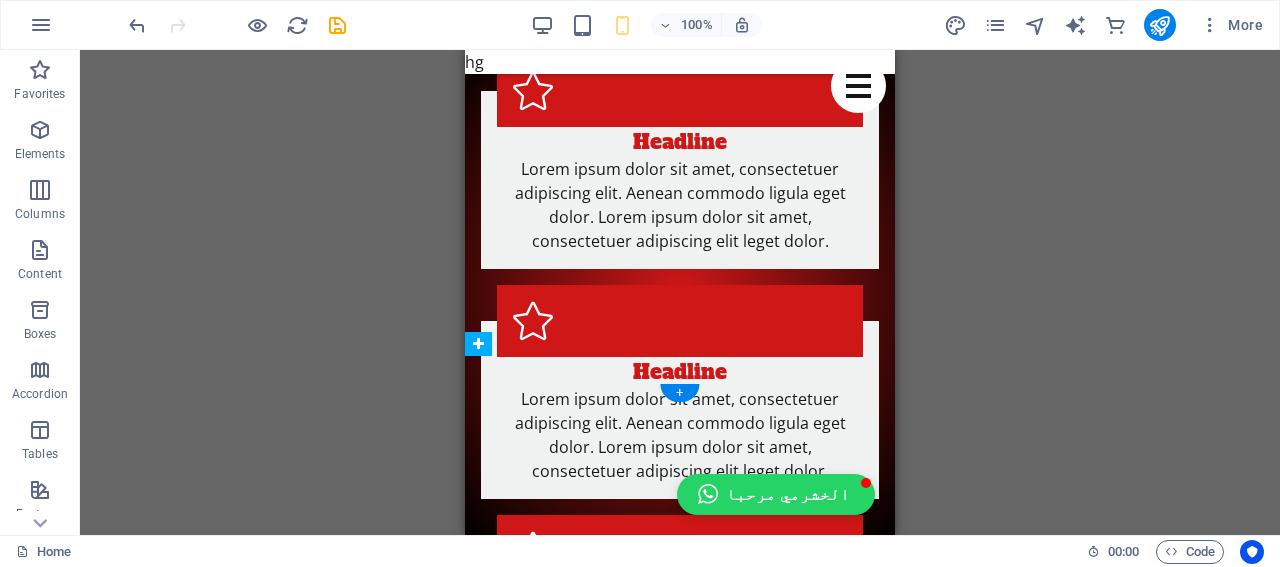 scroll, scrollTop: 4430, scrollLeft: 0, axis: vertical 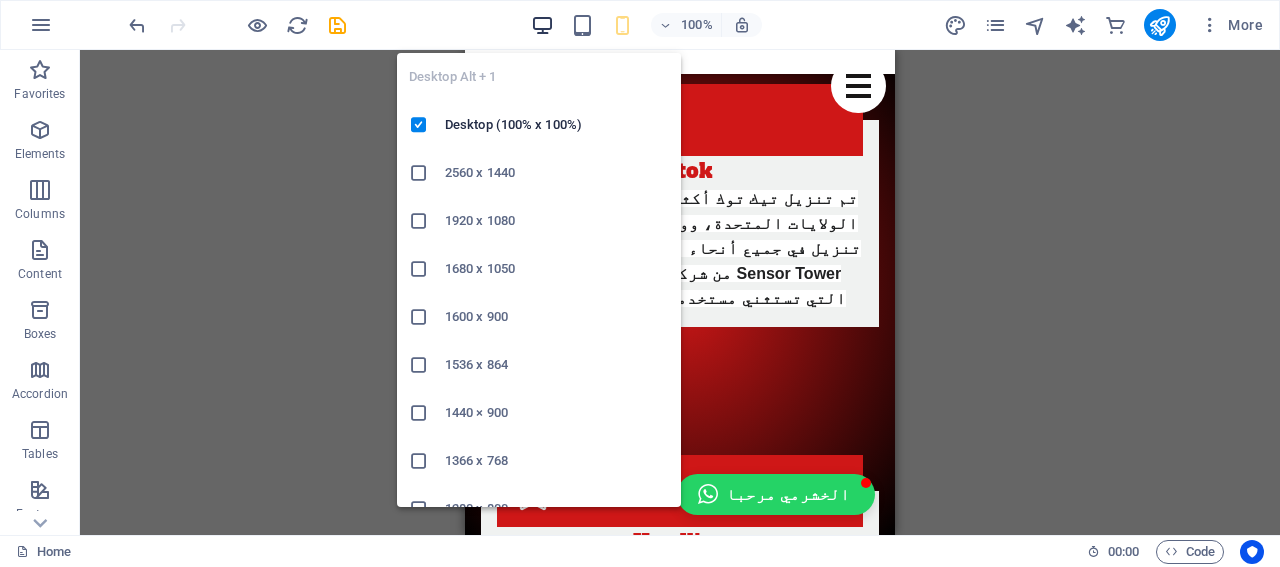click at bounding box center [542, 25] 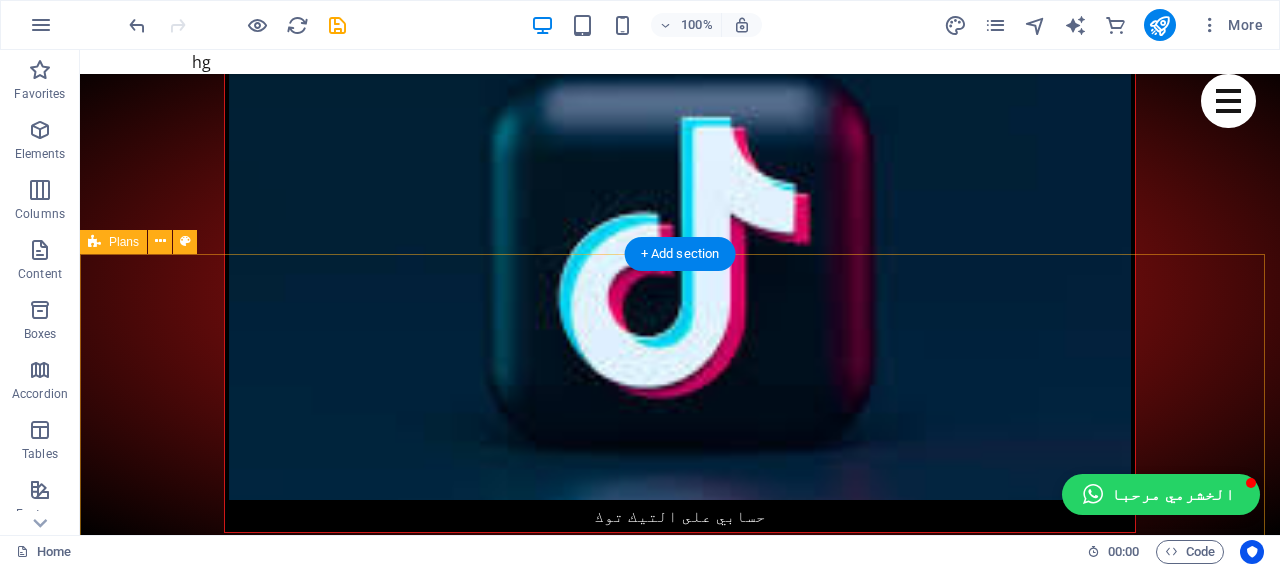 scroll, scrollTop: 2200, scrollLeft: 0, axis: vertical 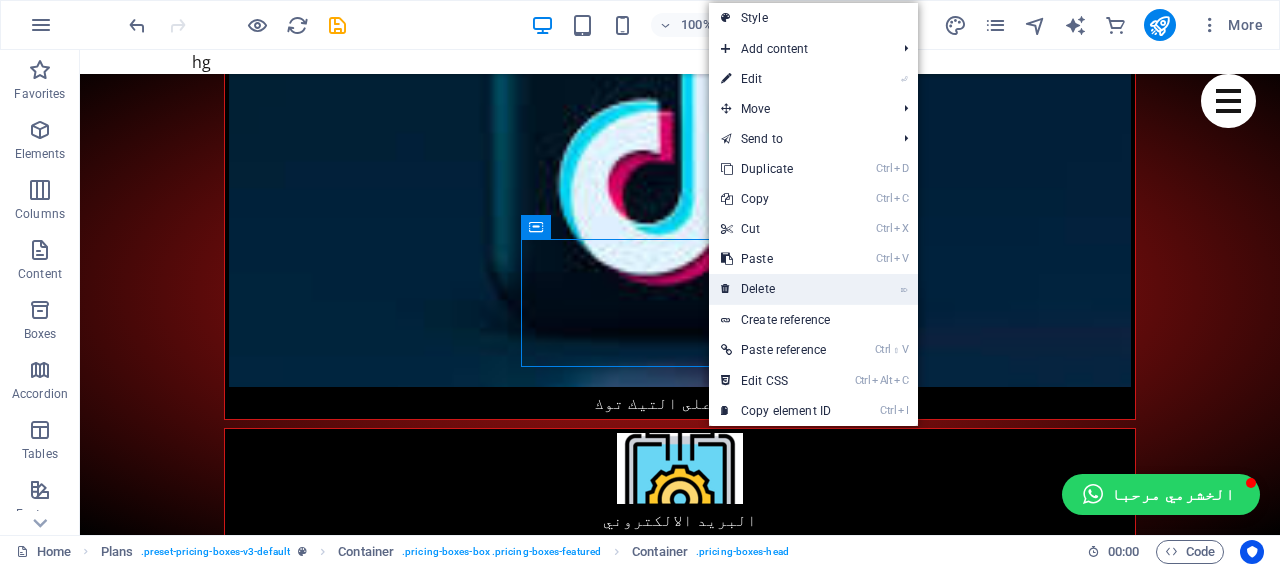 click on "⌦  Delete" at bounding box center [776, 289] 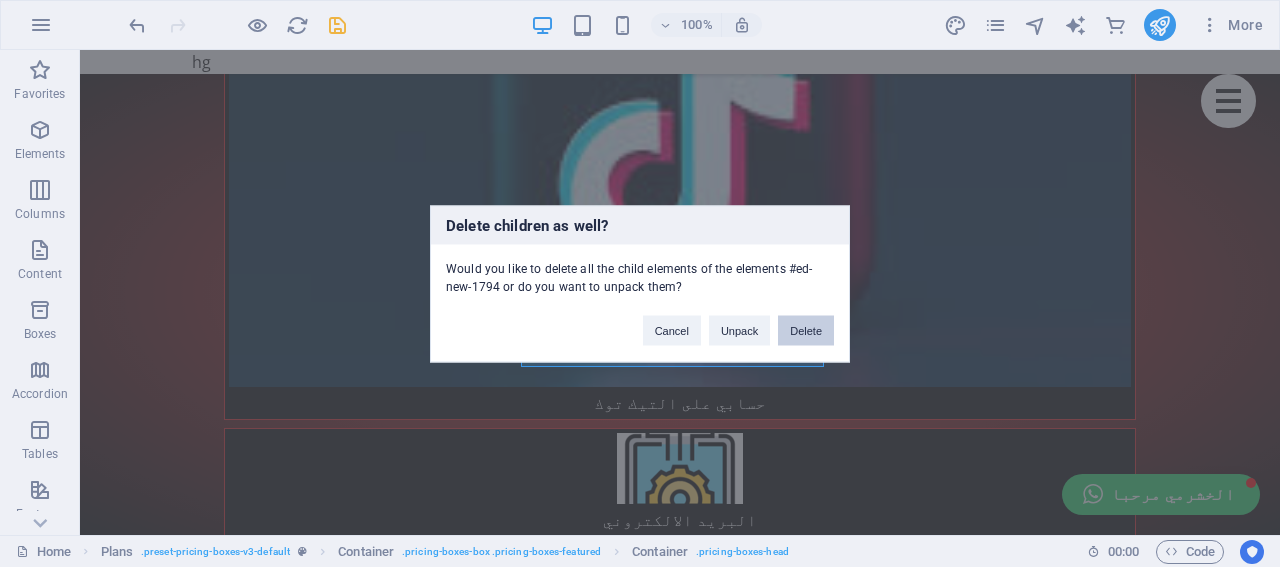 click on "Delete" at bounding box center [806, 330] 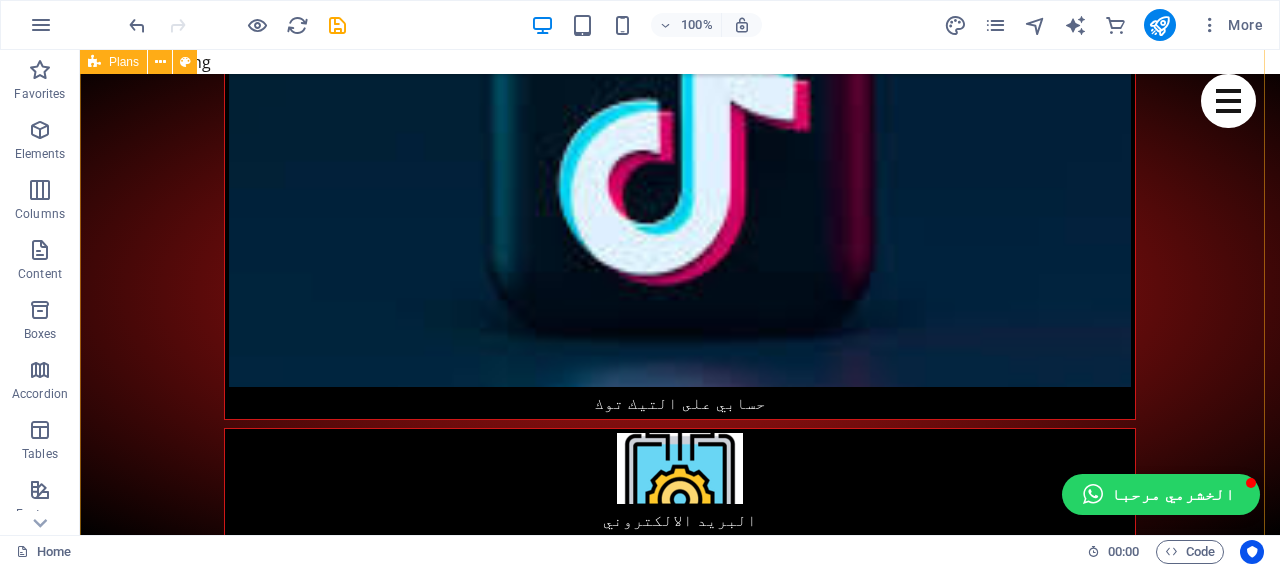 click on "Headline $99 Lorem  ipsum Lorem  ipsum Lorem  ipsum Lorem  ipsum BUTTON Drop content here or  Add elements  Paste clipboard Headline $299 Lorem  ipsum Lorem  ipsum Lorem  ipsum Lorem  ipsum BUTTON" at bounding box center (680, 4916) 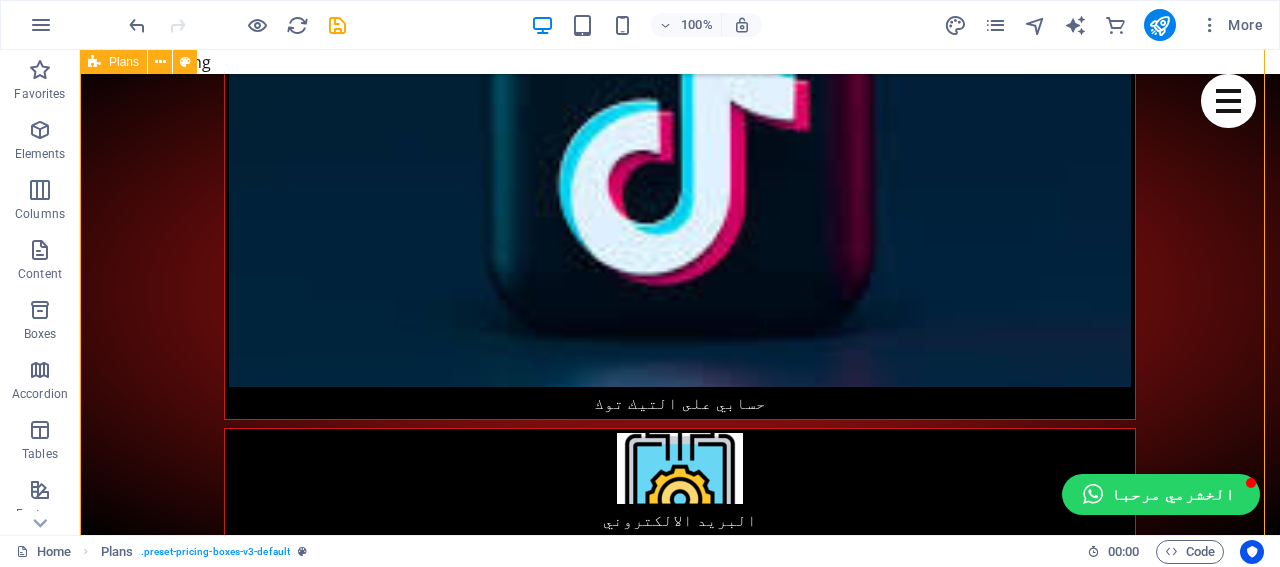 click on "Headline $99 Lorem  ipsum Lorem  ipsum Lorem  ipsum Lorem  ipsum BUTTON Drop content here or  Add elements  Paste clipboard Headline $299 Lorem  ipsum Lorem  ipsum Lorem  ipsum Lorem  ipsum BUTTON" at bounding box center [680, 4916] 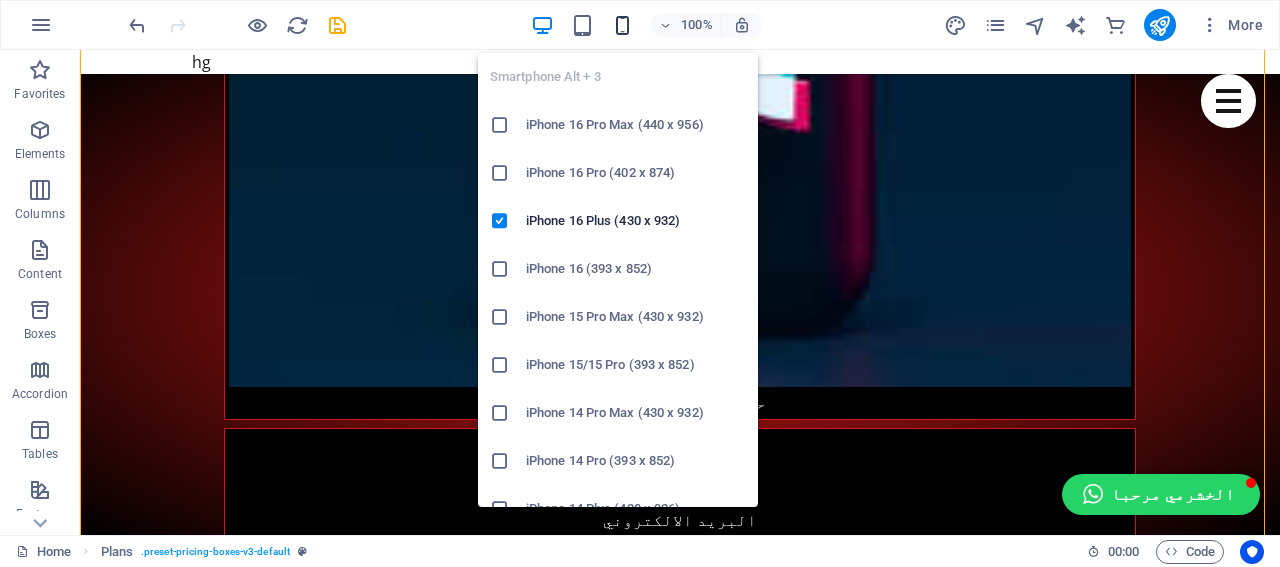 click at bounding box center [622, 25] 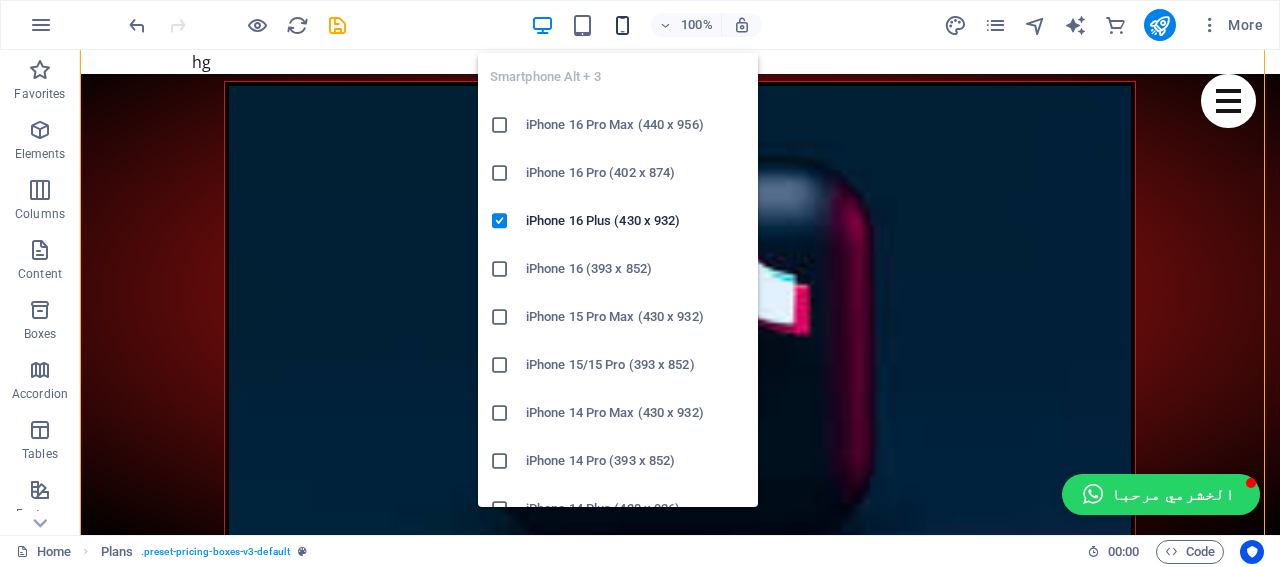 scroll, scrollTop: 3689, scrollLeft: 0, axis: vertical 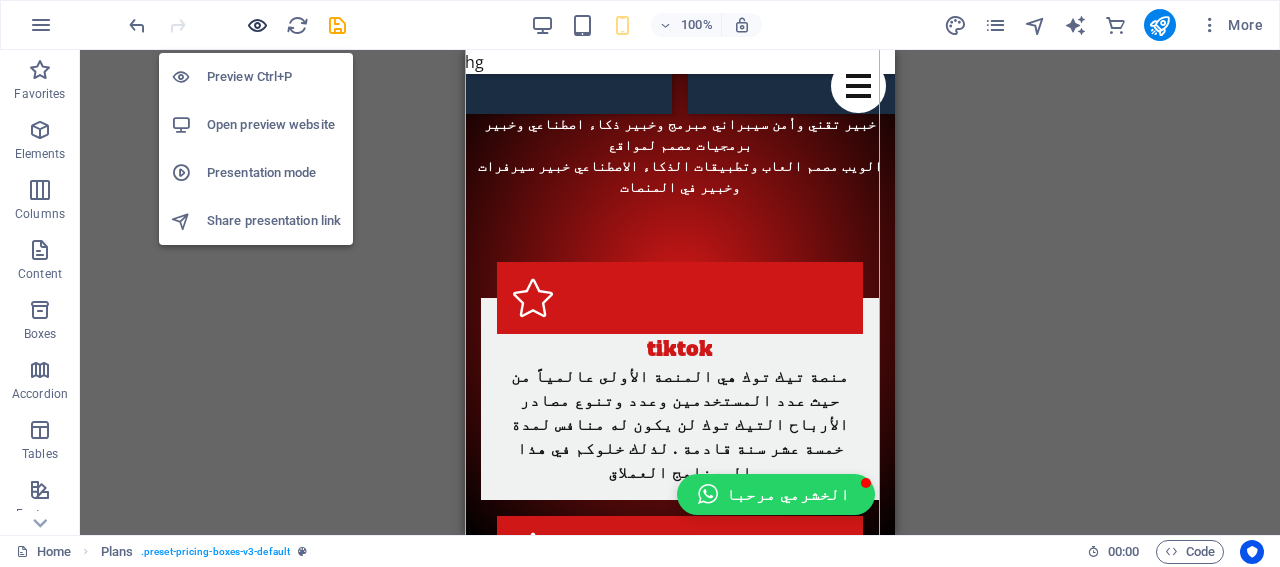 click at bounding box center [257, 25] 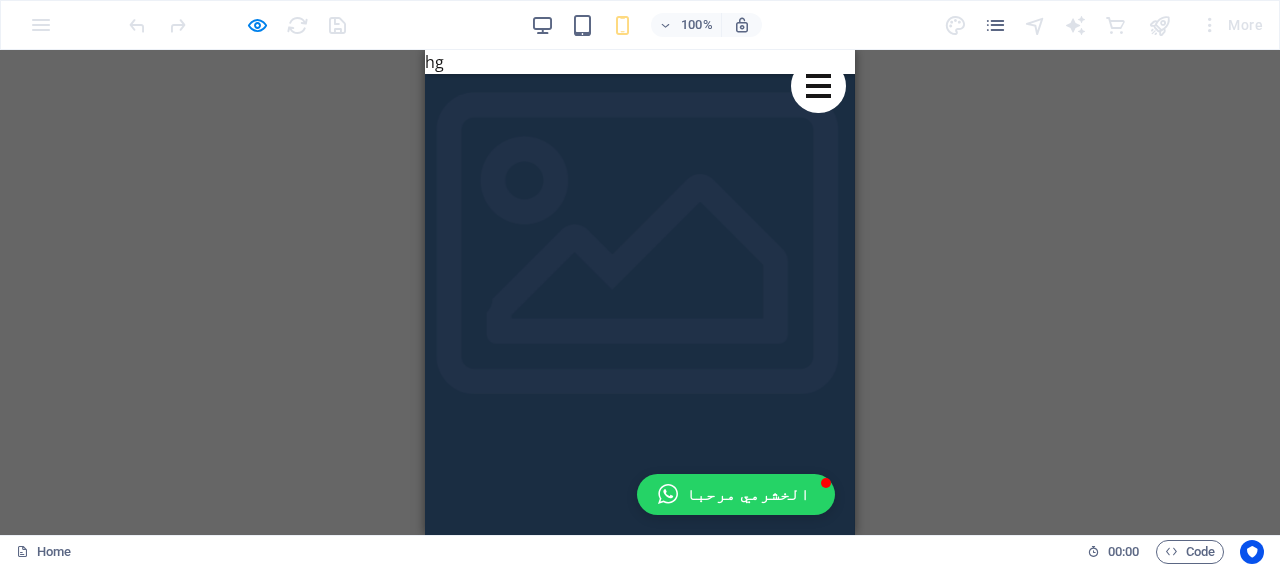 scroll, scrollTop: 0, scrollLeft: 0, axis: both 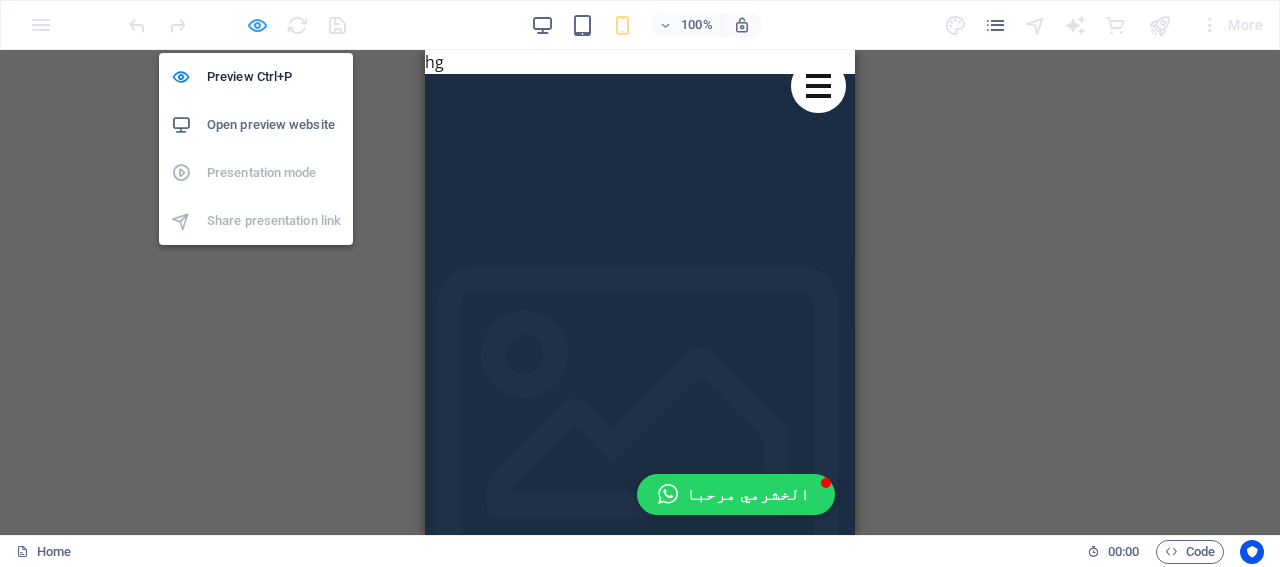 click at bounding box center [257, 25] 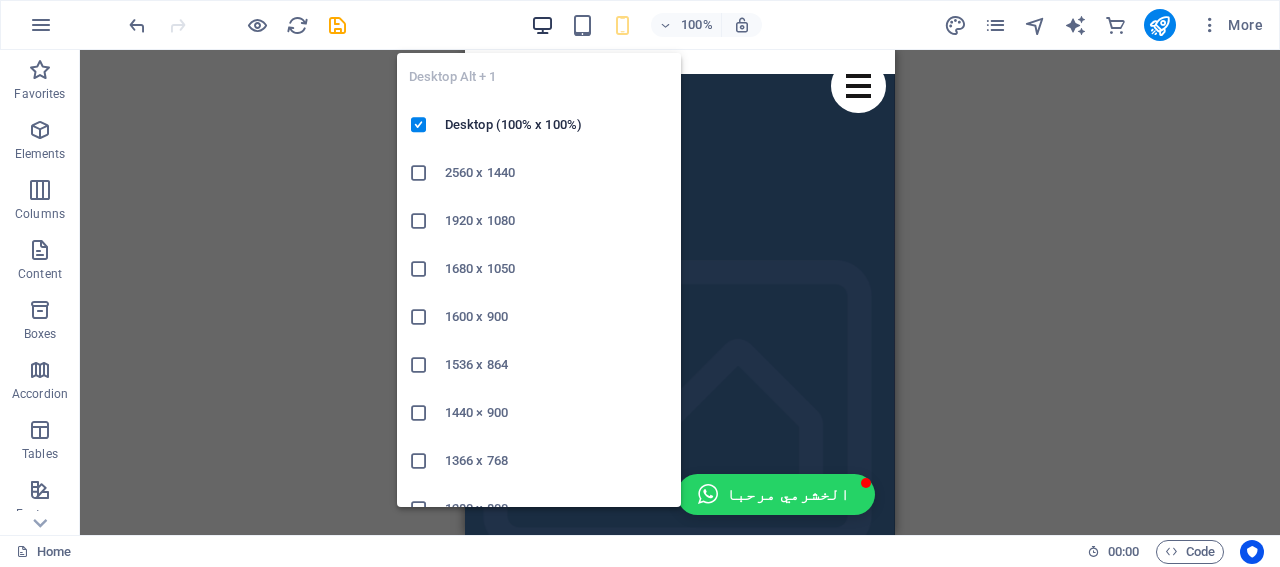 click at bounding box center (542, 25) 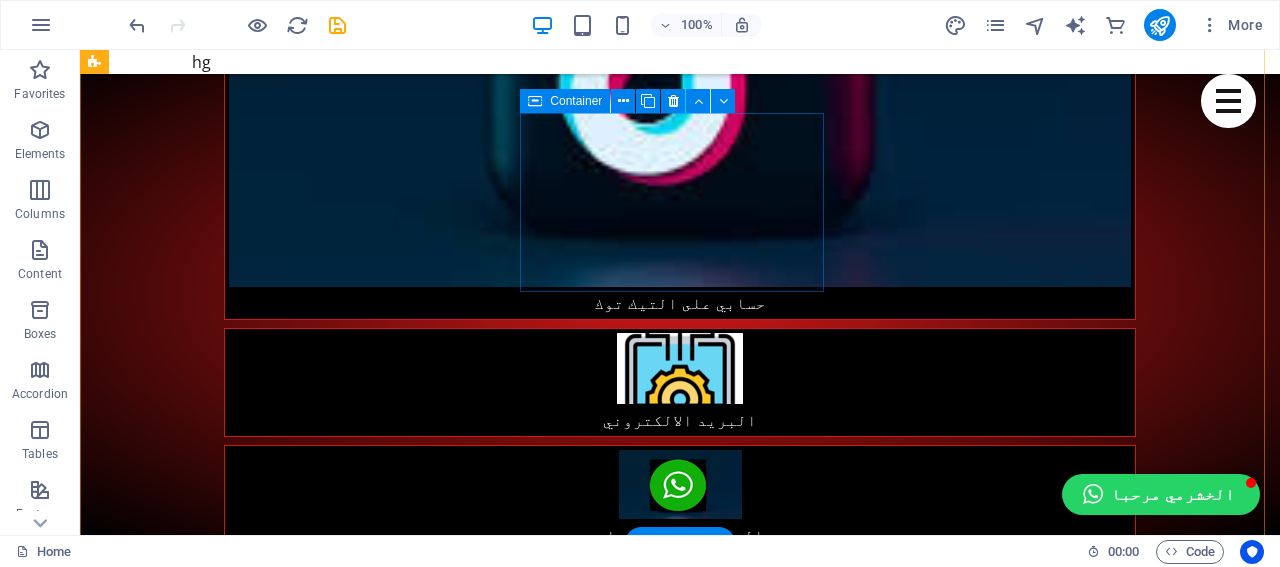 scroll, scrollTop: 2200, scrollLeft: 0, axis: vertical 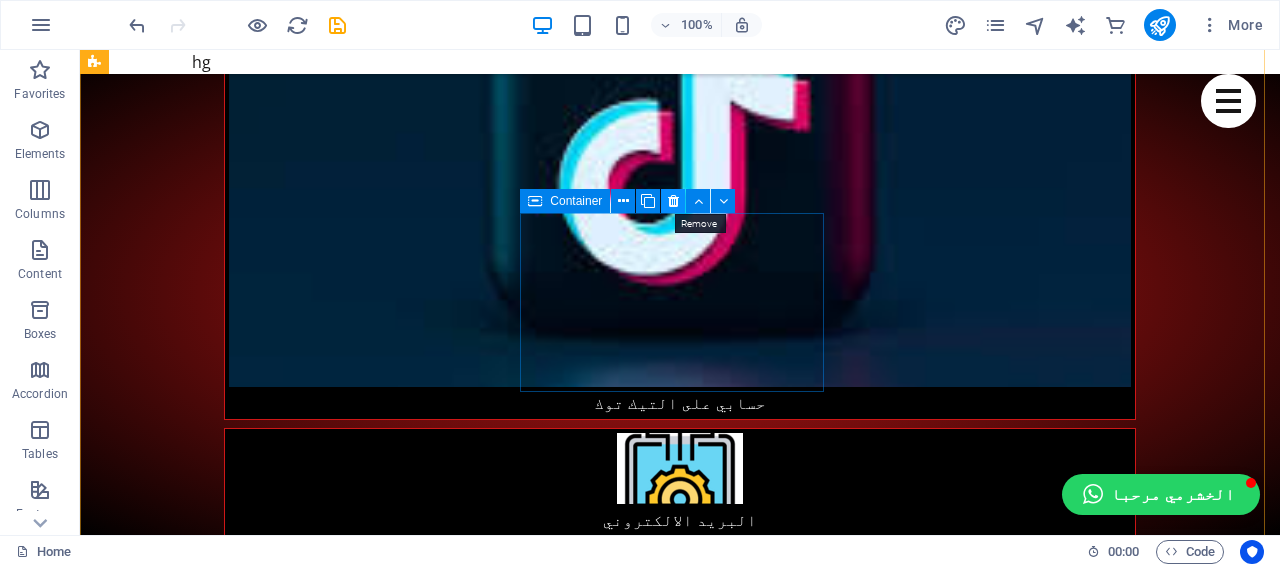 drag, startPoint x: 674, startPoint y: 201, endPoint x: 591, endPoint y: 149, distance: 97.94386 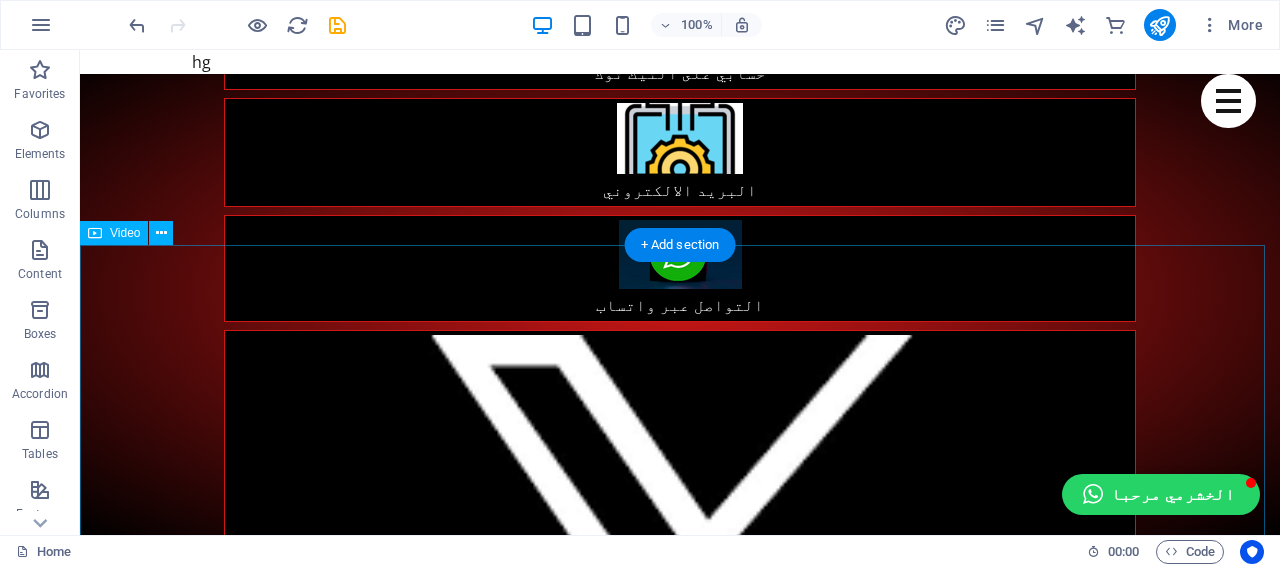 scroll, scrollTop: 2500, scrollLeft: 0, axis: vertical 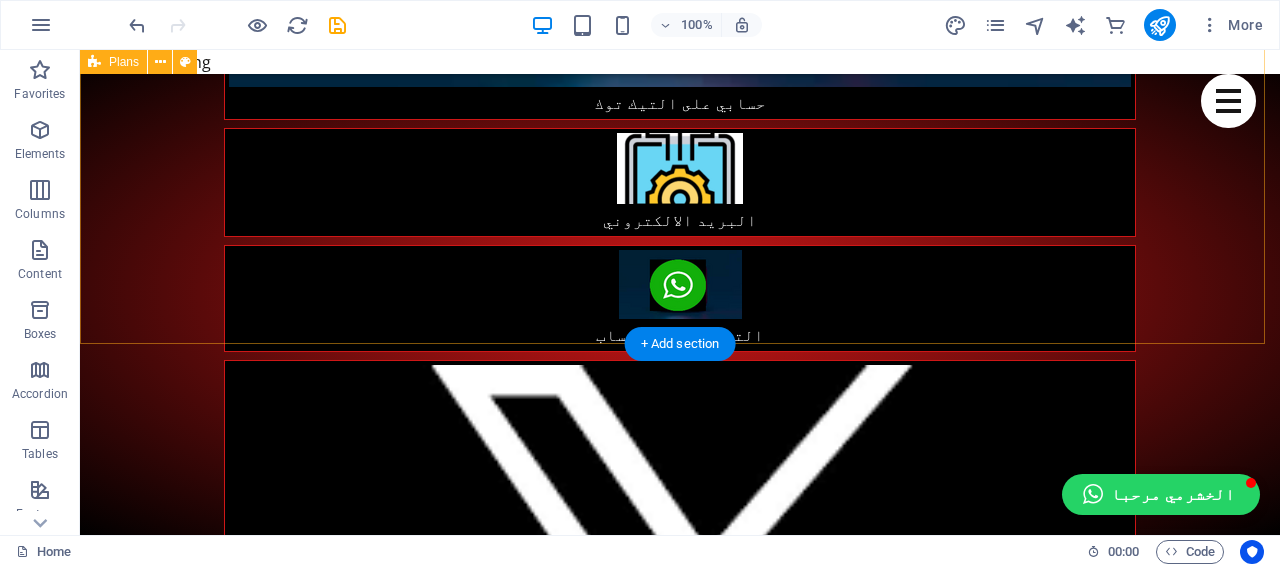 click on "Headline $[NUMBER] Lorem  ipsum Lorem  ipsum Lorem  ipsum Lorem  ipsumBUTTON Headline $[NUMBER] Lorem  ipsum Lorem  ipsum Lorem  ipsum Lorem  ipsumBUTTON" at bounding box center [680, 4540] 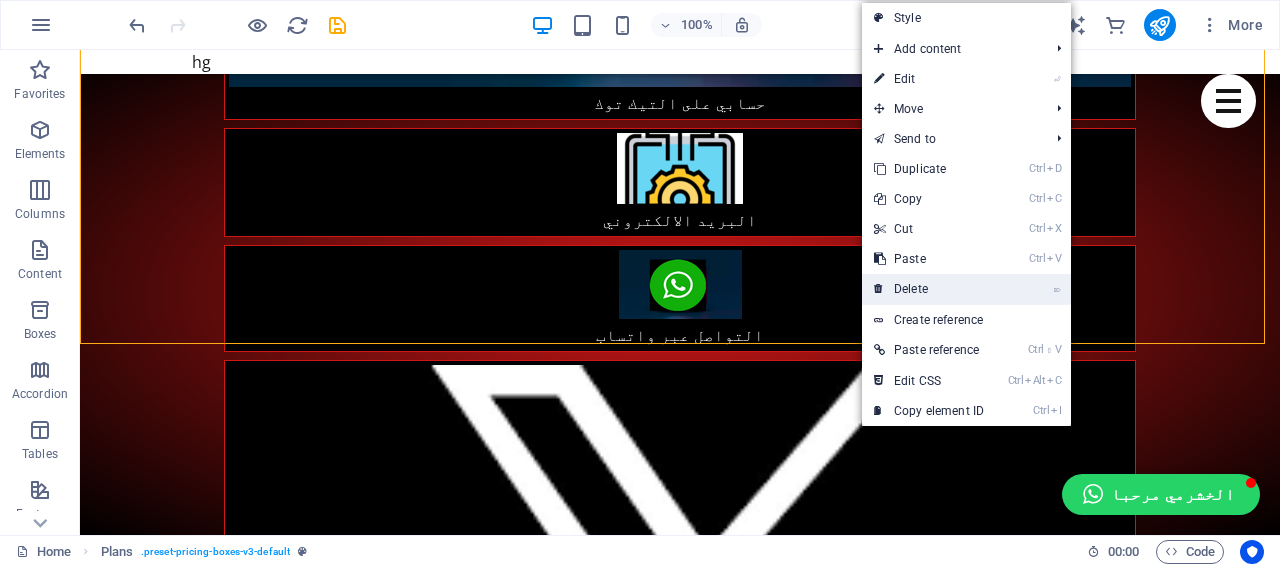 click on "⌦  Delete" at bounding box center [929, 289] 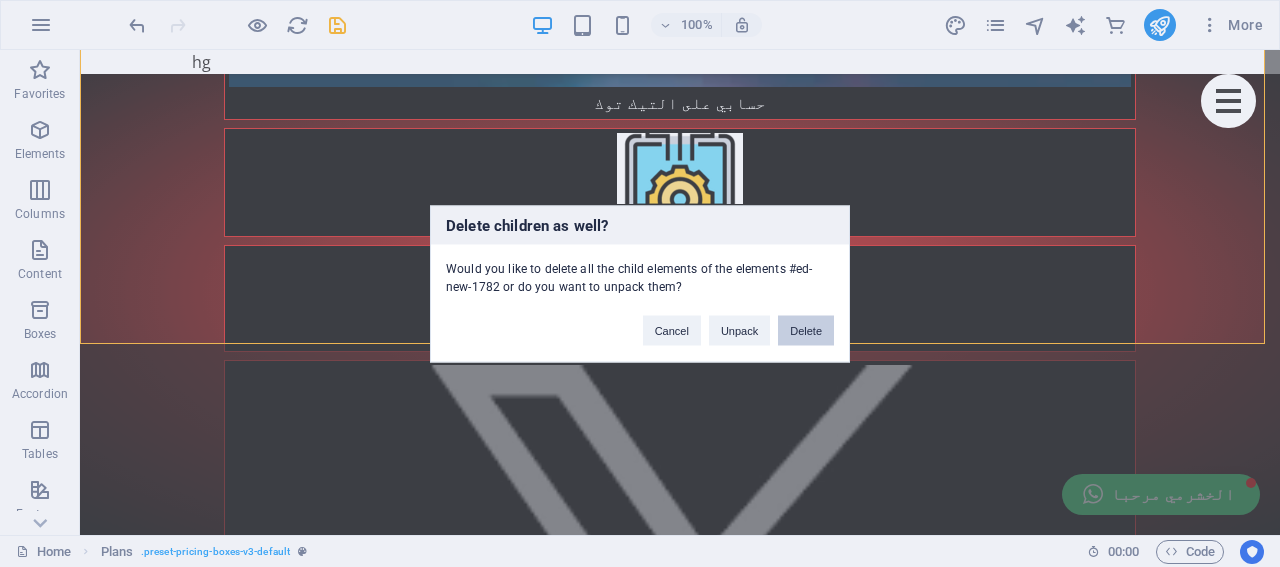 click on "Delete" at bounding box center (806, 330) 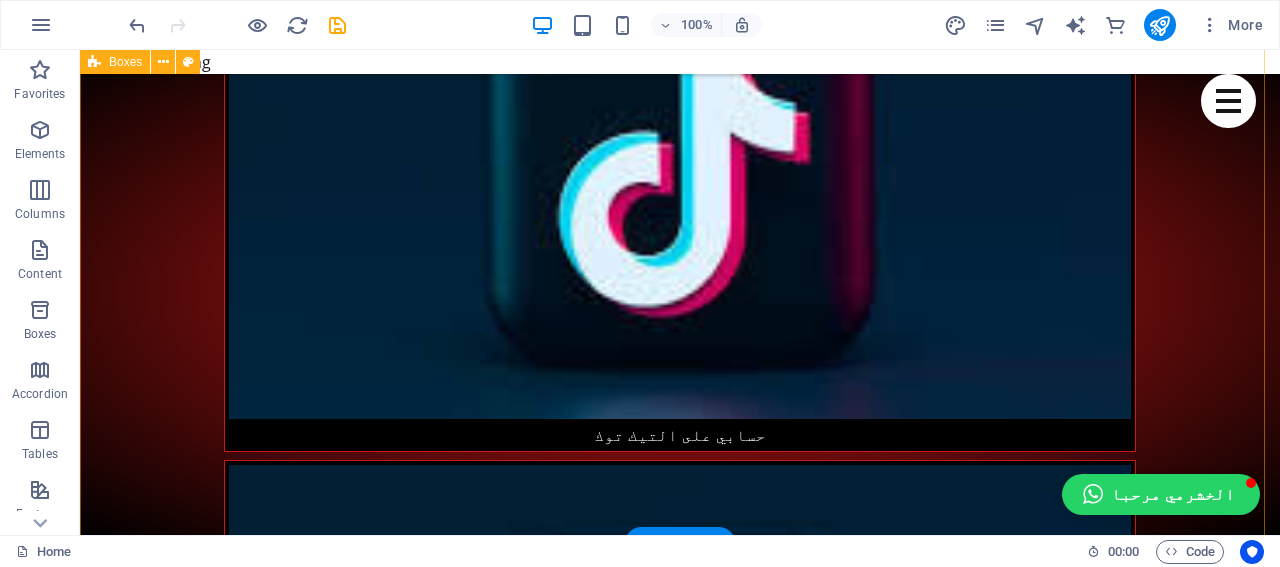 scroll, scrollTop: 1717, scrollLeft: 0, axis: vertical 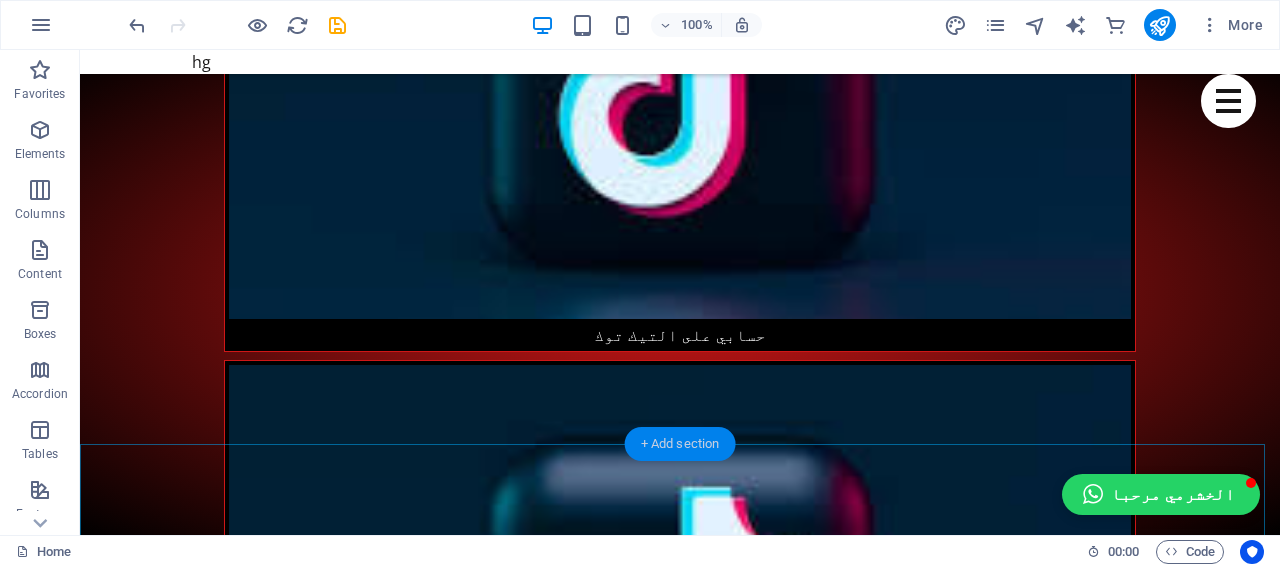 click on "+ Add section" at bounding box center (680, 444) 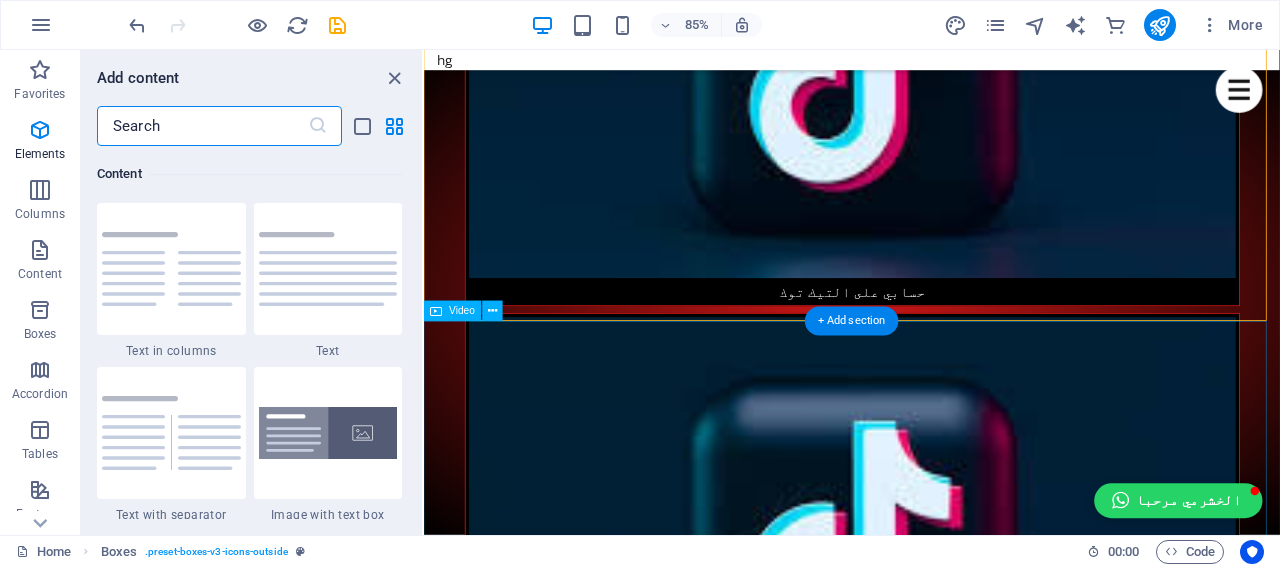 scroll, scrollTop: 3499, scrollLeft: 0, axis: vertical 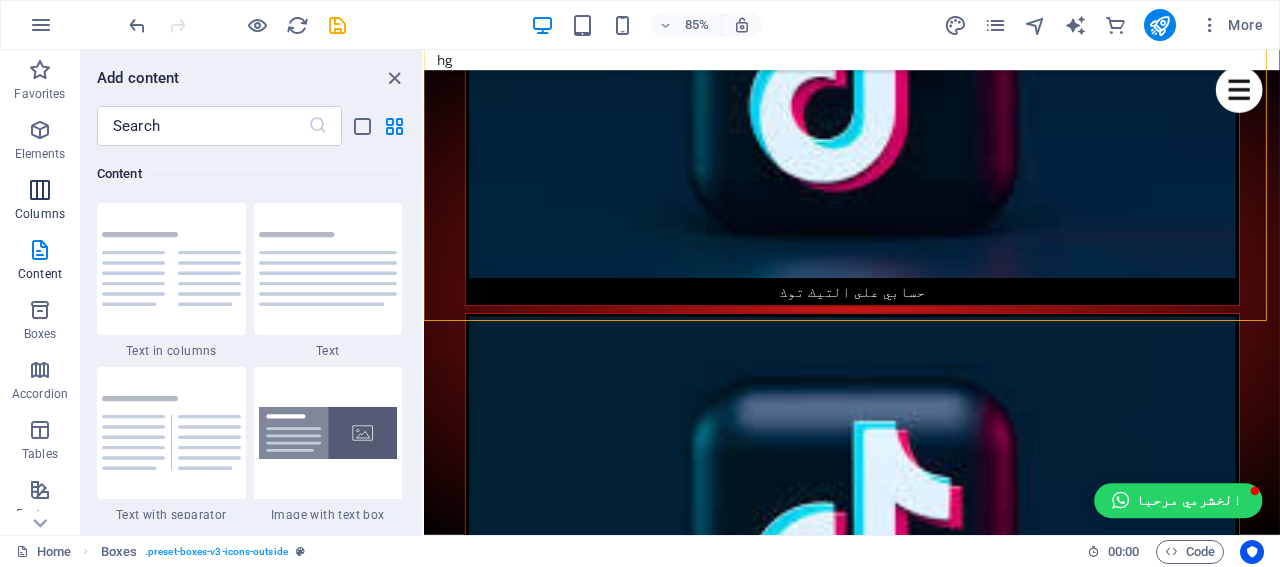 click on "Columns" at bounding box center [40, 214] 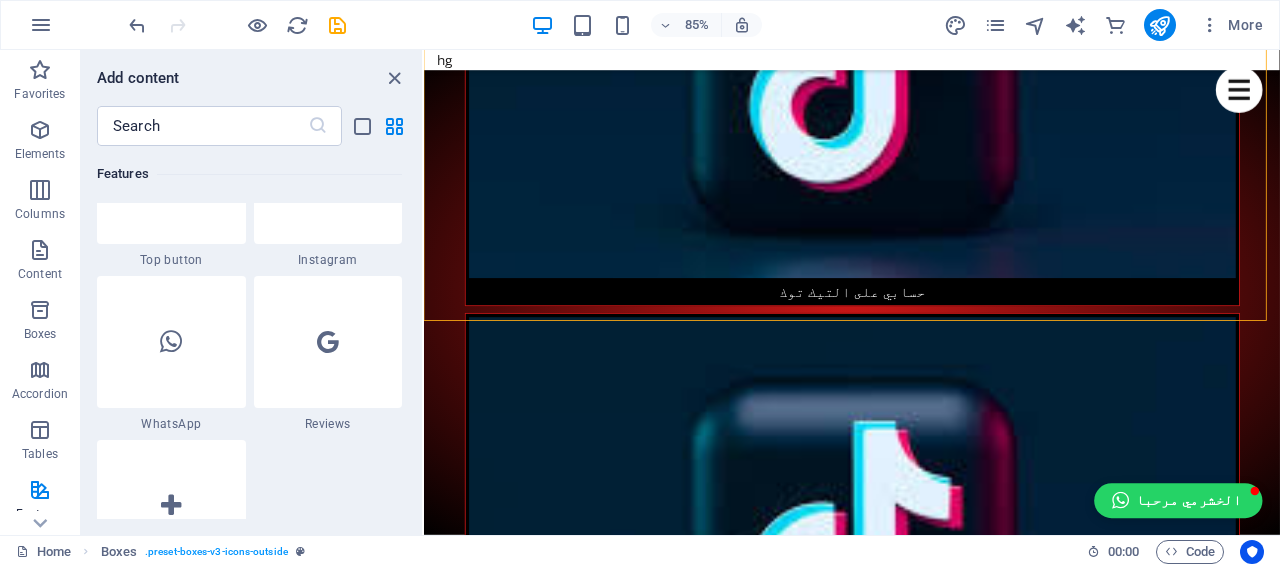 scroll, scrollTop: 9890, scrollLeft: 0, axis: vertical 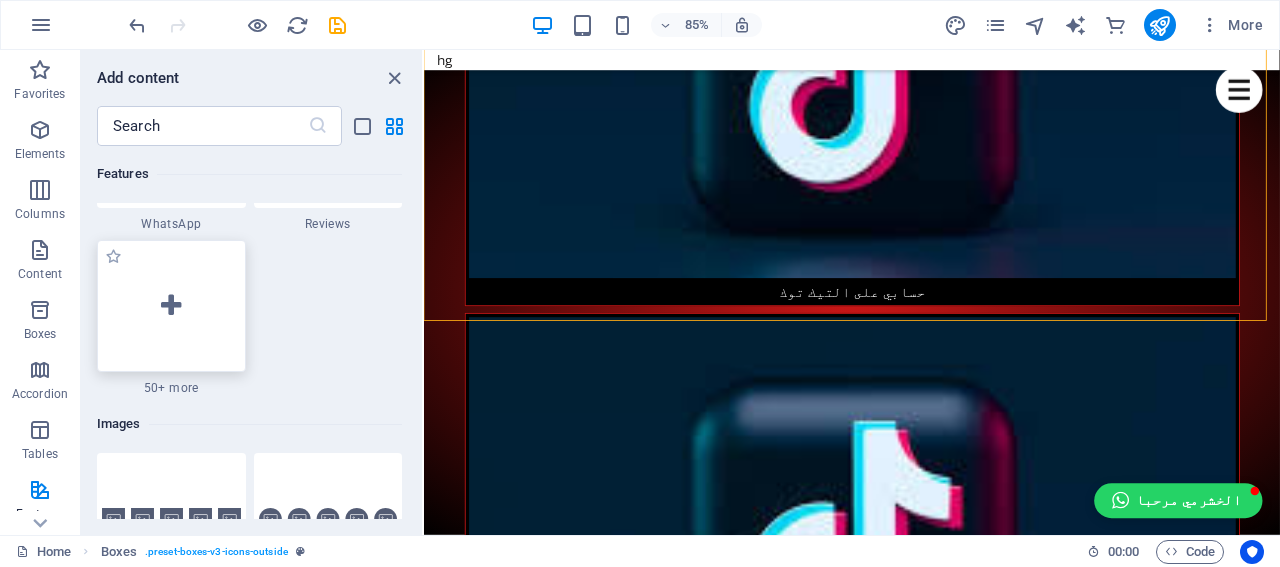 click at bounding box center [171, 306] 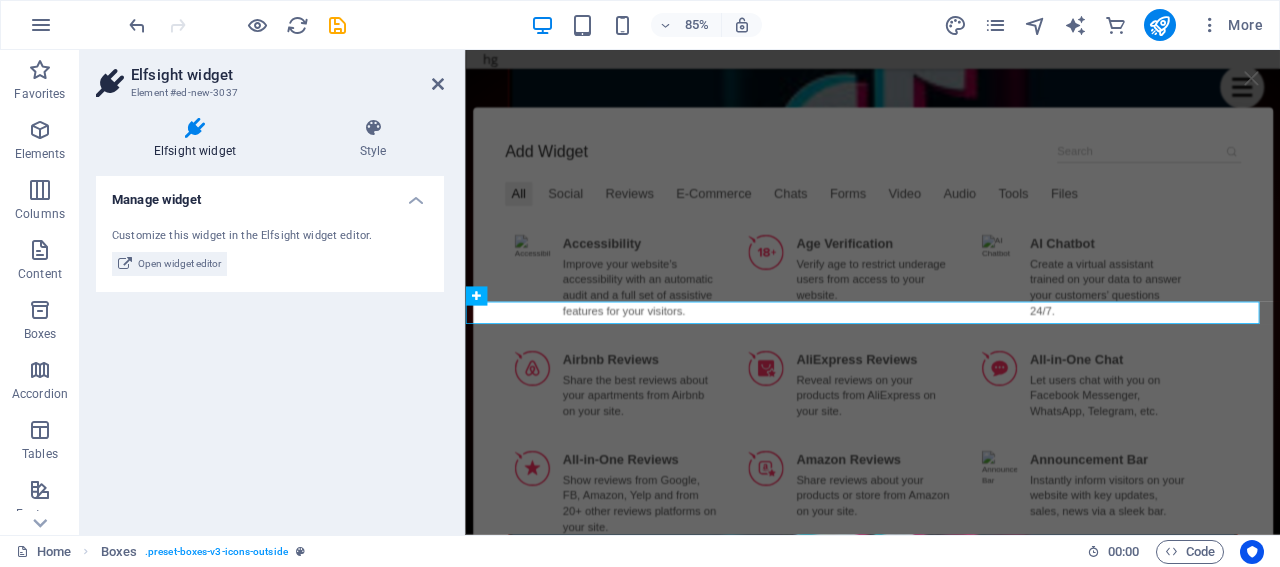 scroll, scrollTop: 1721, scrollLeft: 0, axis: vertical 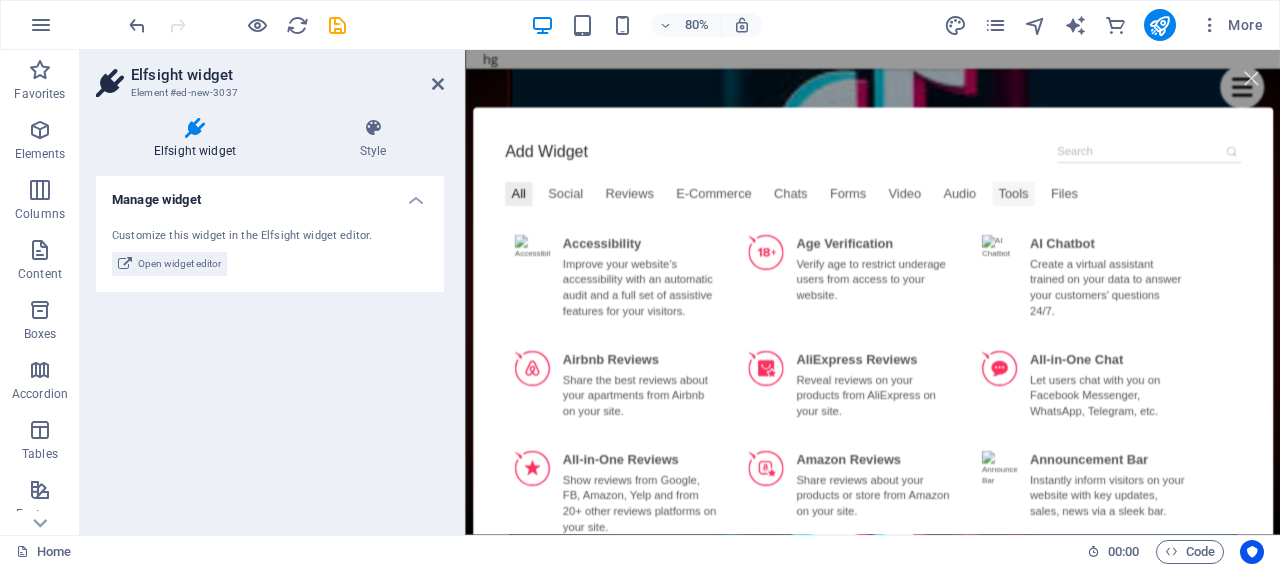 click on "Tools" at bounding box center [1149, 230] 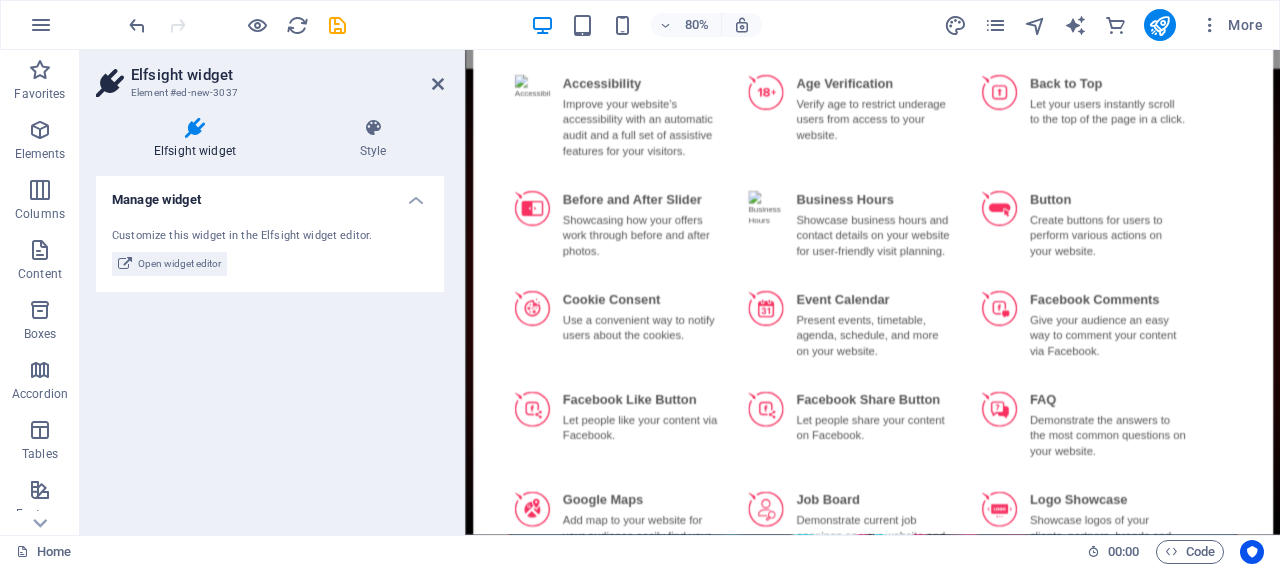 scroll, scrollTop: 0, scrollLeft: 0, axis: both 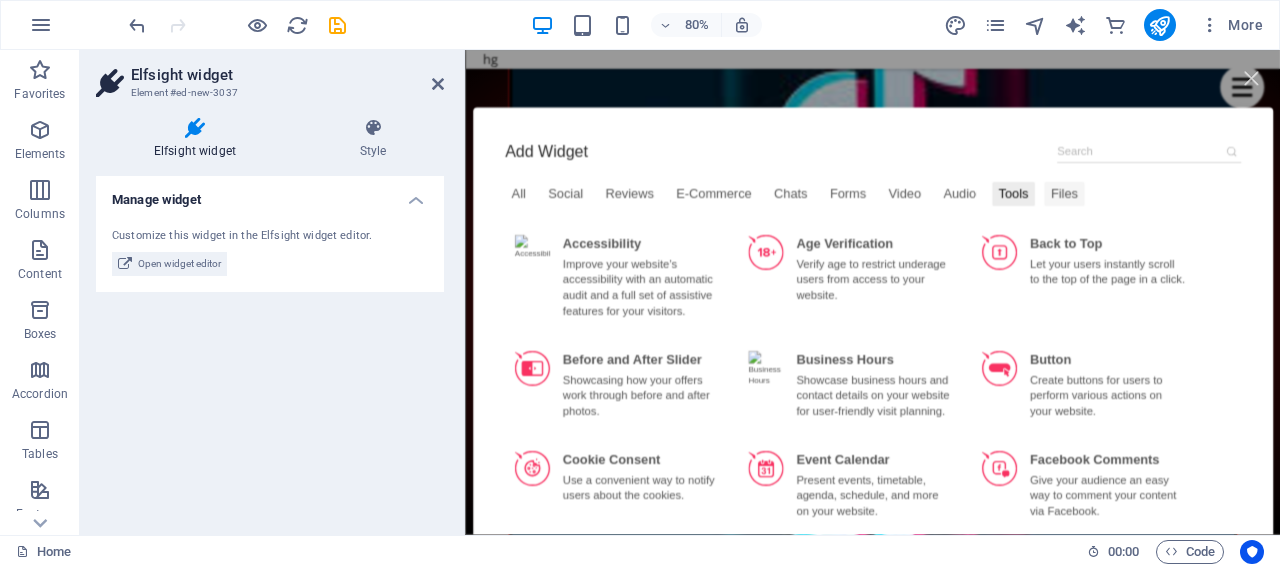 click on "Files" at bounding box center (1213, 230) 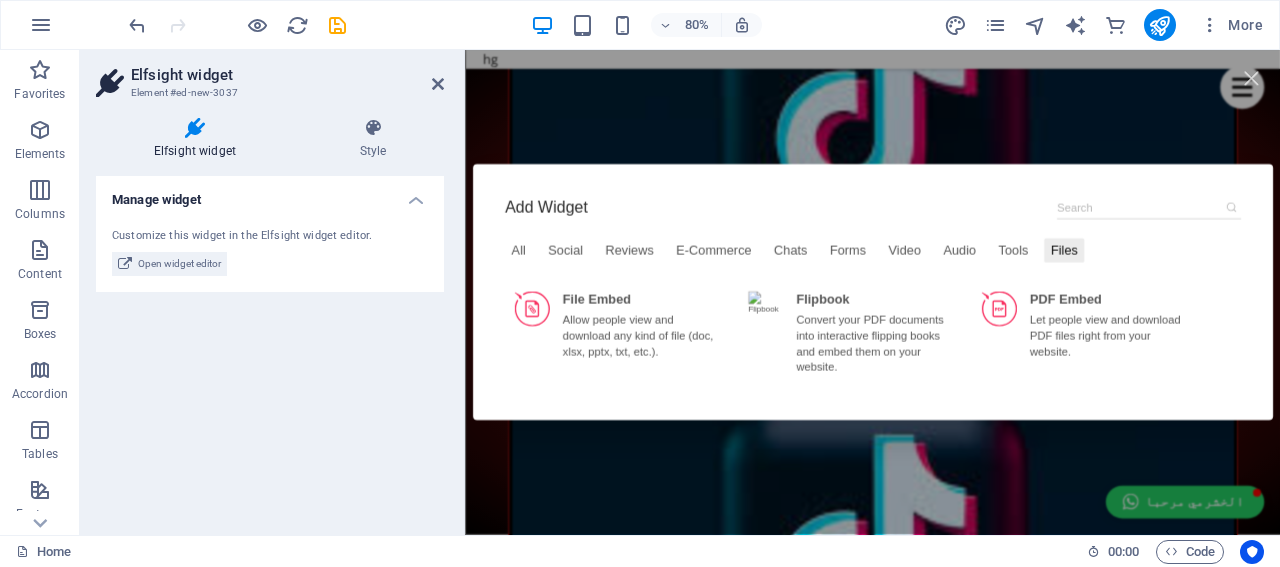 scroll, scrollTop: 1421, scrollLeft: 0, axis: vertical 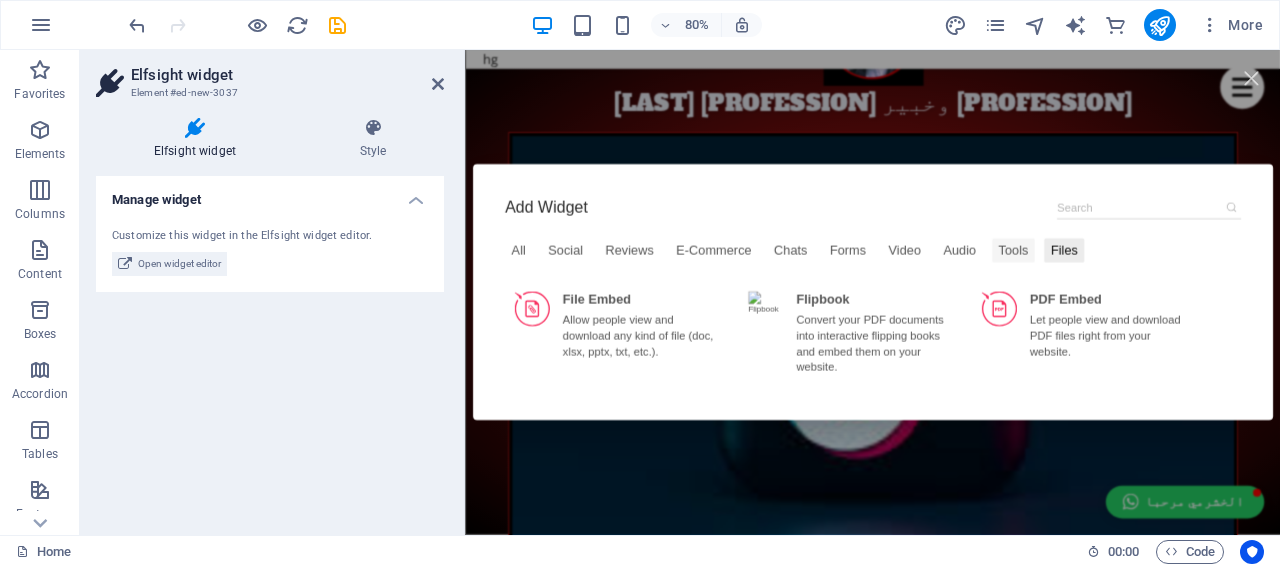 click on "Tools" at bounding box center (1149, 301) 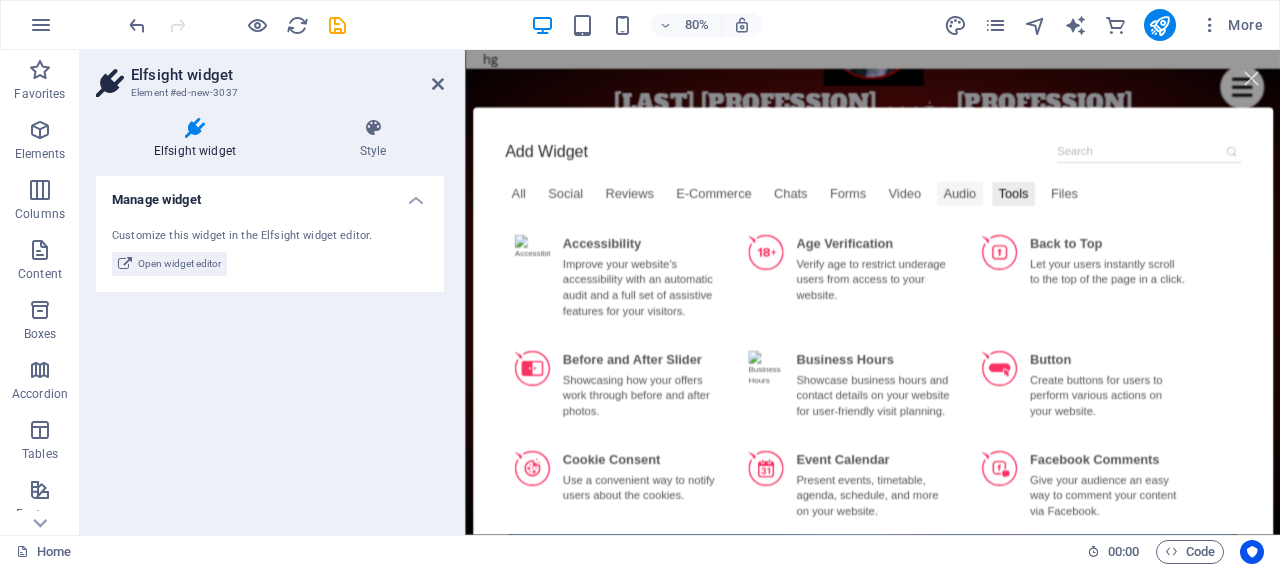 click on "Audio" at bounding box center [1082, 230] 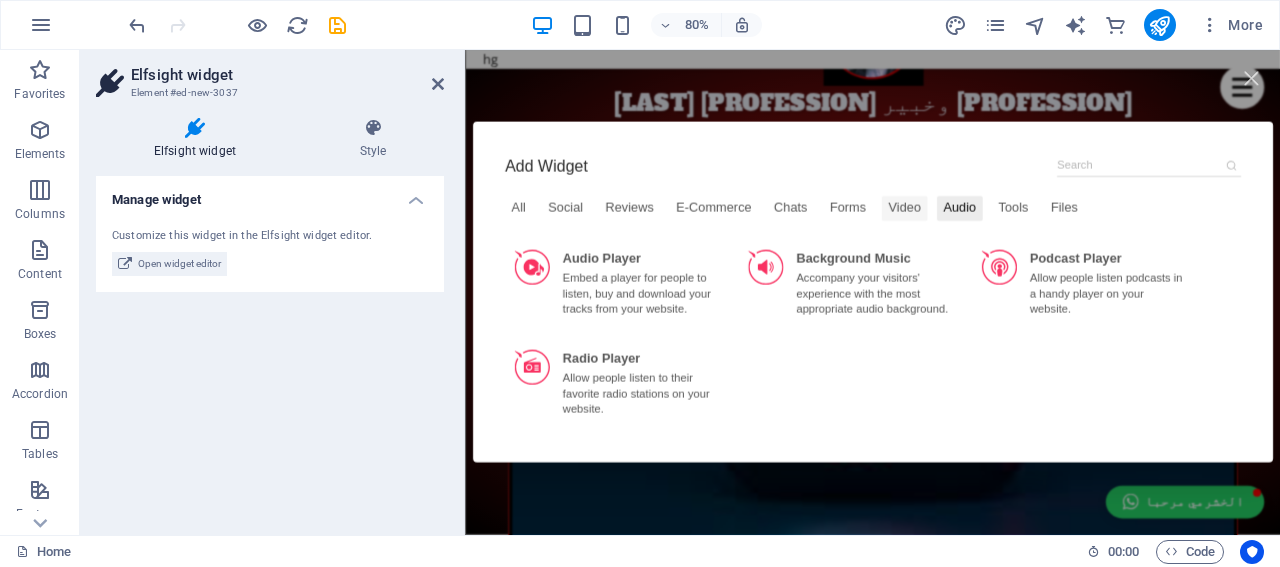 click on "Video" at bounding box center [1013, 248] 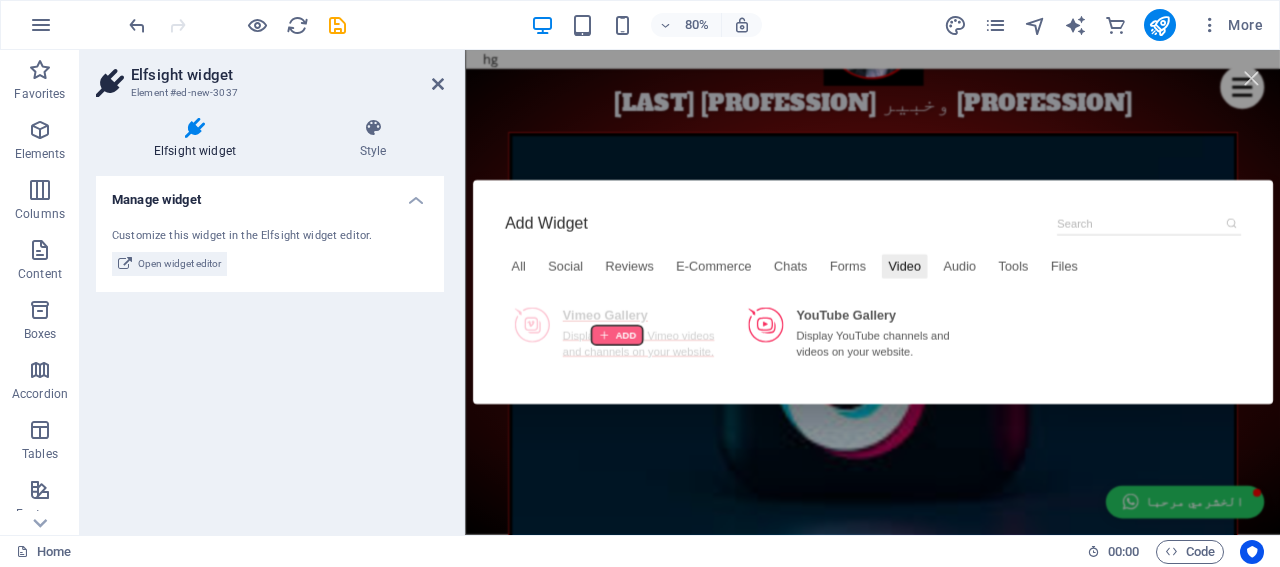 click at bounding box center (654, 407) 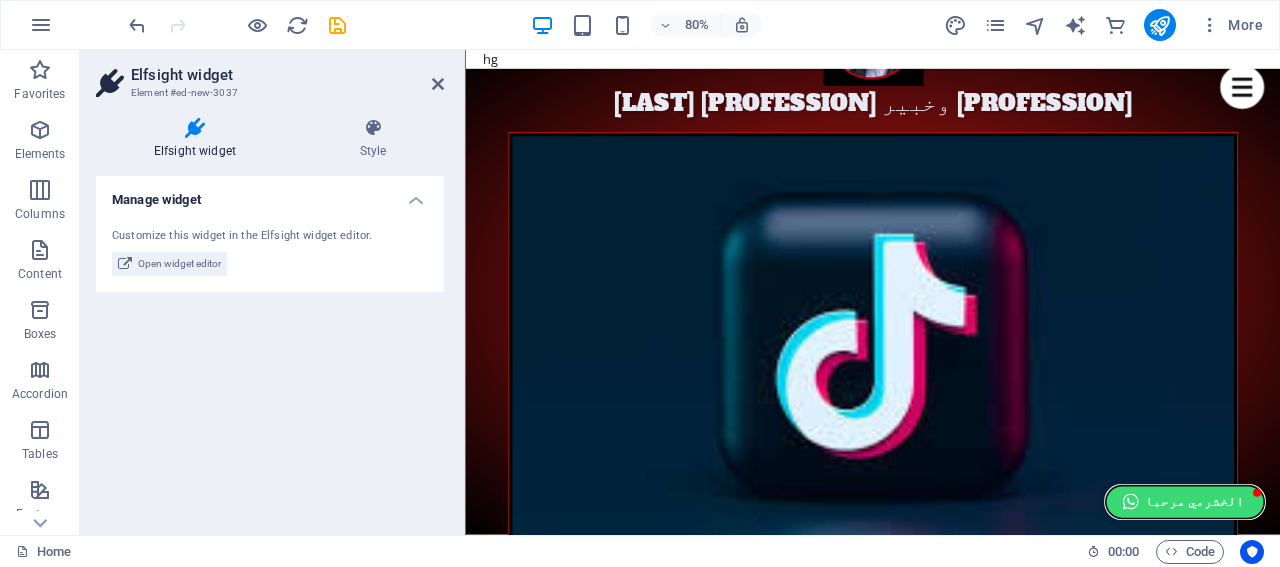 click on "الخشرمي مرحبا" at bounding box center [1364, 615] 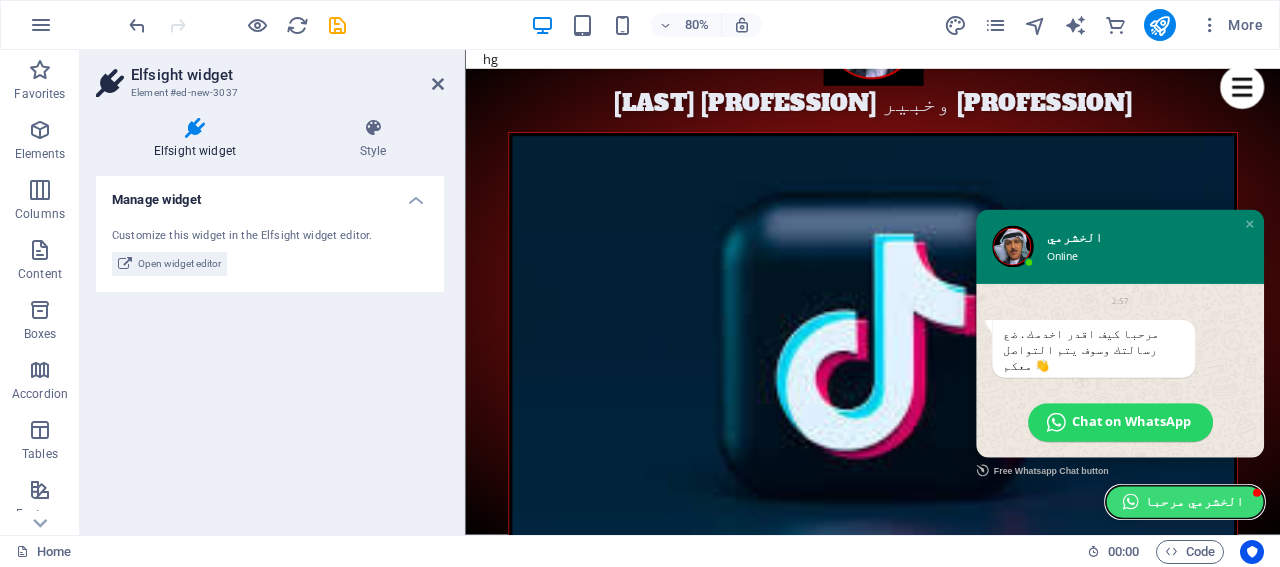 click on "الخشرمي مرحبا" at bounding box center [1364, 615] 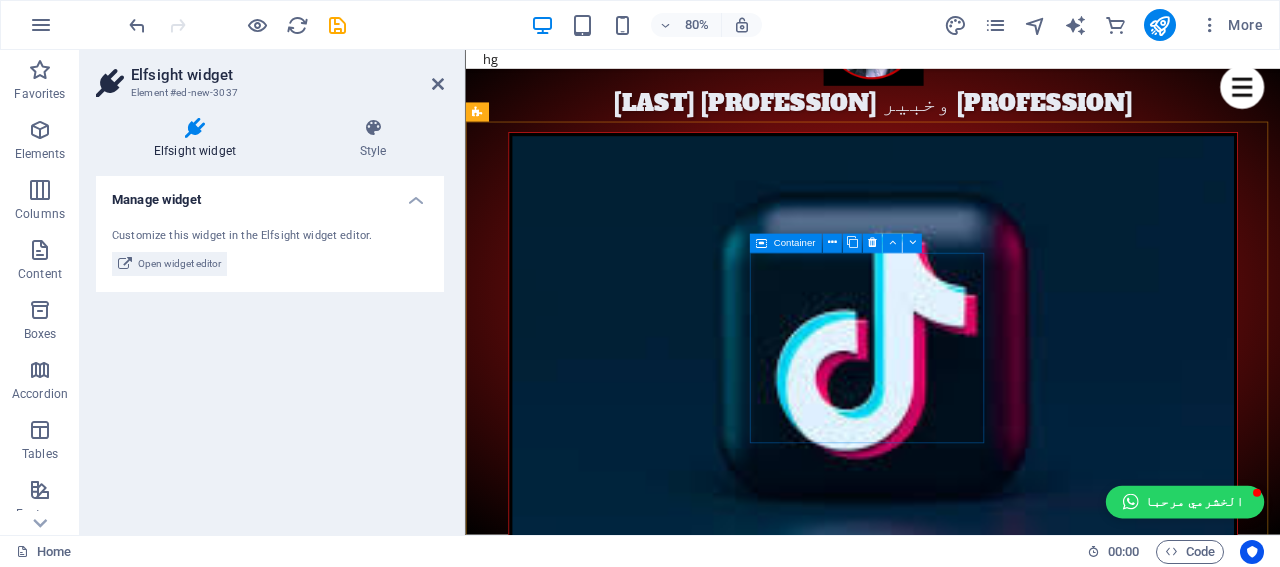 click on "Headline Lorem ipsum dolor sit amet, consectetuer adipiscing elit. Aenean commodo ligula eget dolor. Lorem ipsum dolor sit amet, consectetuer adipiscing elit leget dolor." at bounding box center [627, 4499] 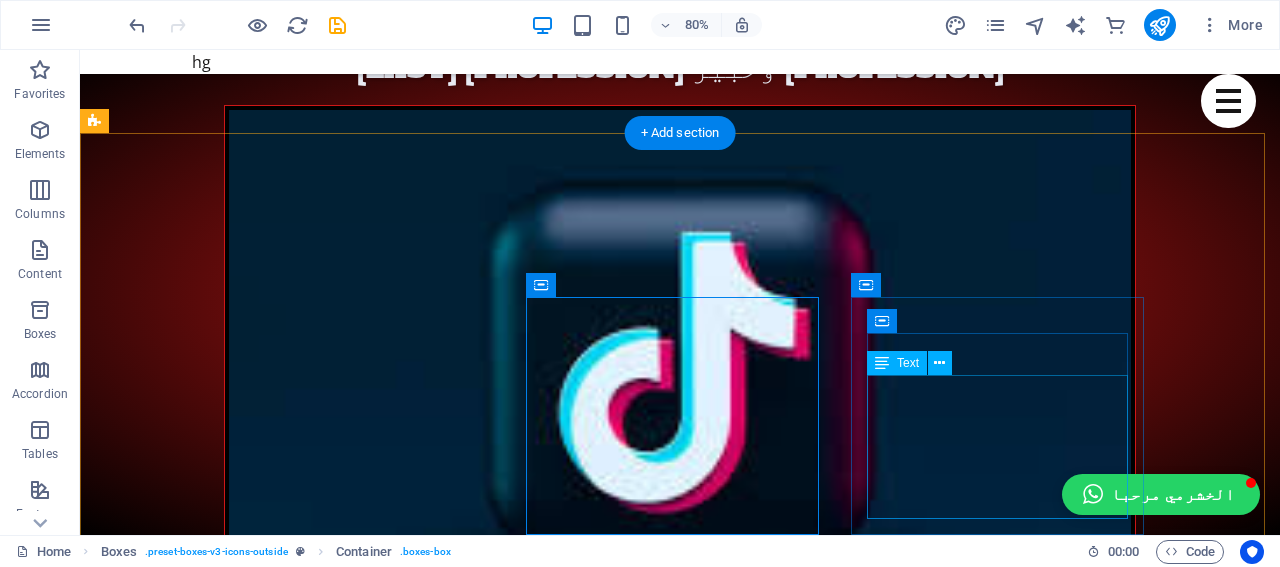 scroll, scrollTop: 1882, scrollLeft: 0, axis: vertical 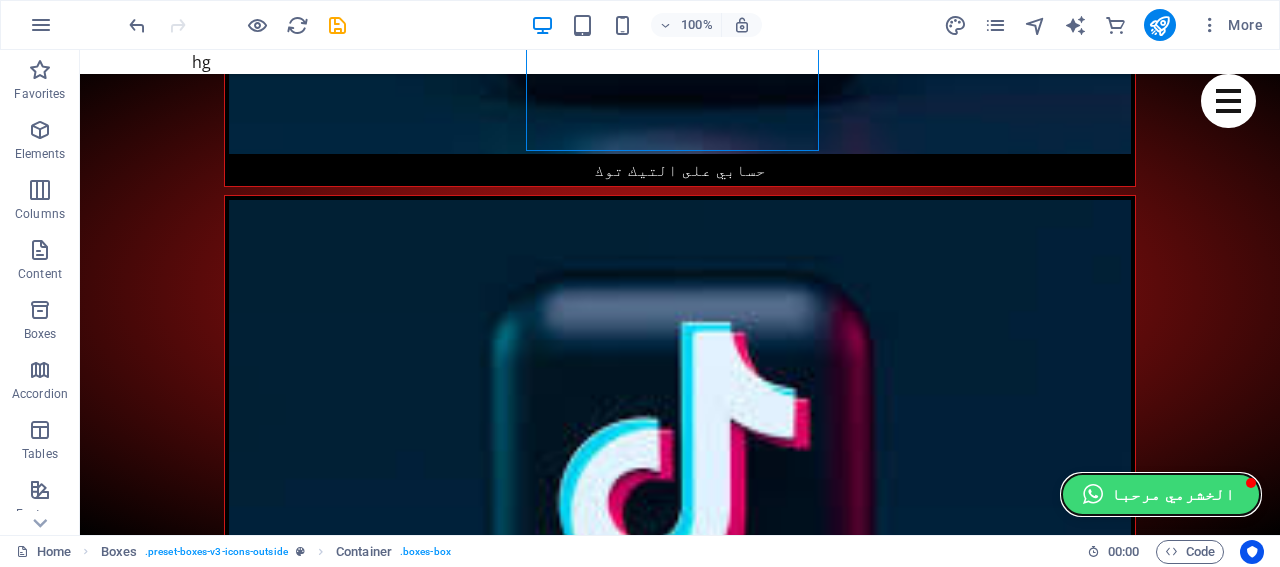 click on "الخشرمي مرحبا" at bounding box center [1161, 494] 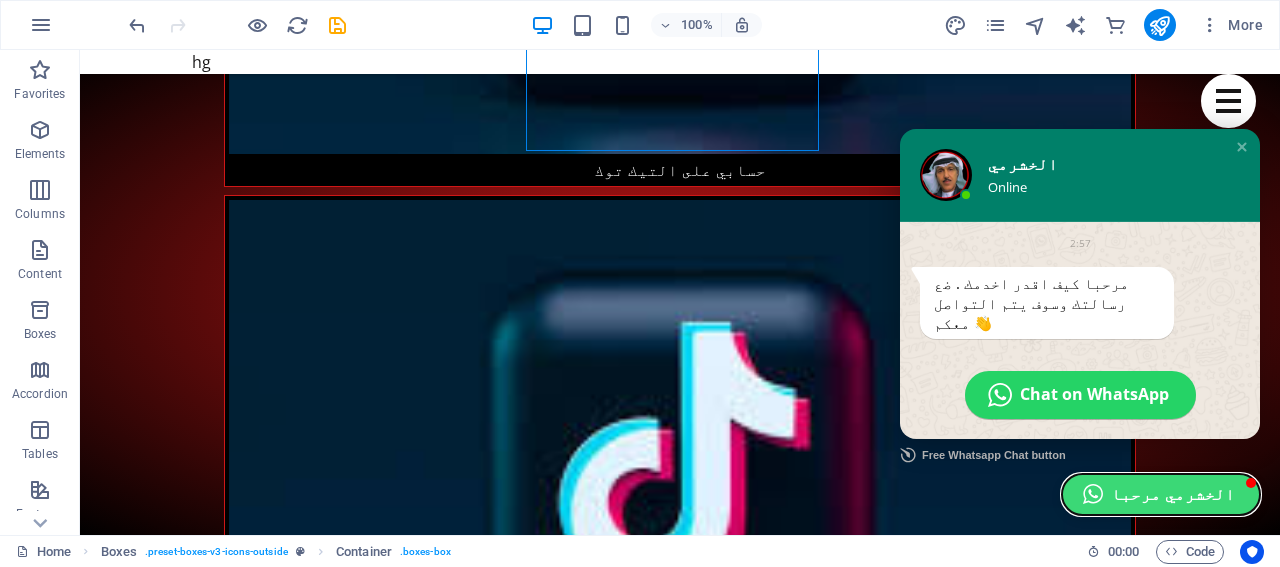 click on "الخشرمي مرحبا" at bounding box center [1161, 494] 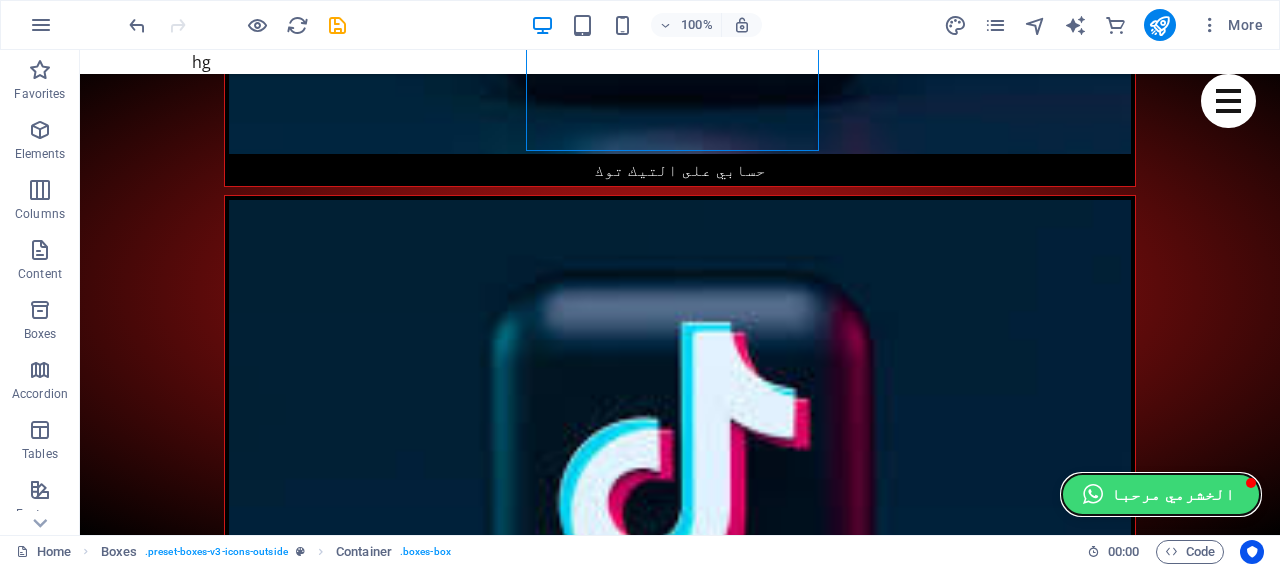 click on "الخشرمي مرحبا" at bounding box center [1161, 494] 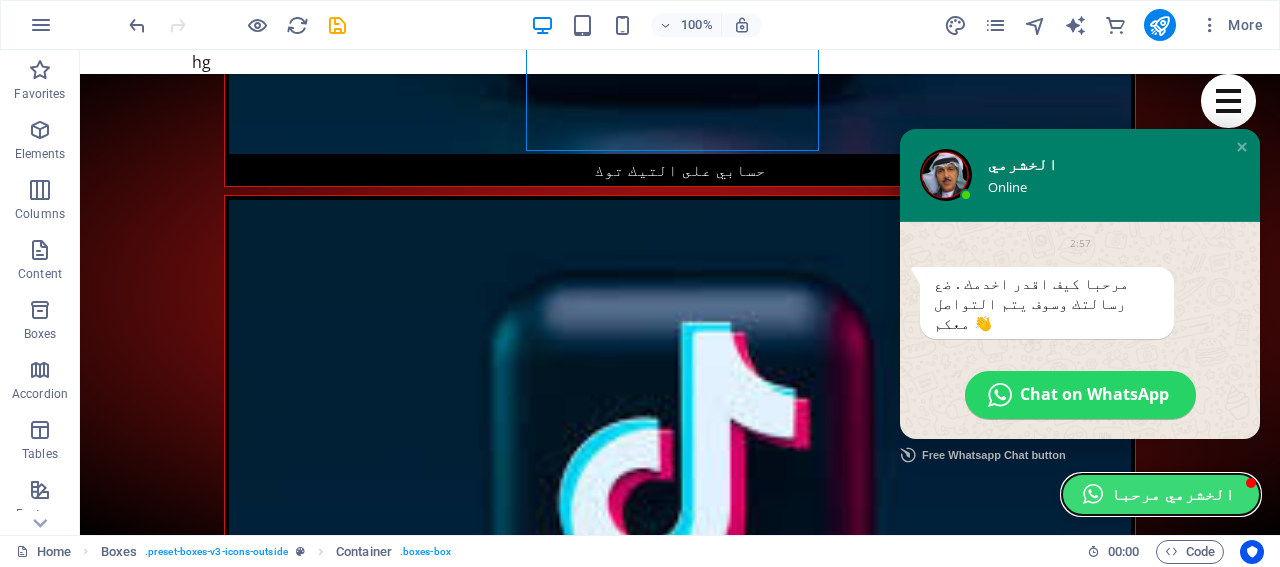 click on "الخشرمي مرحبا" at bounding box center [1161, 494] 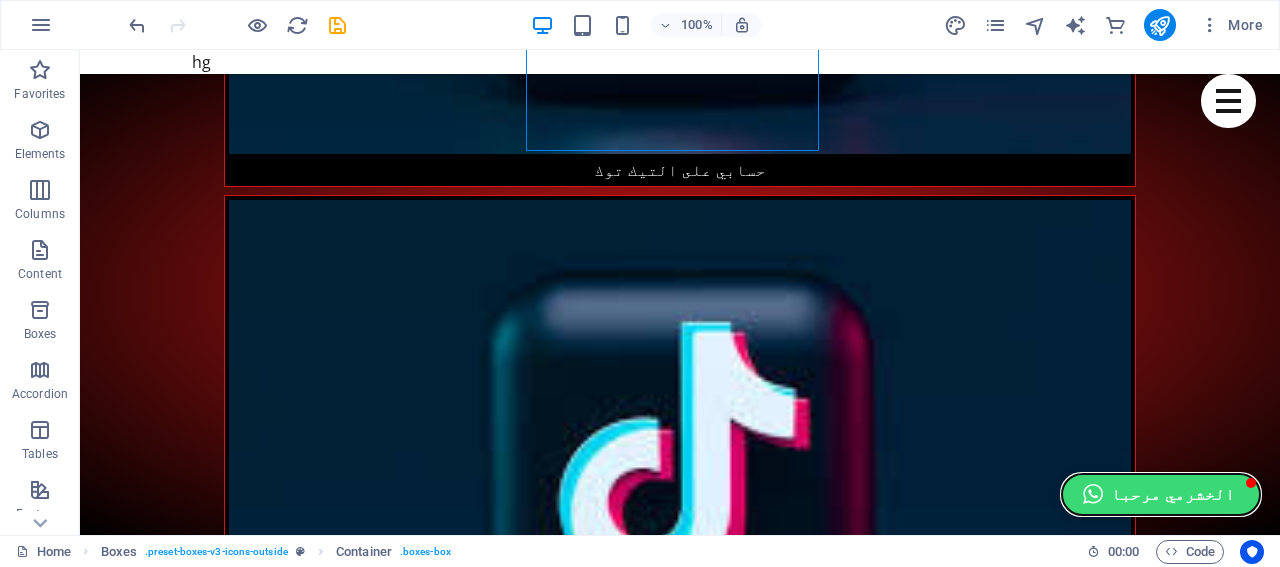 click on "الخشرمي مرحبا" at bounding box center [1161, 494] 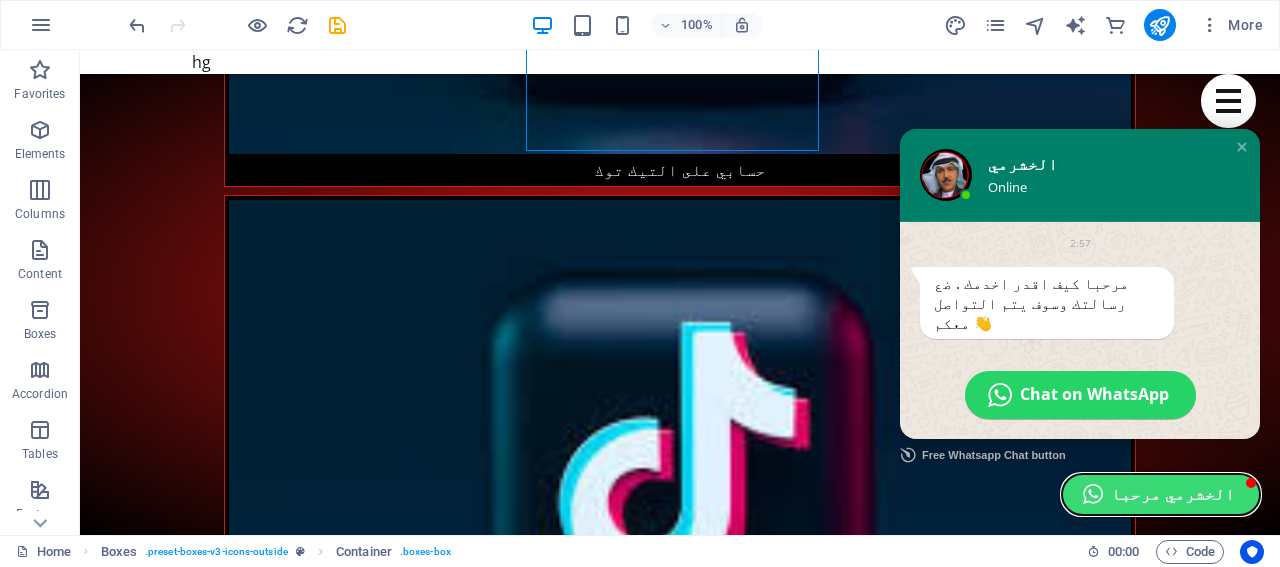 click on "الخشرمي مرحبا" at bounding box center [1161, 494] 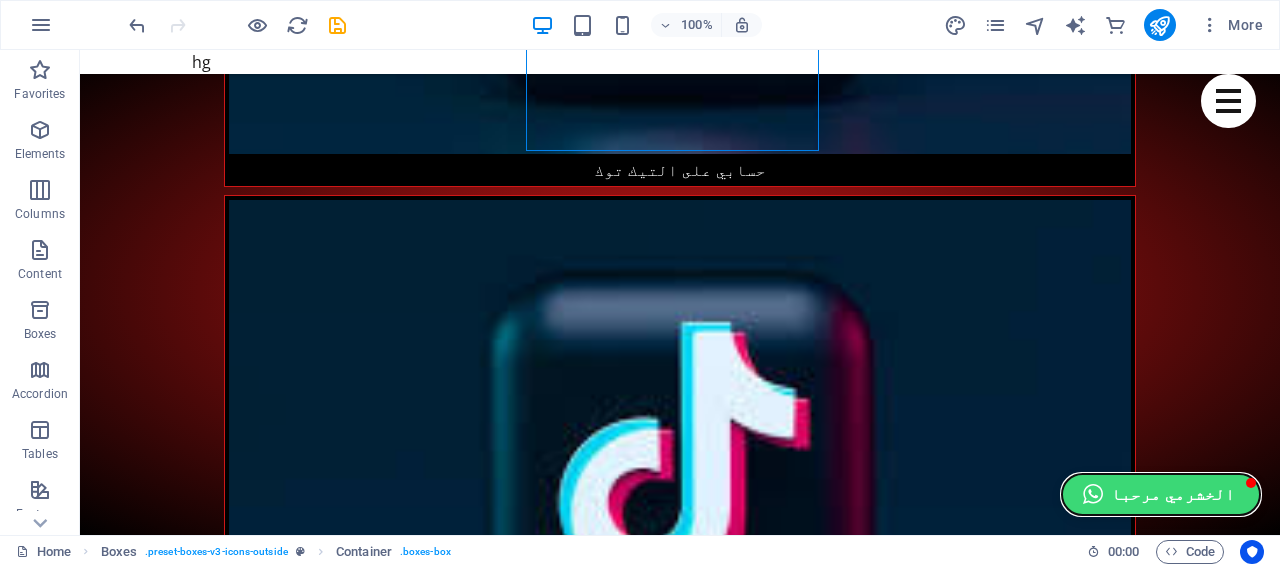click on "الخشرمي مرحبا" at bounding box center [1161, 494] 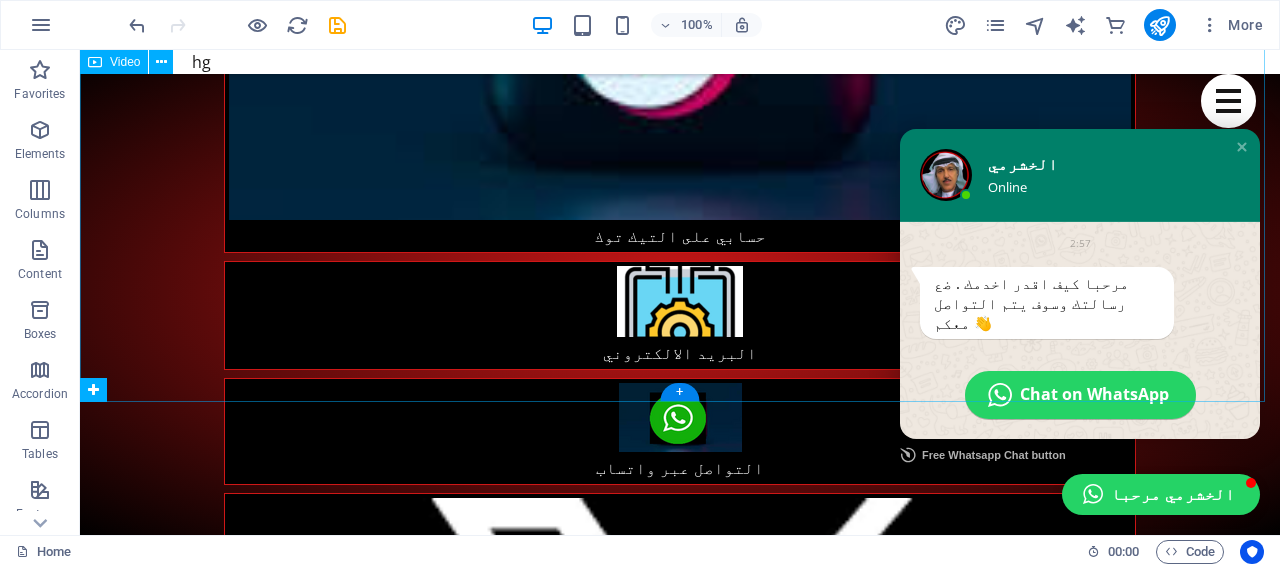 scroll, scrollTop: 2482, scrollLeft: 0, axis: vertical 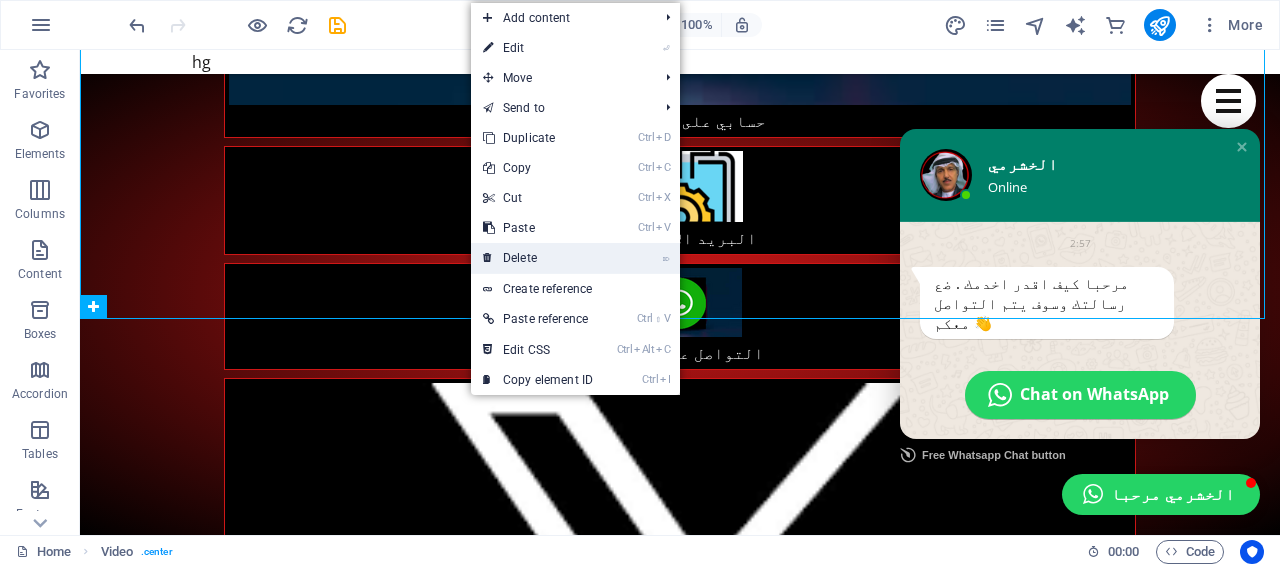 click on "⌦  Delete" at bounding box center (538, 258) 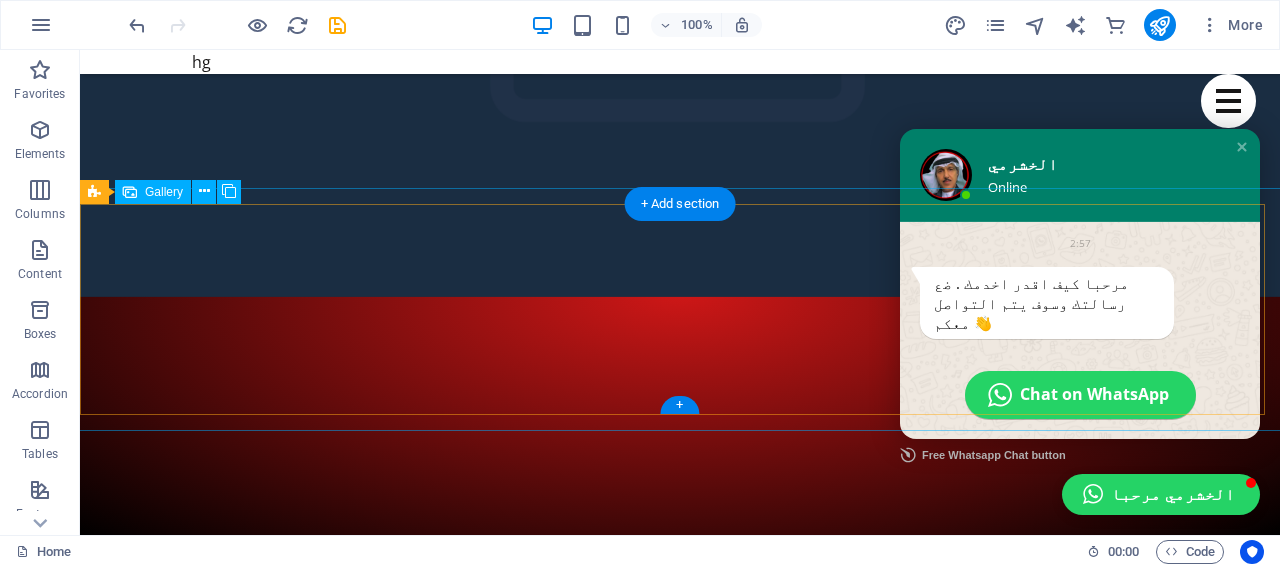 scroll, scrollTop: 342, scrollLeft: 0, axis: vertical 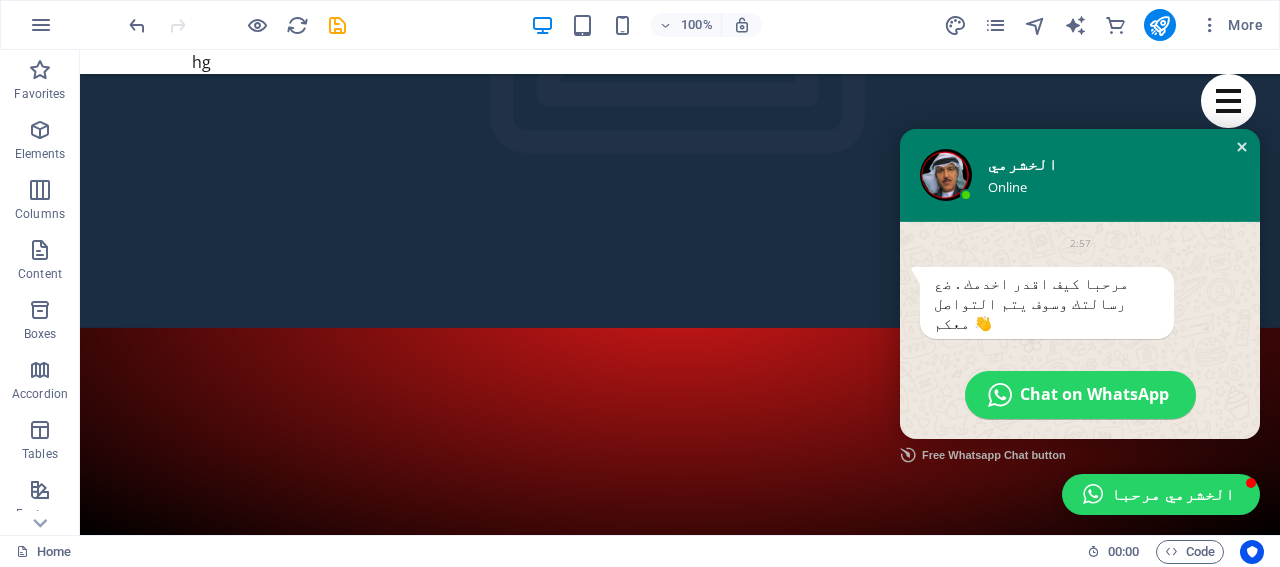 click at bounding box center [1242, 147] 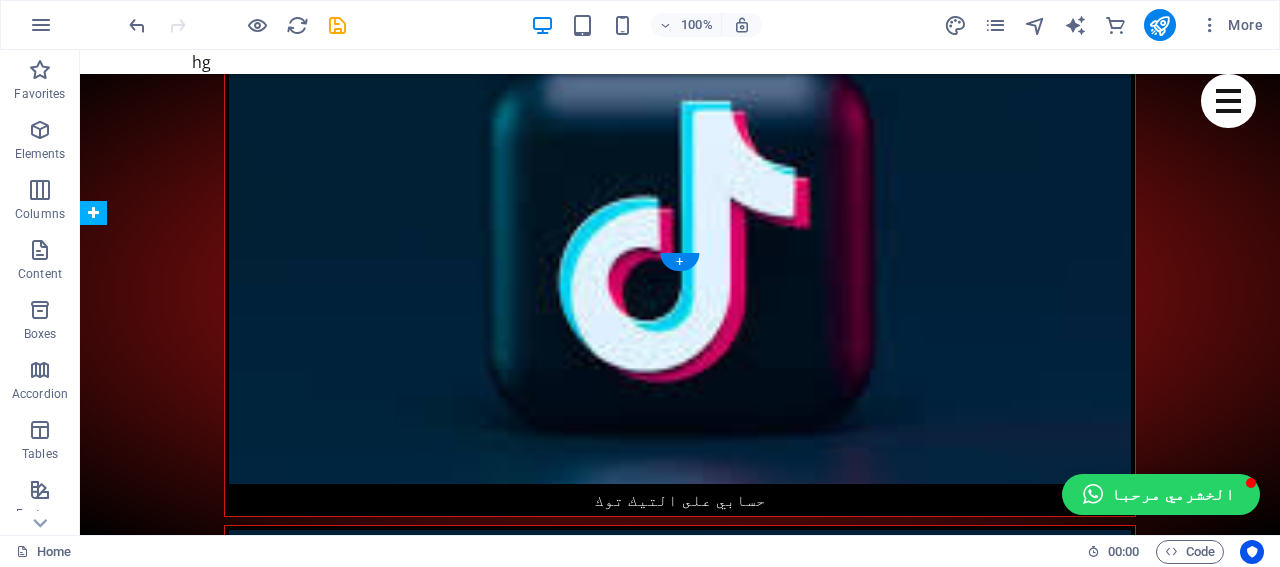 scroll, scrollTop: 1542, scrollLeft: 0, axis: vertical 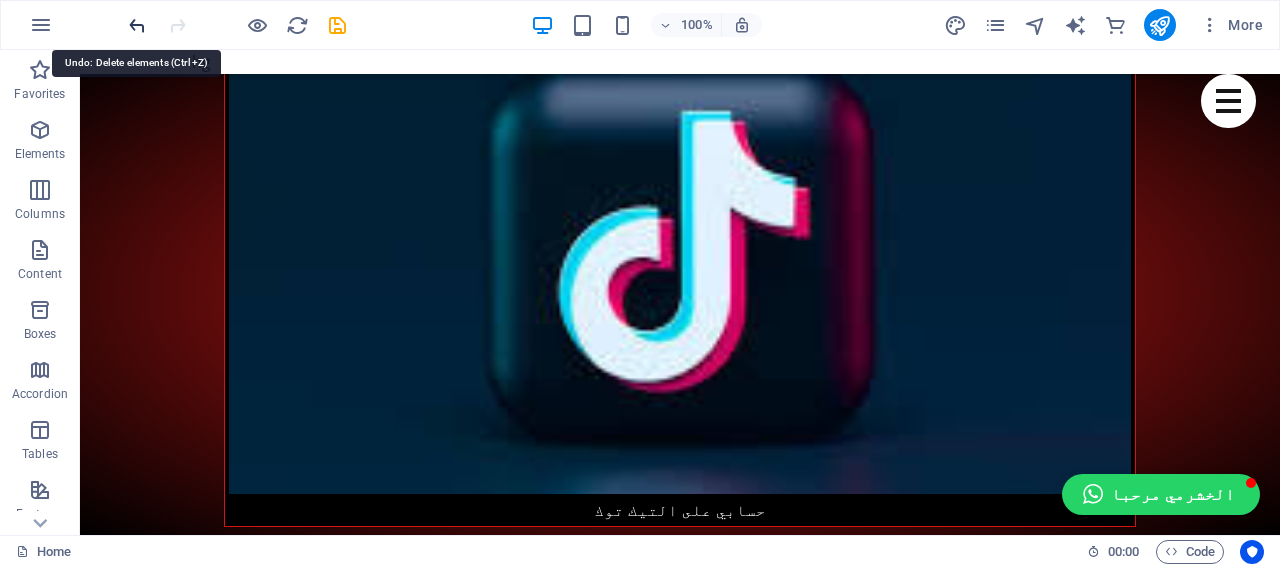 click at bounding box center [137, 25] 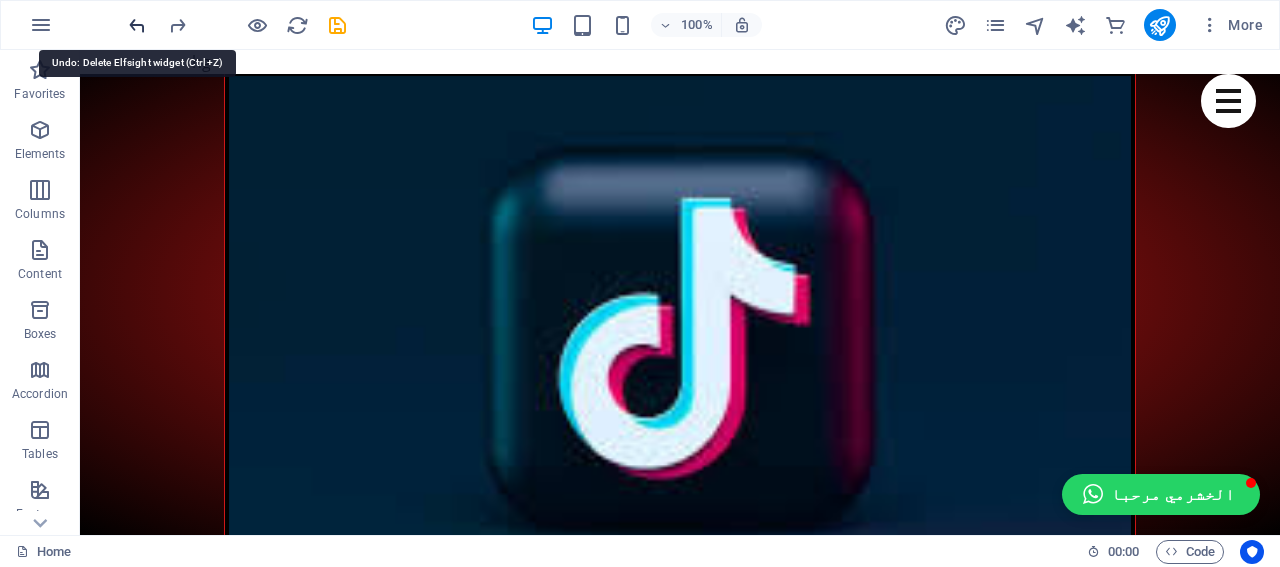 scroll, scrollTop: 2188, scrollLeft: 0, axis: vertical 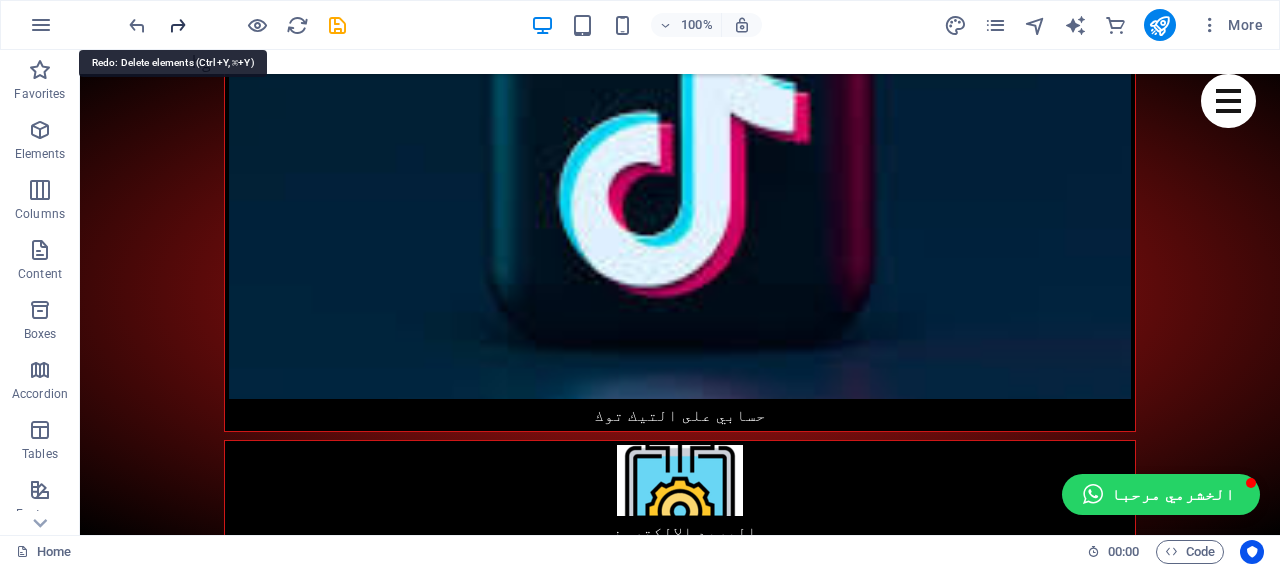 click at bounding box center [177, 25] 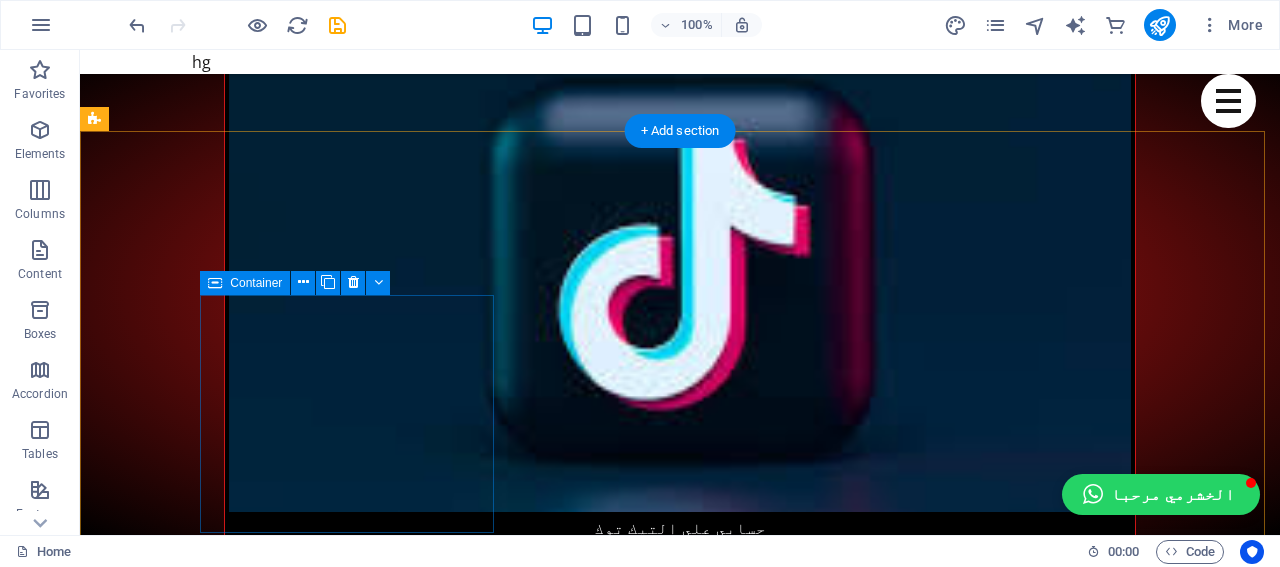 scroll, scrollTop: 1488, scrollLeft: 0, axis: vertical 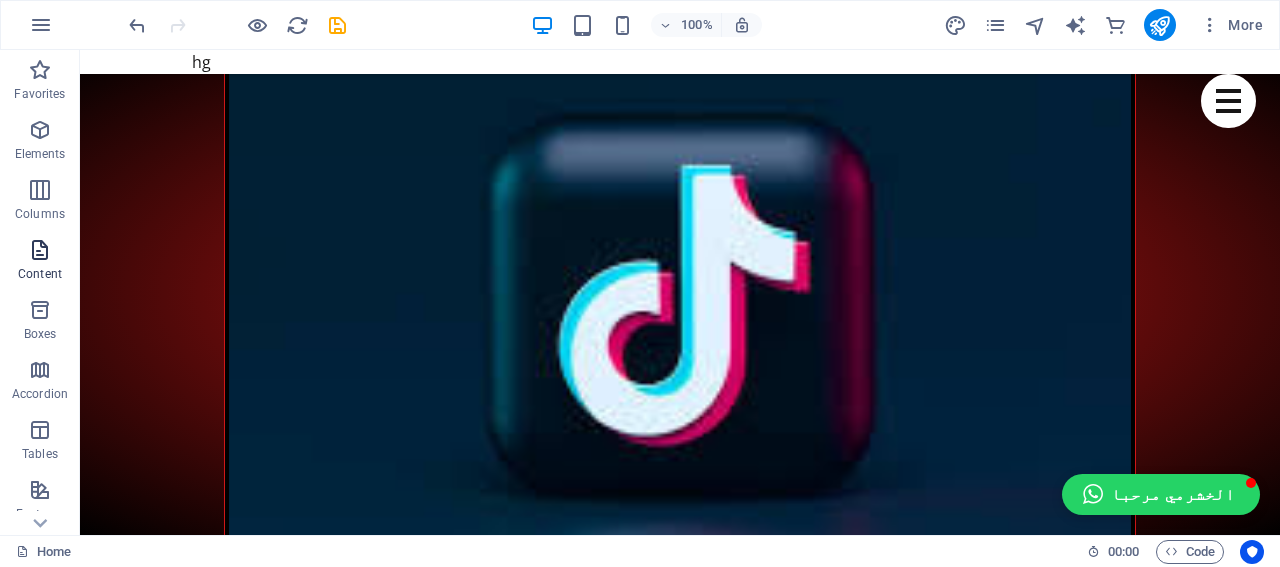 click on "Content" at bounding box center (40, 262) 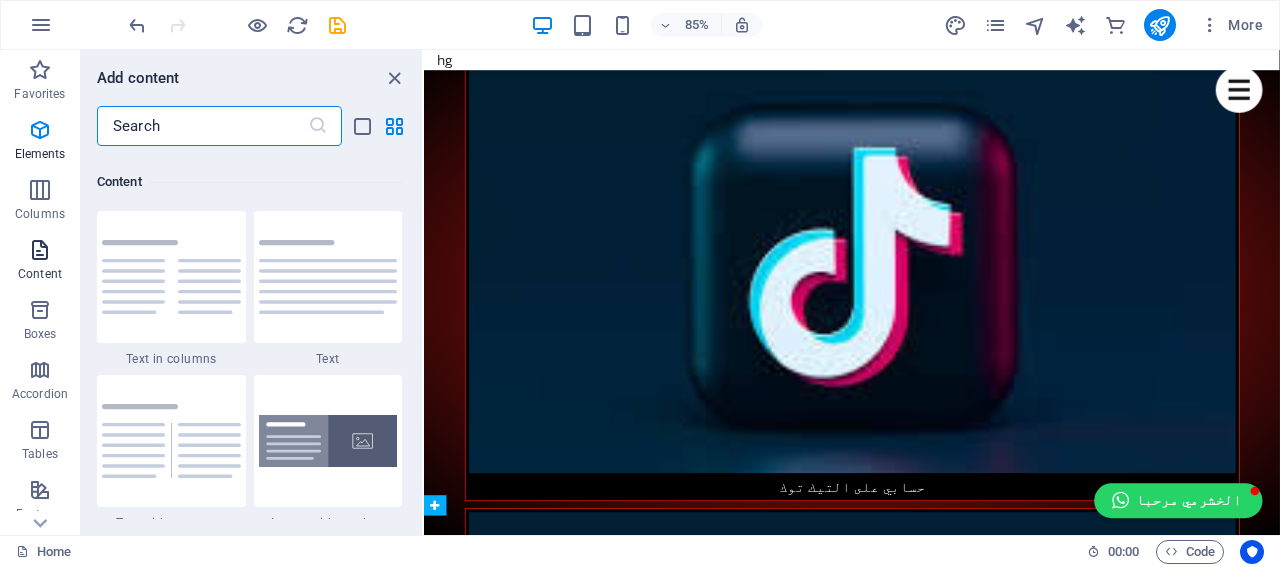 scroll, scrollTop: 3499, scrollLeft: 0, axis: vertical 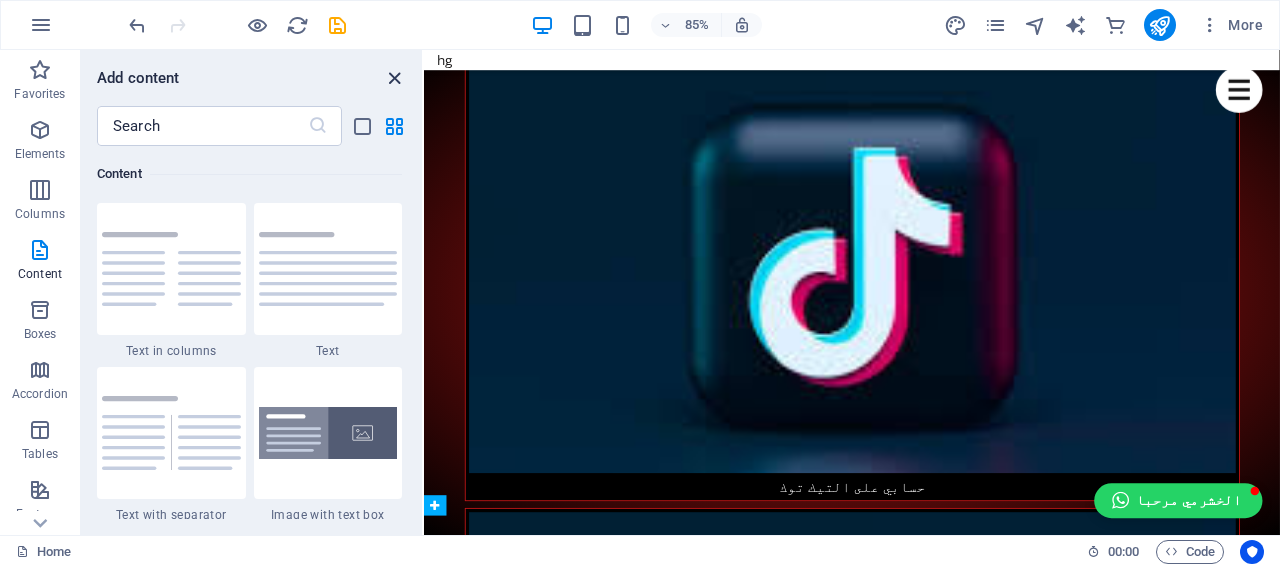 click at bounding box center [394, 78] 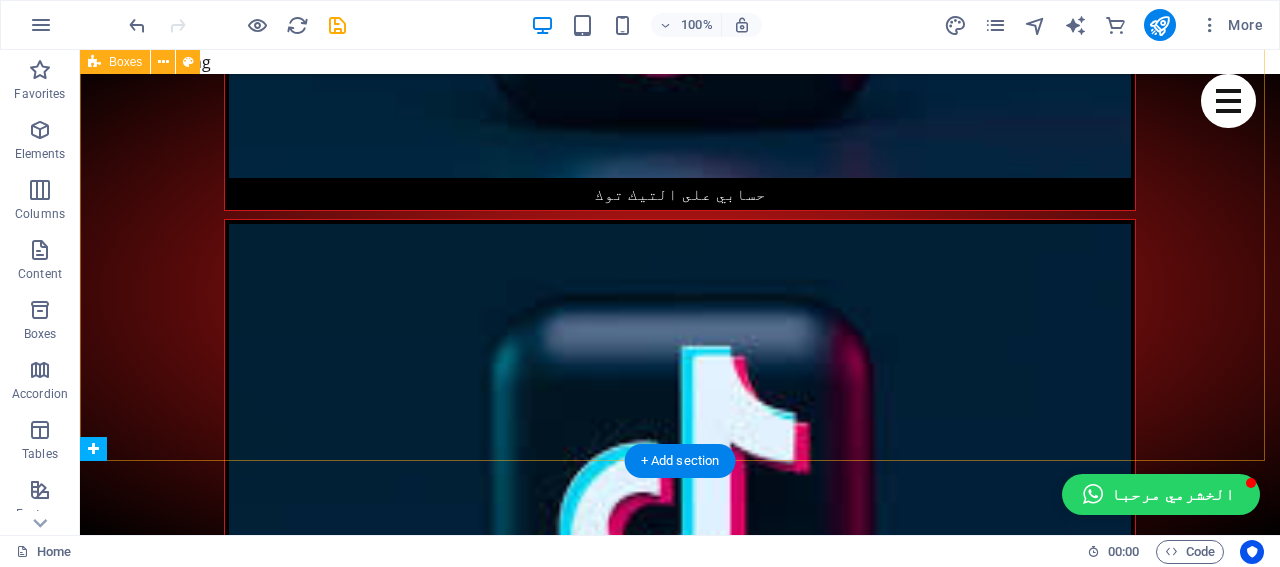 scroll, scrollTop: 1863, scrollLeft: 0, axis: vertical 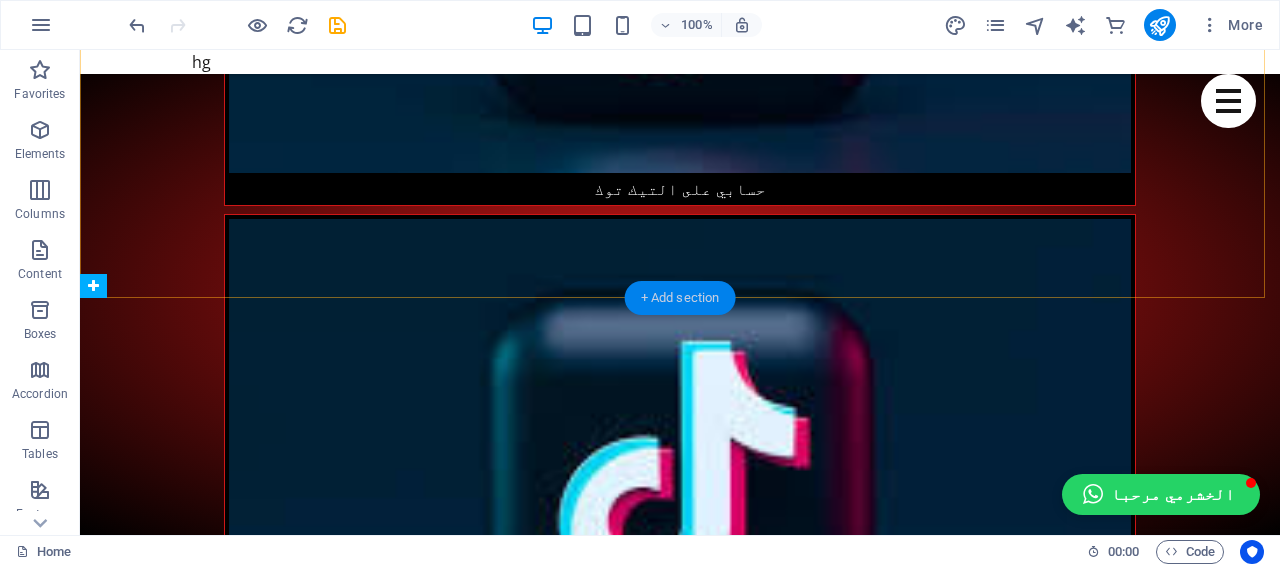 click on "+ Add section" at bounding box center (680, 298) 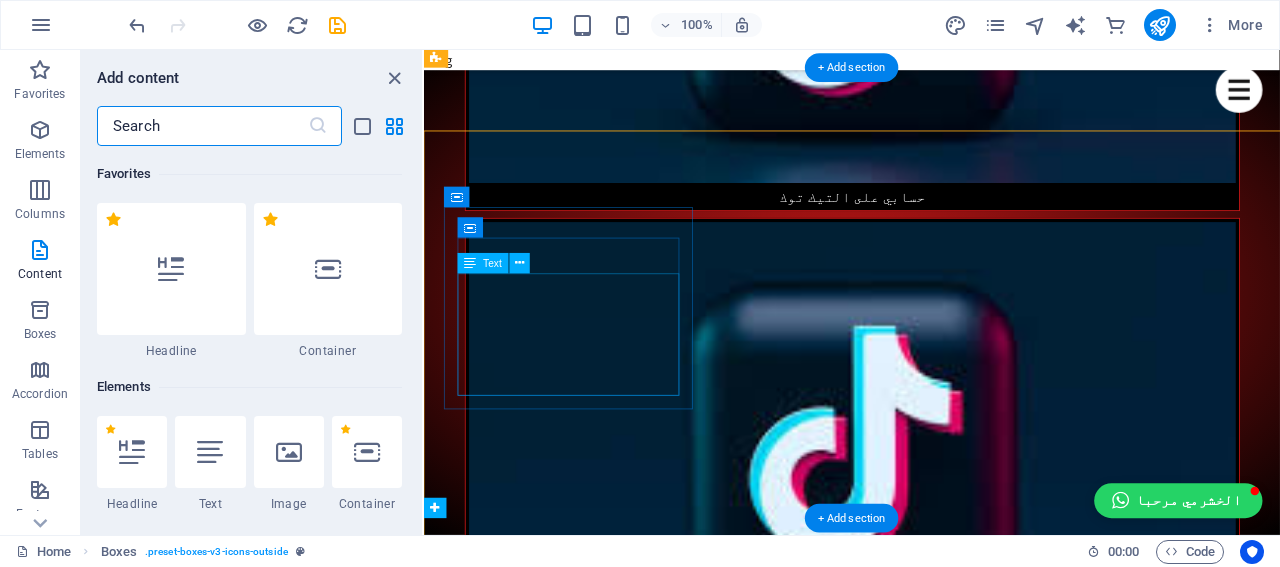 scroll, scrollTop: 1486, scrollLeft: 0, axis: vertical 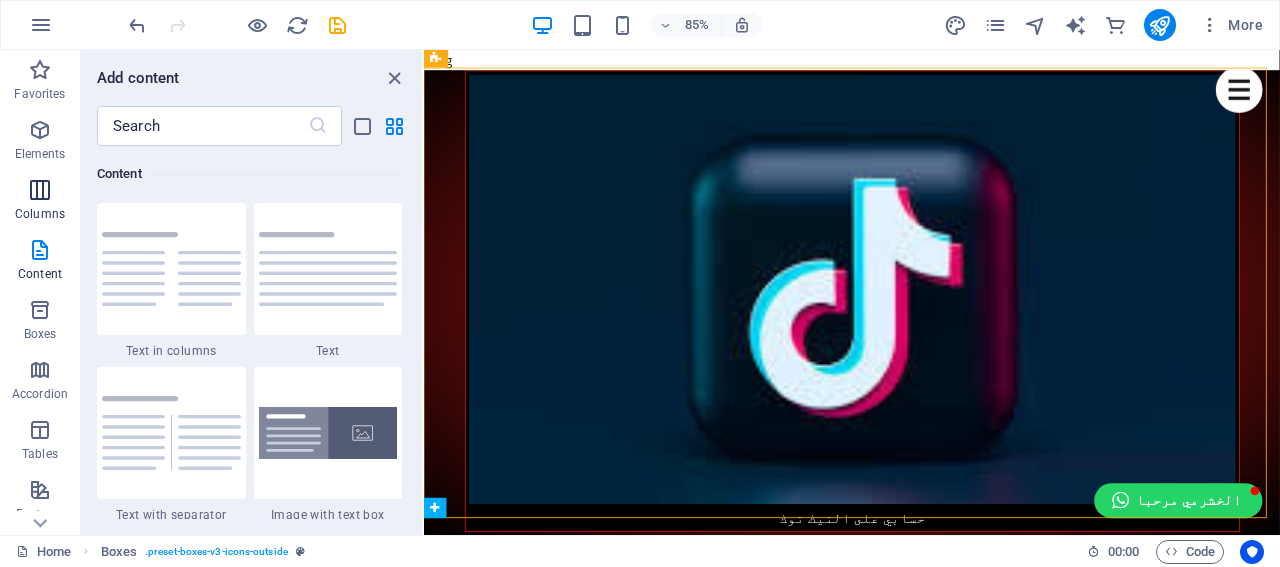 click at bounding box center (40, 190) 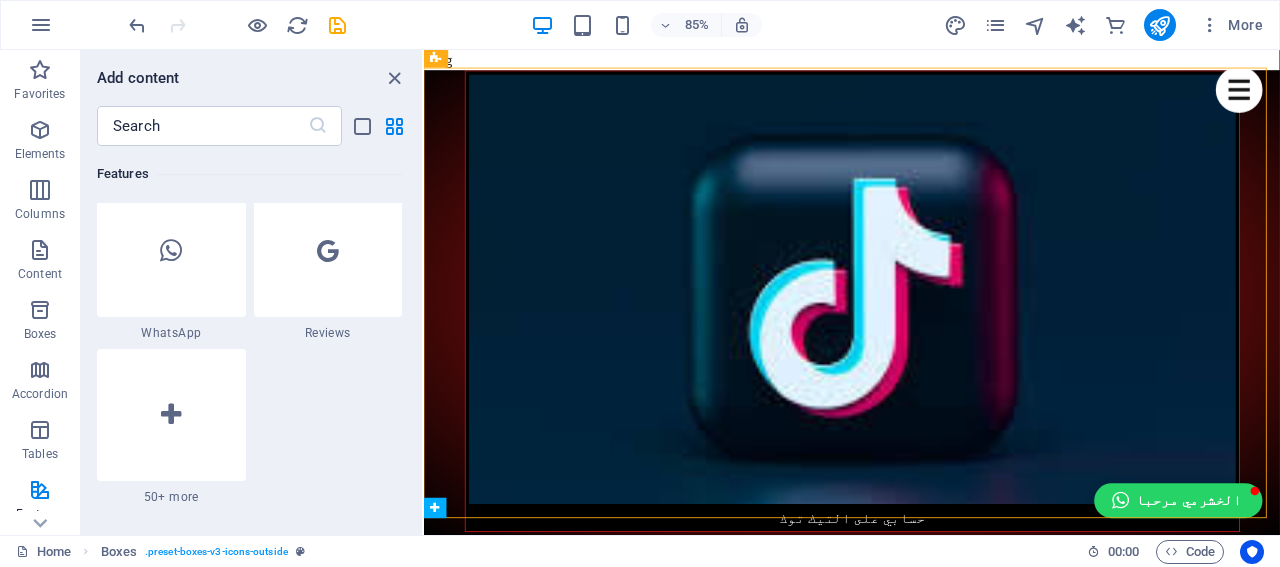 scroll, scrollTop: 9790, scrollLeft: 0, axis: vertical 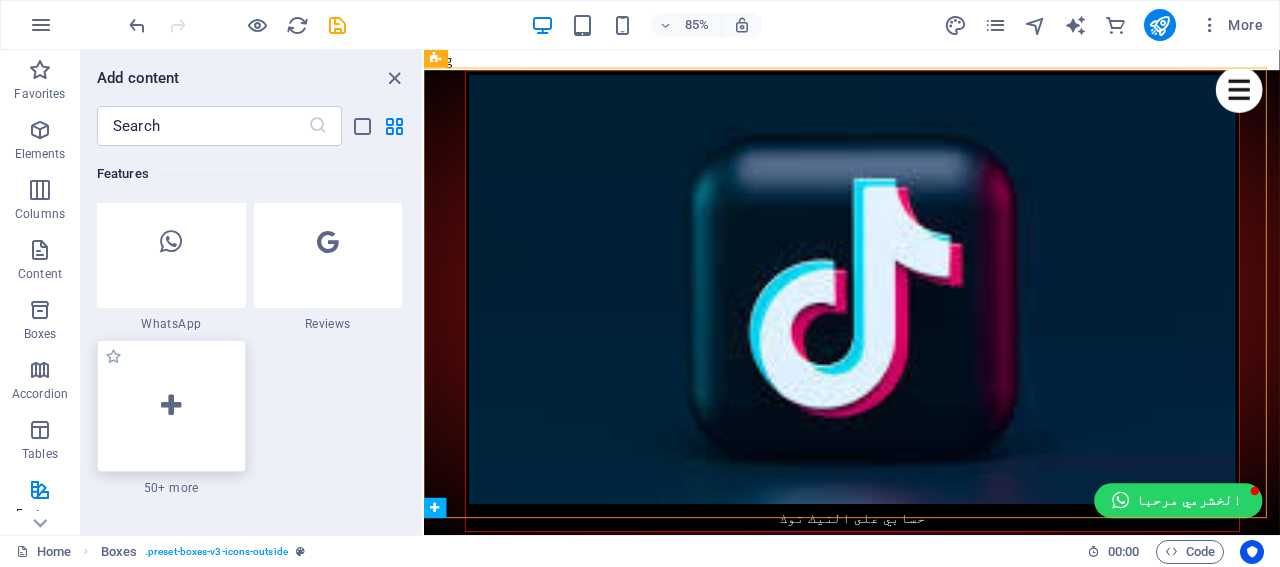 click at bounding box center (171, 406) 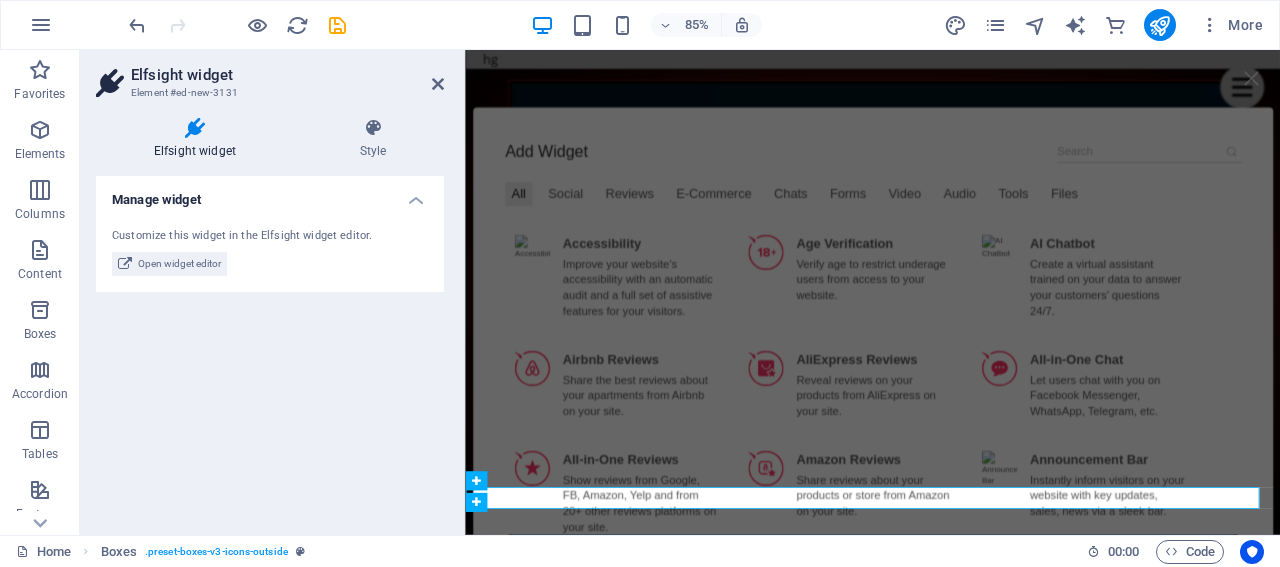 scroll, scrollTop: 1490, scrollLeft: 0, axis: vertical 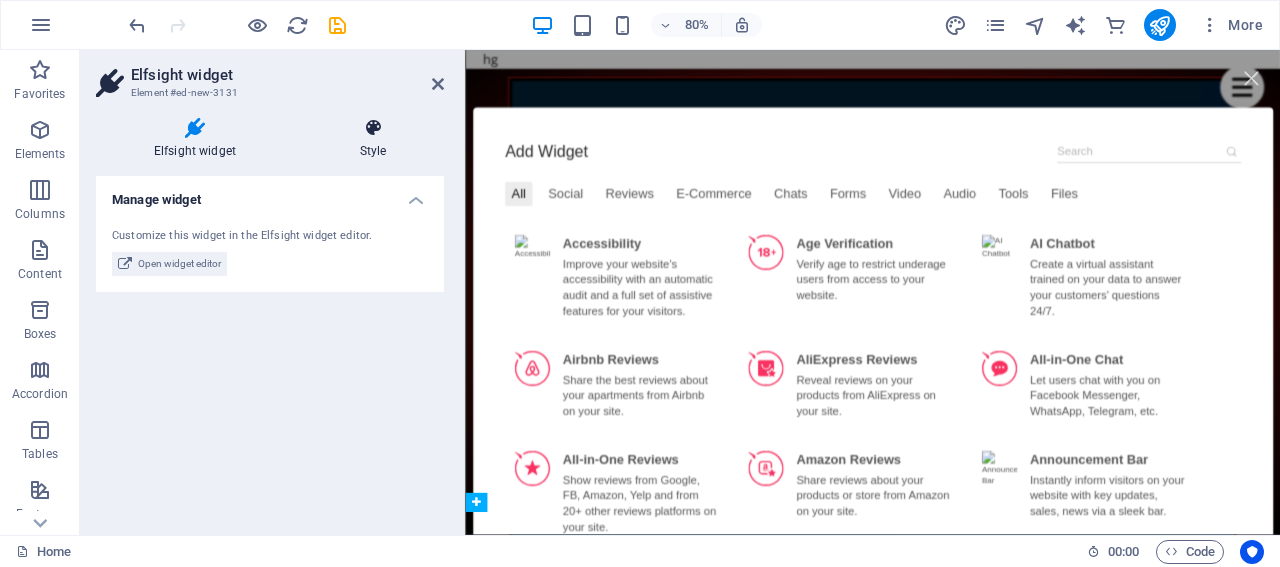click on "Style" at bounding box center (373, 139) 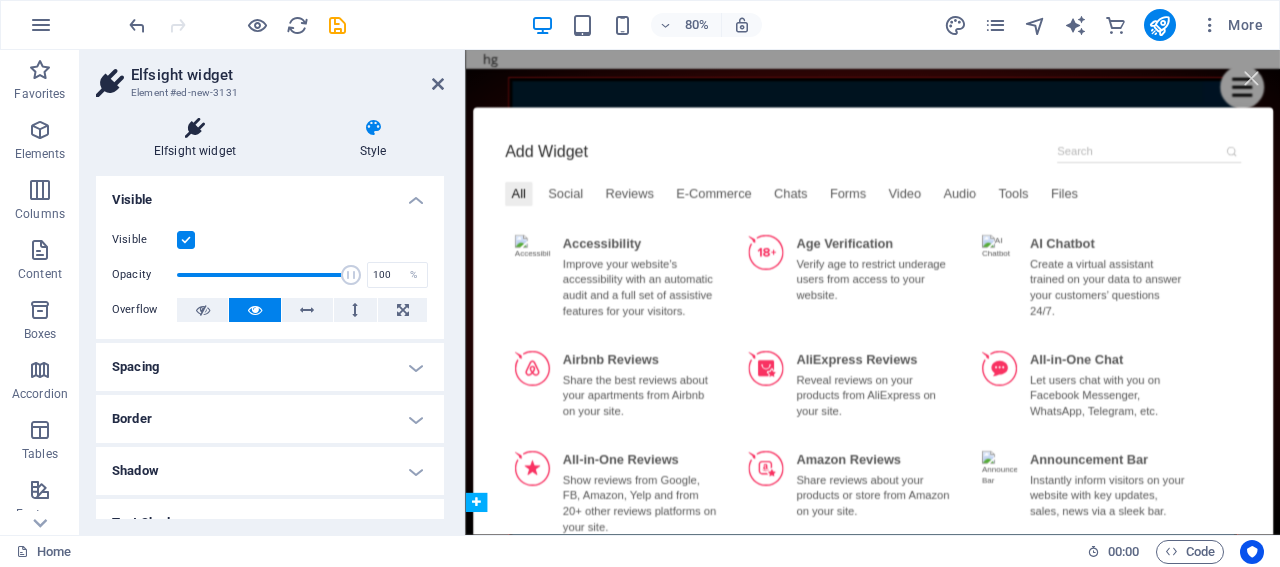 click on "Elfsight widget" at bounding box center [199, 139] 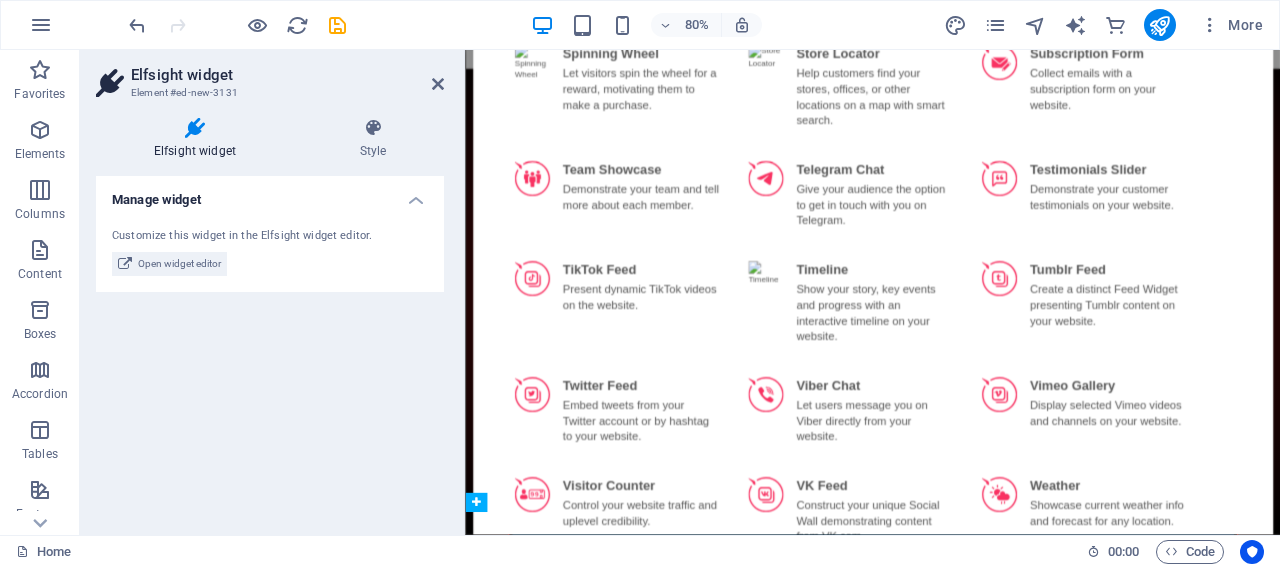 scroll, scrollTop: 3700, scrollLeft: 0, axis: vertical 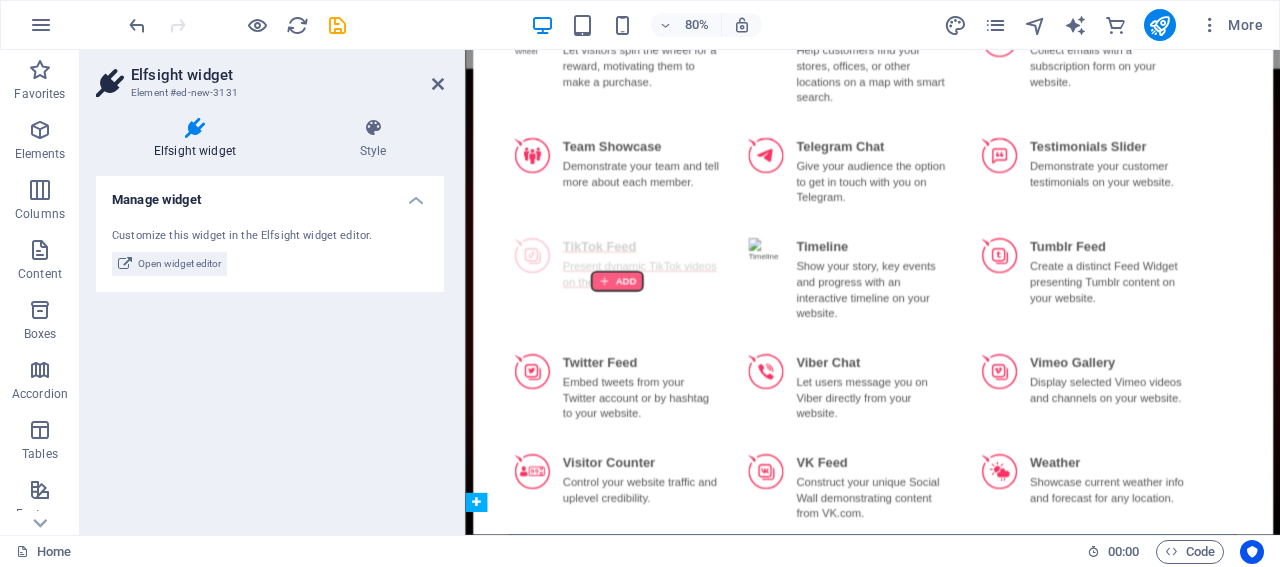 click at bounding box center [654, 339] 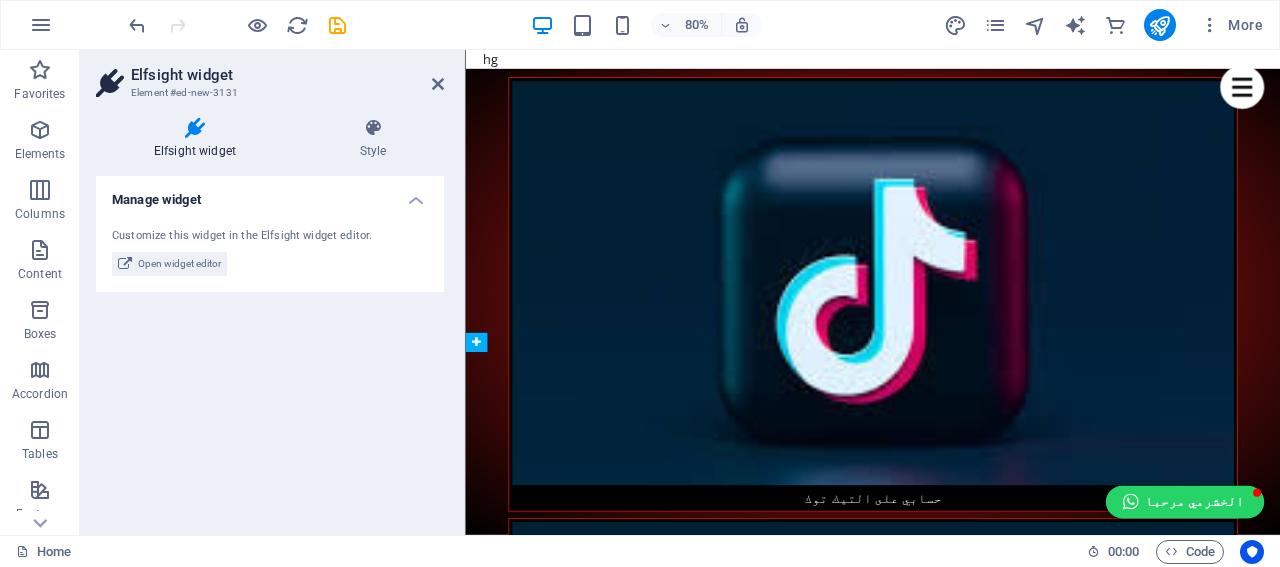 scroll, scrollTop: 1690, scrollLeft: 0, axis: vertical 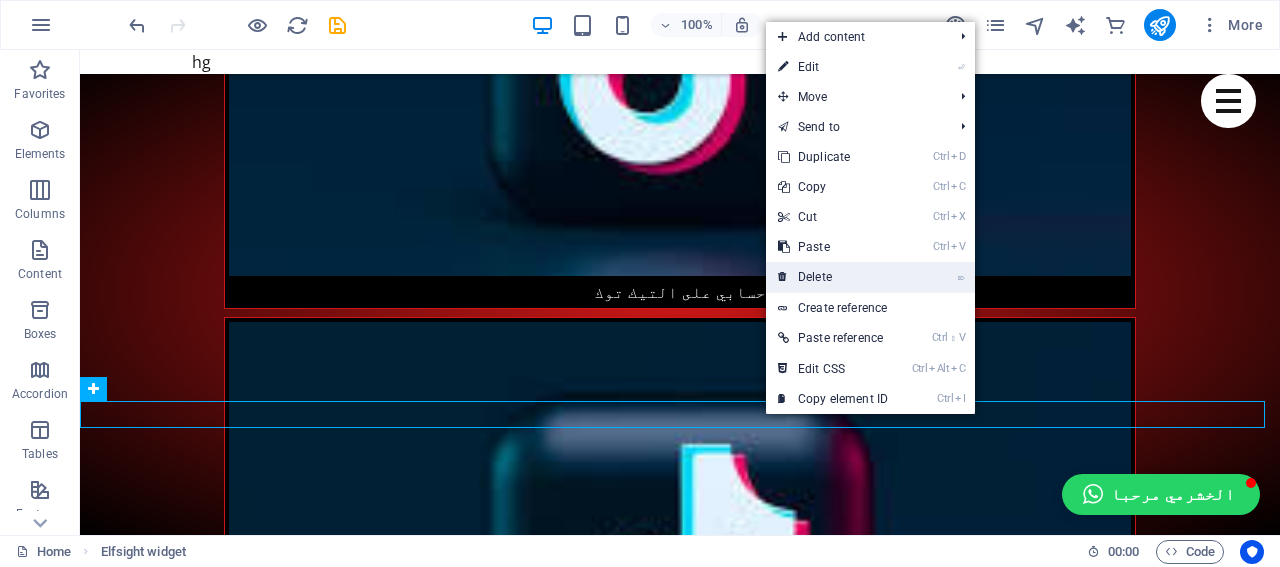 click on "⌦  Delete" at bounding box center [833, 277] 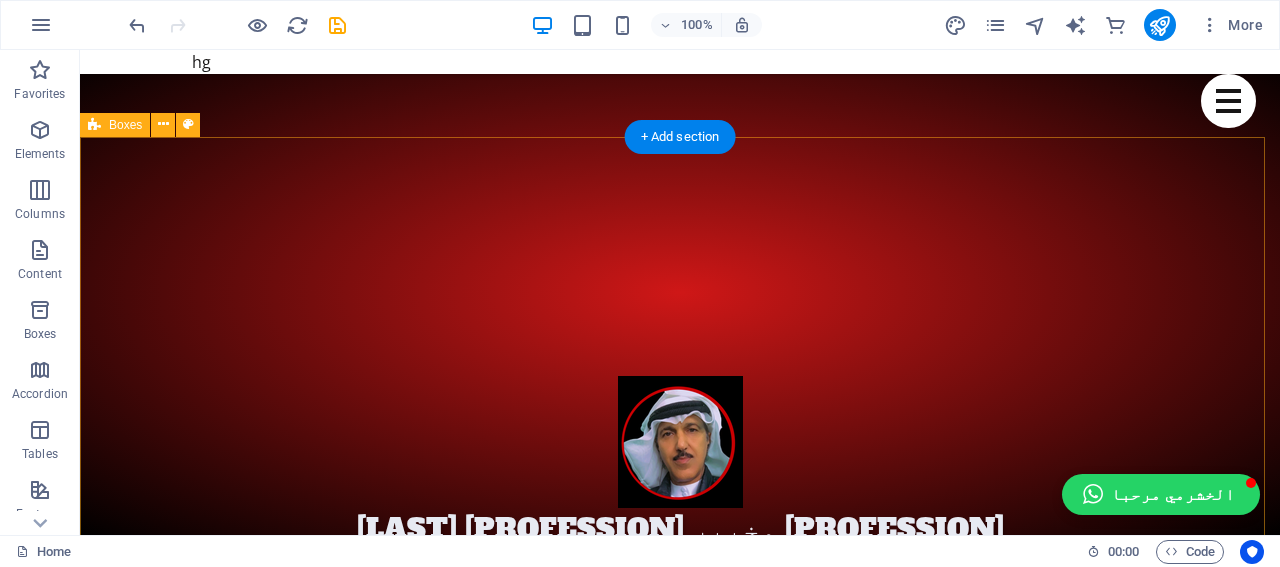 scroll, scrollTop: 1260, scrollLeft: 0, axis: vertical 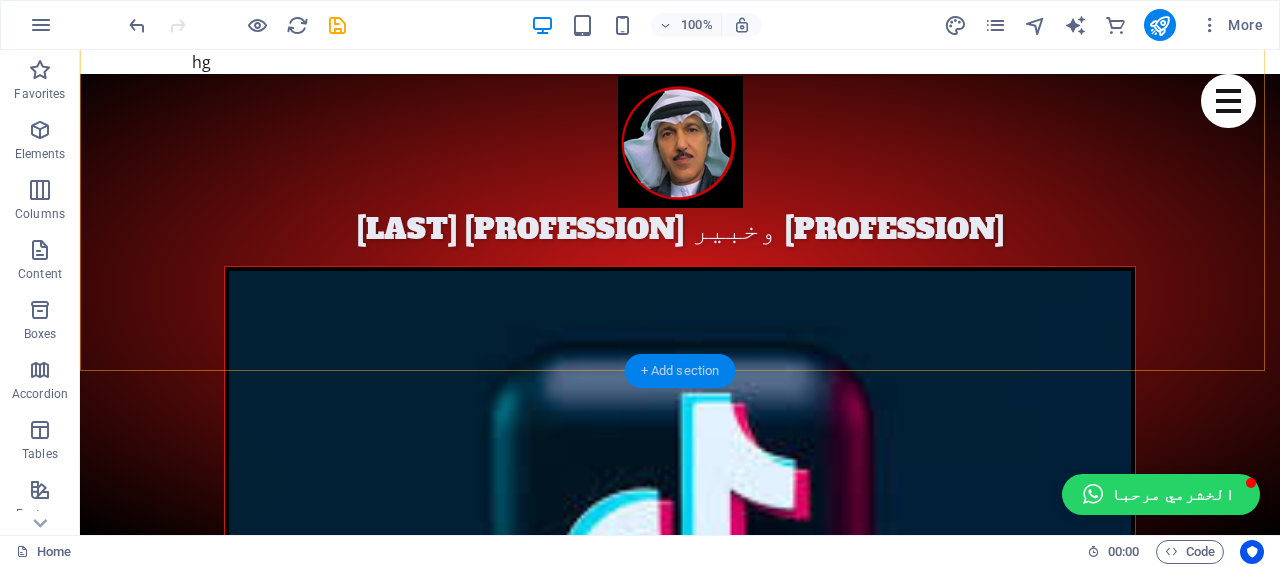 click on "+ Add section" at bounding box center [680, 371] 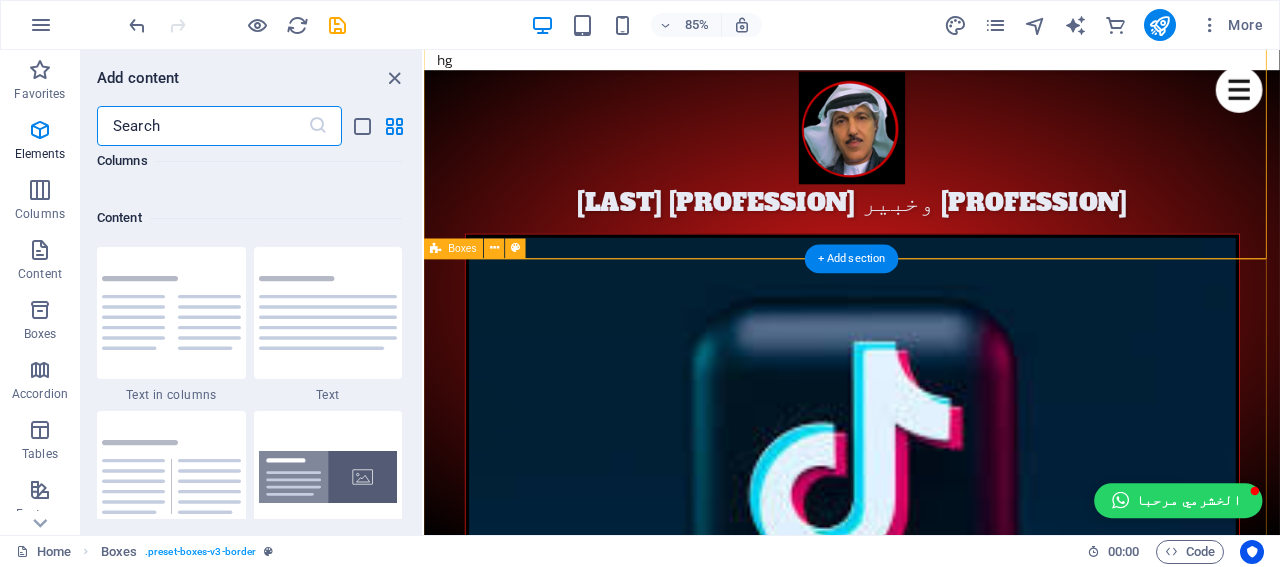 scroll, scrollTop: 3499, scrollLeft: 0, axis: vertical 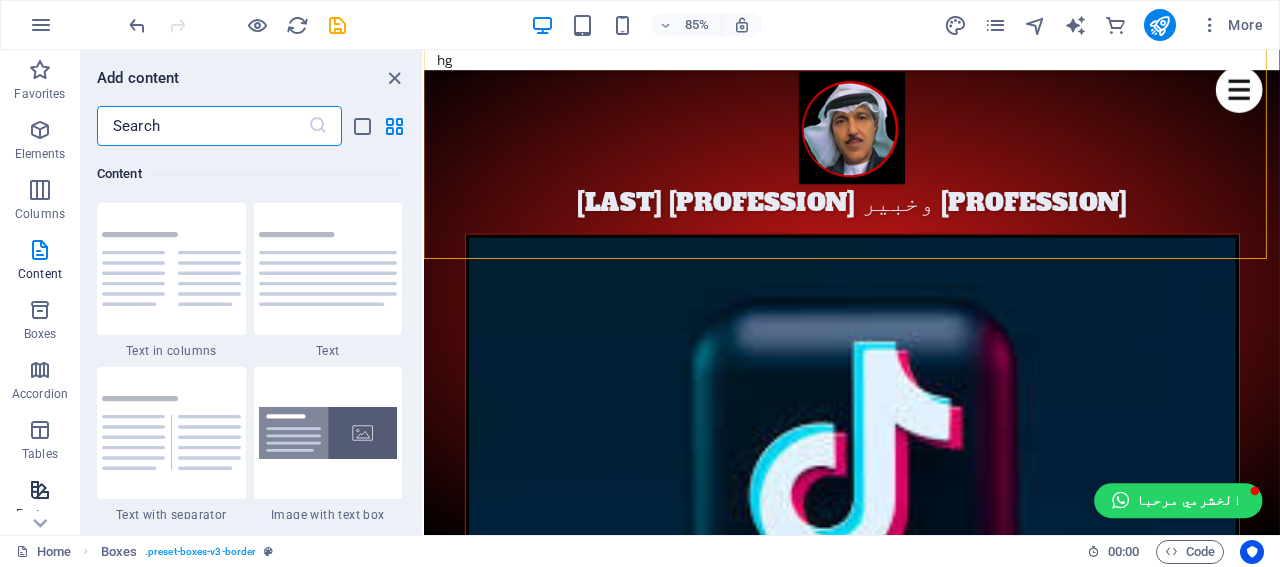 click on "Features" at bounding box center [40, 502] 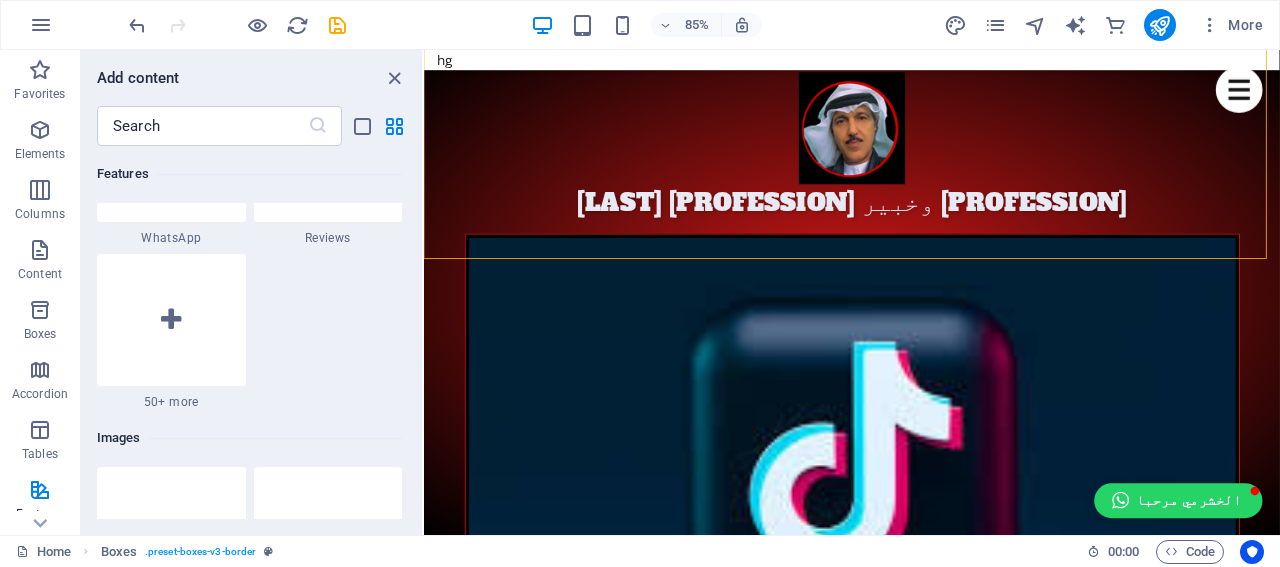 scroll, scrollTop: 9895, scrollLeft: 0, axis: vertical 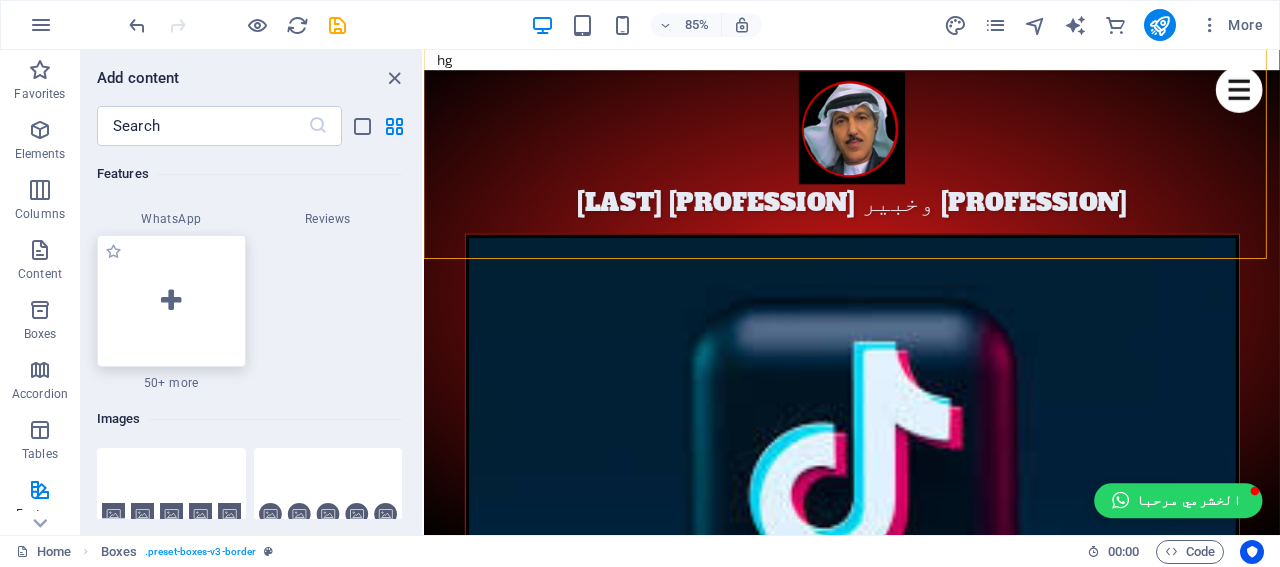 click at bounding box center [171, 301] 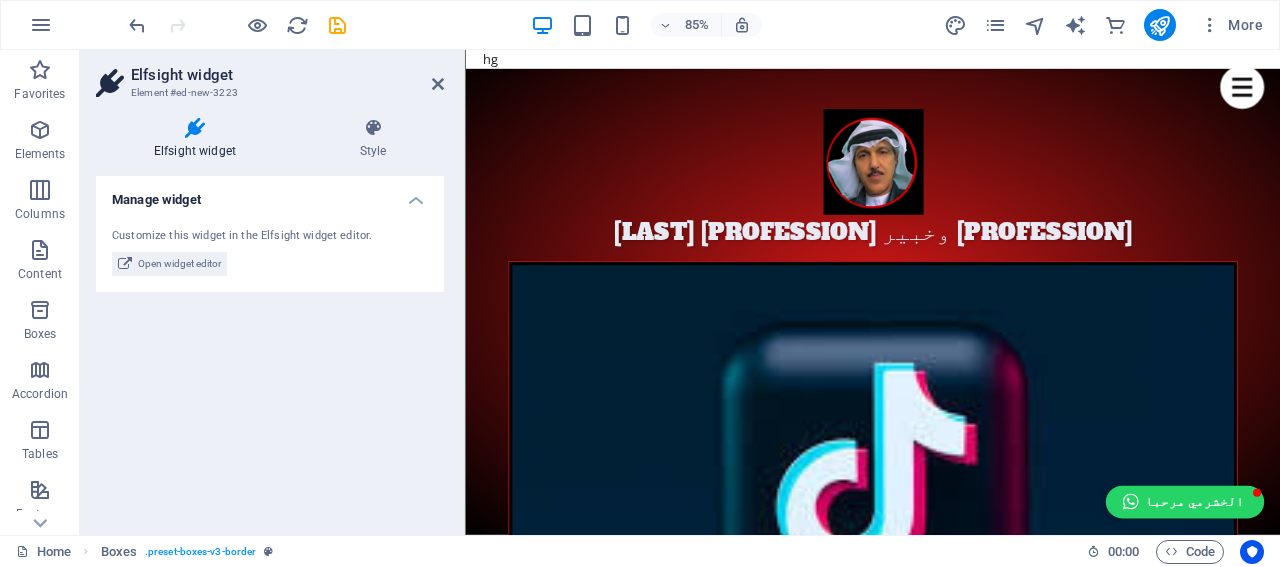 scroll, scrollTop: 1264, scrollLeft: 0, axis: vertical 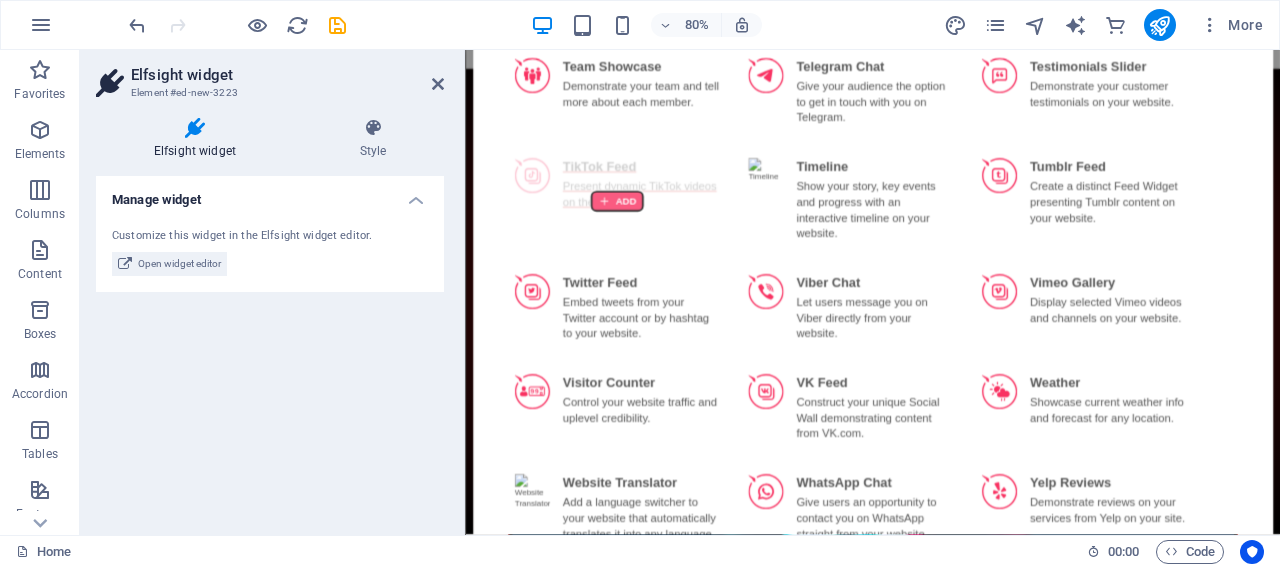 click at bounding box center [654, 239] 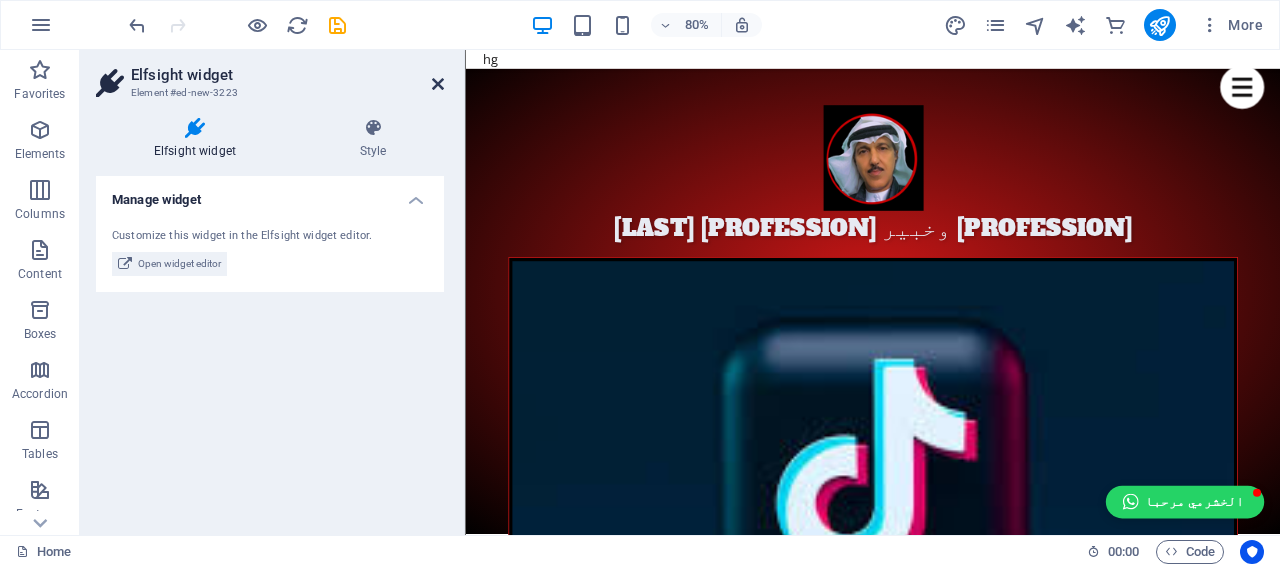 click at bounding box center (438, 84) 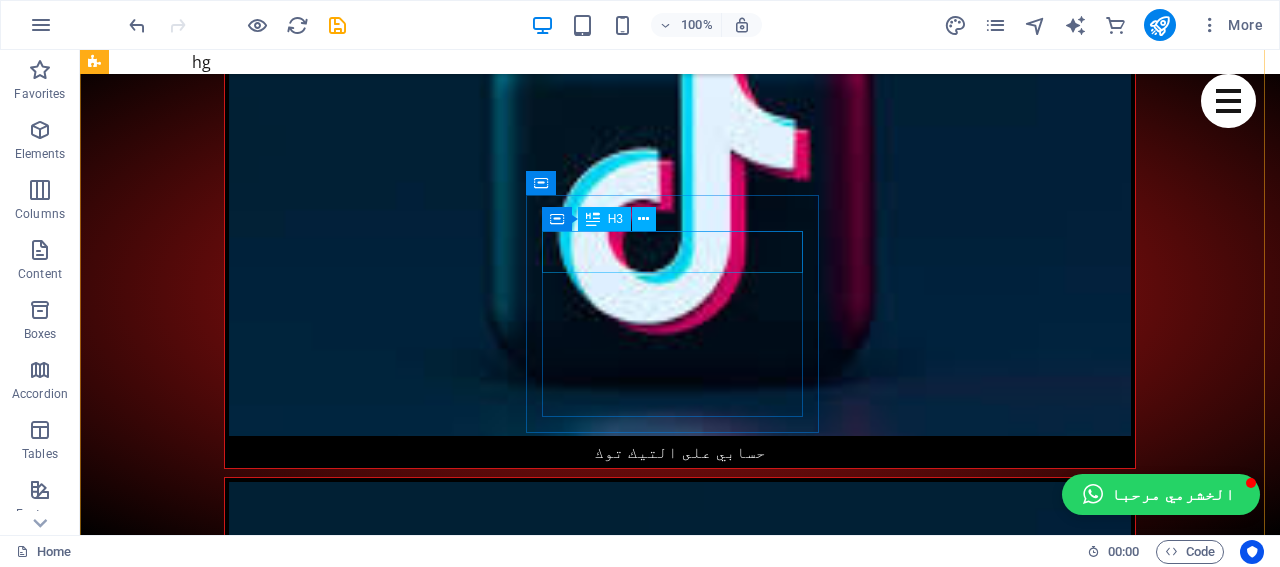 scroll, scrollTop: 1900, scrollLeft: 0, axis: vertical 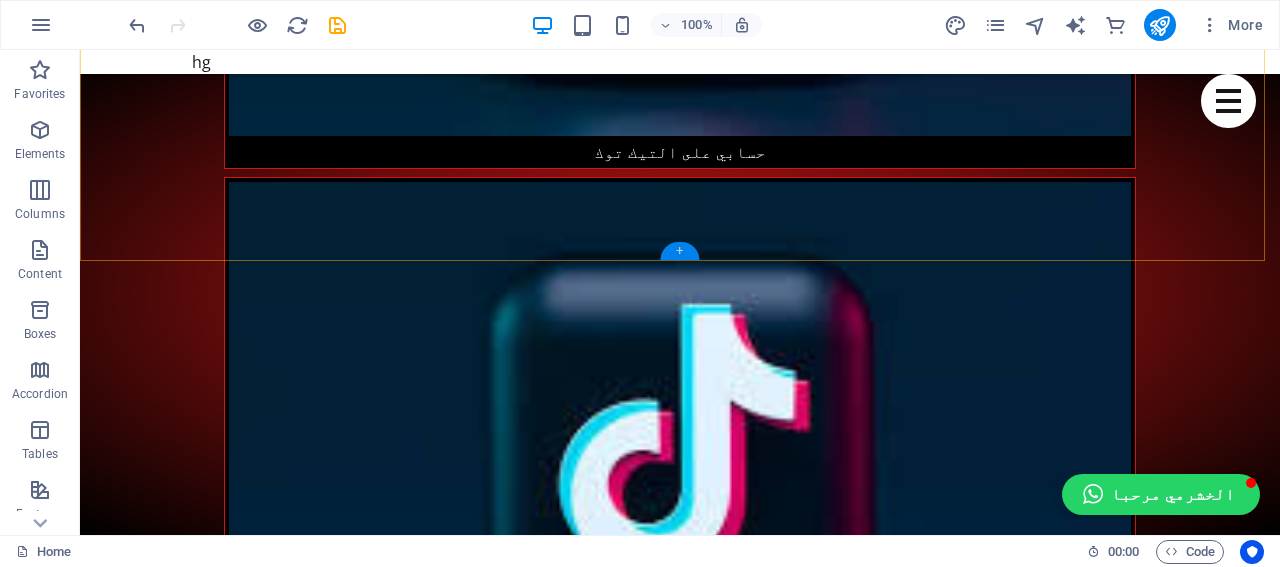 click on "+" at bounding box center [679, 251] 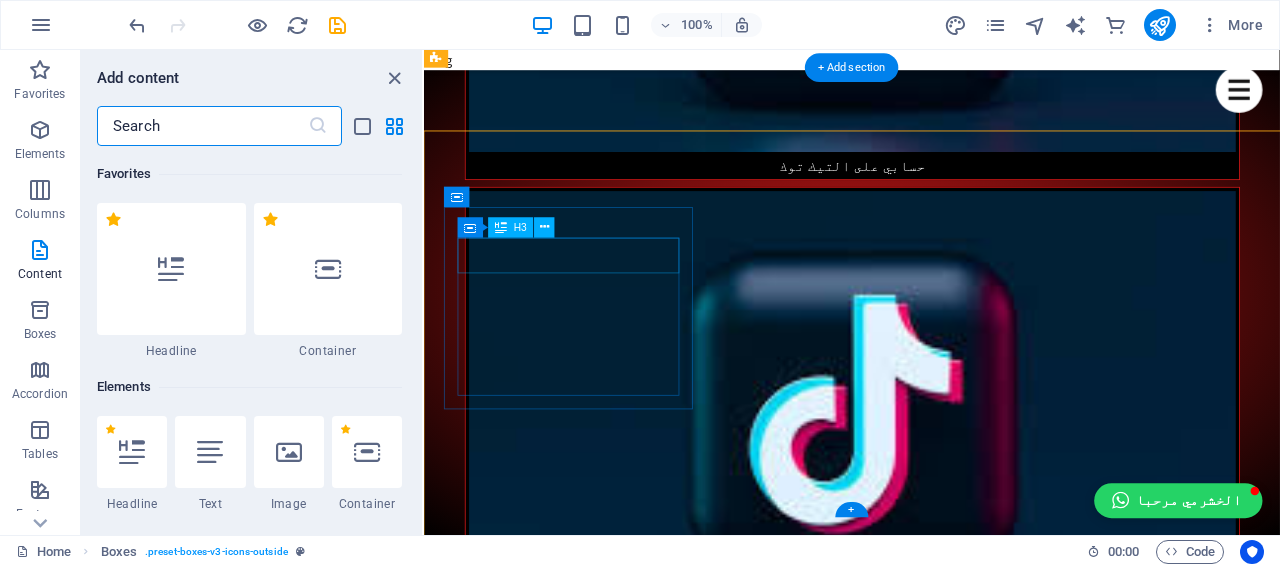 scroll, scrollTop: 1486, scrollLeft: 0, axis: vertical 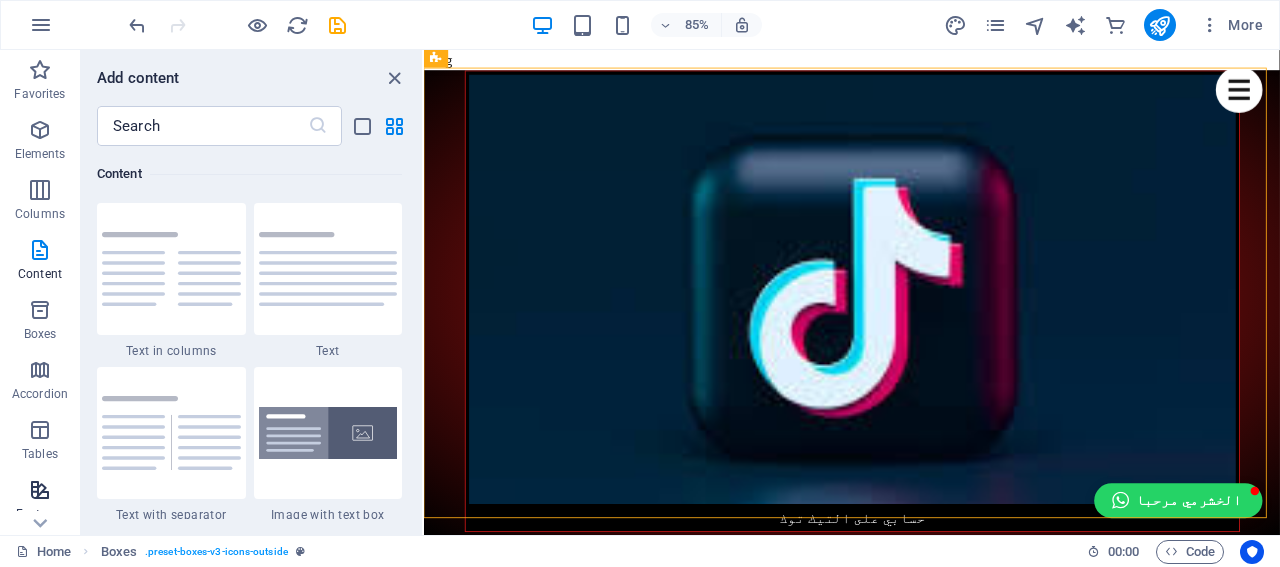 click on "Features" at bounding box center (40, 514) 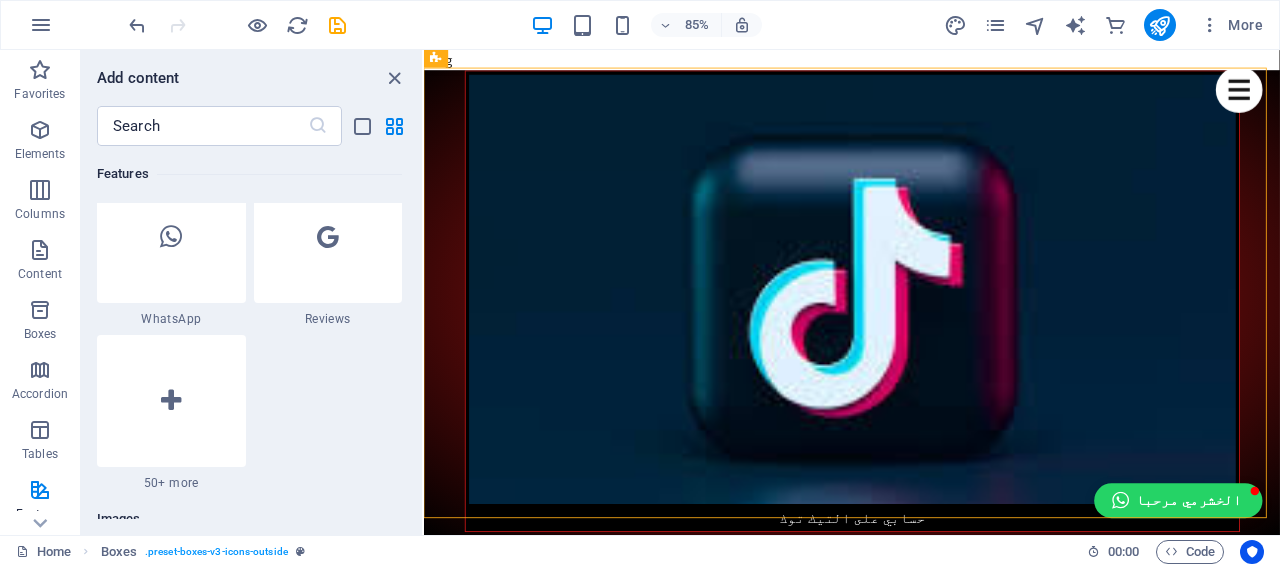scroll, scrollTop: 9895, scrollLeft: 0, axis: vertical 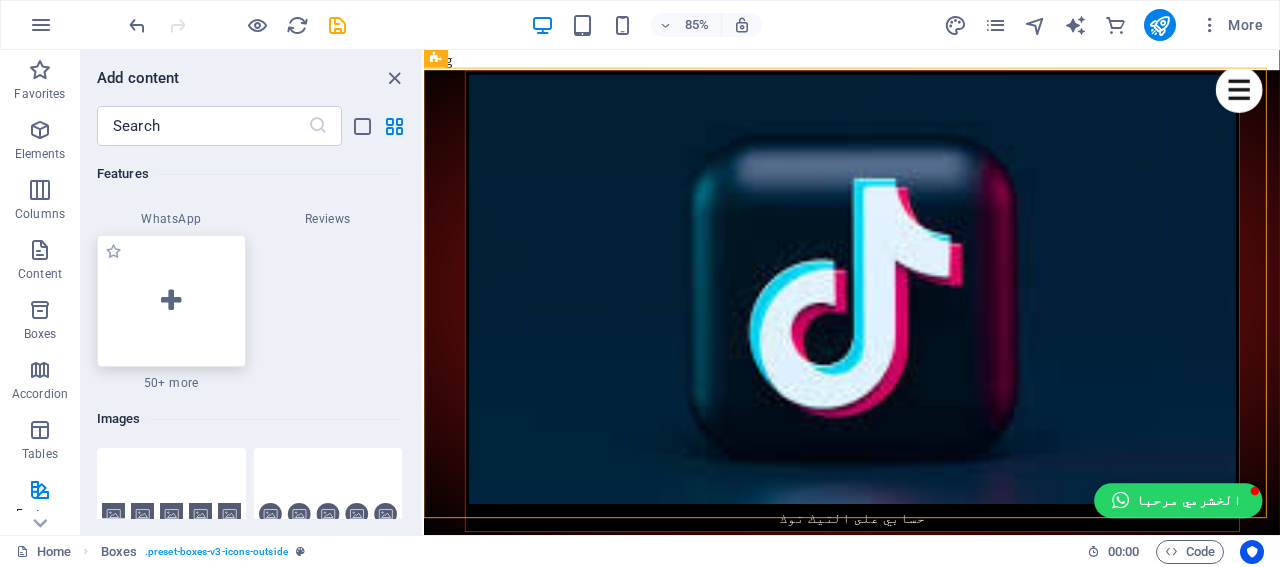 click at bounding box center (171, 301) 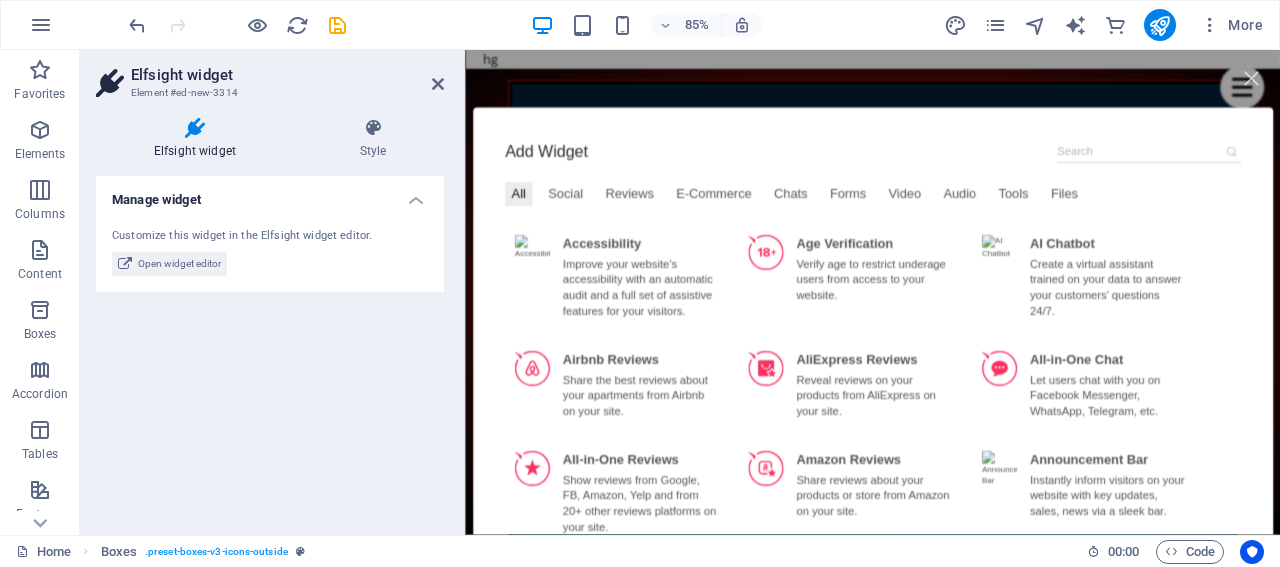 scroll, scrollTop: 1490, scrollLeft: 0, axis: vertical 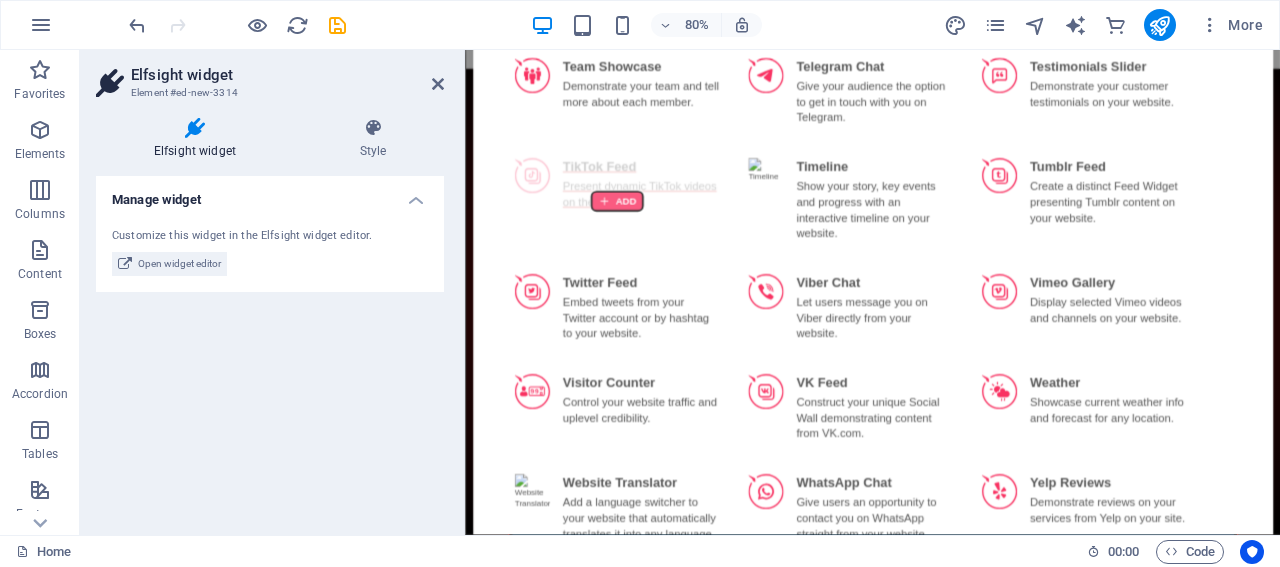 click at bounding box center [654, 239] 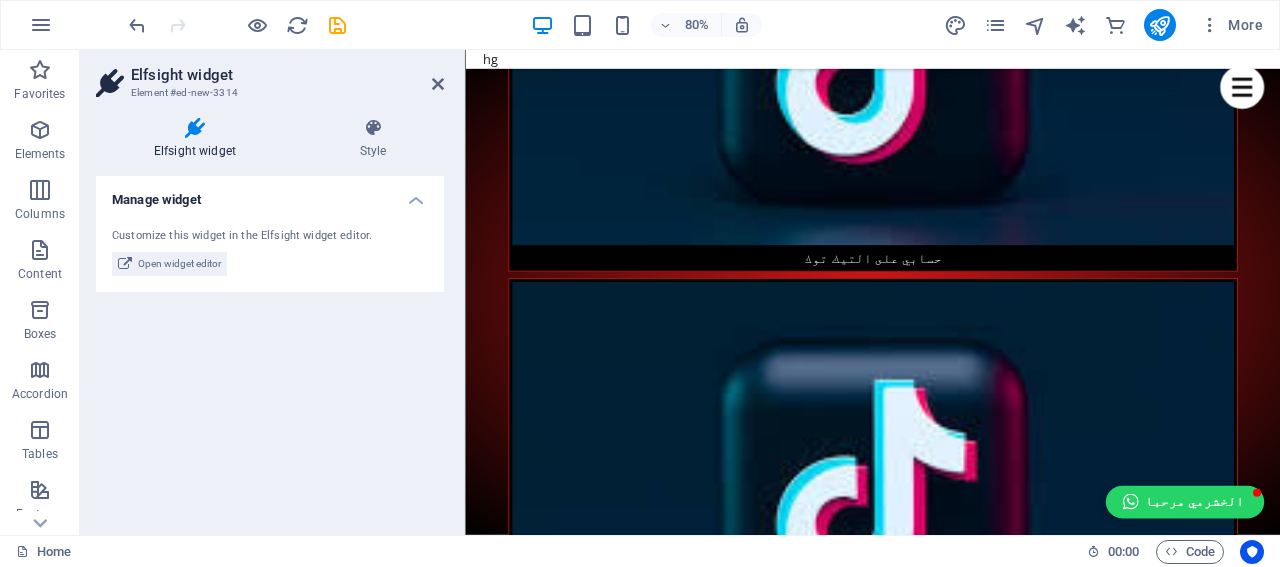 scroll, scrollTop: 1690, scrollLeft: 0, axis: vertical 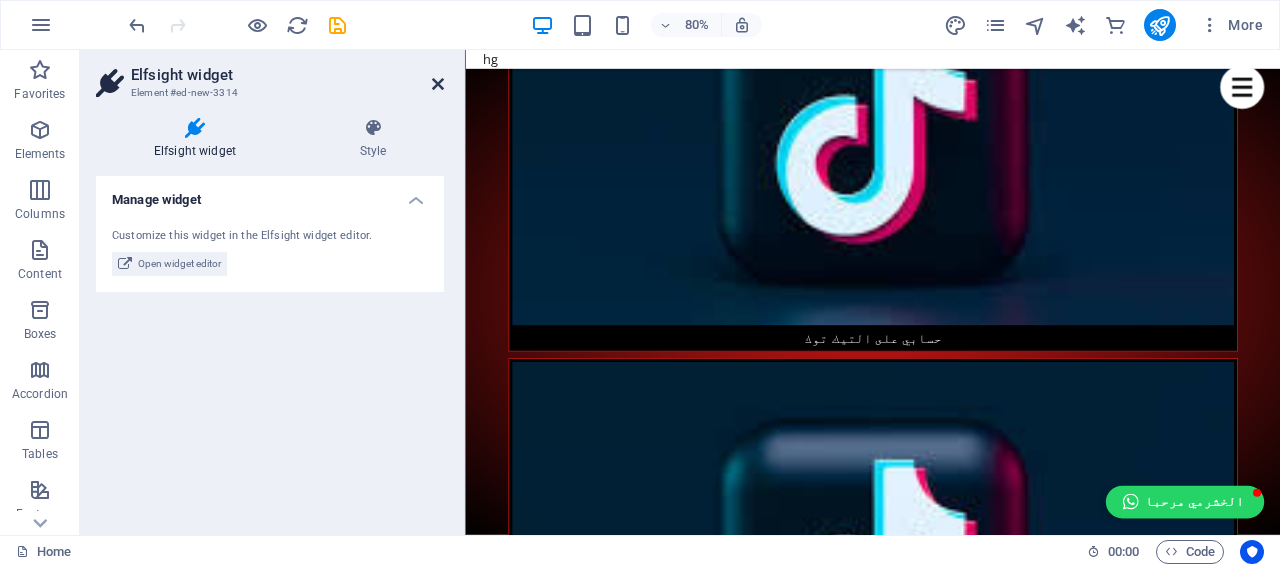 click at bounding box center (438, 84) 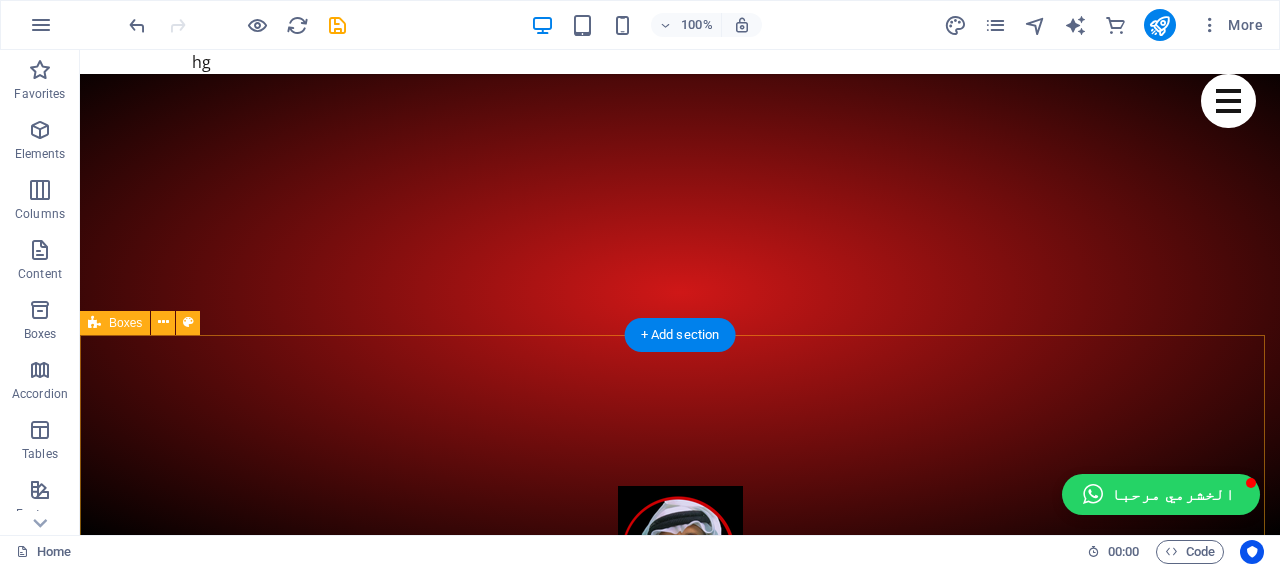 scroll, scrollTop: 960, scrollLeft: 0, axis: vertical 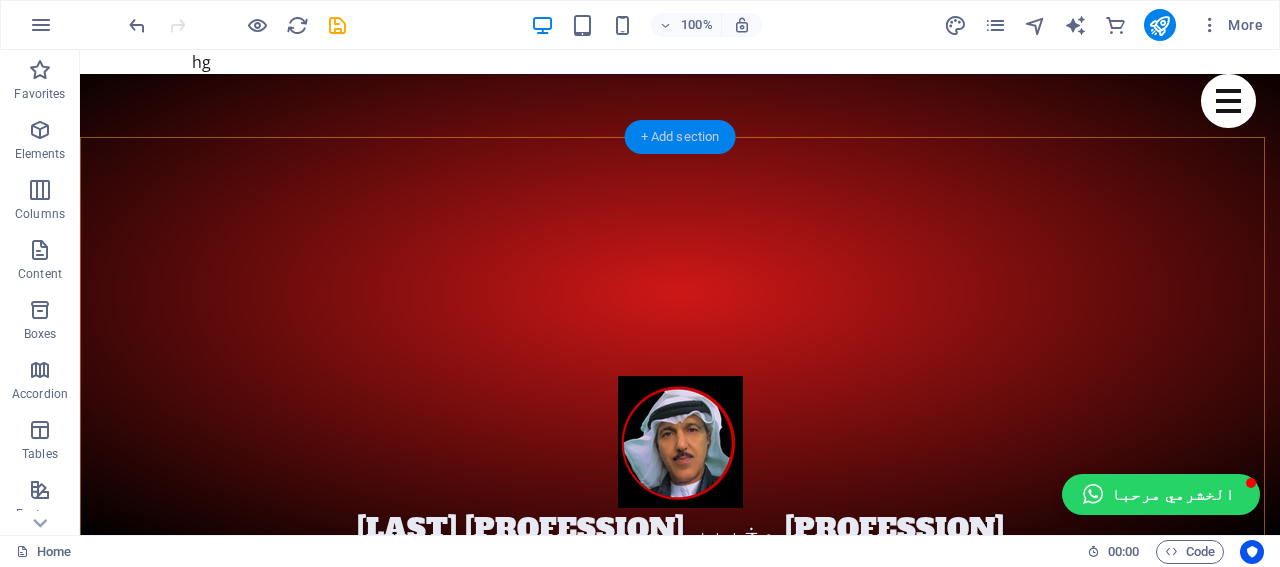 click on "+ Add section" at bounding box center [680, 137] 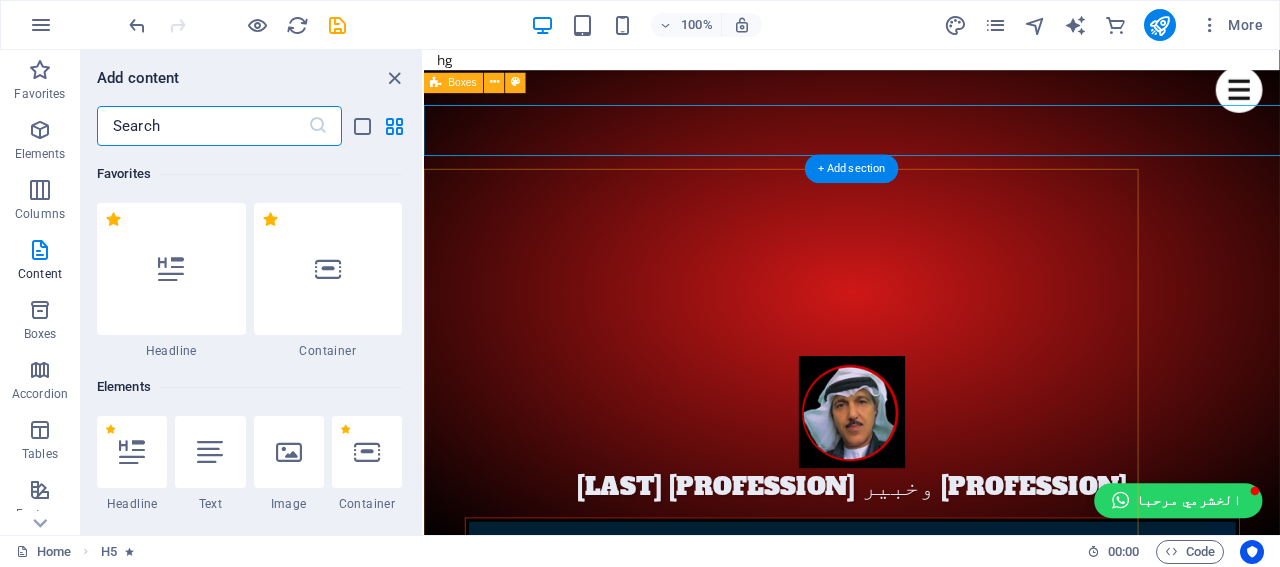 scroll, scrollTop: 922, scrollLeft: 0, axis: vertical 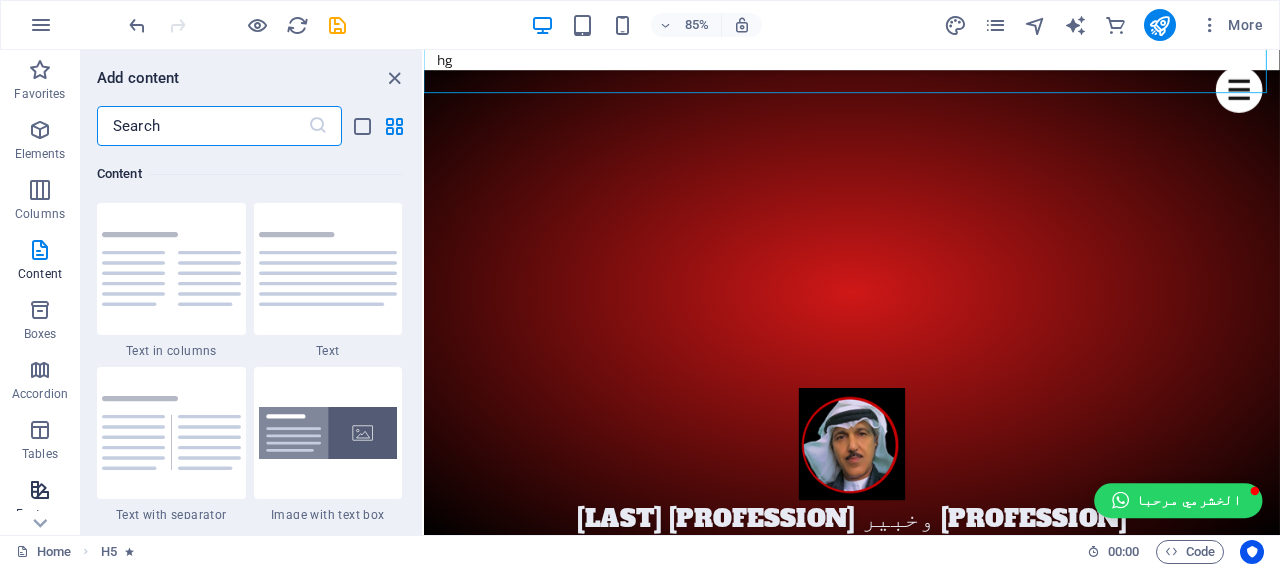 click at bounding box center (40, 490) 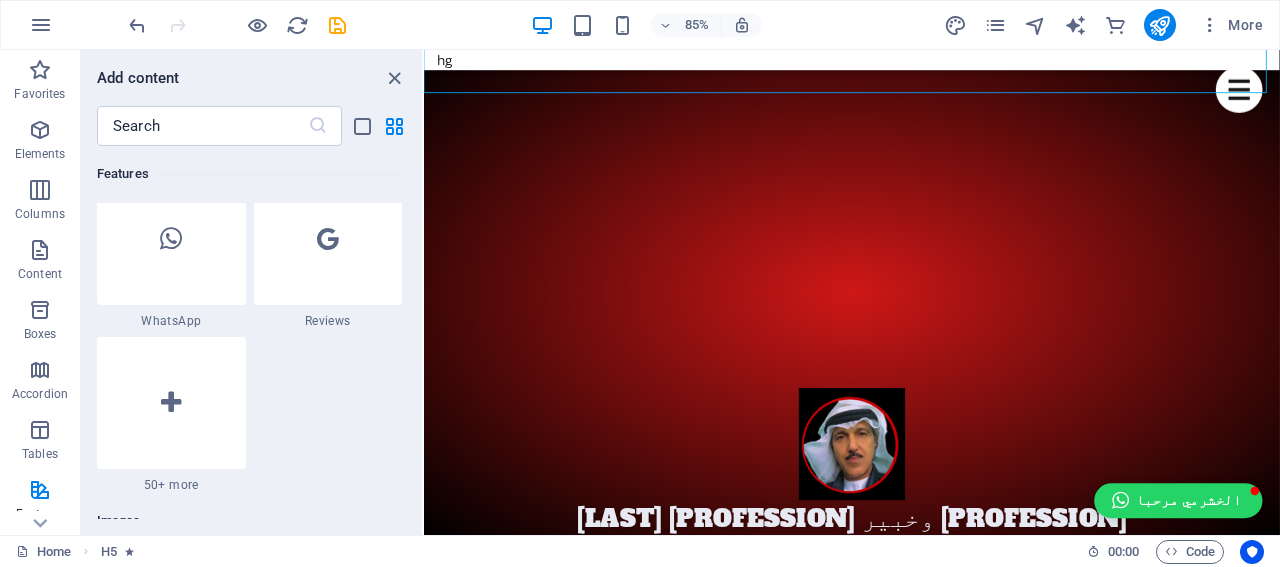 scroll, scrollTop: 9795, scrollLeft: 0, axis: vertical 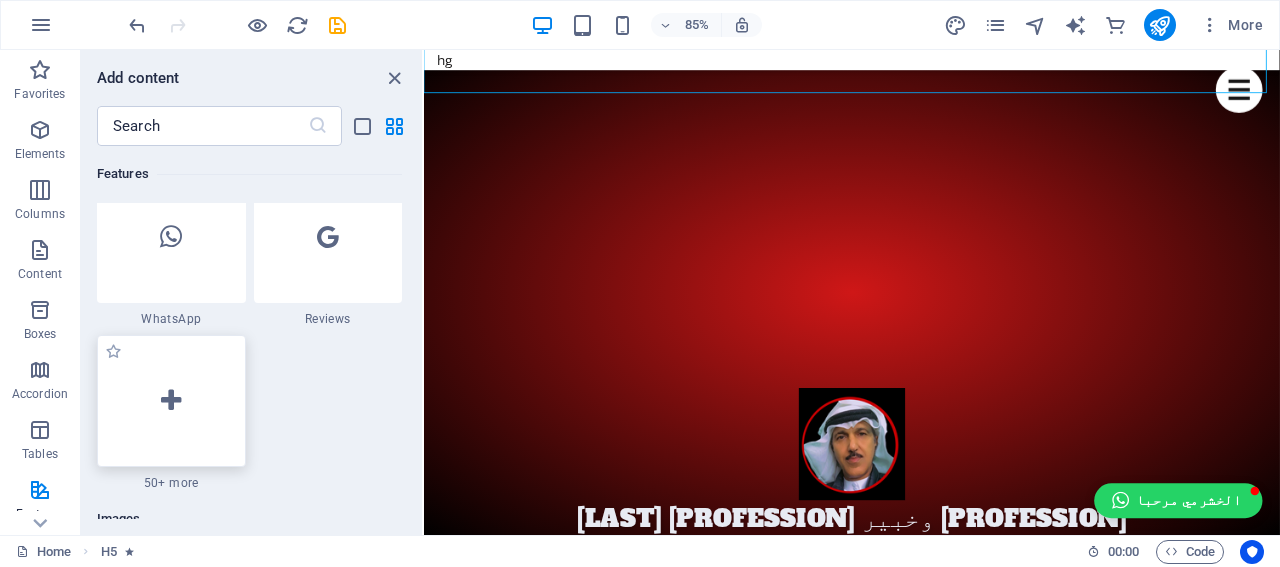 click at bounding box center [171, 401] 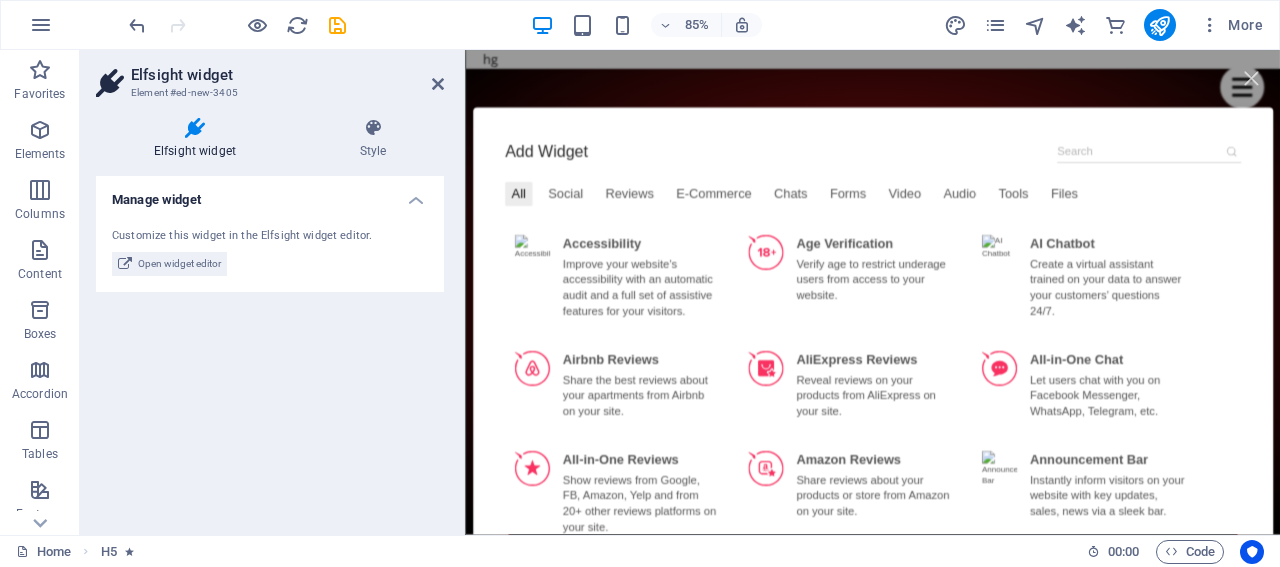 scroll, scrollTop: 924, scrollLeft: 0, axis: vertical 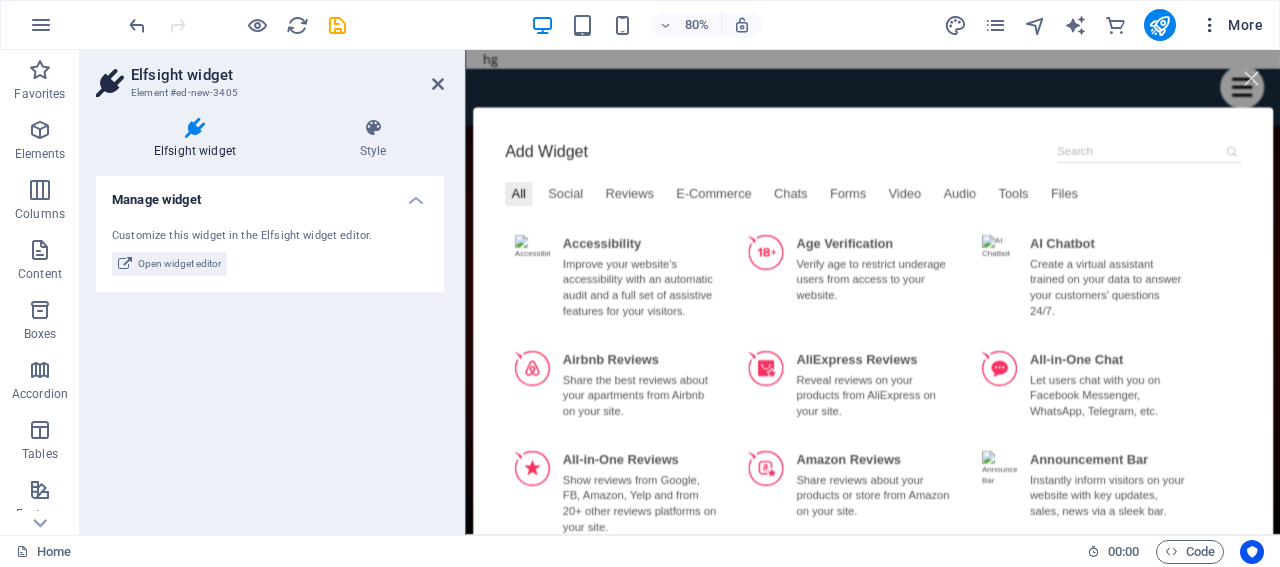 click at bounding box center (1210, 25) 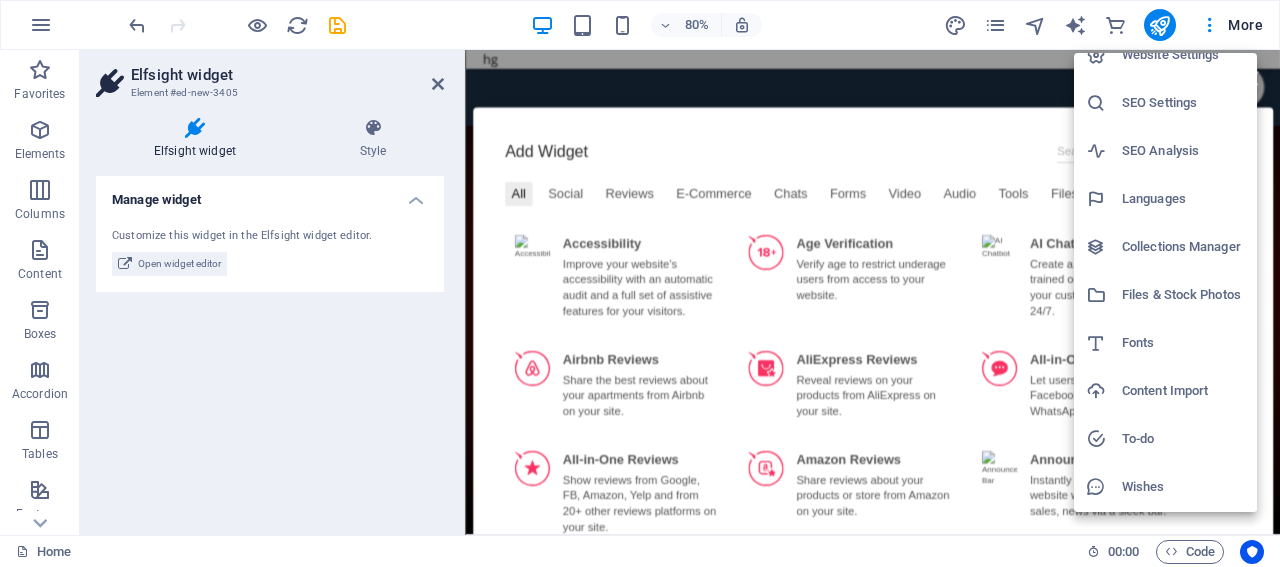 scroll, scrollTop: 0, scrollLeft: 0, axis: both 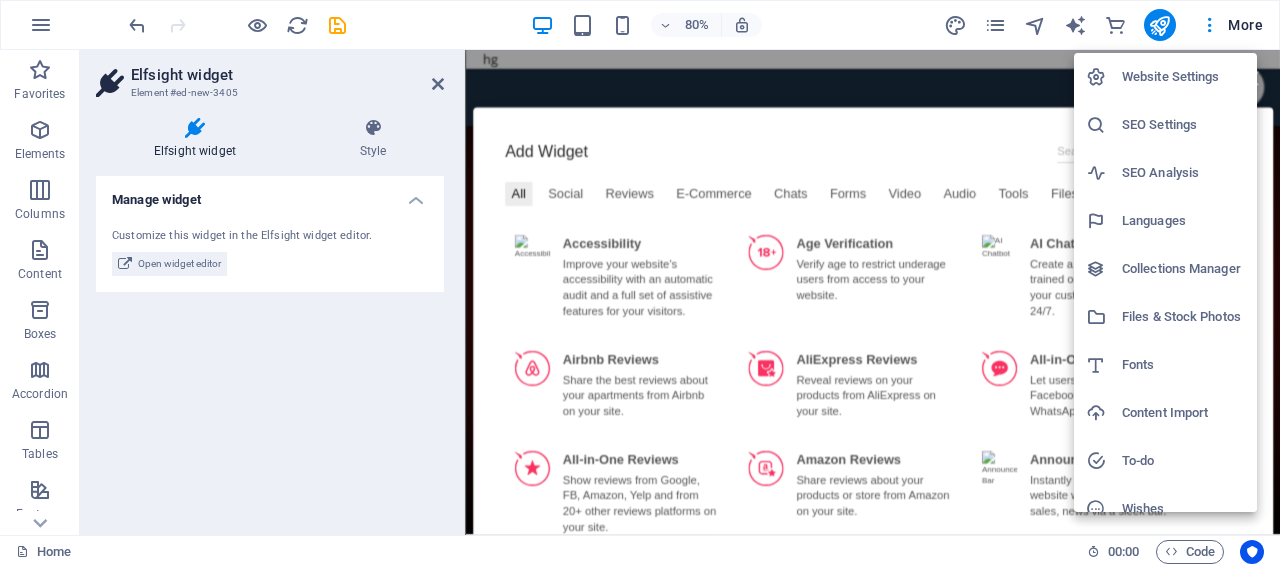 click on "Languages" at bounding box center (1183, 221) 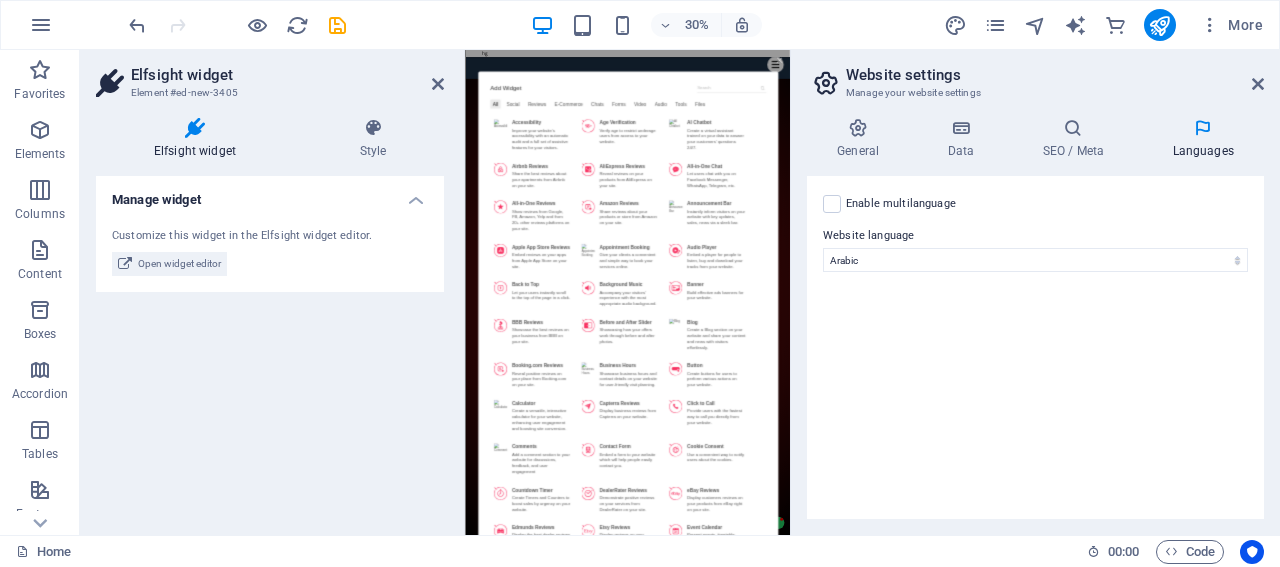 click on "Enable multilanguage To disable multilanguage delete all languages until only one language remains. Website language Abkhazian Afar Afrikaans Akan Albanian Amharic Arabic Aragonese Armenian Assamese Avaric Avestan Aymara Azerbaijani Bambara Bashkir Basque Belarusian Bengali Bihari languages Bislama Bokmål Bosnian Breton Bulgarian Burmese Catalan Central Khmer Chamorro Chechen Chinese Church Slavic Chuvash Cornish Corsican Cree Croatian Czech Danish Dutch Dzongkha English Esperanto Estonian Ewe Faroese Farsi (Persian) Fijian Finnish French Fulah Gaelic Galician Ganda Georgian German Greek Greenlandic Guaraní Gujarati Haitian Creole Hausa Hebrew Herero Hindi Hiri Motu Hungarian Icelandic Ido Igbo Indonesian Interlingua Interlingue Inuktitut Inupiaq Irish Italian Japanese Javanese Kannada Kanuri Kashmiri Kazakh Kikuyu Kinyarwanda Komi Kongo Korean Kurdish Kwanyama Kyrgyz Lao Latin Latvian Limburgish Lingala Lithuanian Luba-Katanga Luxembourgish Macedonian Malagasy Malay Malayalam Maldivian Maltese Manx Maori 1" at bounding box center (1035, 347) 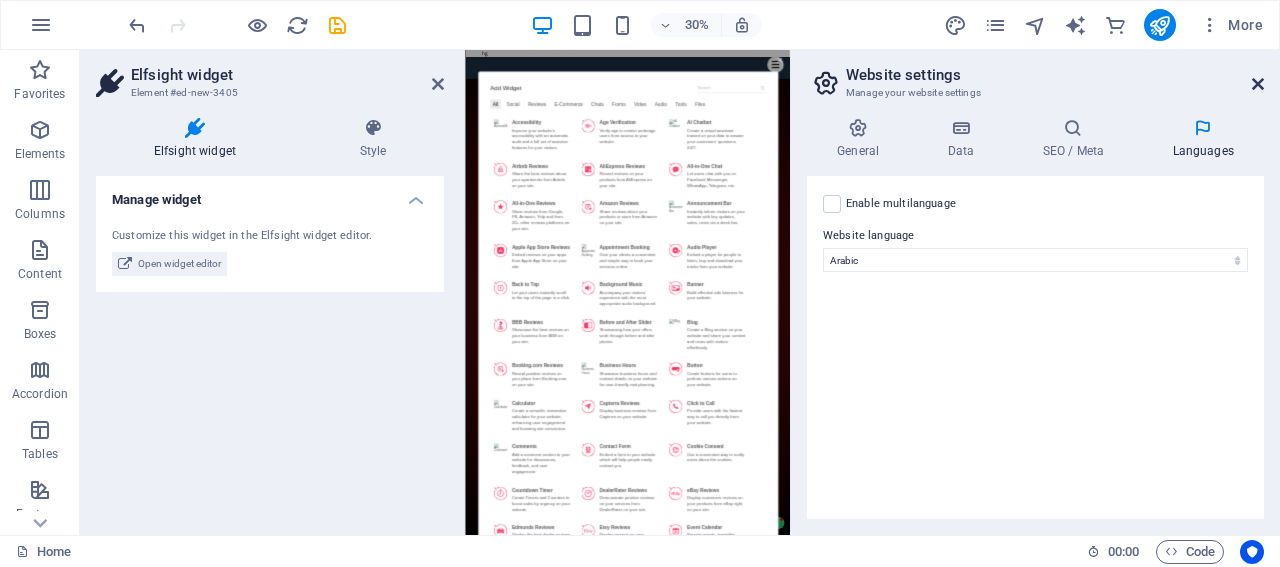 click at bounding box center (1258, 84) 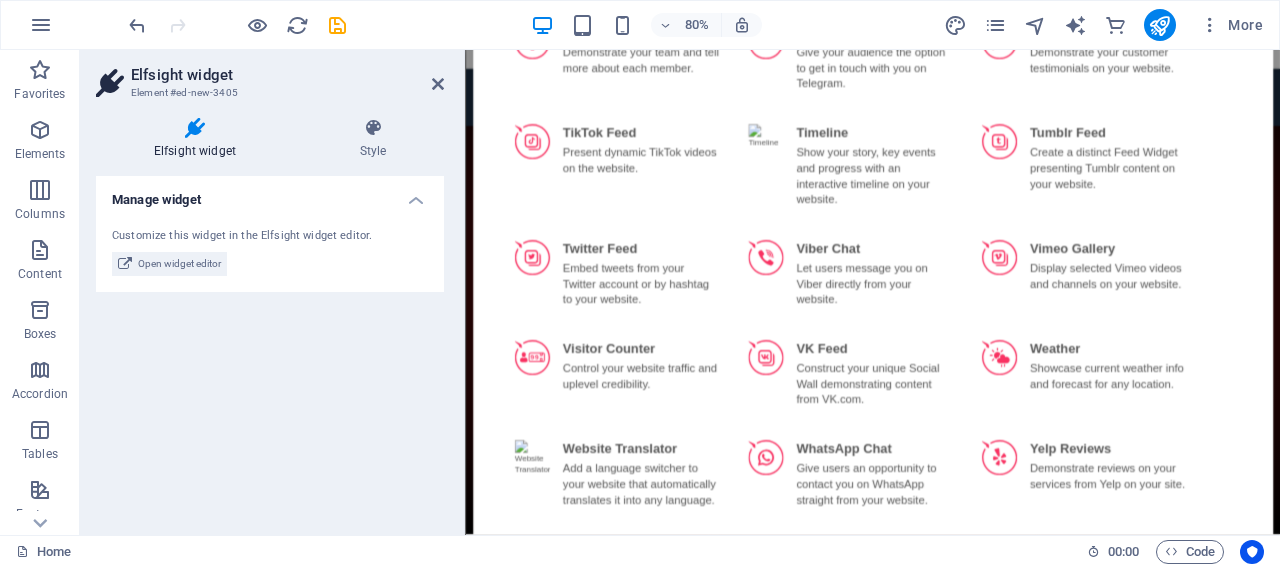 scroll, scrollTop: 3742, scrollLeft: 0, axis: vertical 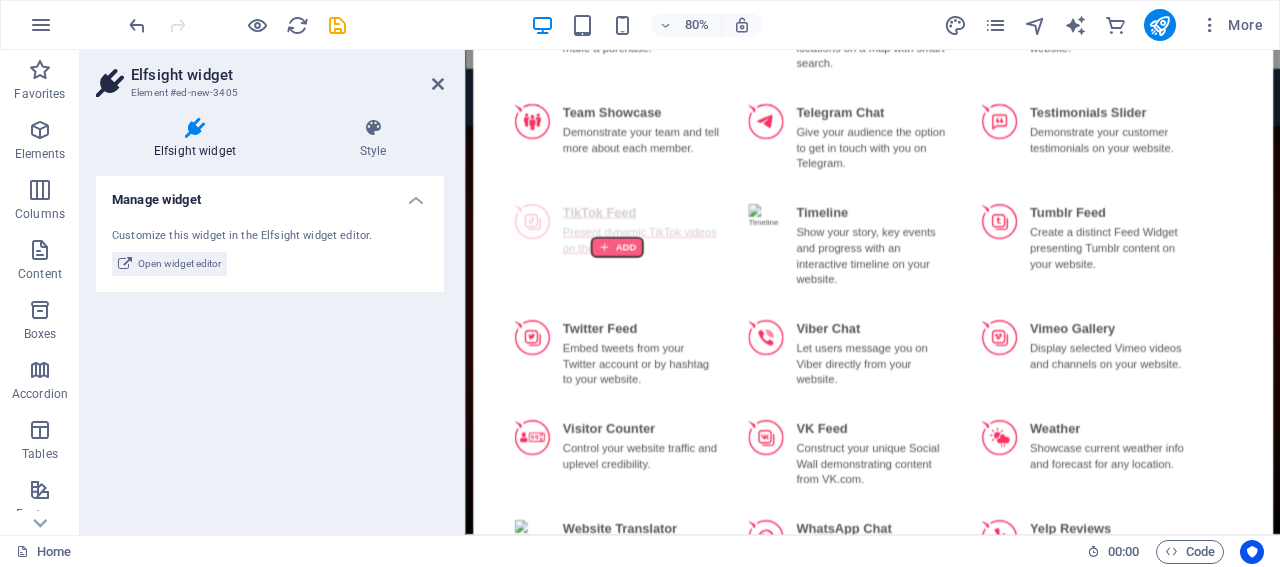 click at bounding box center (654, 297) 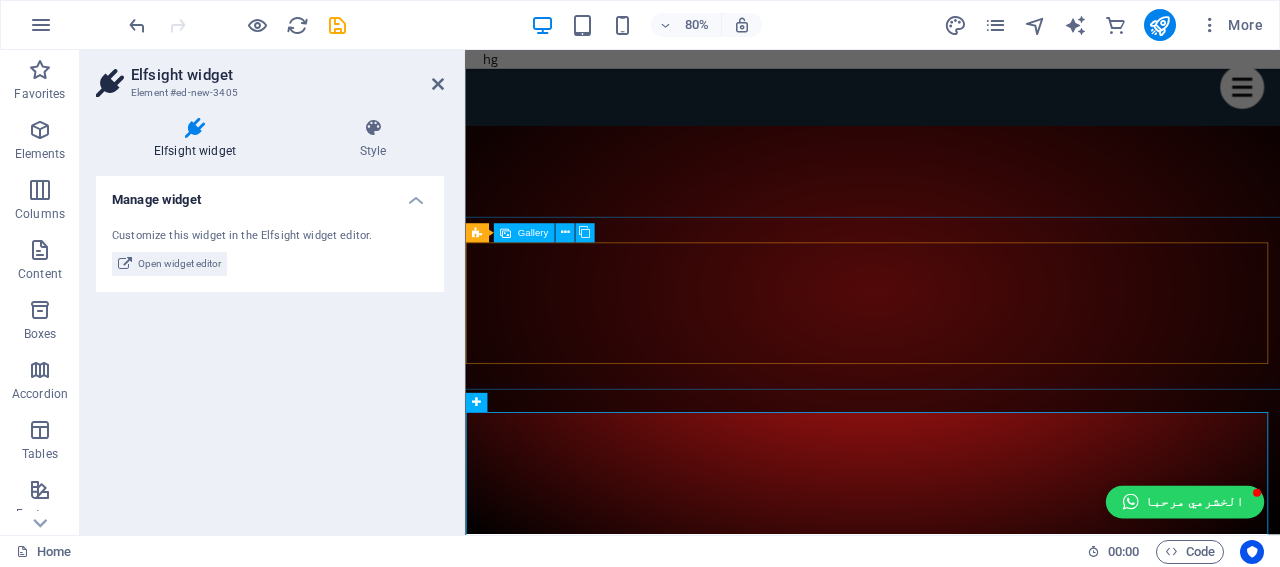 scroll, scrollTop: 824, scrollLeft: 0, axis: vertical 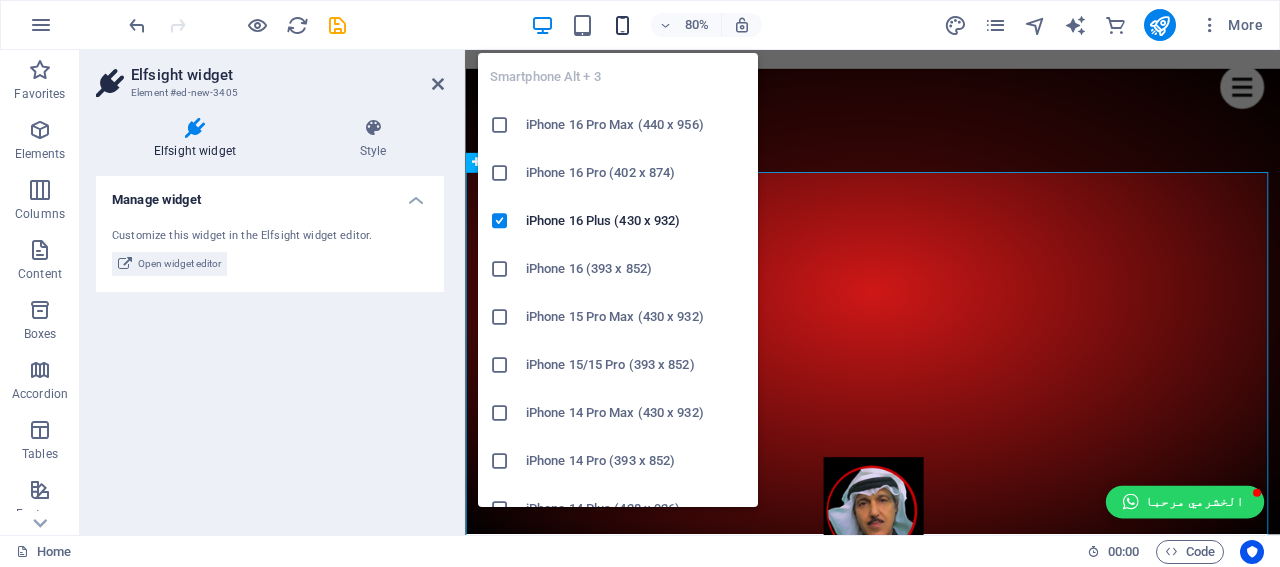 click at bounding box center (622, 25) 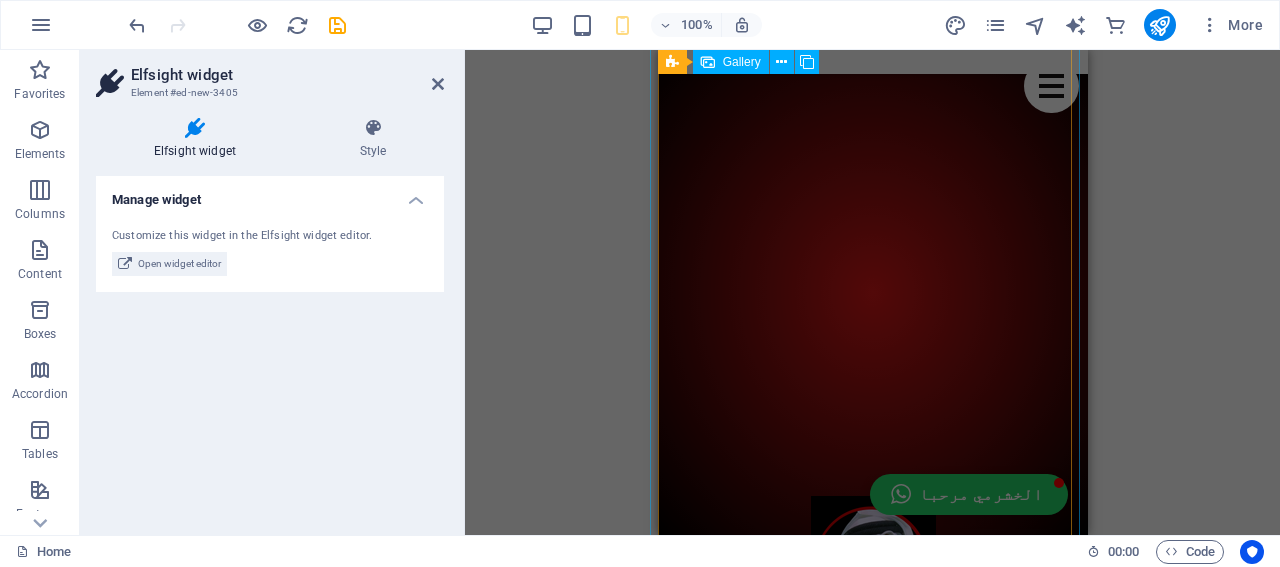 click at bounding box center [872, 2175] 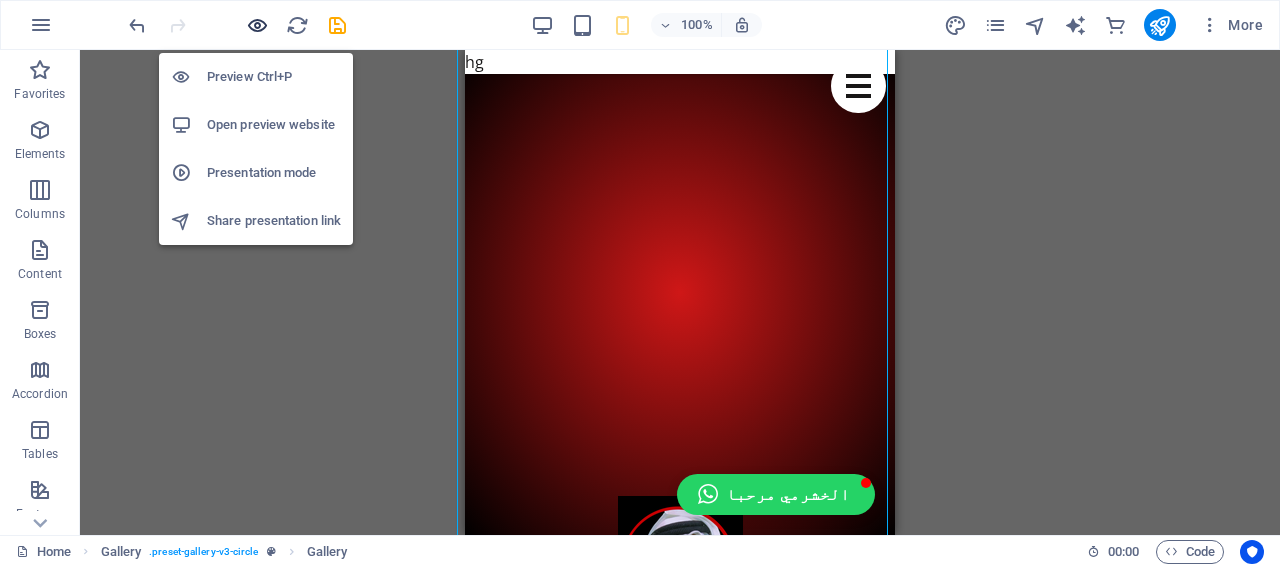click at bounding box center [257, 25] 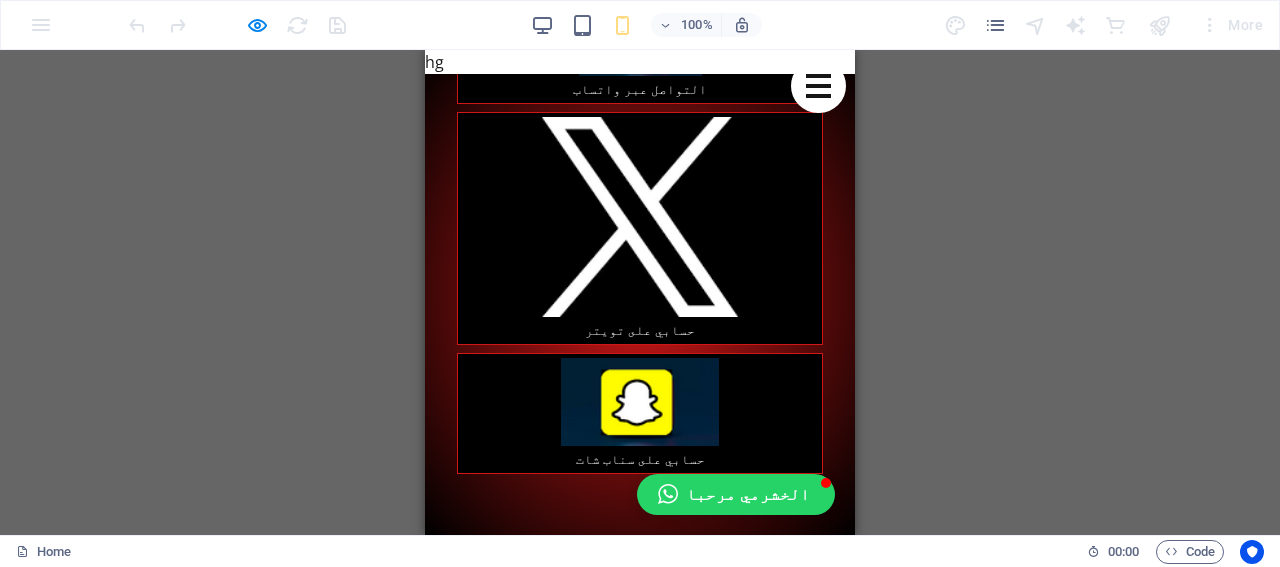 scroll, scrollTop: 2200, scrollLeft: 0, axis: vertical 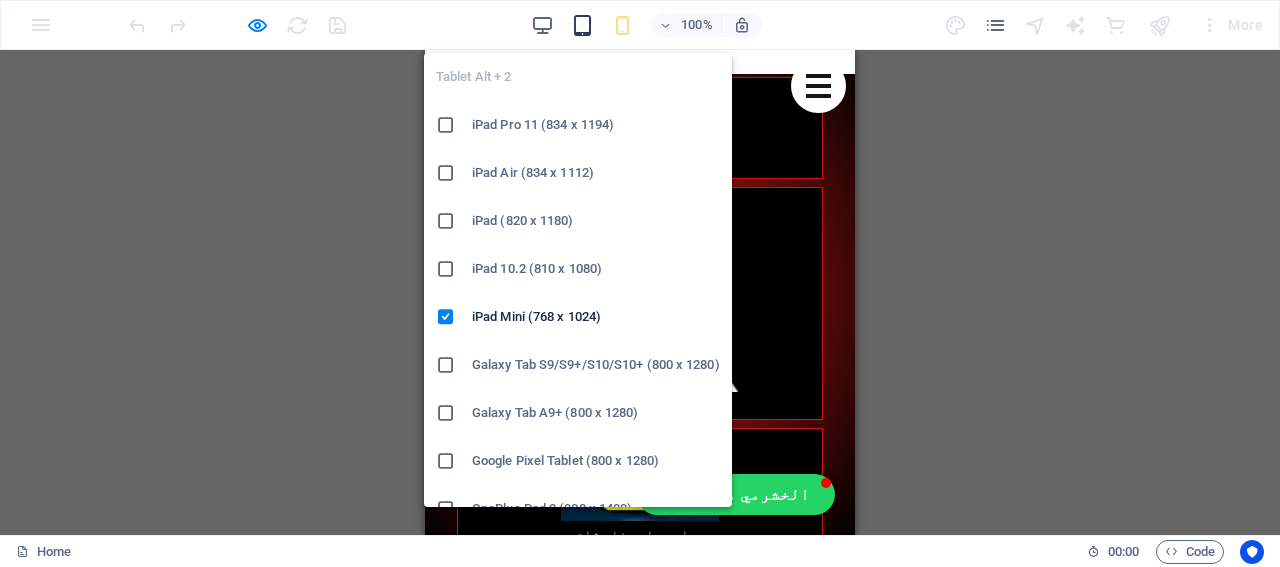 click at bounding box center [582, 25] 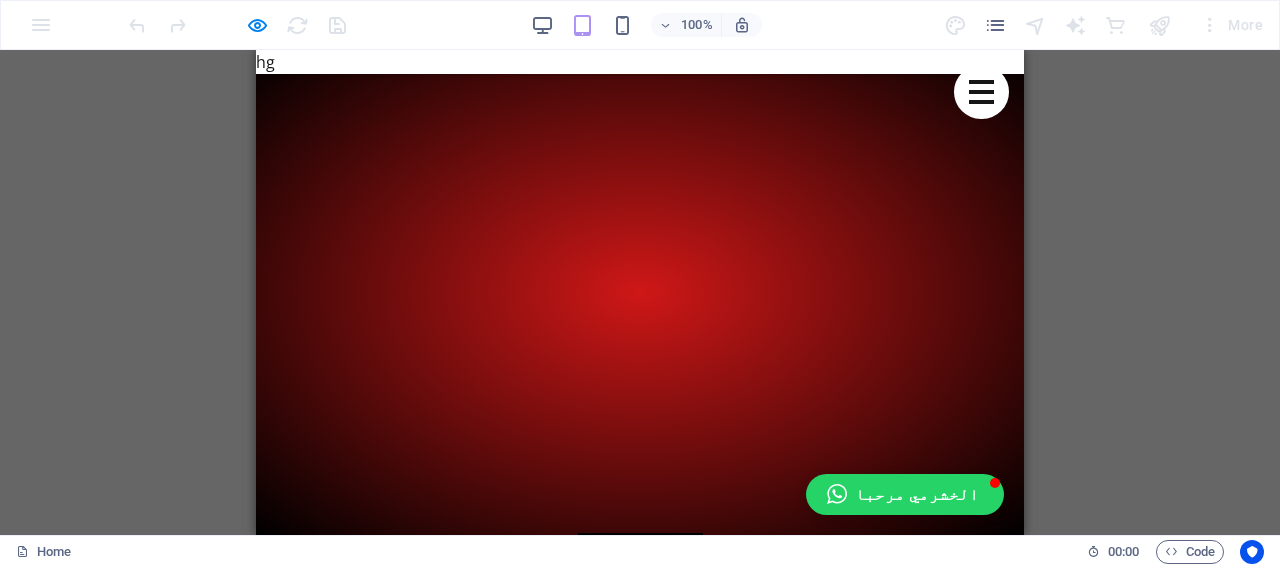 scroll, scrollTop: 894, scrollLeft: 0, axis: vertical 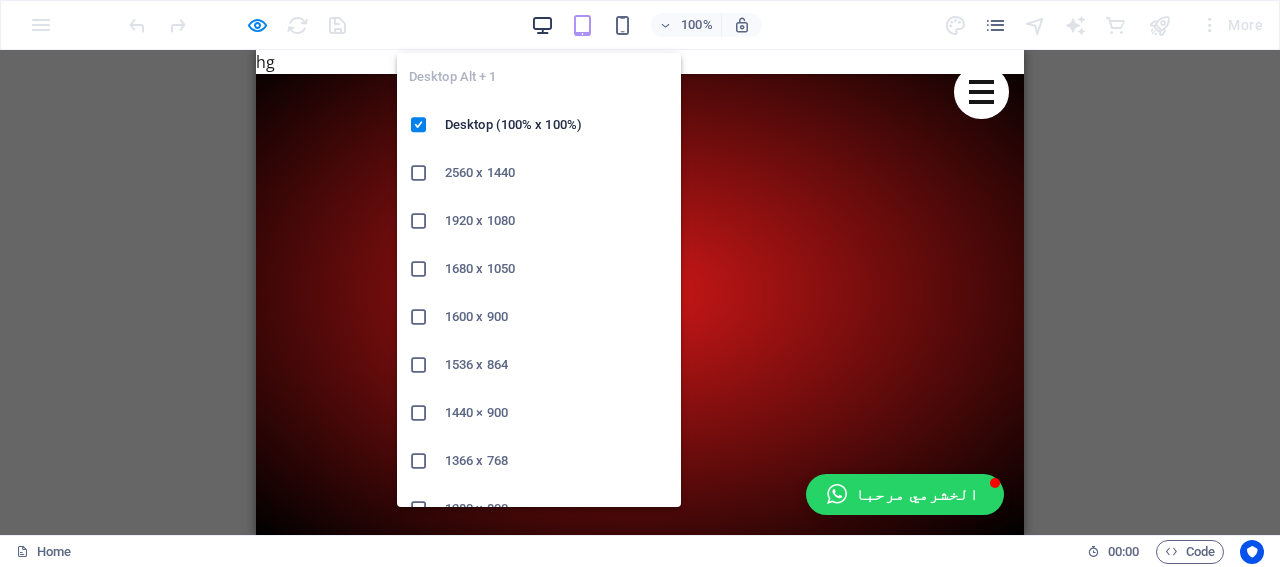 click at bounding box center (542, 25) 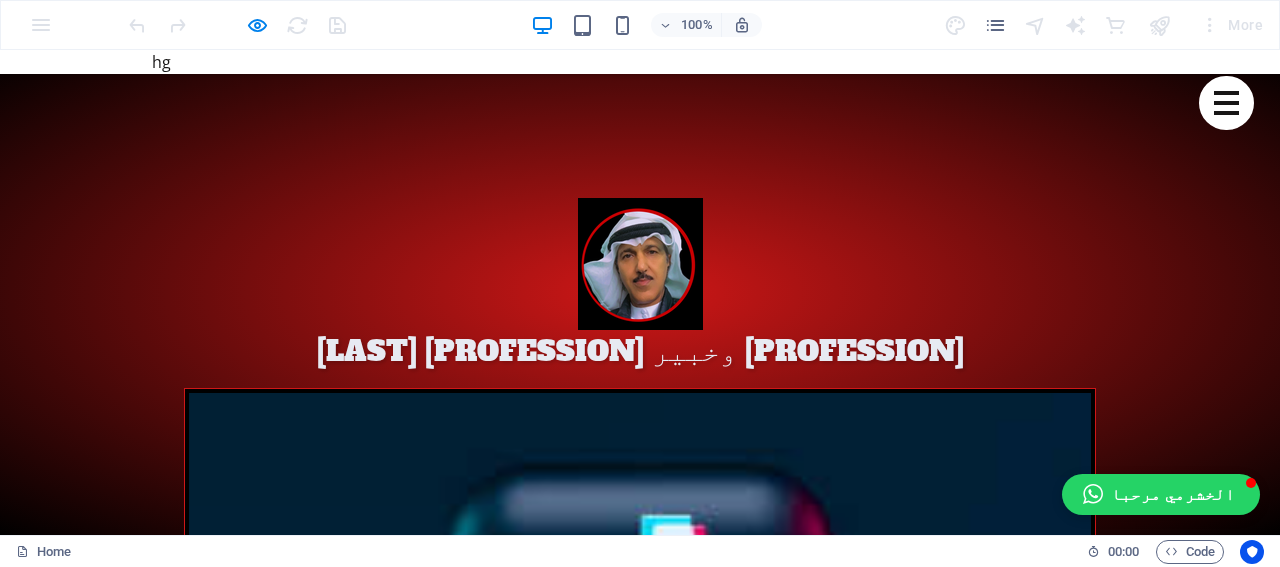 scroll, scrollTop: 1438, scrollLeft: 0, axis: vertical 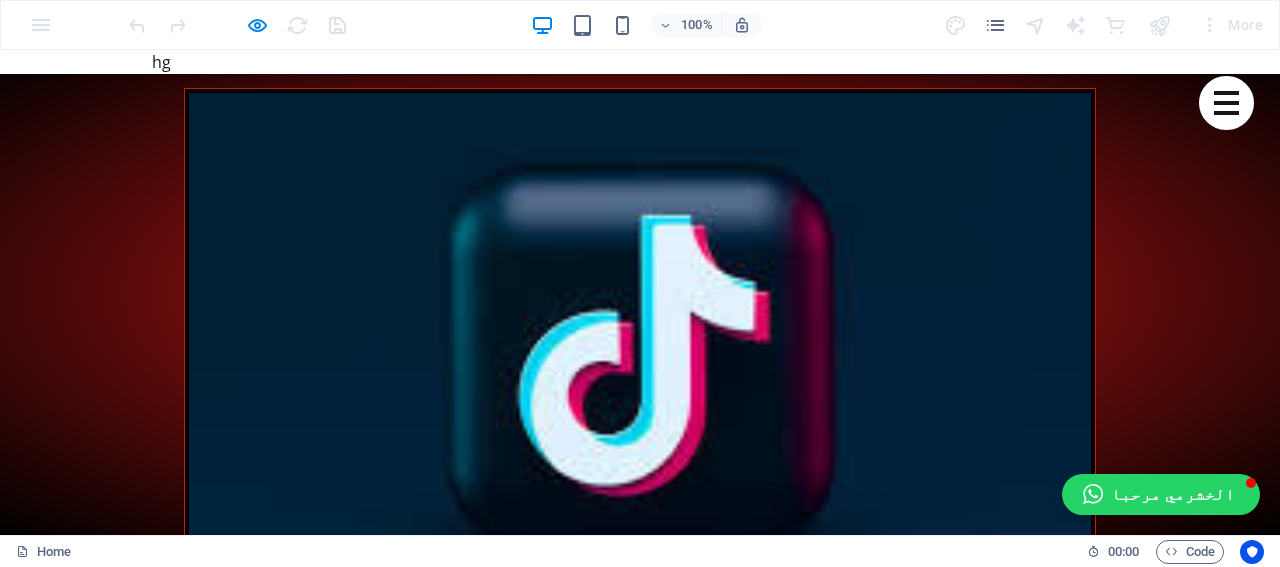 click on "Free TikTok Feed widget" at bounding box center (640, 3485) 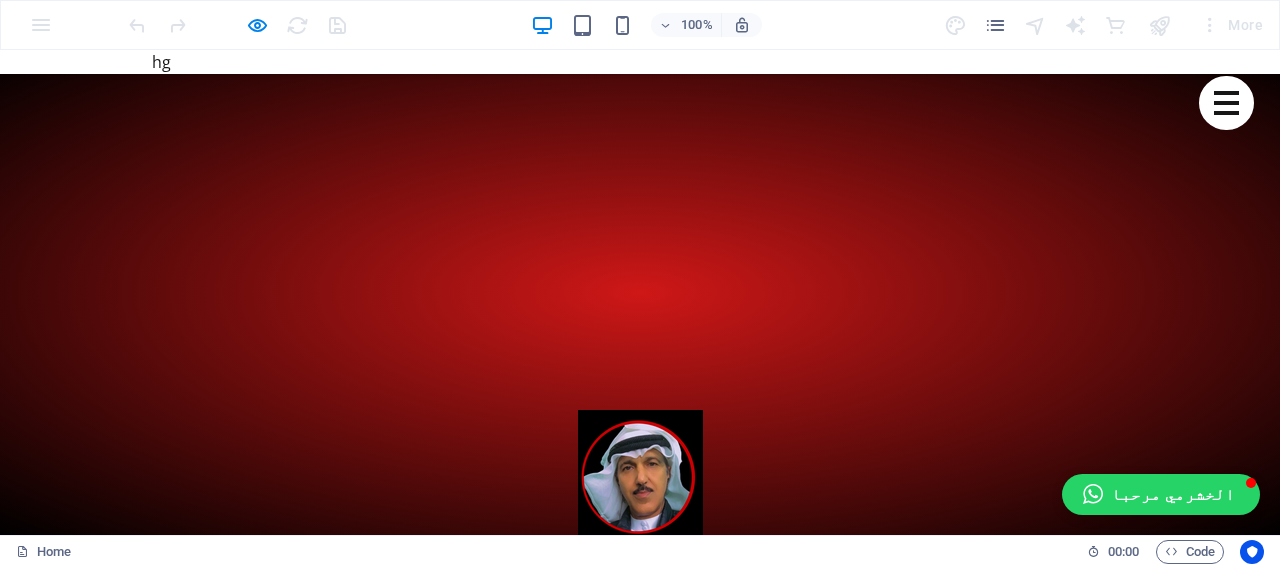 scroll, scrollTop: 900, scrollLeft: 0, axis: vertical 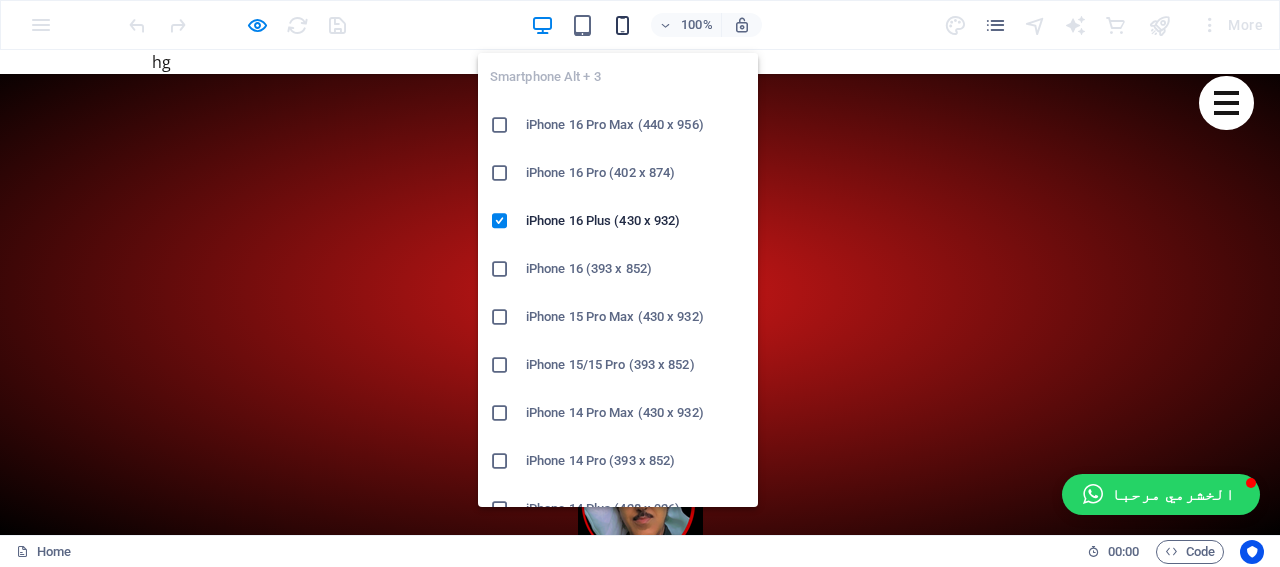 click at bounding box center (622, 25) 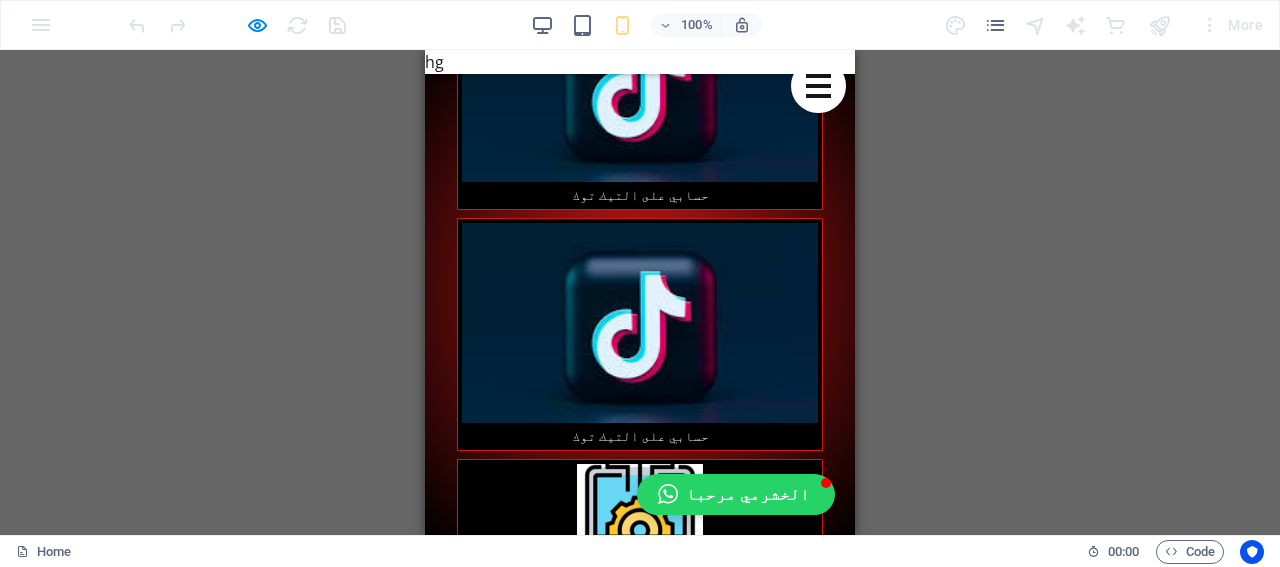 scroll, scrollTop: 1700, scrollLeft: 0, axis: vertical 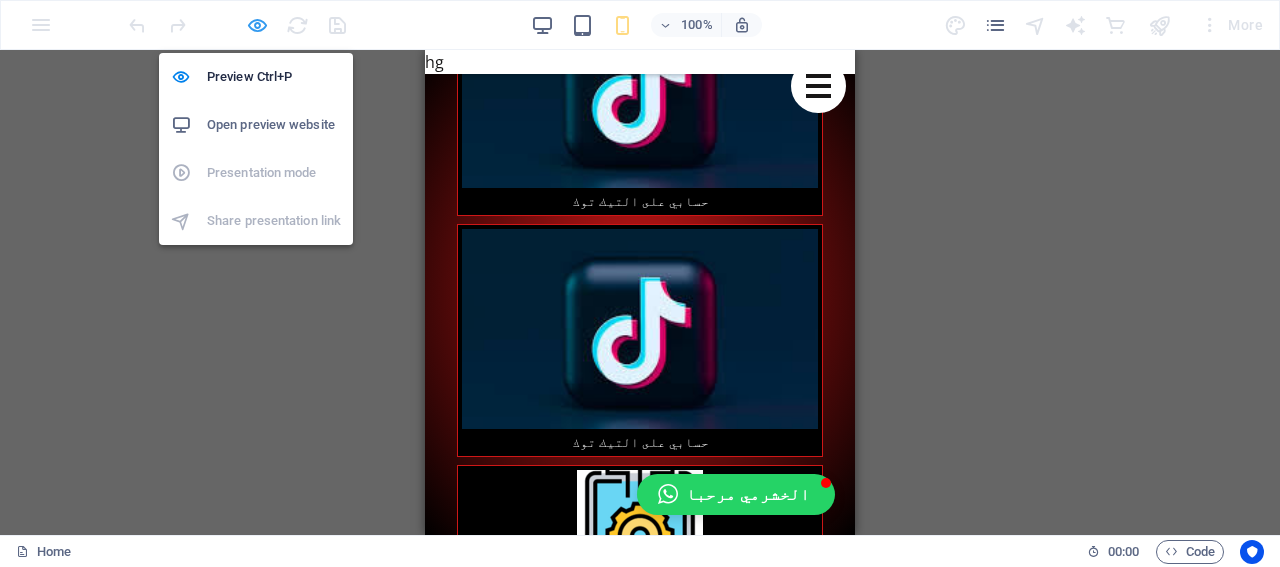 click at bounding box center (257, 25) 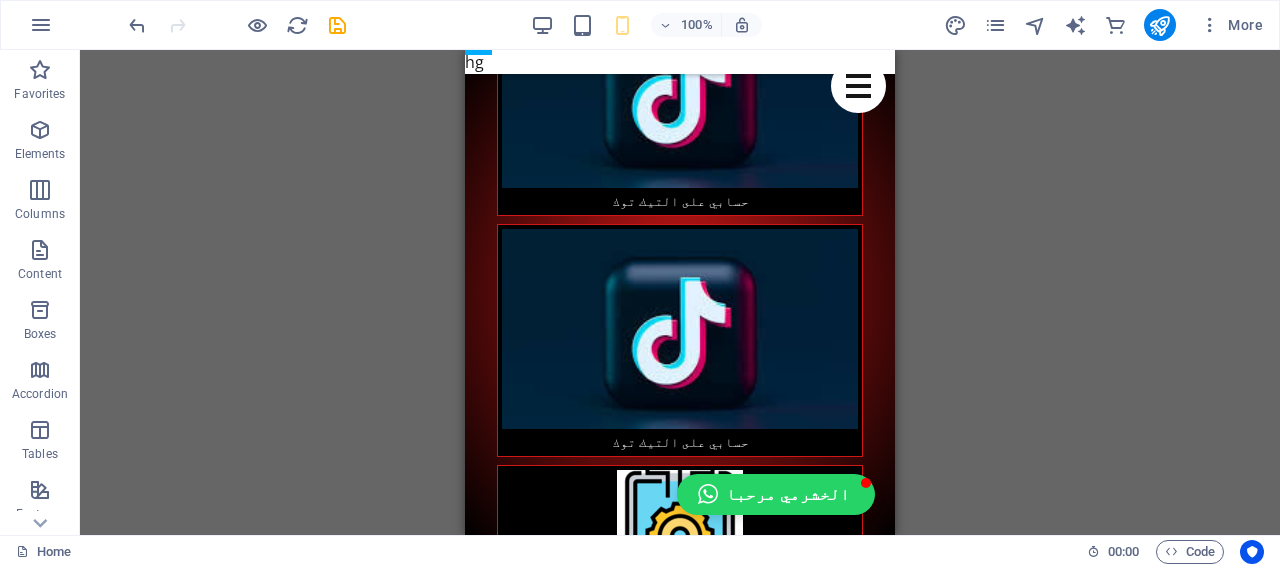 click on "100% More" at bounding box center [698, 25] 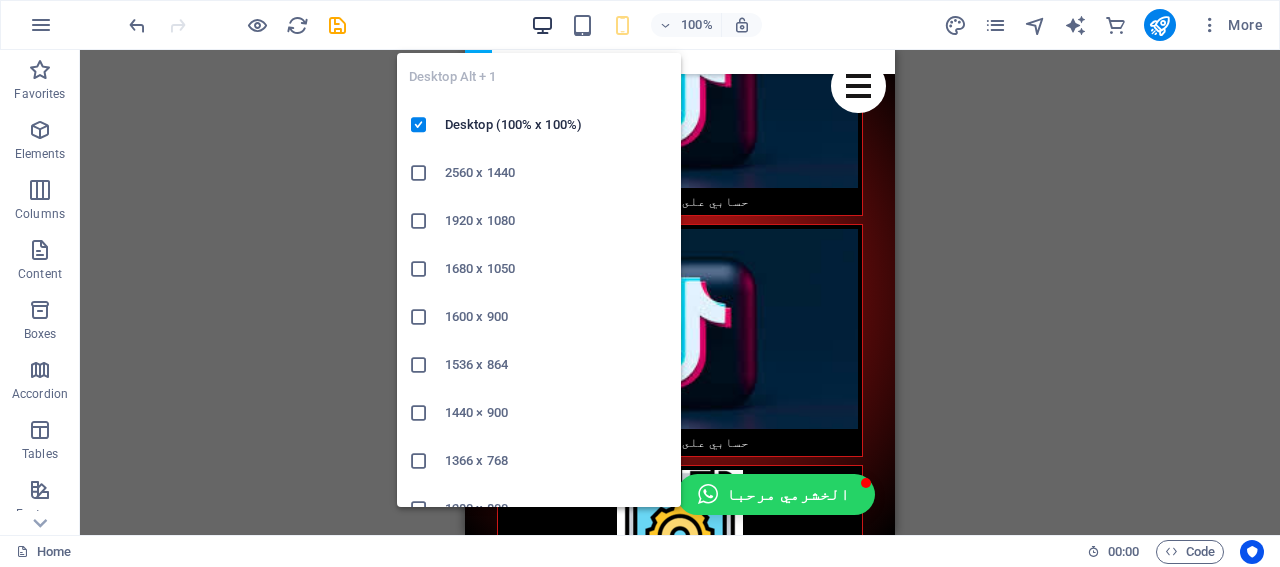 click at bounding box center [542, 25] 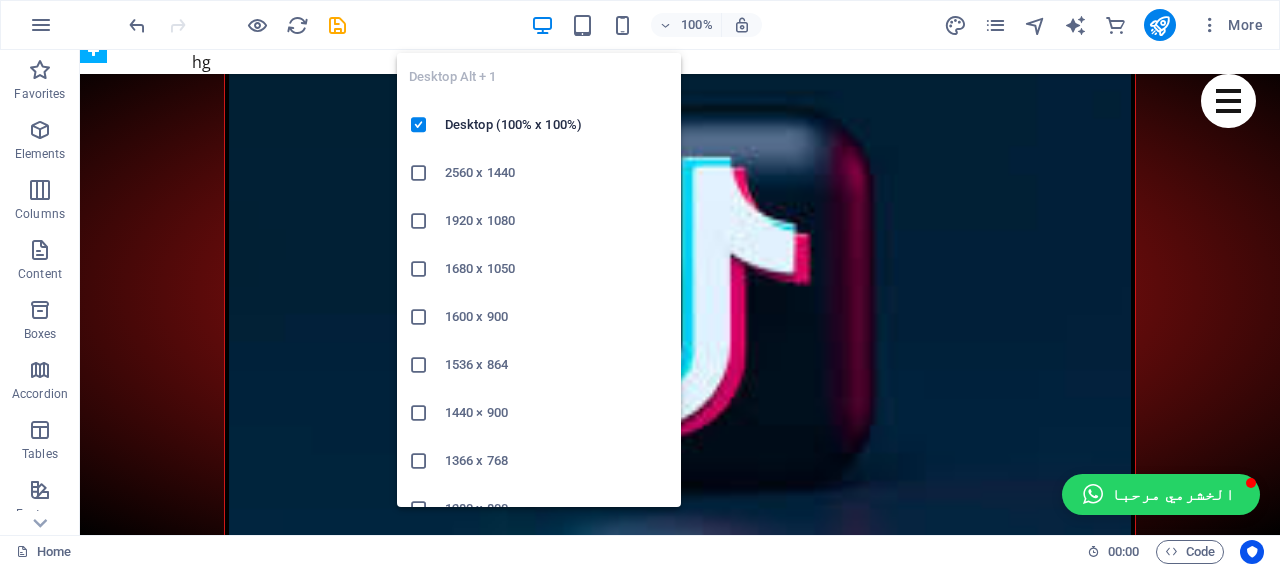 scroll, scrollTop: 1034, scrollLeft: 0, axis: vertical 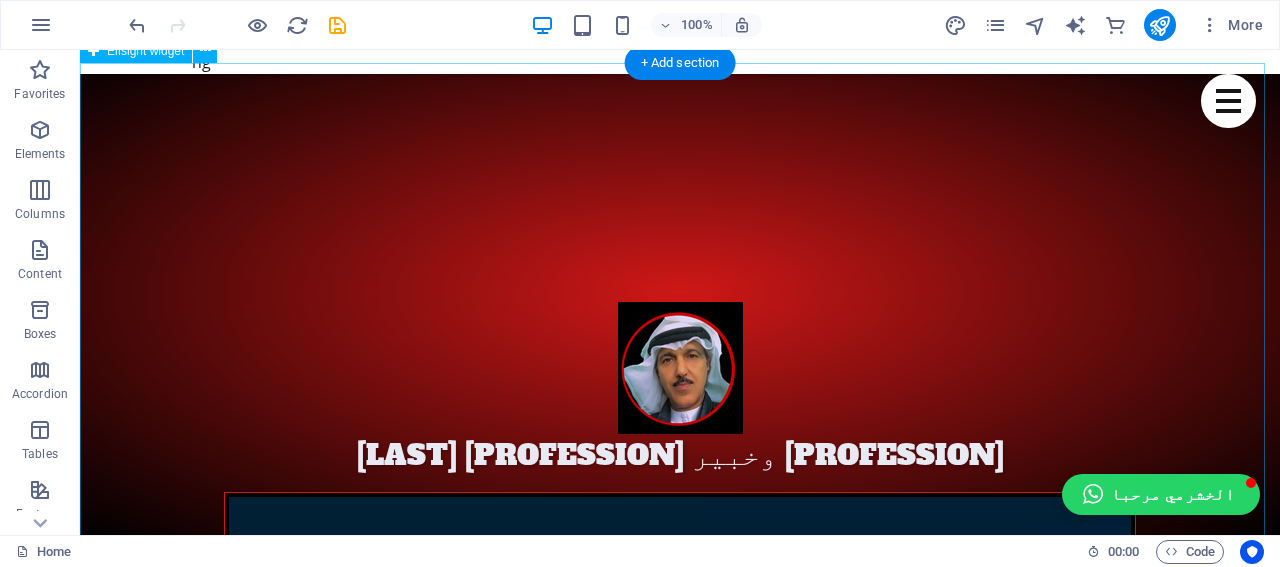 click on "تولايف . الخشرمي 2.live قبل [TIME] أيام [NUMBER] [NUMBER] مشاركة تولايف  #تولايف 2.live قبل [TIME] أيام [NUMBER] [NUMBER] مشاركة six flags مدينة القدية 2.live قبل [TIME] أيام [NUMBER] مشاركة #تولايف   #الخشرمي 2.live [DAY] [MONTH] [NUMBER] [NUMBER] مشاركة الراس المربع 2.live [DAY] [MONTH] [NUMBER] [NUMBER] مشاركة دعم ابو سلطان في بث تولايف  [PERSON] 2.live [DAY] [MONTH] [NUMBER] [NUMBER] مشاركة تولايف . ai . تو لايف   #تولايف 2.live [DAY] [MONTH] [NUMBER] [NUMBER] مشاركة #تولايف  . #ذكاء_اصطناعي 2.live [DAY] [MONTH] [NUMBER] [NUMBER] مشاركة تحميل المزيد Free TikTok Feed widget
Panel only seen by widget owner
Views" at bounding box center [680, 3484] 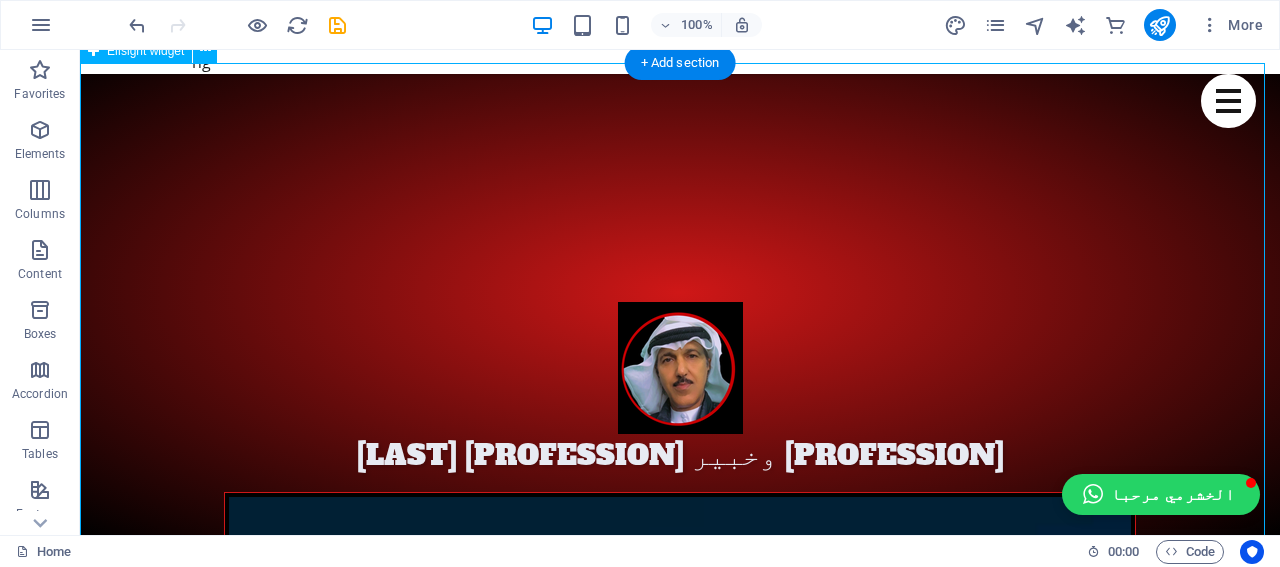 click on "تولايف . الخشرمي 2.live قبل [TIME] أيام [NUMBER] [NUMBER] مشاركة تولايف  #تولايف 2.live قبل [TIME] أيام [NUMBER] [NUMBER] مشاركة six flags مدينة القدية 2.live قبل [TIME] أيام [NUMBER] مشاركة #تولايف   #الخشرمي 2.live [DAY] [MONTH] [NUMBER] [NUMBER] مشاركة الراس المربع 2.live [DAY] [MONTH] [NUMBER] [NUMBER] مشاركة دعم ابو سلطان في بث تولايف  [PERSON] 2.live [DAY] [MONTH] [NUMBER] [NUMBER] مشاركة تولايف . ai . تو لايف   #تولايف 2.live [DAY] [MONTH] [NUMBER] [NUMBER] مشاركة #تولايف  . #ذكاء_اصطناعي 2.live [DAY] [MONTH] [NUMBER] [NUMBER] مشاركة تحميل المزيد Free TikTok Feed widget
Panel only seen by widget owner
Views" at bounding box center [680, 3484] 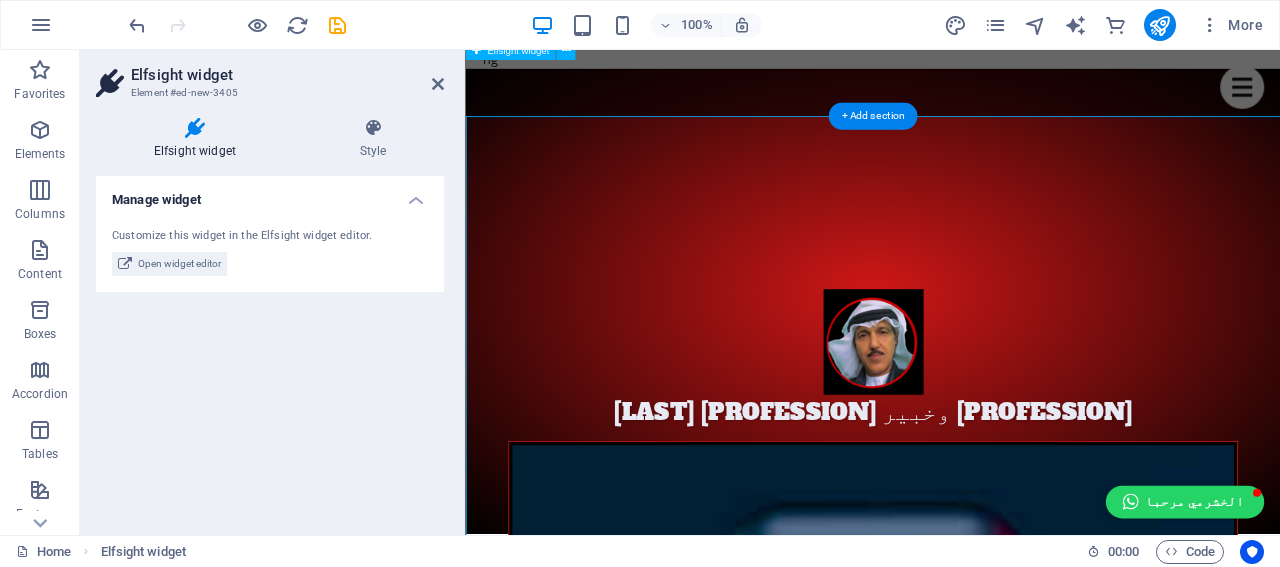 scroll, scrollTop: 964, scrollLeft: 0, axis: vertical 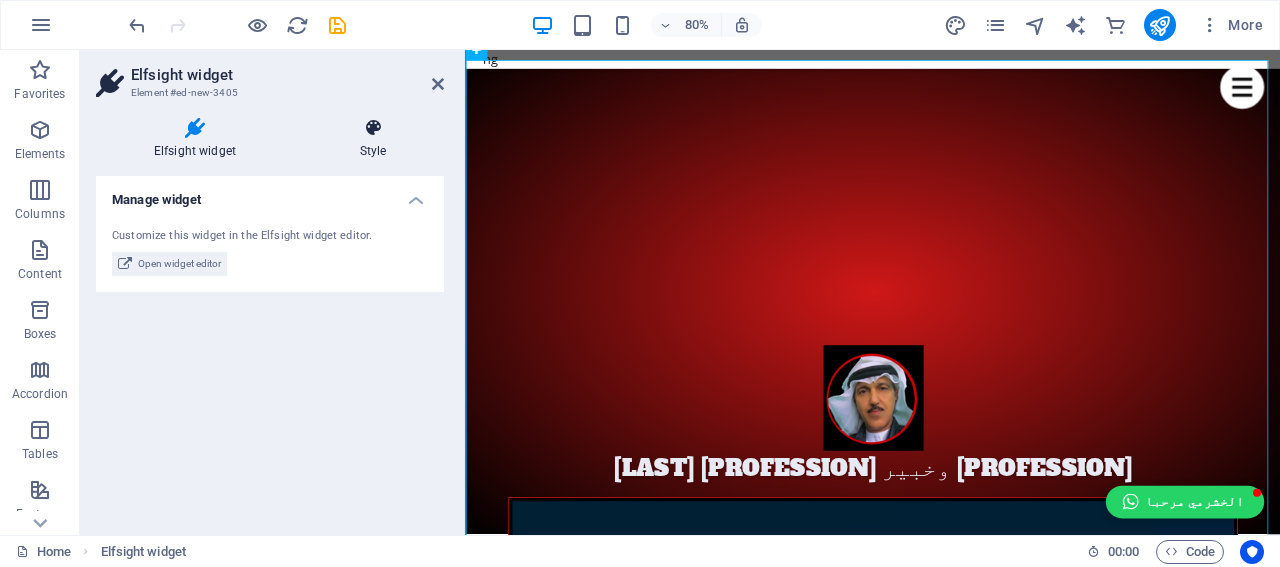 click on "Style" at bounding box center [373, 139] 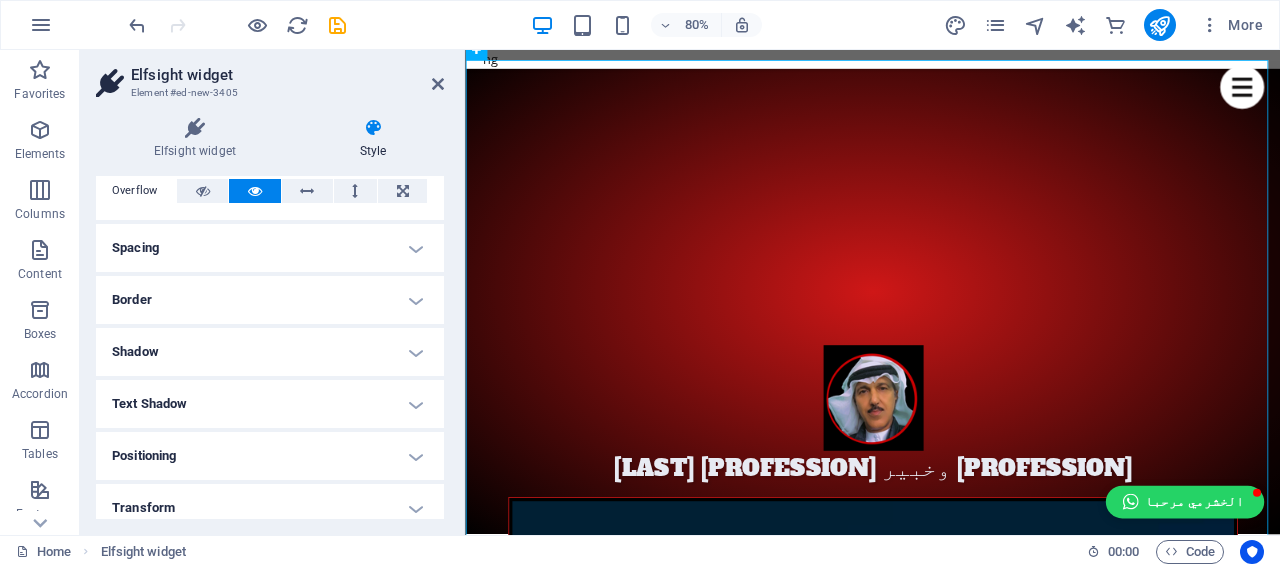scroll, scrollTop: 0, scrollLeft: 0, axis: both 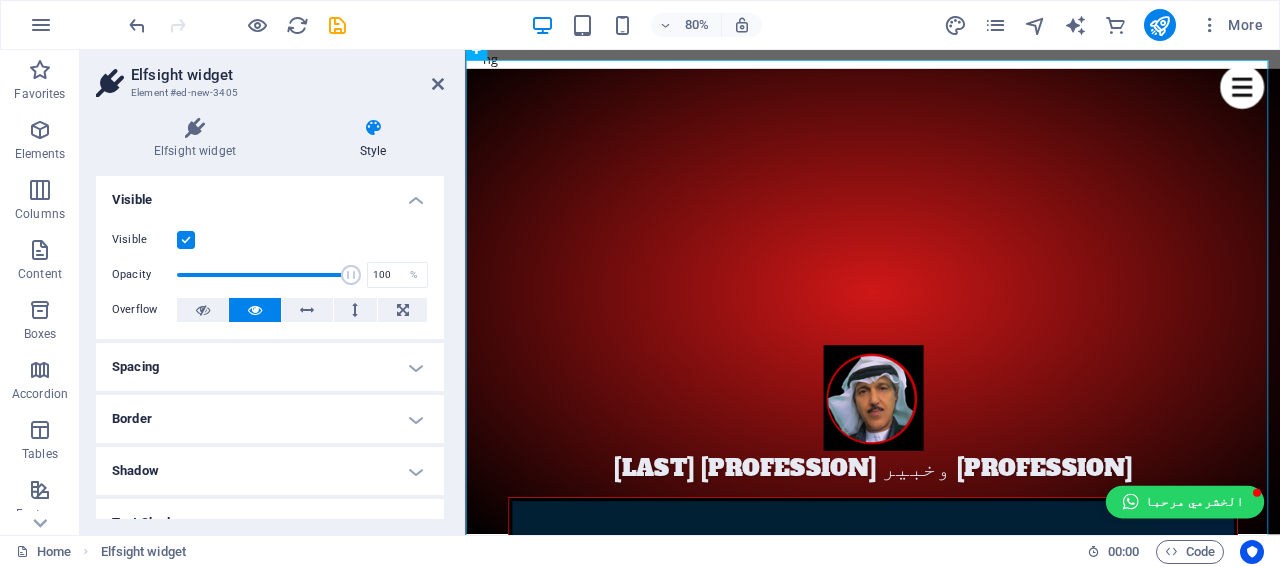 click on "Spacing" at bounding box center (270, 367) 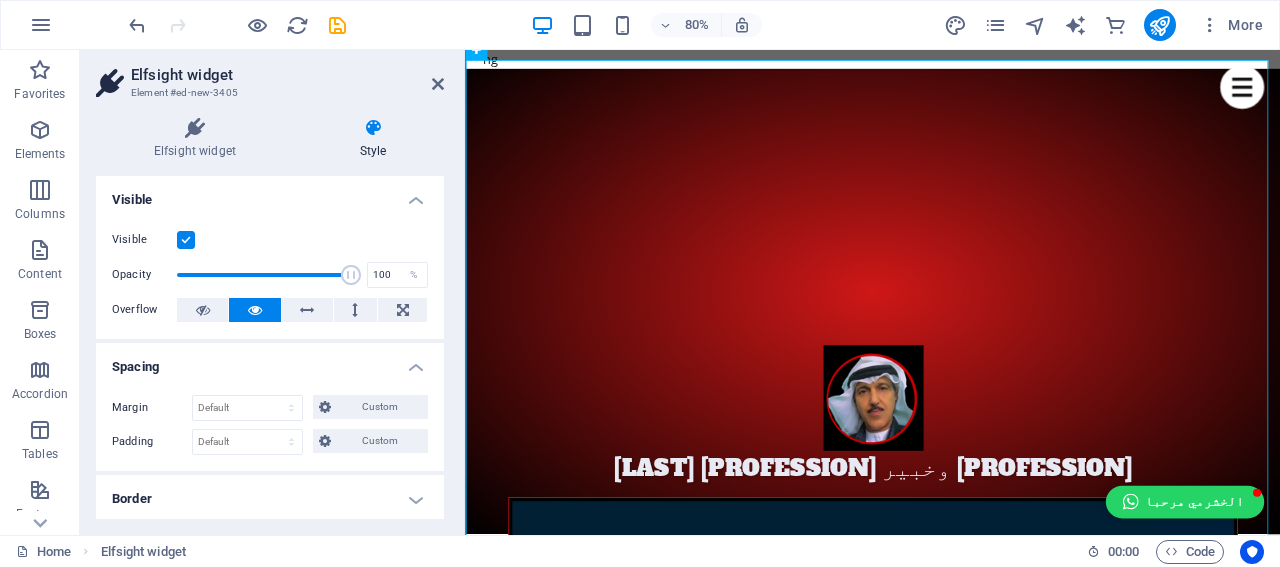 scroll, scrollTop: 200, scrollLeft: 0, axis: vertical 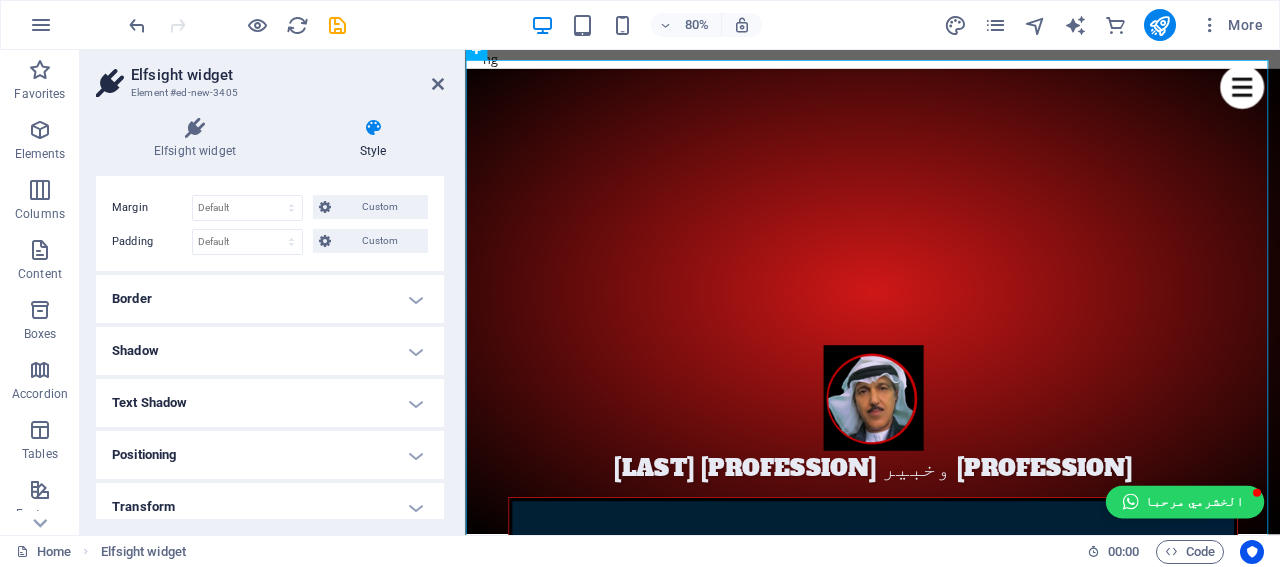 click on "Border" at bounding box center (270, 299) 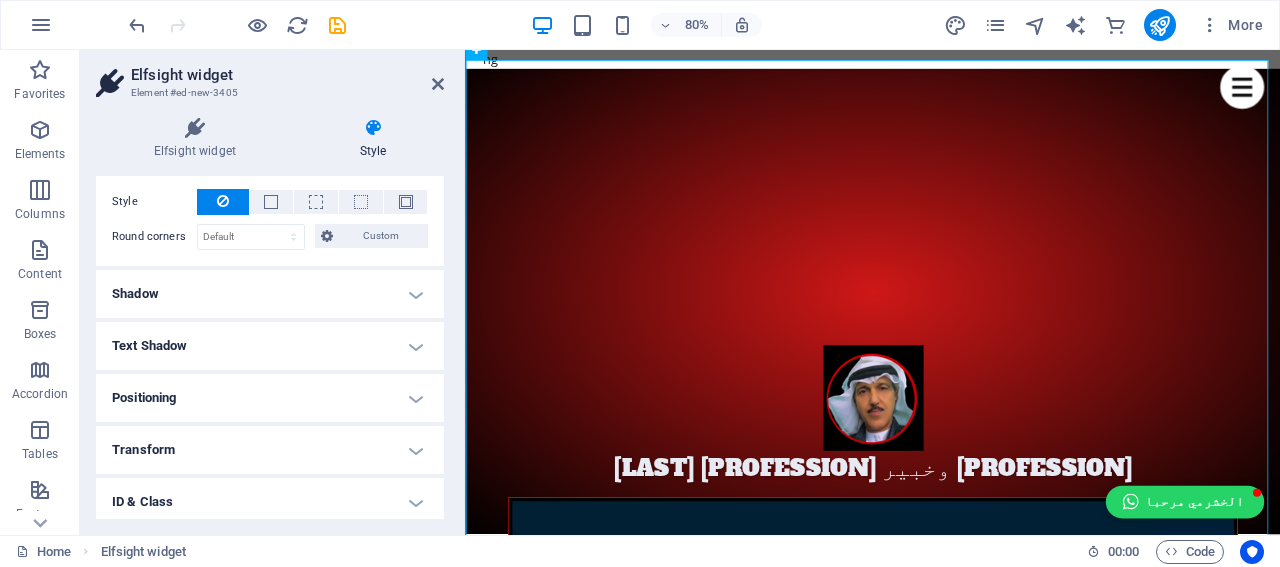 scroll, scrollTop: 400, scrollLeft: 0, axis: vertical 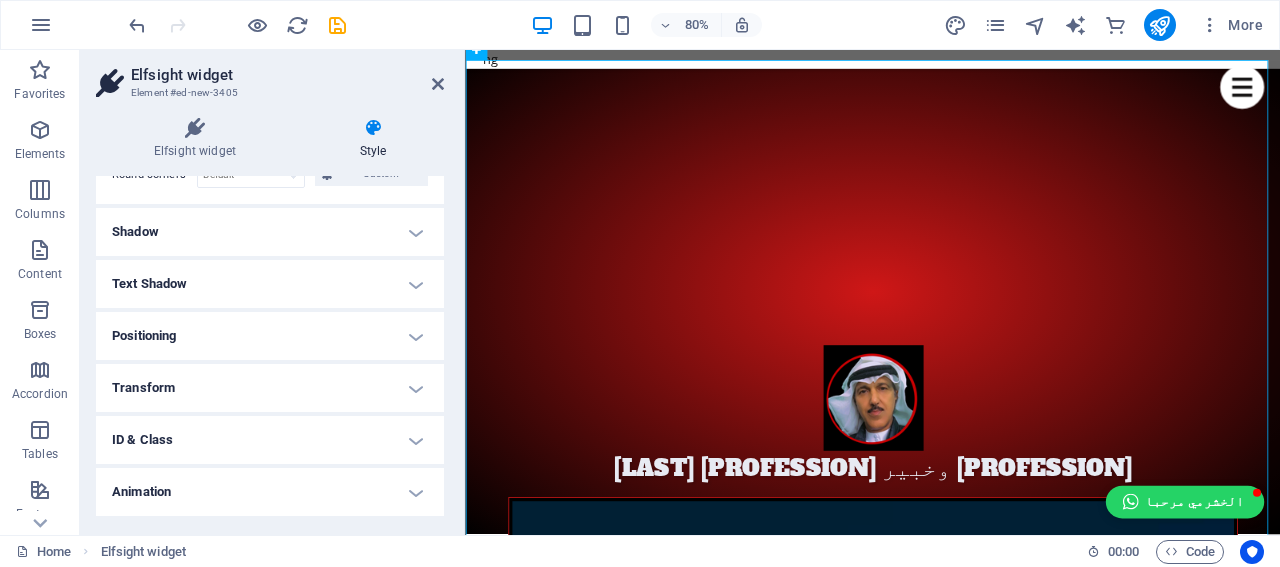 click on "Shadow" at bounding box center [270, 232] 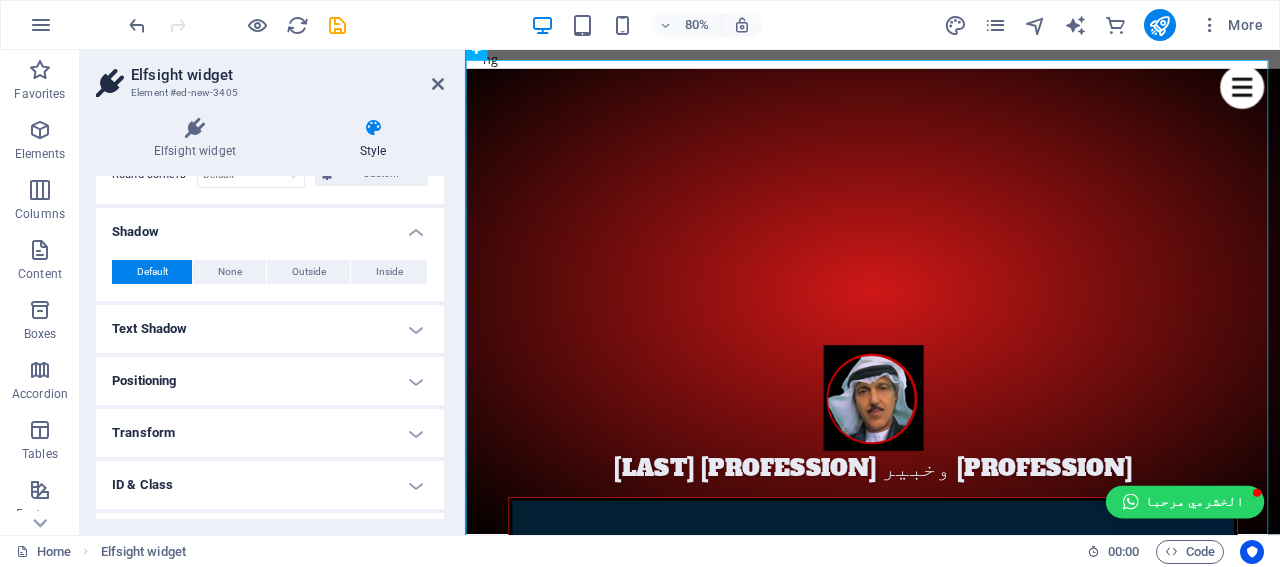 click on "Text Shadow" at bounding box center (270, 329) 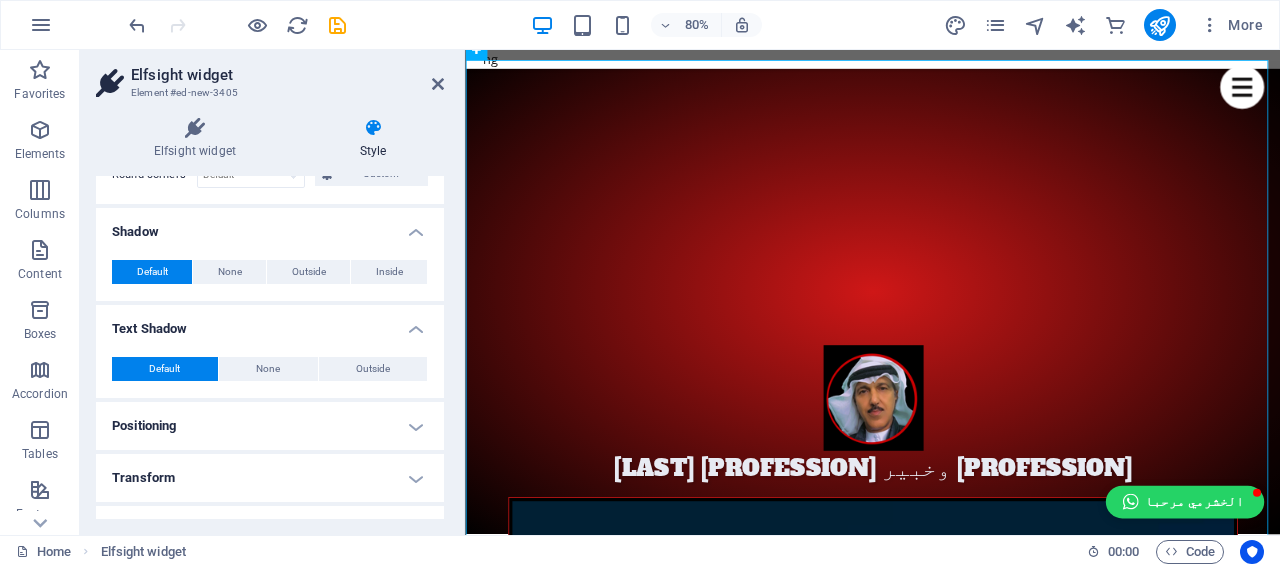 click on "Positioning" at bounding box center [270, 426] 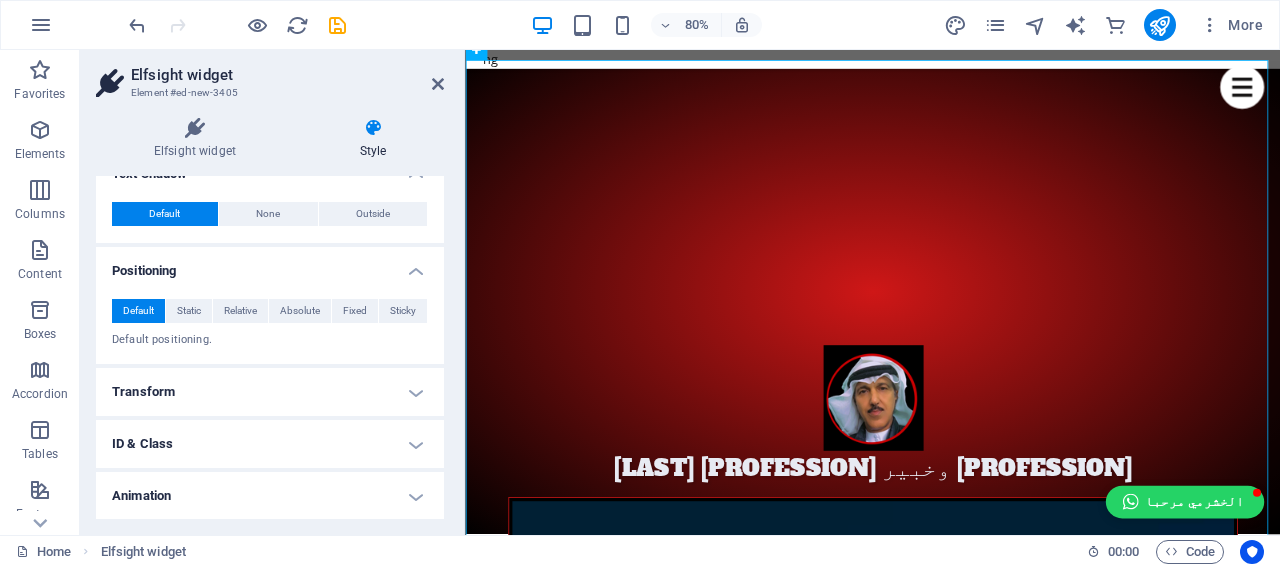 scroll, scrollTop: 600, scrollLeft: 0, axis: vertical 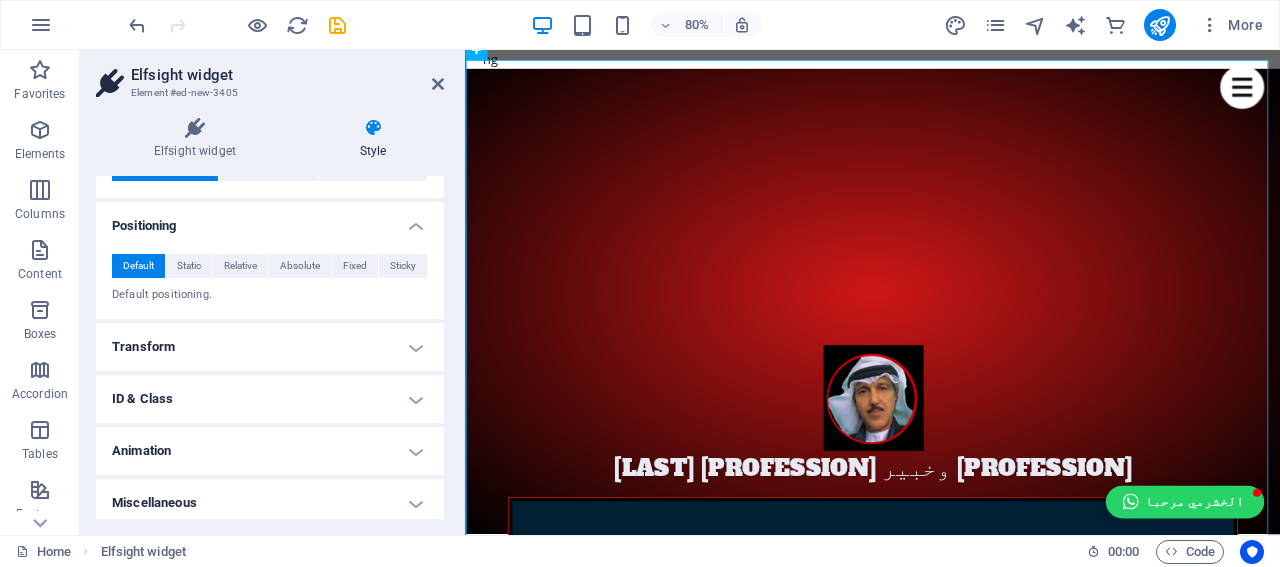 click on "Transform" at bounding box center [270, 347] 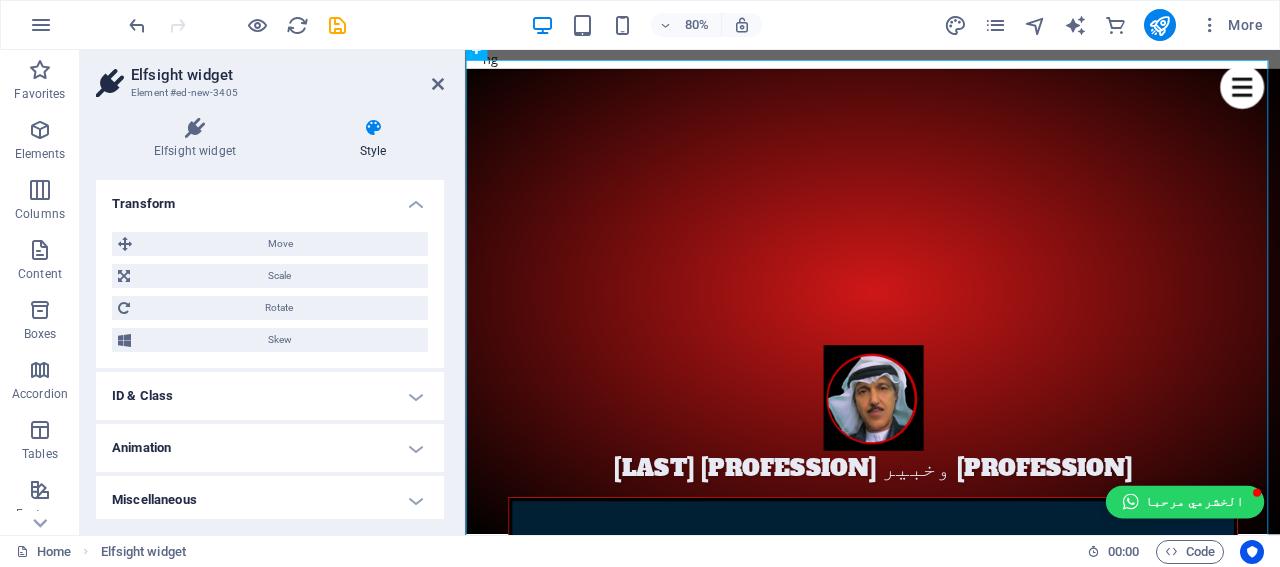 scroll, scrollTop: 744, scrollLeft: 0, axis: vertical 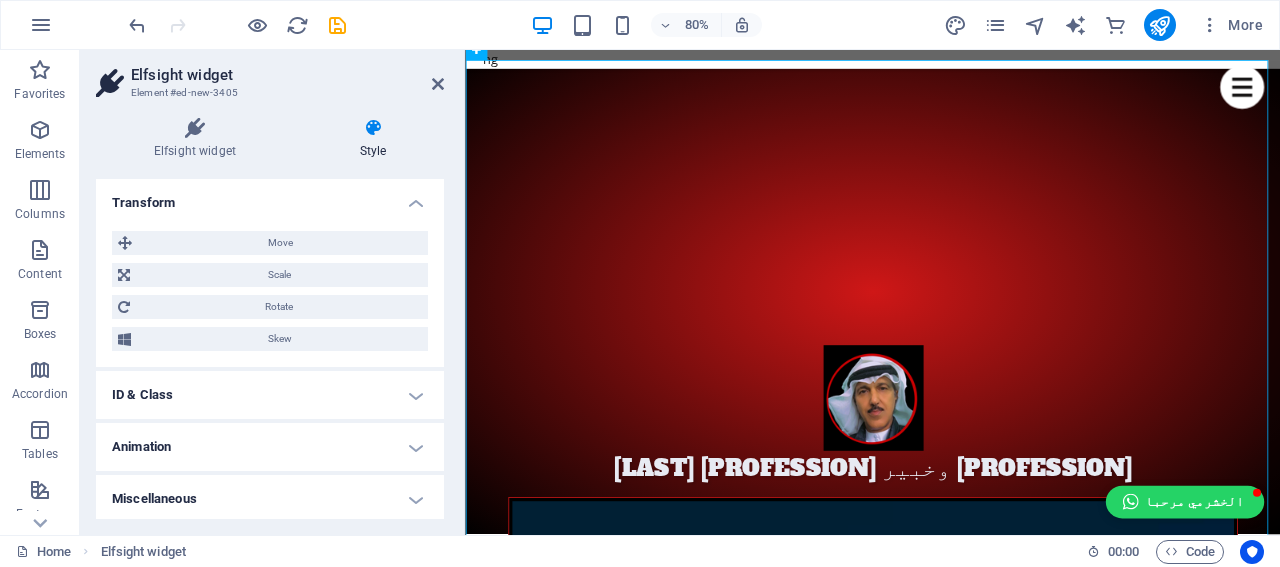 click on "ID & Class" at bounding box center [270, 395] 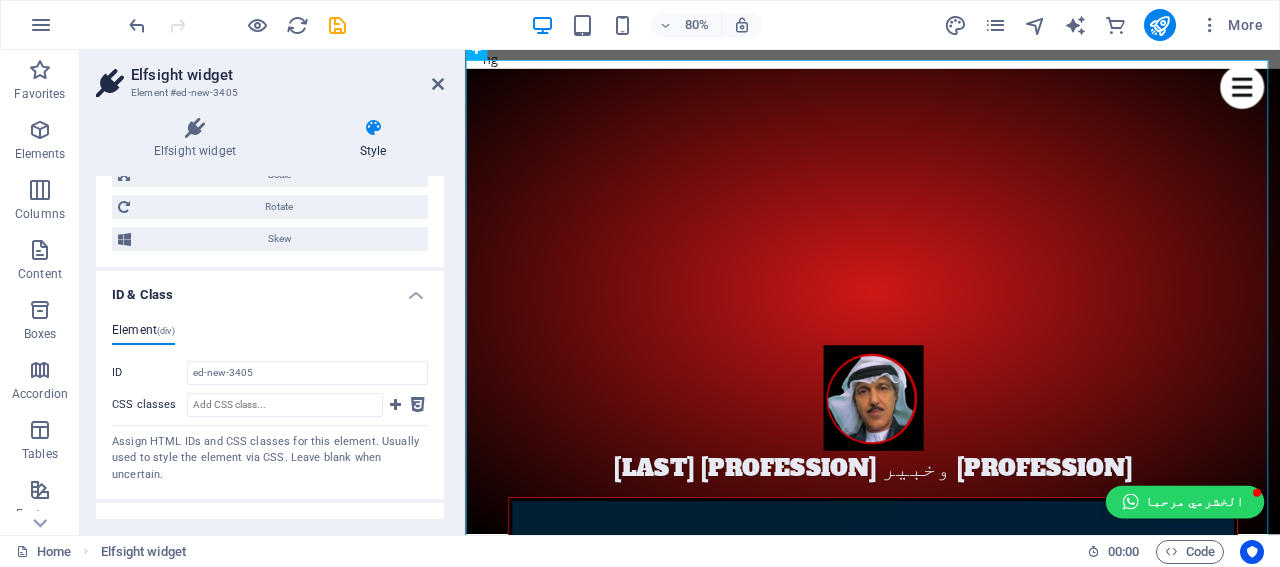 scroll, scrollTop: 924, scrollLeft: 0, axis: vertical 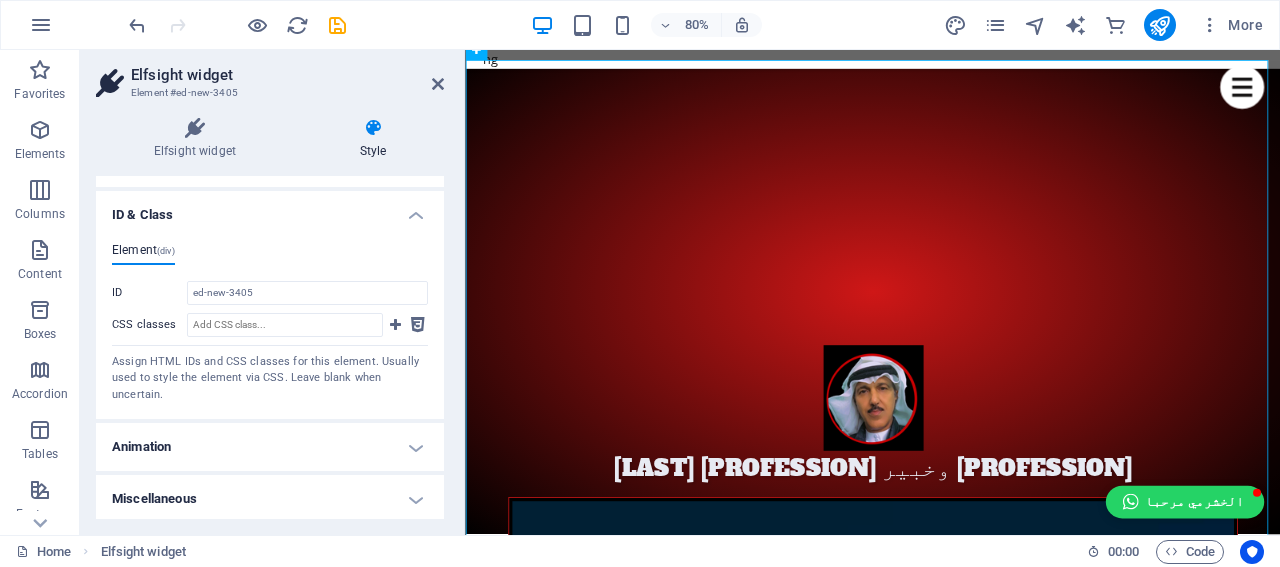 click on "Animation" at bounding box center [270, 447] 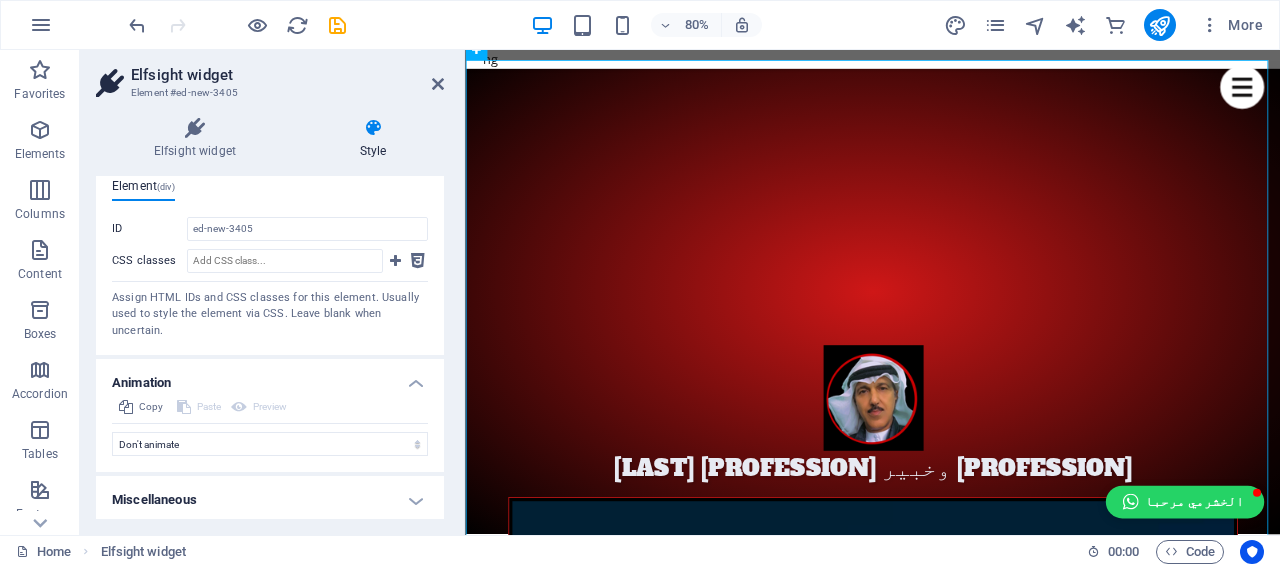 scroll, scrollTop: 989, scrollLeft: 0, axis: vertical 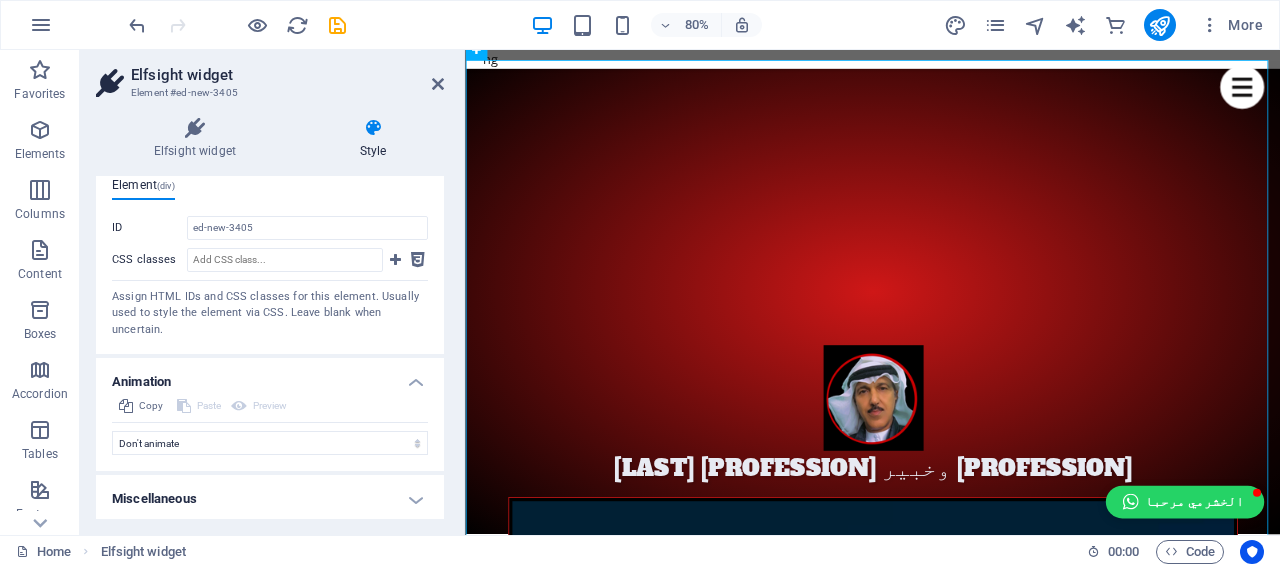 click on "Miscellaneous" at bounding box center [270, 499] 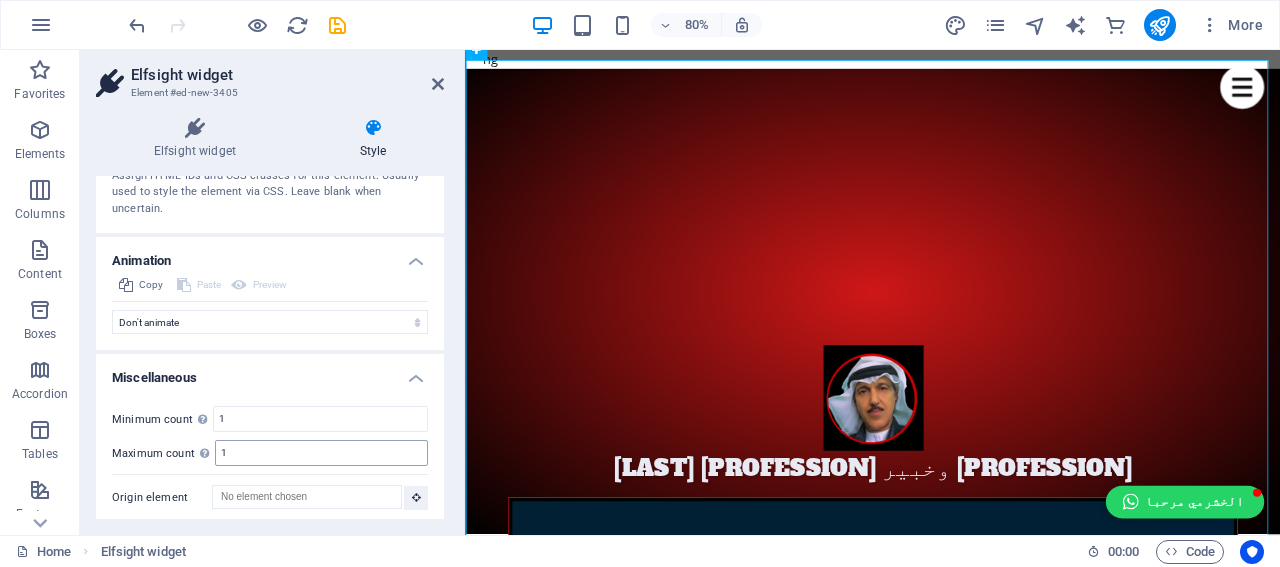 scroll, scrollTop: 1112, scrollLeft: 0, axis: vertical 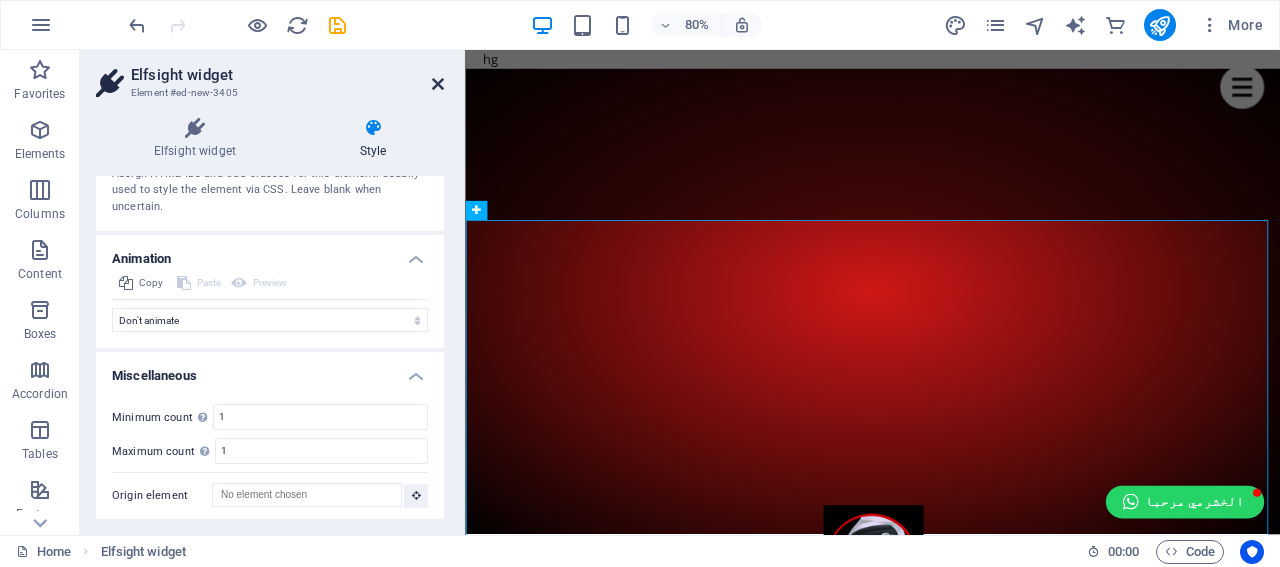 click at bounding box center (438, 84) 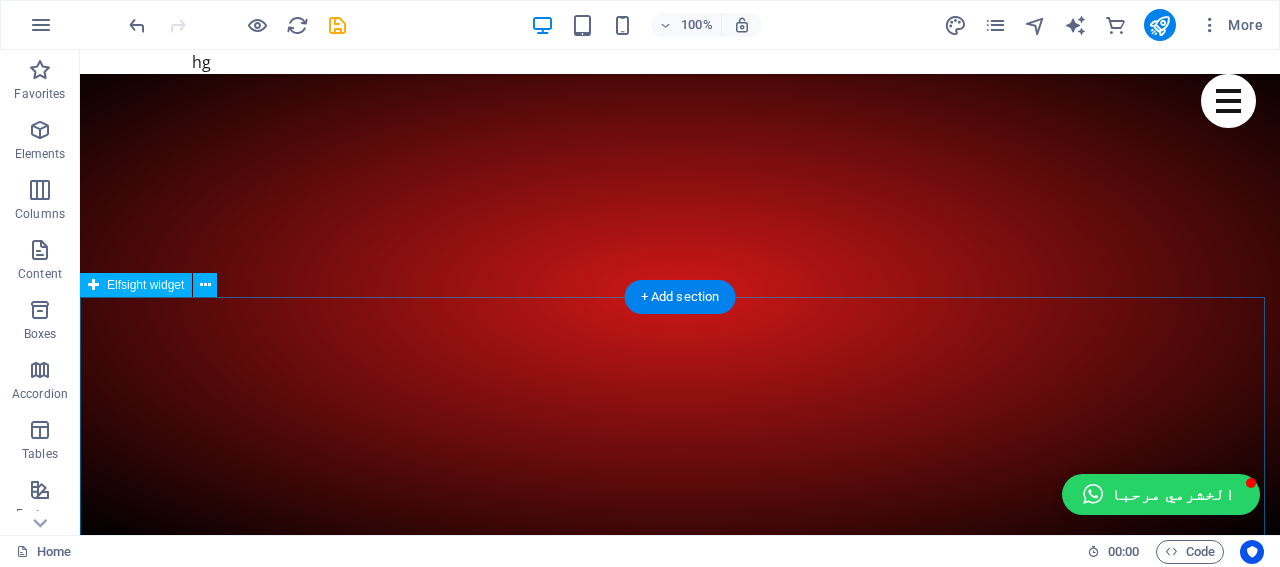 scroll, scrollTop: 800, scrollLeft: 0, axis: vertical 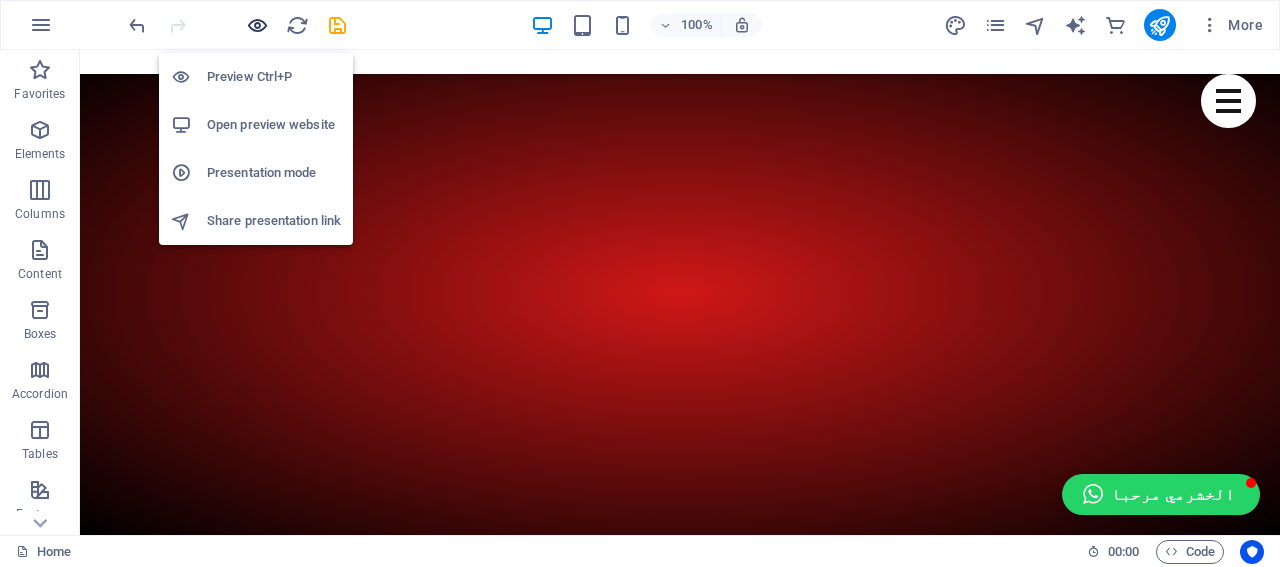 click at bounding box center (257, 25) 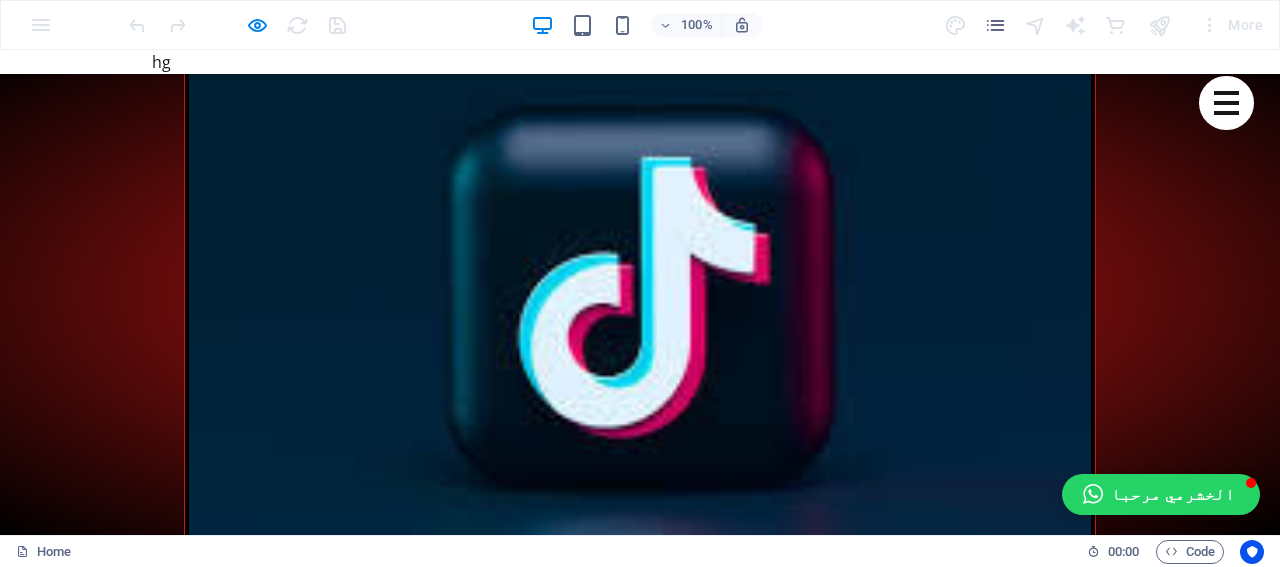scroll, scrollTop: 1500, scrollLeft: 0, axis: vertical 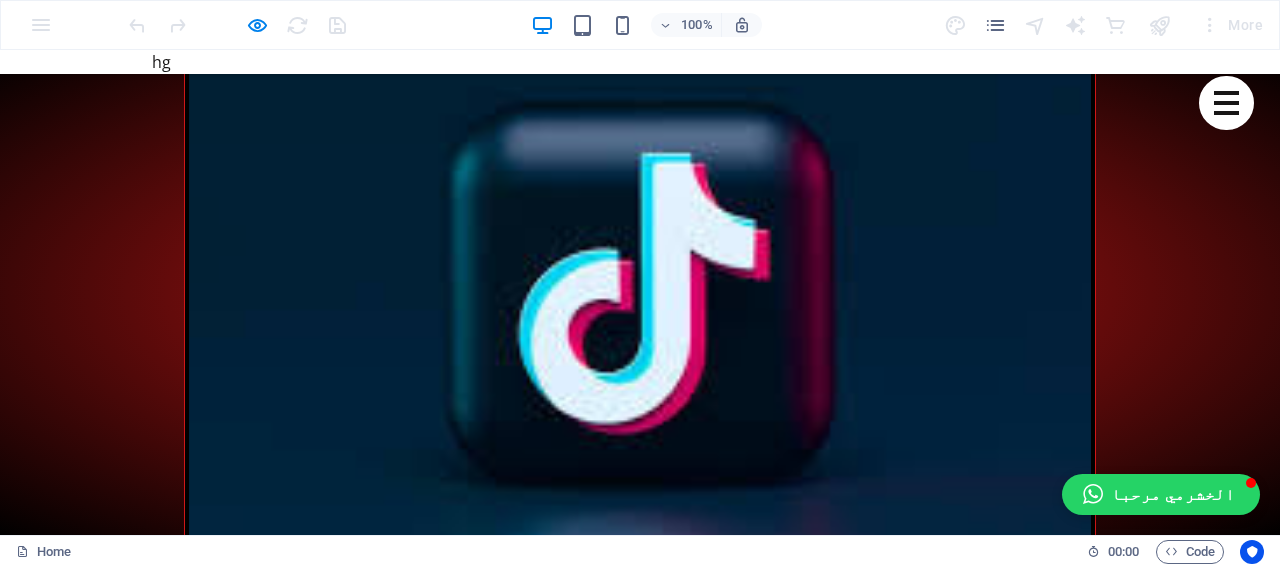 click on "تحميل المزيد" at bounding box center [640, 3382] 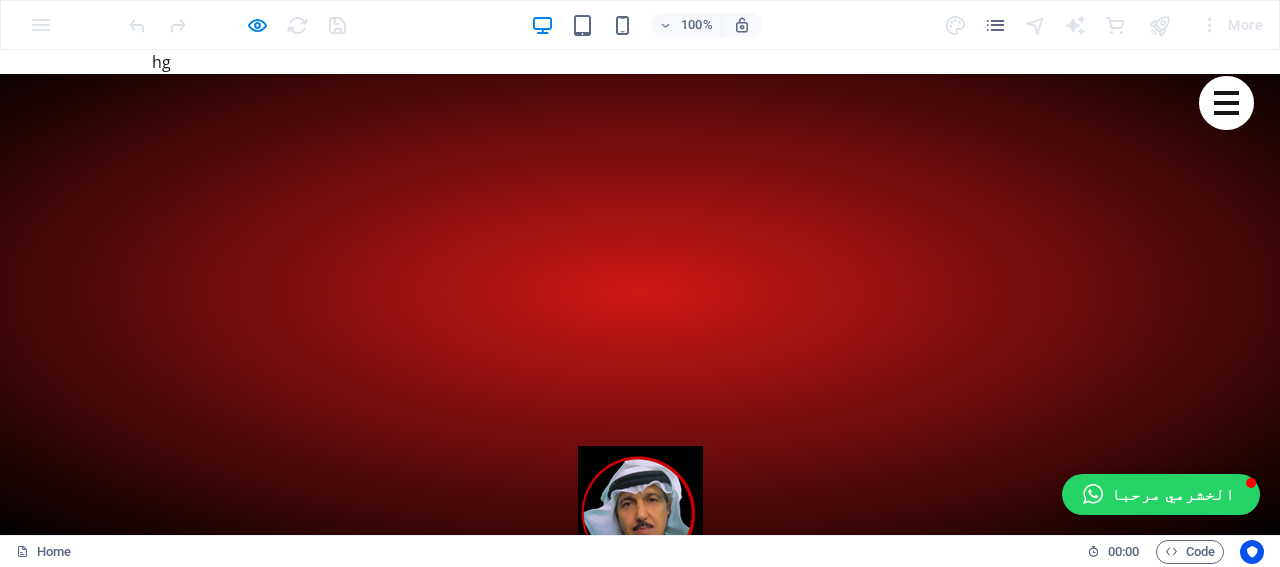 scroll, scrollTop: 800, scrollLeft: 0, axis: vertical 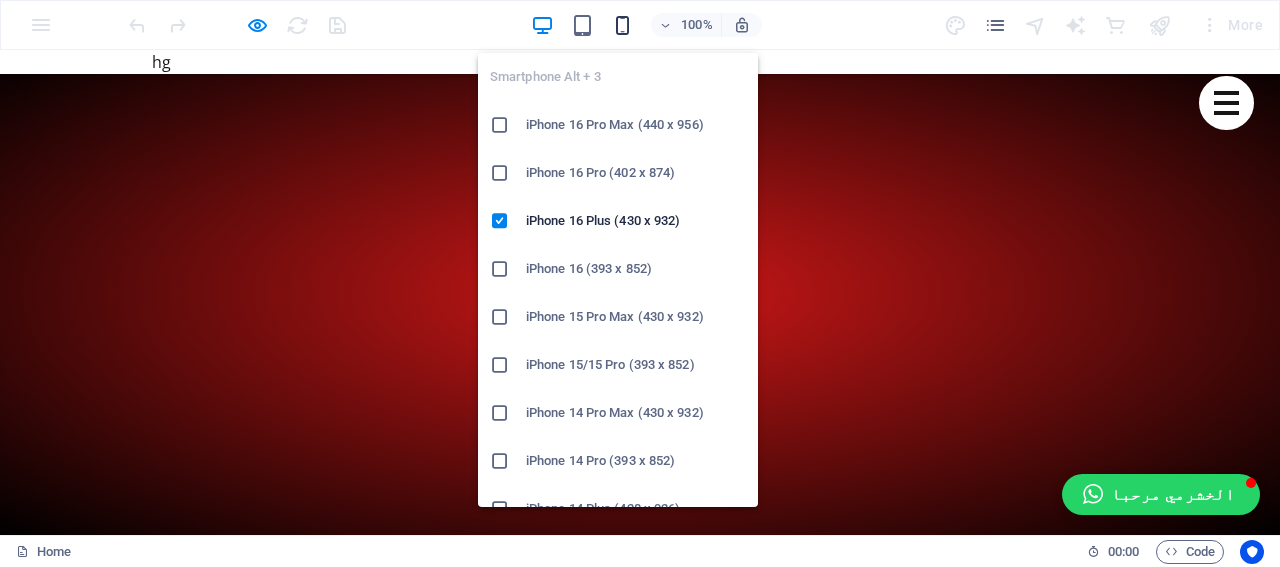 click at bounding box center (622, 25) 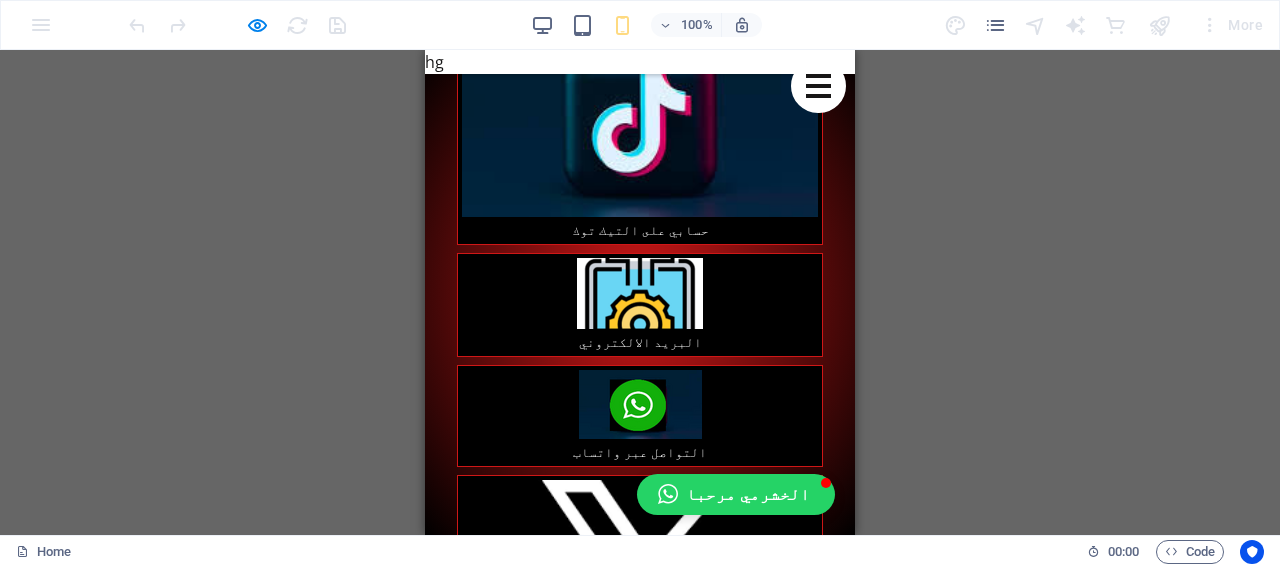 scroll, scrollTop: 2000, scrollLeft: 0, axis: vertical 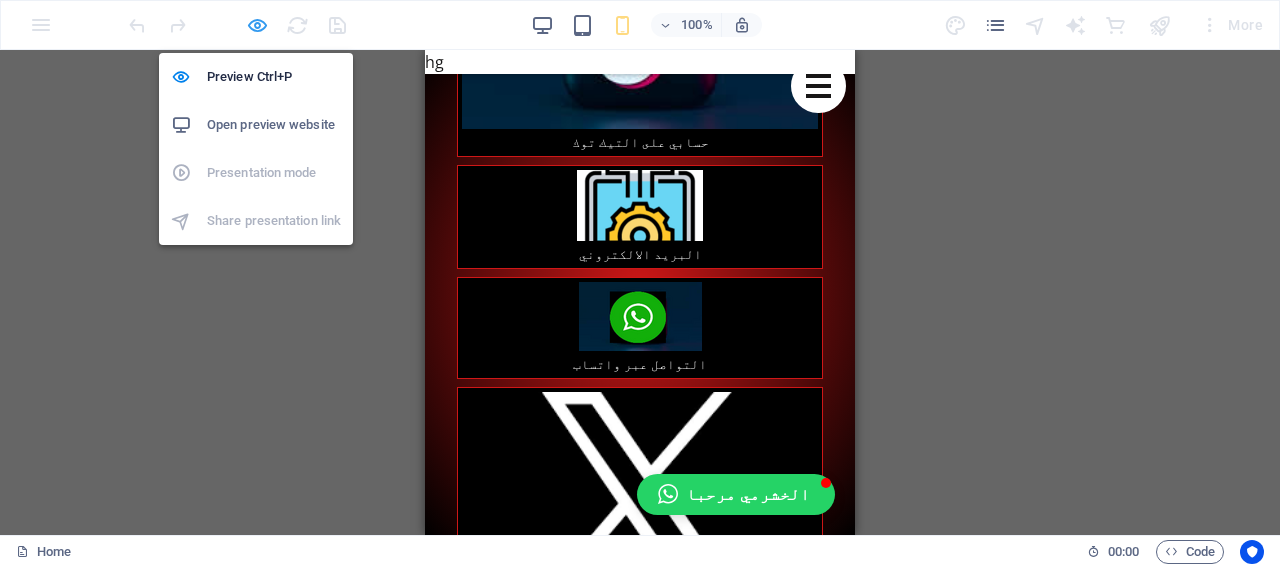 click at bounding box center (257, 25) 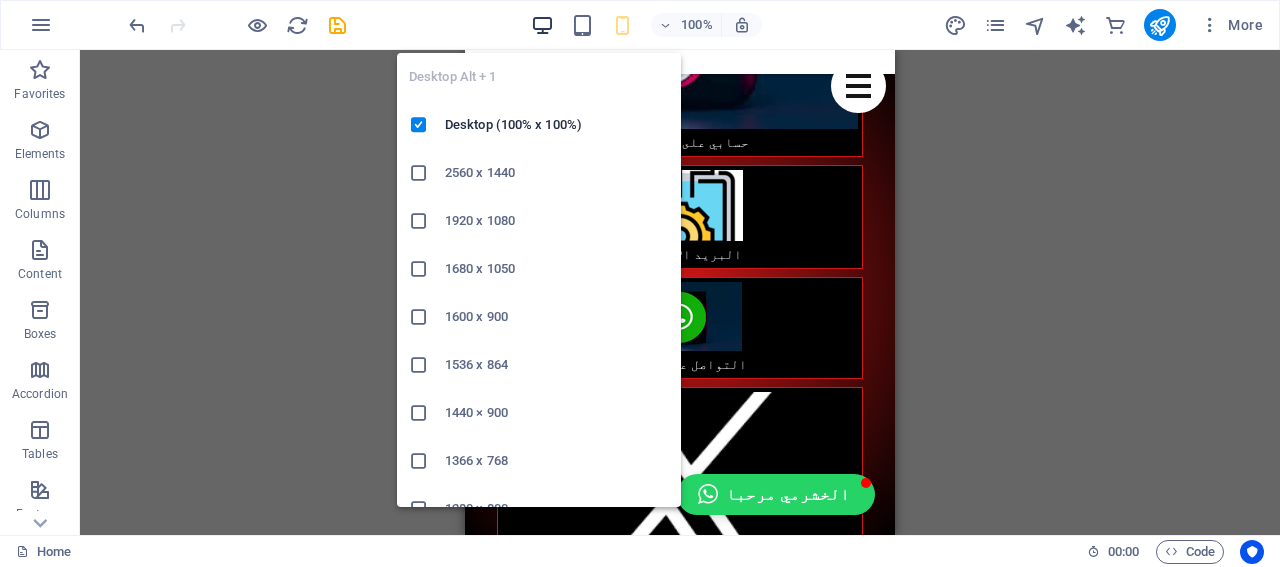 click at bounding box center [542, 25] 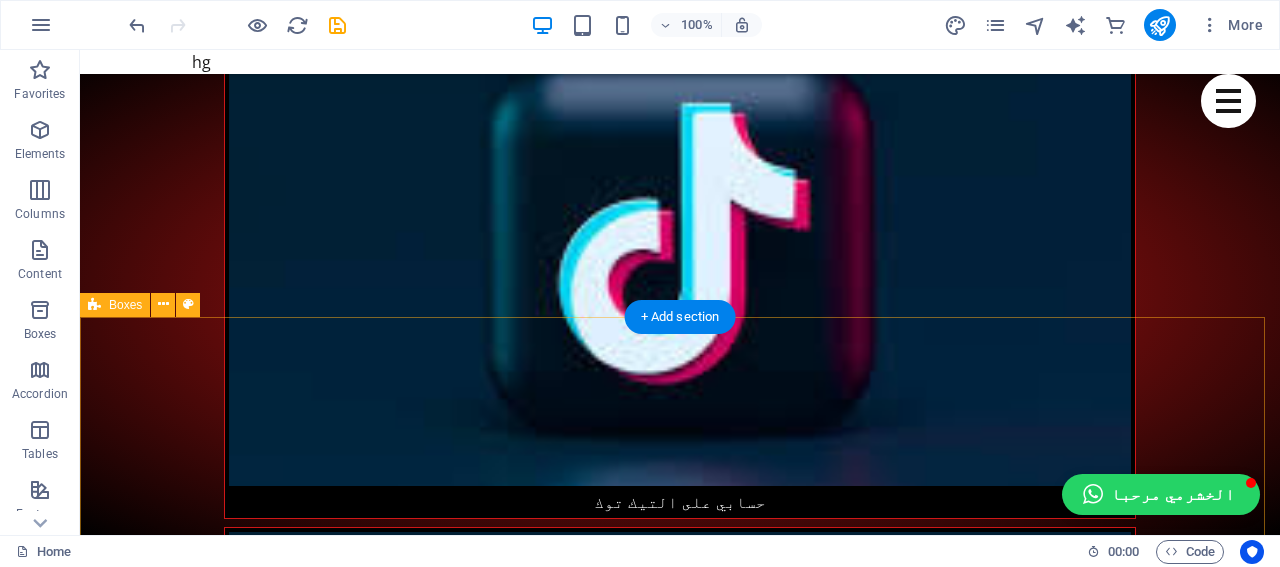 scroll, scrollTop: 1542, scrollLeft: 0, axis: vertical 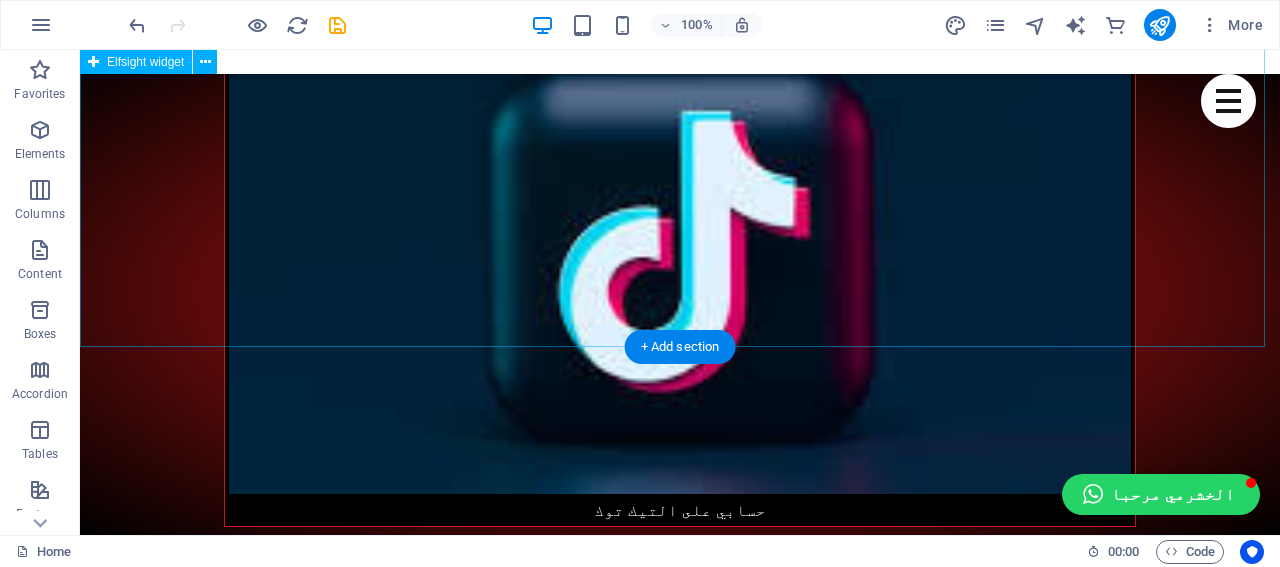 click on "تولايف . الخشرمي 2.live قبل [TIME] أيام [NUMBER] [NUMBER] مشاركة تولايف  #تولايف 2.live قبل [TIME] أيام [NUMBER] [NUMBER] مشاركة six flags مدينة القدية 2.live قبل [TIME] أيام [NUMBER] مشاركة #تولايف   #الخشرمي 2.live [DAY] [MONTH] [NUMBER] [NUMBER] مشاركة الراس المربع 2.live [DAY] [MONTH] [NUMBER] [NUMBER] مشاركة دعم ابو سلطان في بث تولايف  [PERSON] 2.live [DAY] [MONTH] [NUMBER] [NUMBER] مشاركة تولايف . ai . تو لايف   #تولايف 2.live [DAY] [MONTH] [NUMBER] [NUMBER] مشاركة #تولايف  . #ذكاء_اصطناعي 2.live [DAY] [MONTH] [NUMBER] [NUMBER] مشاركة تحميل المزيد Free TikTok Feed widget
Panel only seen by widget owner
Views" at bounding box center (680, 2976) 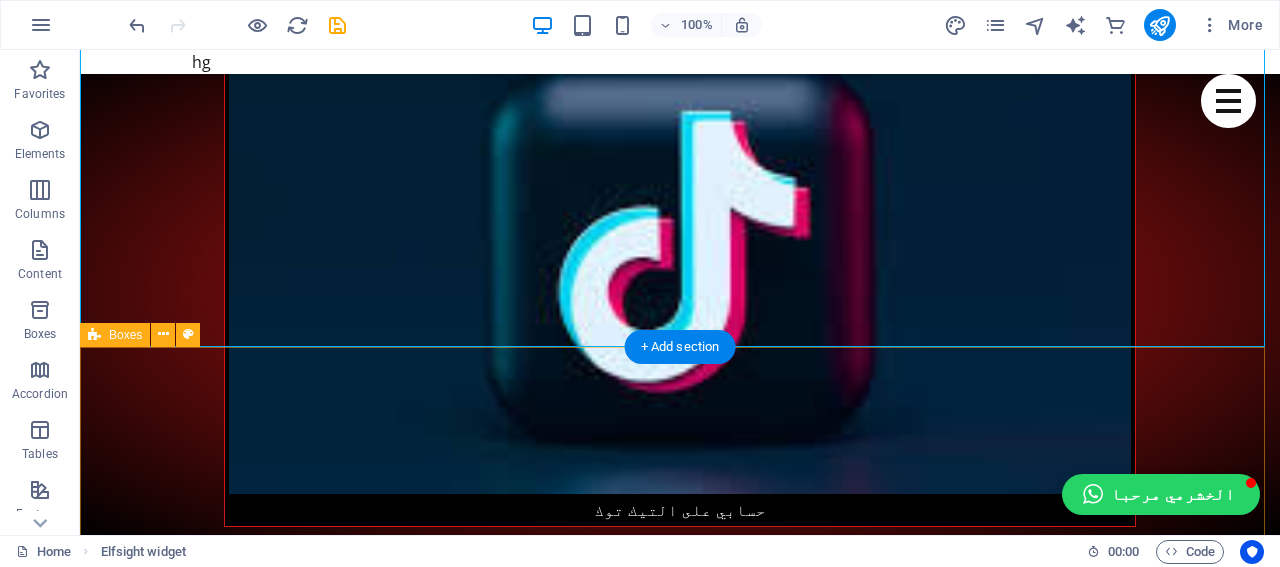 click on "tiktok منصة تيك توك هي المنصة الأولى عالمياً من حيث عدد المستخدمين وعدد وتنوع مصادر الأرباح التيك توك لن يكون له منافس لمدة خمسة عشر سنة قادمة . لذلك خلوكم في هذا البرنامج العملاق تيك توك تيك توك ، المعروف في الصين باسم دوين (Douyin) منصة منصة أجتماعية لمشاركة الفيديوهات والبث المباشر مملوكة لشركة بايت دانس الصينية. تستخدم هذه المنصة لإنشاء مجموعة متنوعة من المقاطع المرئية القصيرة التي تشمل الحوار، الكوميديا، والتعليم tiktok تم تنزيل تيك توك أكثر من 130 مليون مرة في الولايات المتحدة، ووصل إلى 2 مليار عملية تنزيل في جميع أنحاء العالم," at bounding box center (680, 3996) 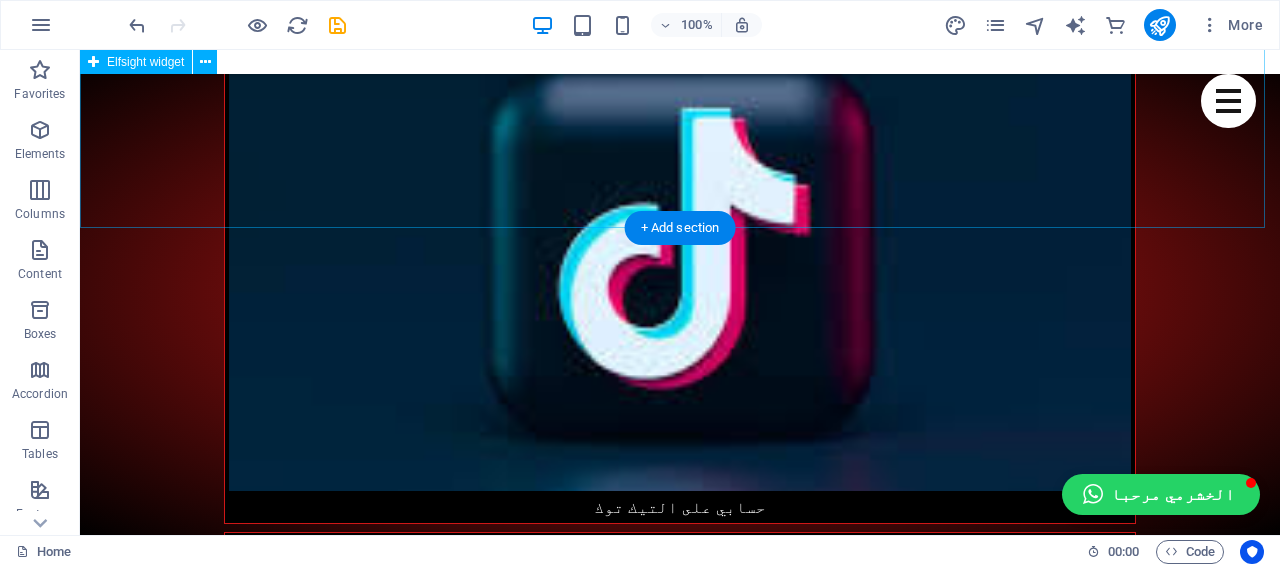 scroll, scrollTop: 1542, scrollLeft: 0, axis: vertical 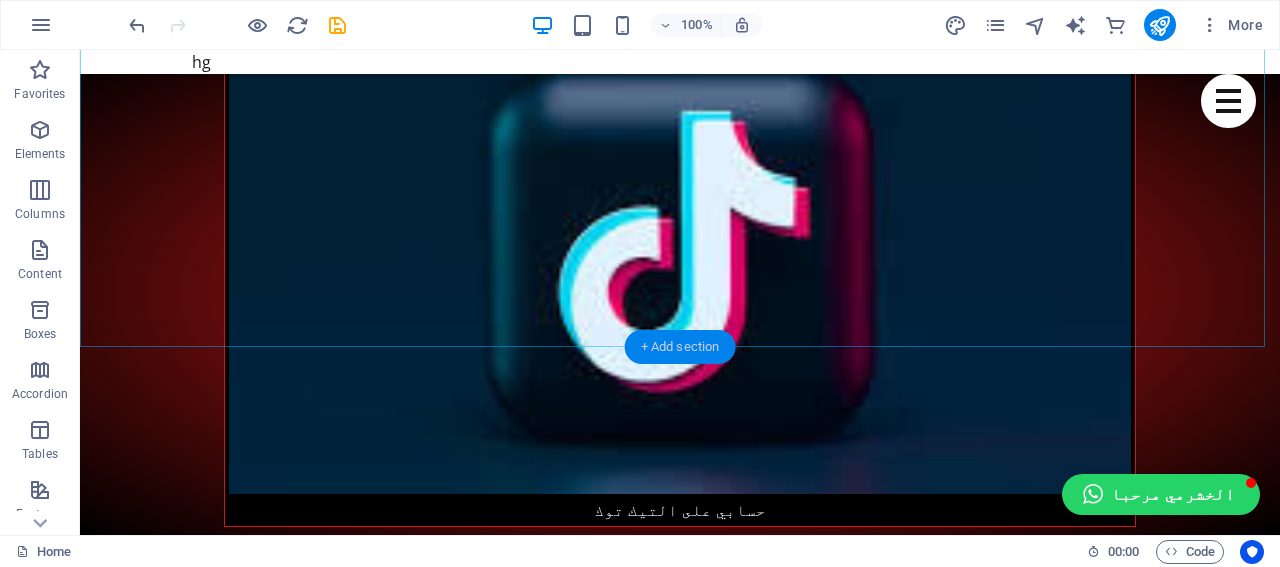 click on "+ Add section" at bounding box center [680, 347] 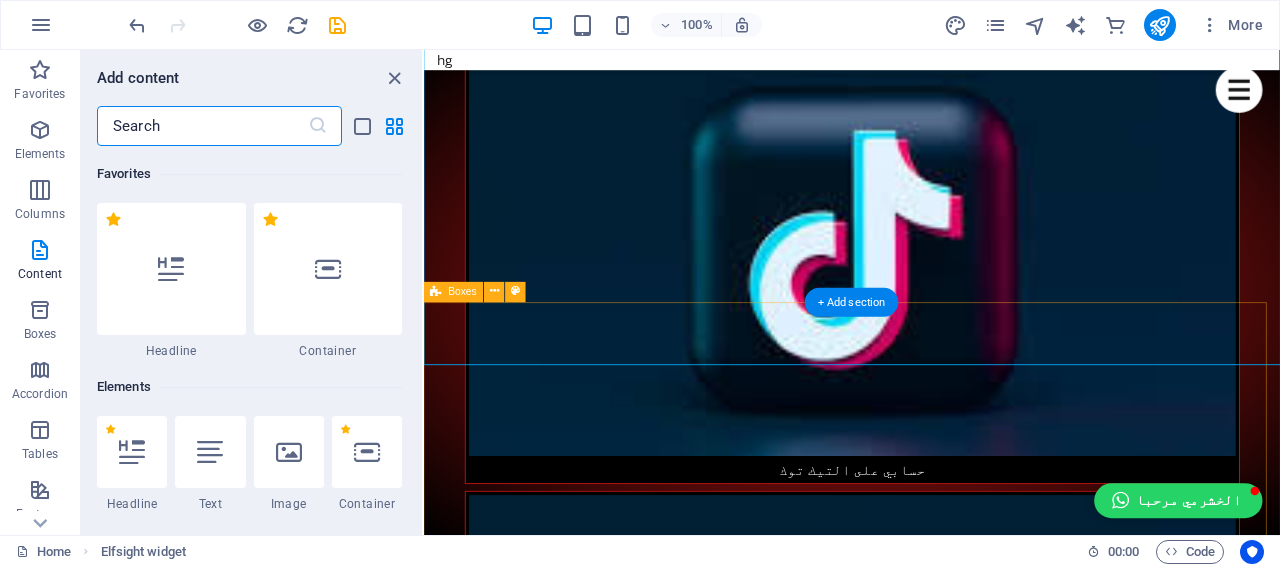 scroll, scrollTop: 1468, scrollLeft: 0, axis: vertical 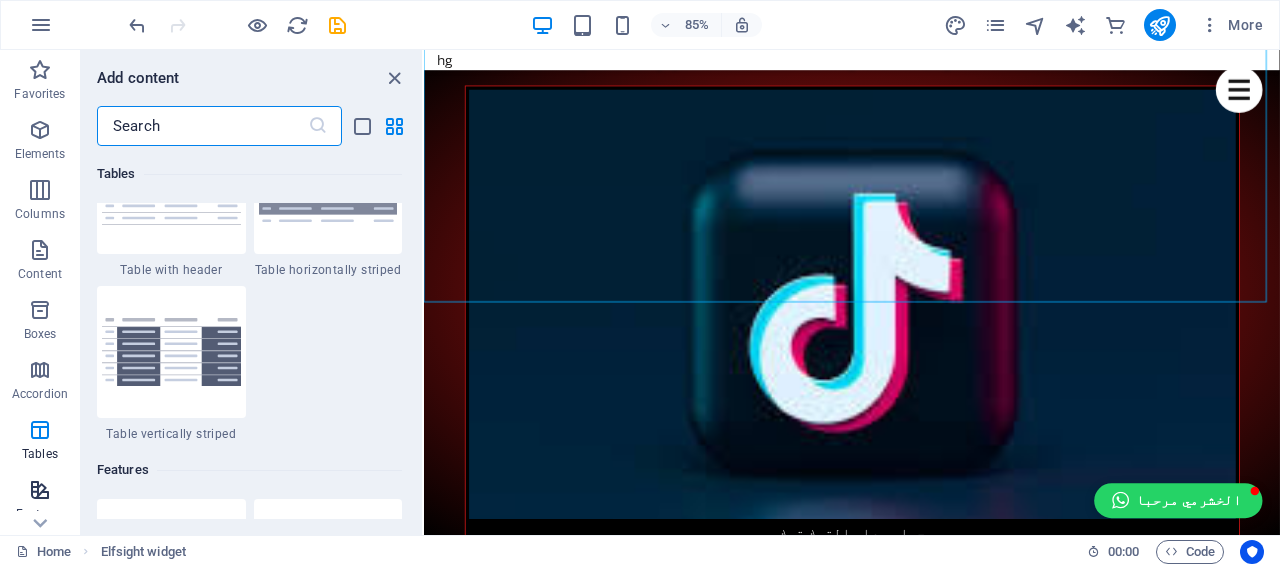 click at bounding box center (40, 490) 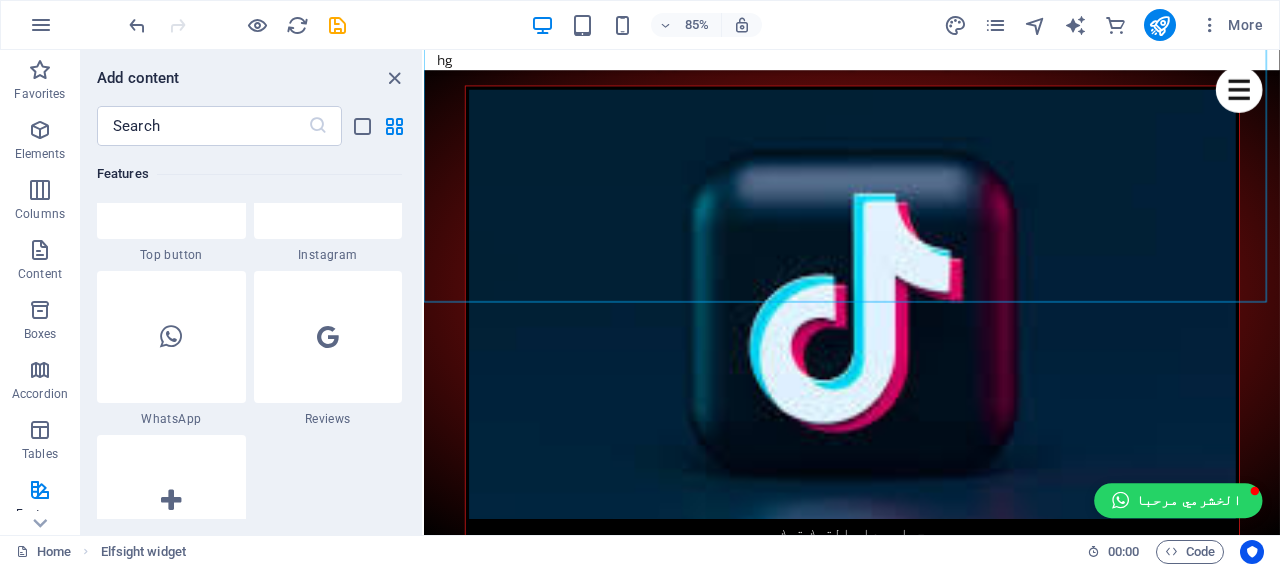 scroll, scrollTop: 9895, scrollLeft: 0, axis: vertical 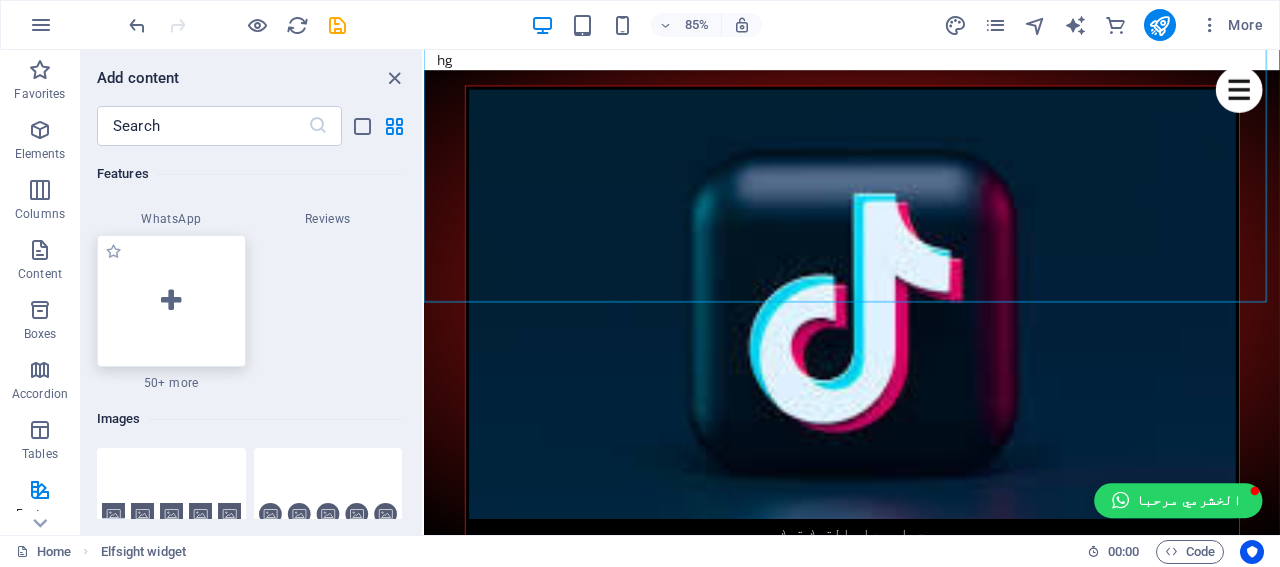 click at bounding box center (171, 301) 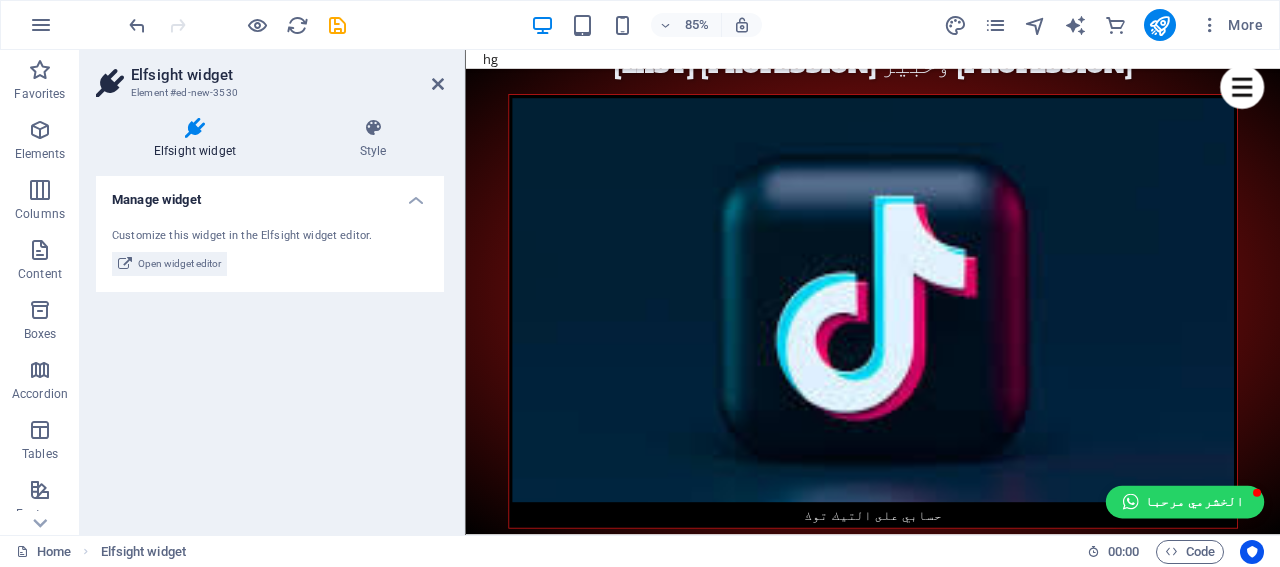 scroll, scrollTop: 1472, scrollLeft: 0, axis: vertical 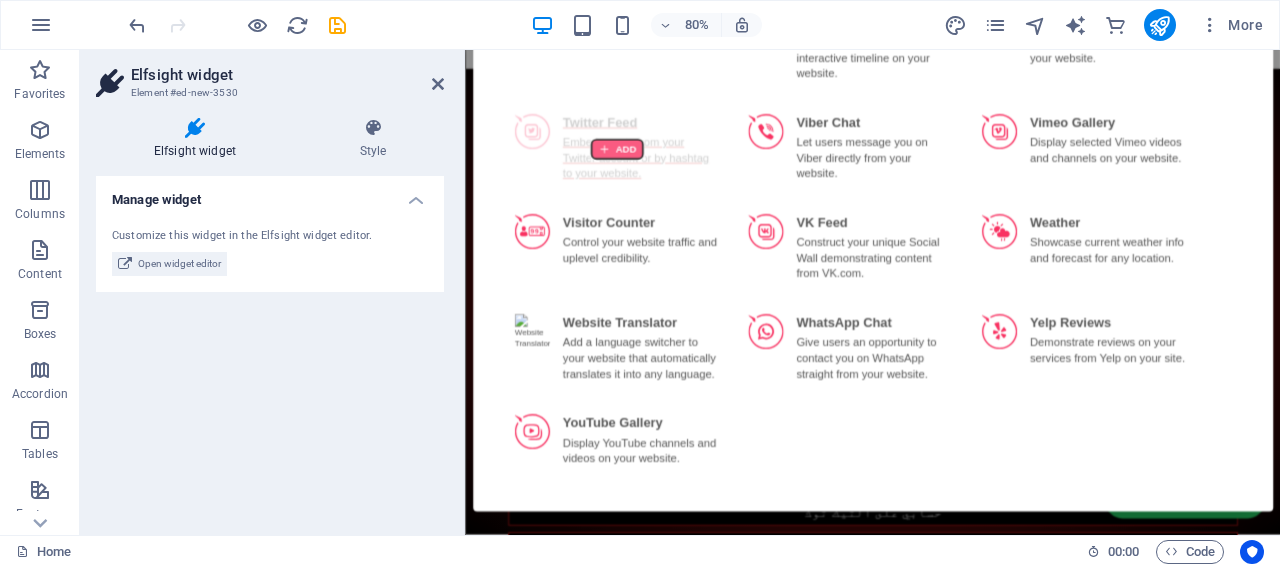click at bounding box center [654, 174] 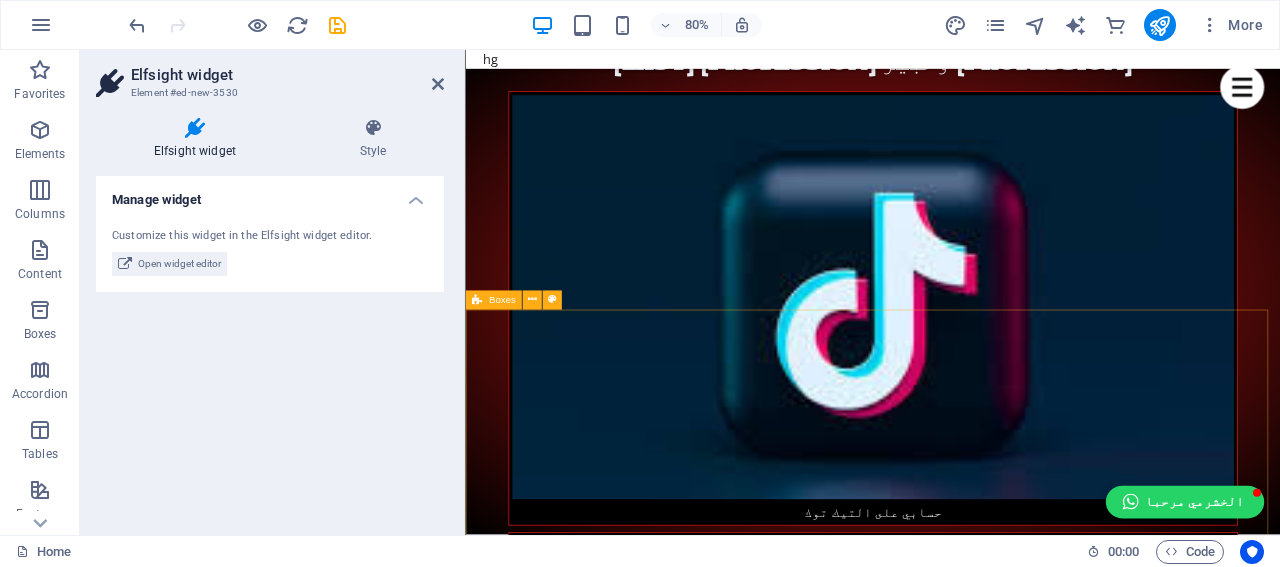 click on "tiktok منصة تيك توك هي المنصة الأولى عالمياً من حيث عدد المستخدمين وعدد وتنوع مصادر الأرباح التيك توك لن يكون له منافس لمدة خمسة عشر سنة قادمة . لذلك خلوكم في هذا البرنامج العملاق تيك توك تيك توك ، المعروف في الصين باسم دوين (Douyin) منصة منصة أجتماعية لمشاركة الفيديوهات والبث المباشر مملوكة لشركة بايت دانس الصينية. تستخدم هذه المنصة لإنشاء مجموعة متنوعة من المقاطع المرئية القصيرة التي تشمل الحوار، الكوميديا، والتعليم tiktok تم تنزيل تيك توك أكثر من 130 مليون مرة في الولايات المتحدة، ووصل إلى 2 مليار عملية تنزيل في جميع أنحاء العالم," at bounding box center (974, 4071) 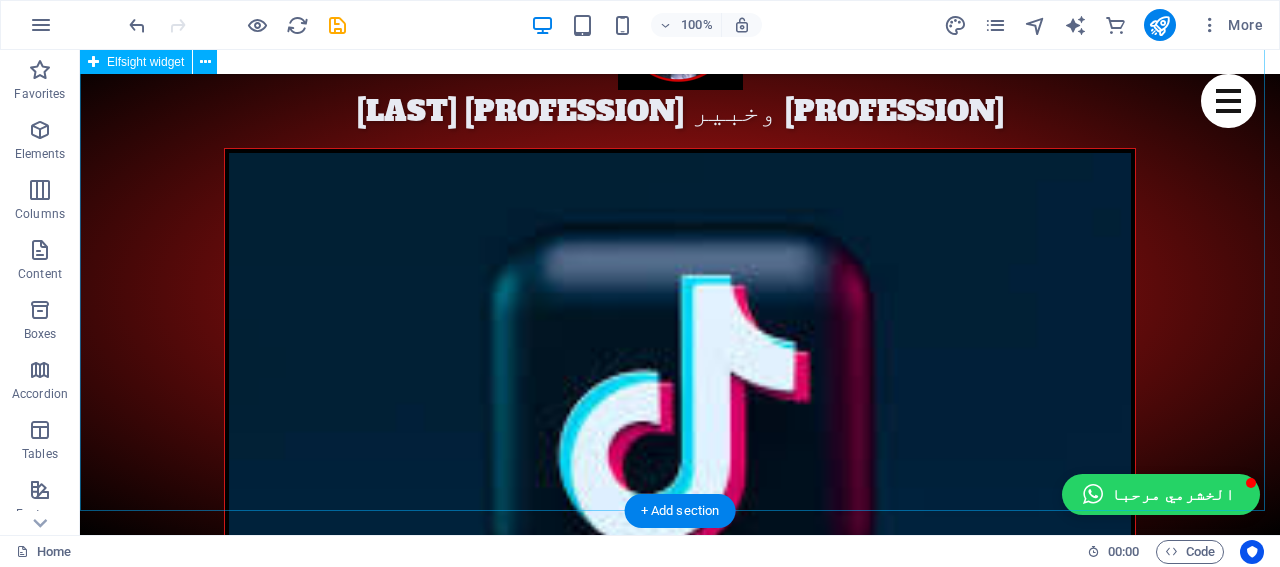 scroll, scrollTop: 1578, scrollLeft: 0, axis: vertical 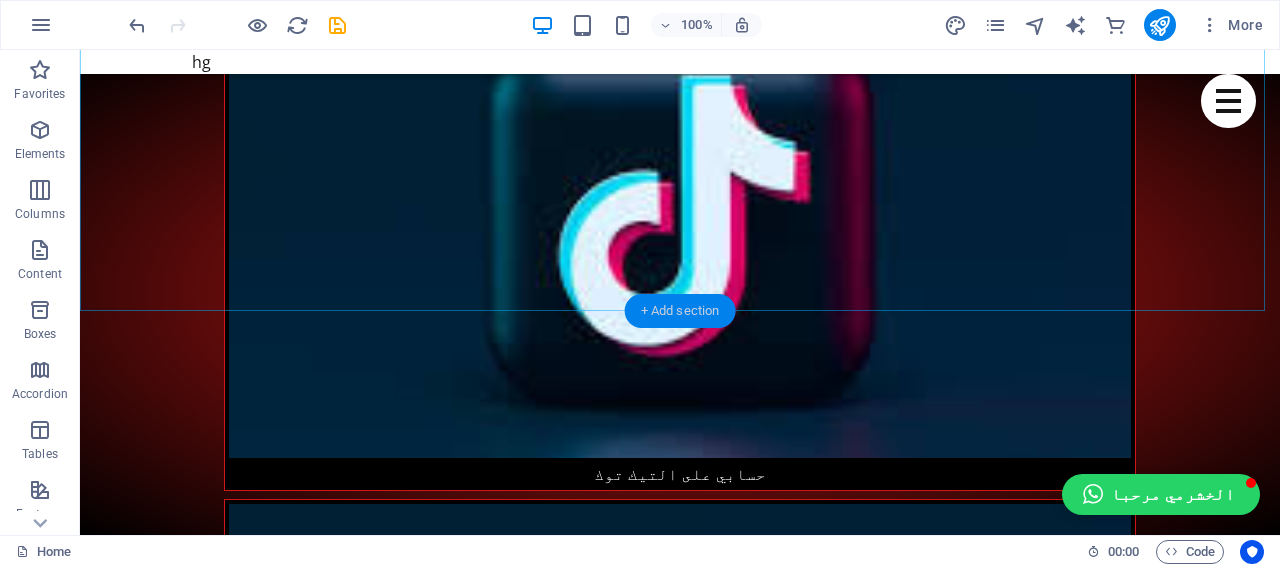 click on "+ Add section" at bounding box center [680, 311] 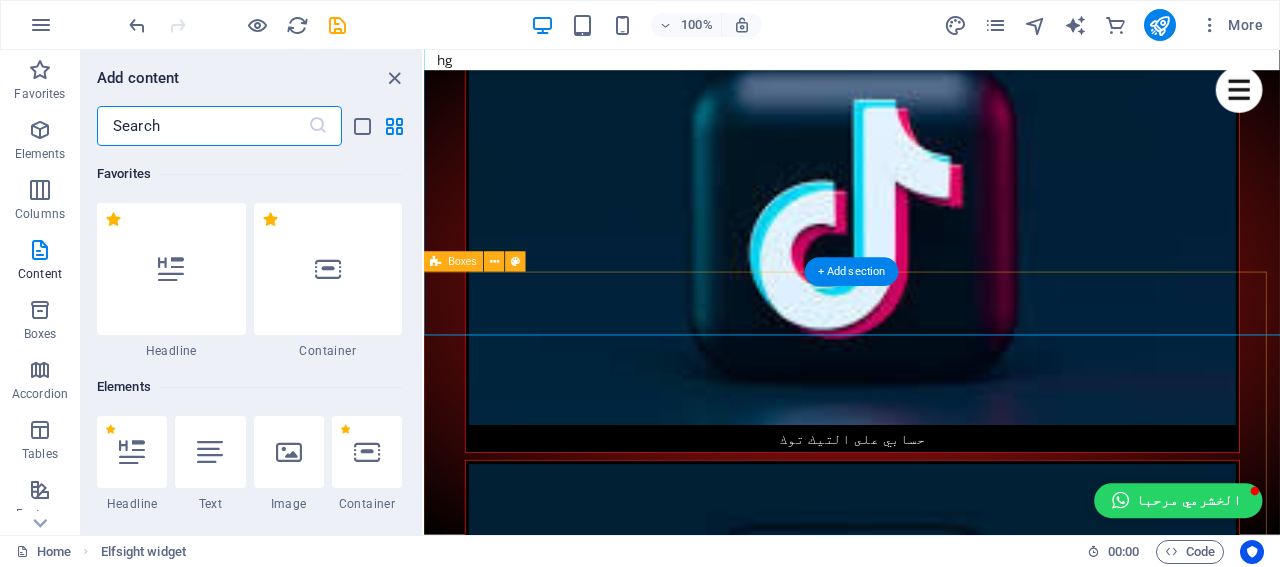 scroll, scrollTop: 1503, scrollLeft: 0, axis: vertical 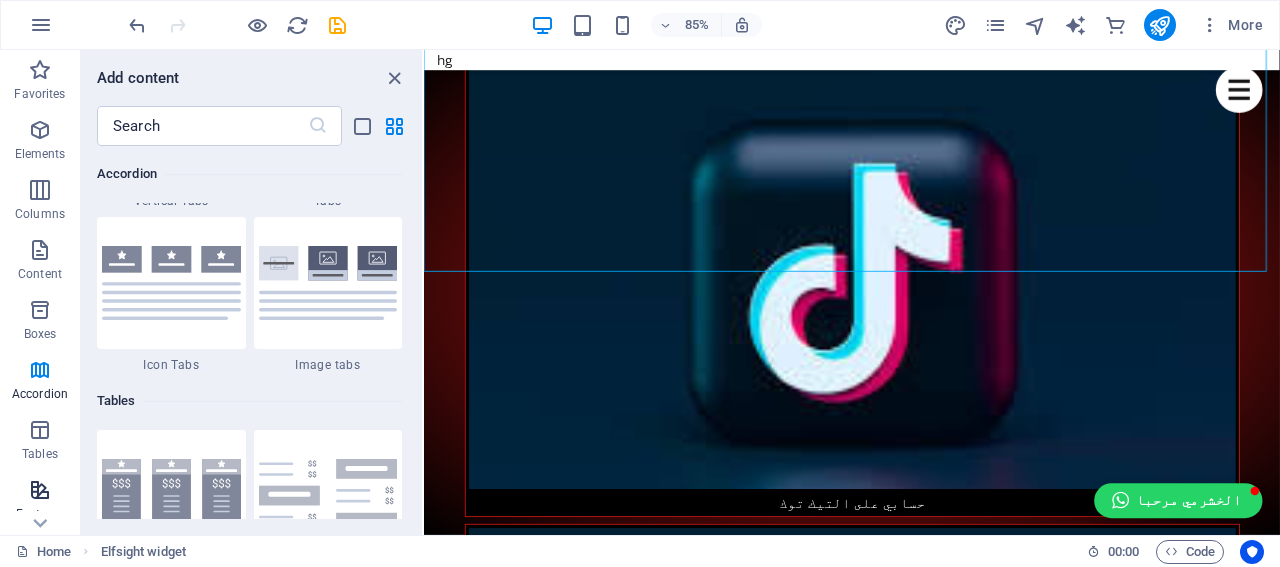 click at bounding box center [40, 490] 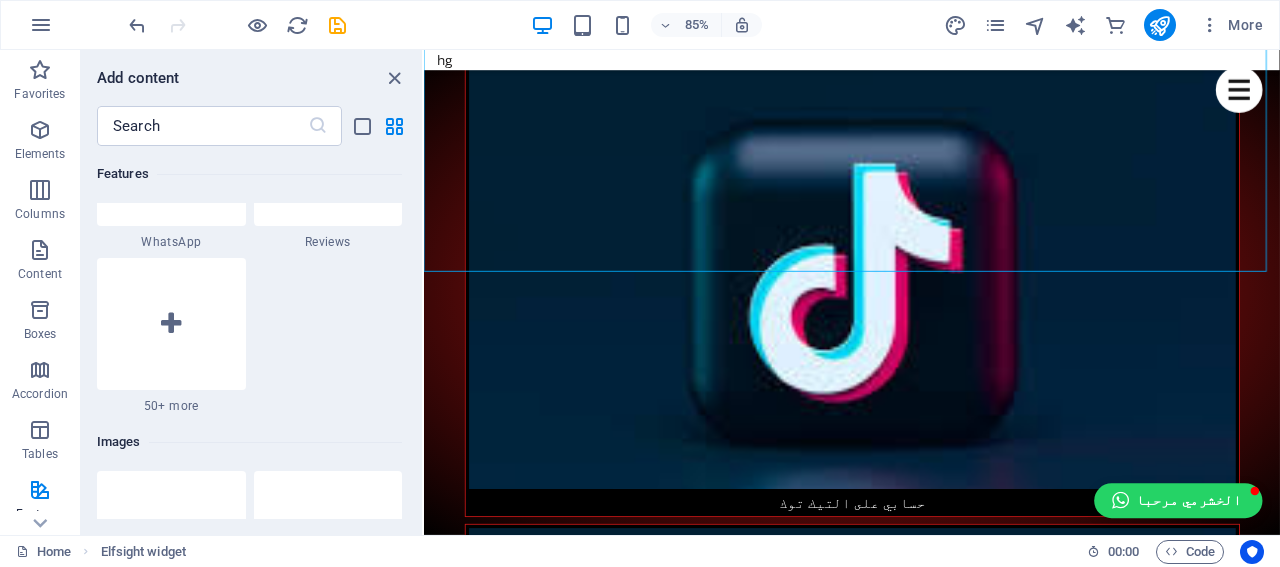 scroll, scrollTop: 9895, scrollLeft: 0, axis: vertical 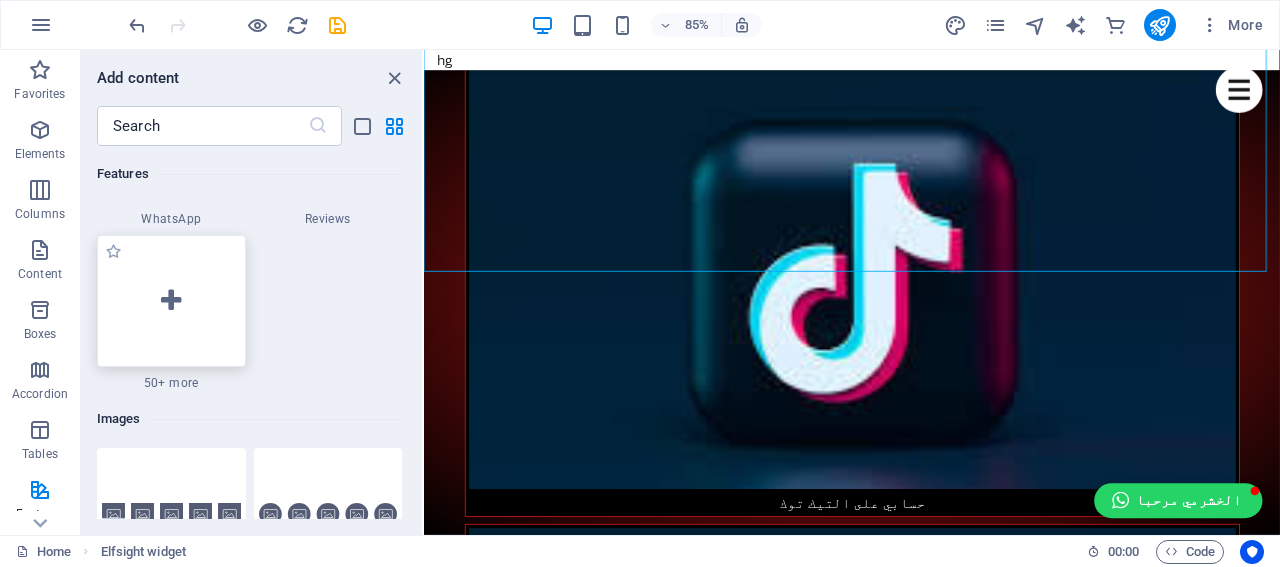 click at bounding box center (171, 301) 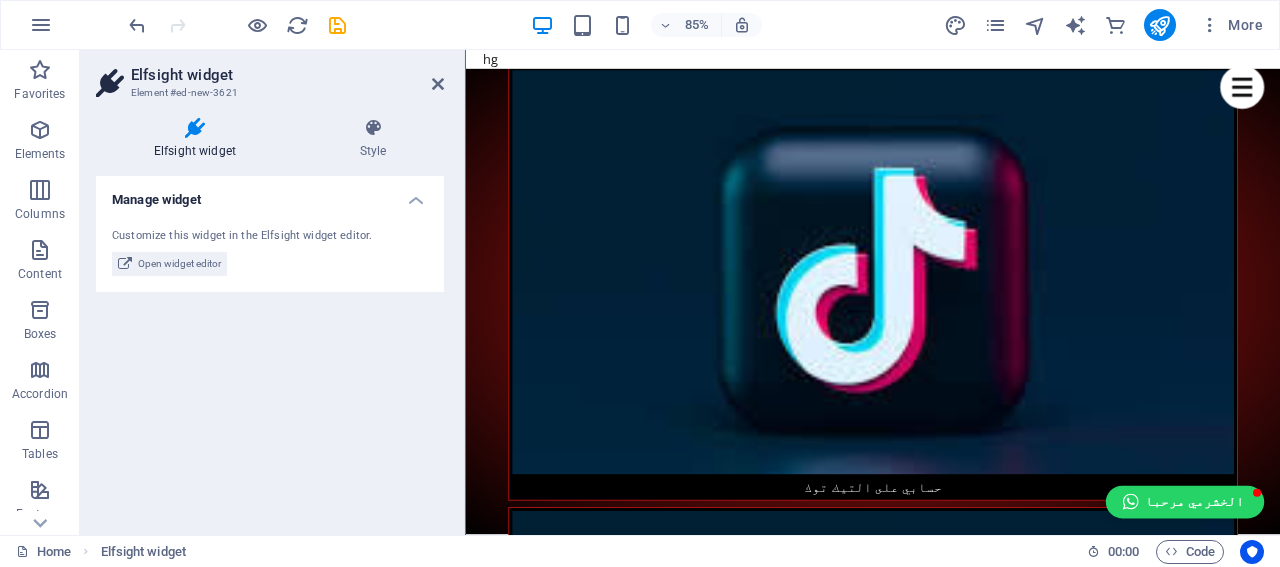 scroll, scrollTop: 1507, scrollLeft: 0, axis: vertical 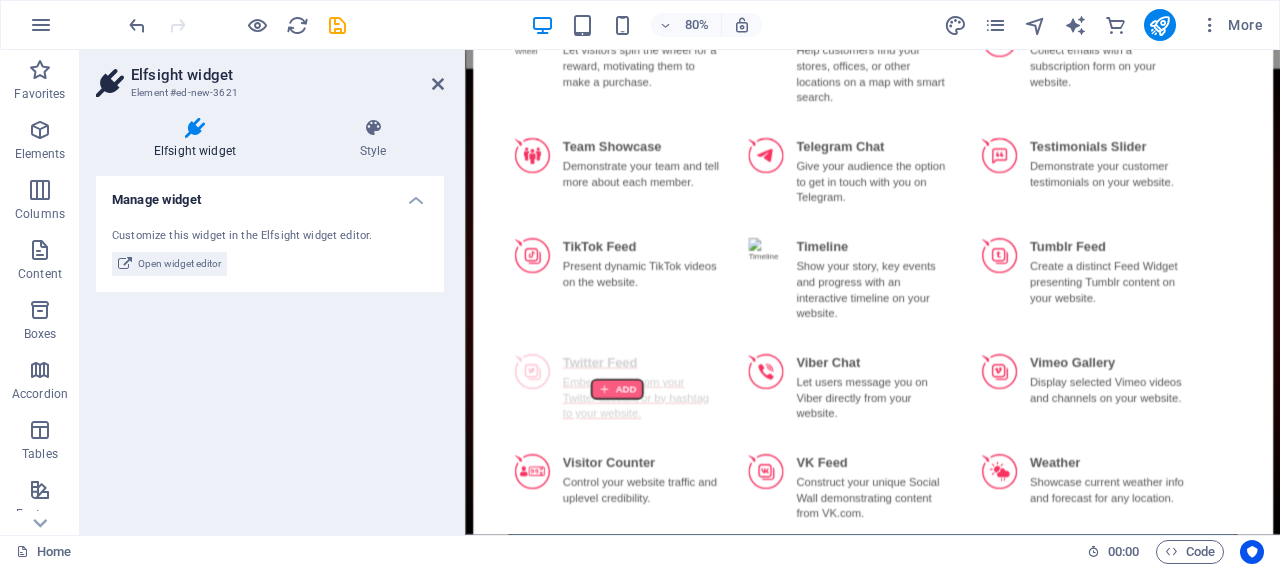 click at bounding box center (654, 474) 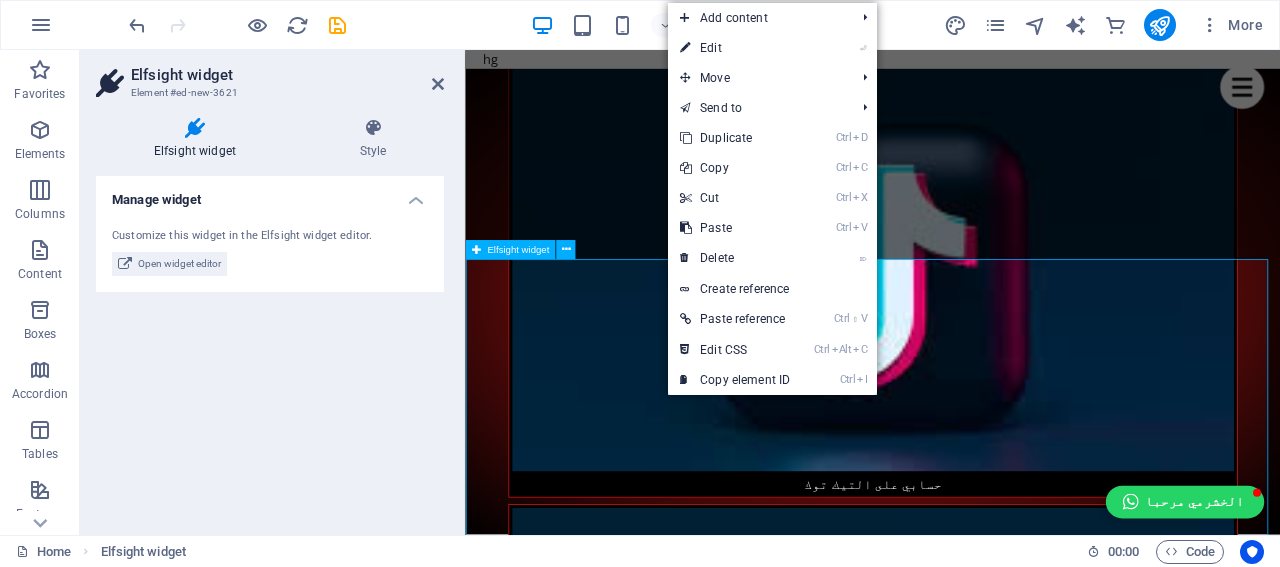 click on "الخشرمي
[USERNAME]
Follow
Posts
[NUMBER]
Following
[NUMBER]
Followers
[NUMBER]K
الخشرمي" at bounding box center [974, 3775] 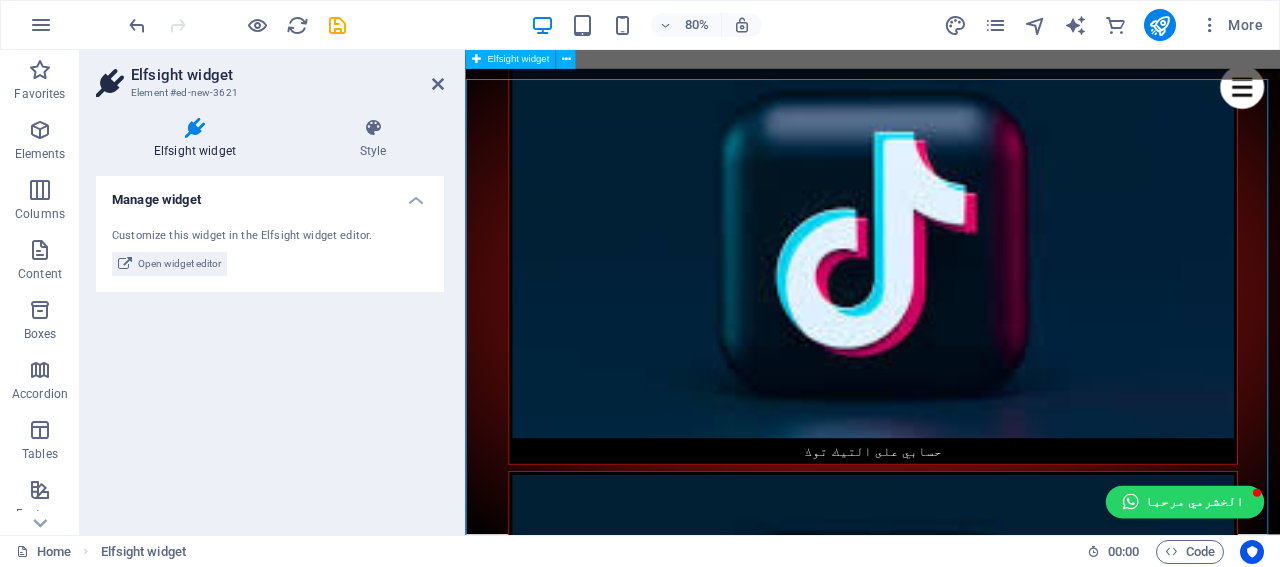 scroll, scrollTop: 1507, scrollLeft: 0, axis: vertical 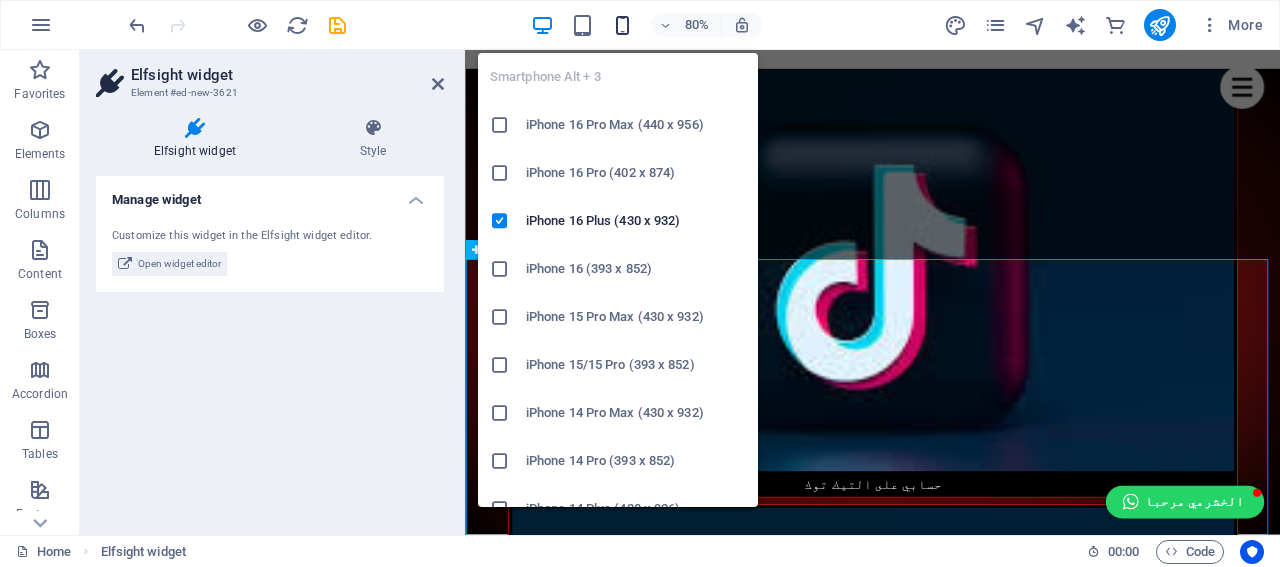 click at bounding box center [622, 25] 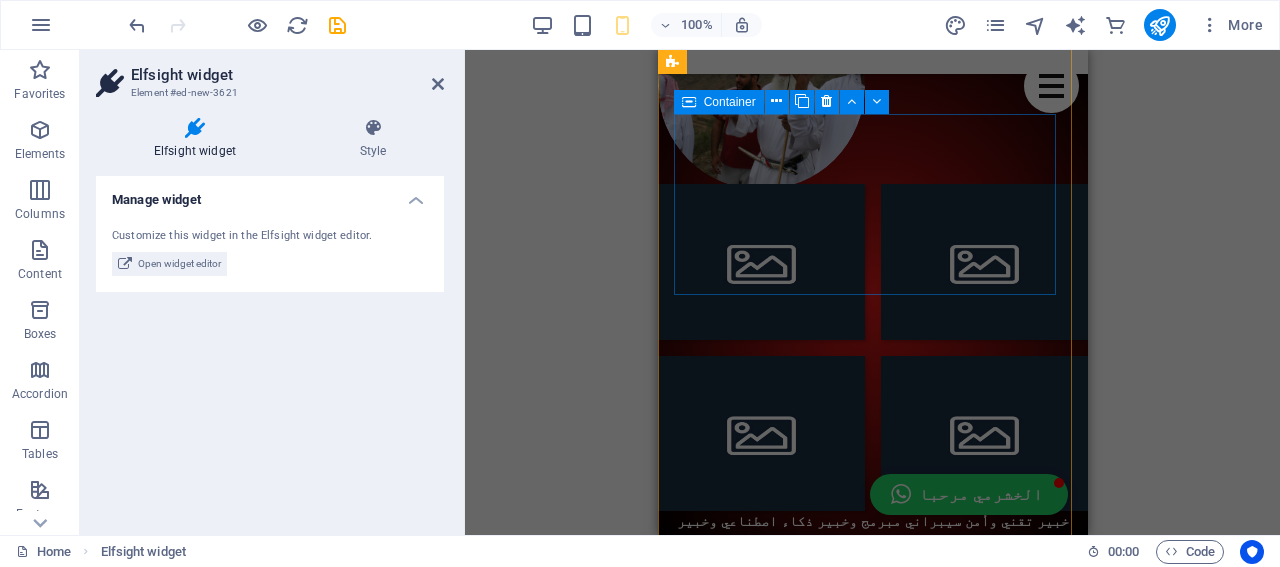 scroll, scrollTop: 2992, scrollLeft: 0, axis: vertical 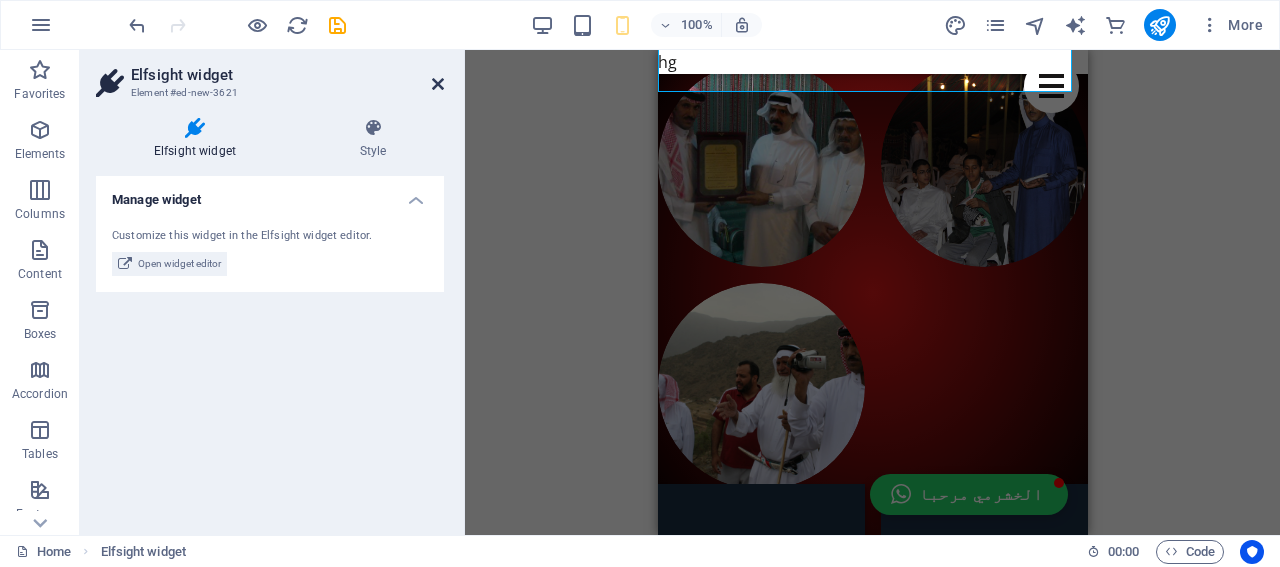 click at bounding box center [438, 84] 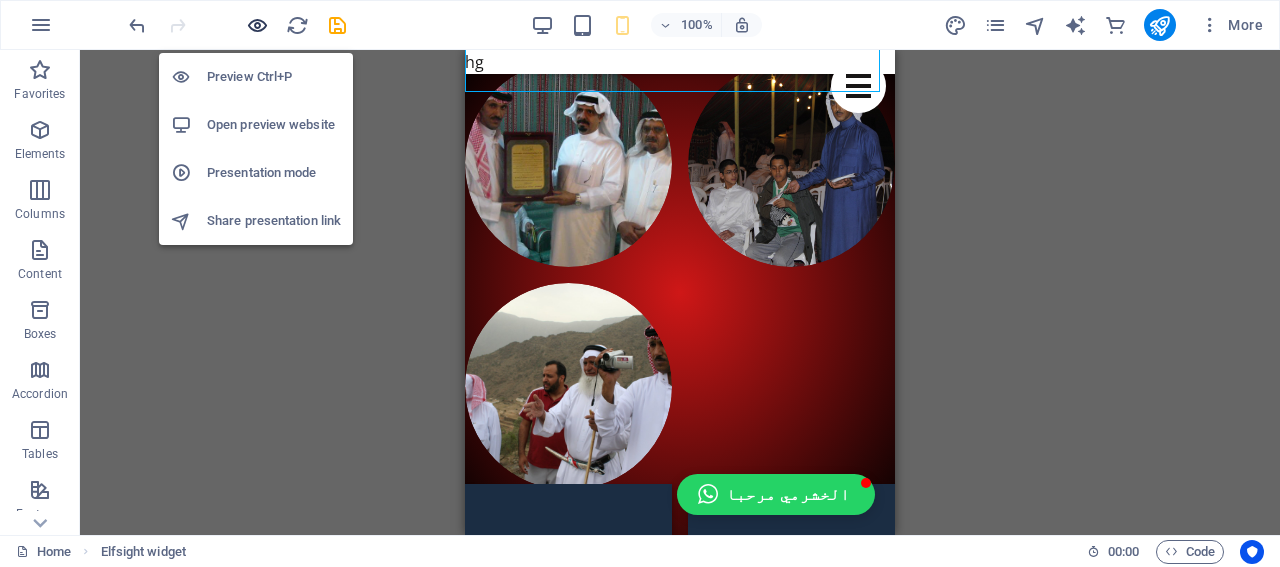 click at bounding box center [257, 25] 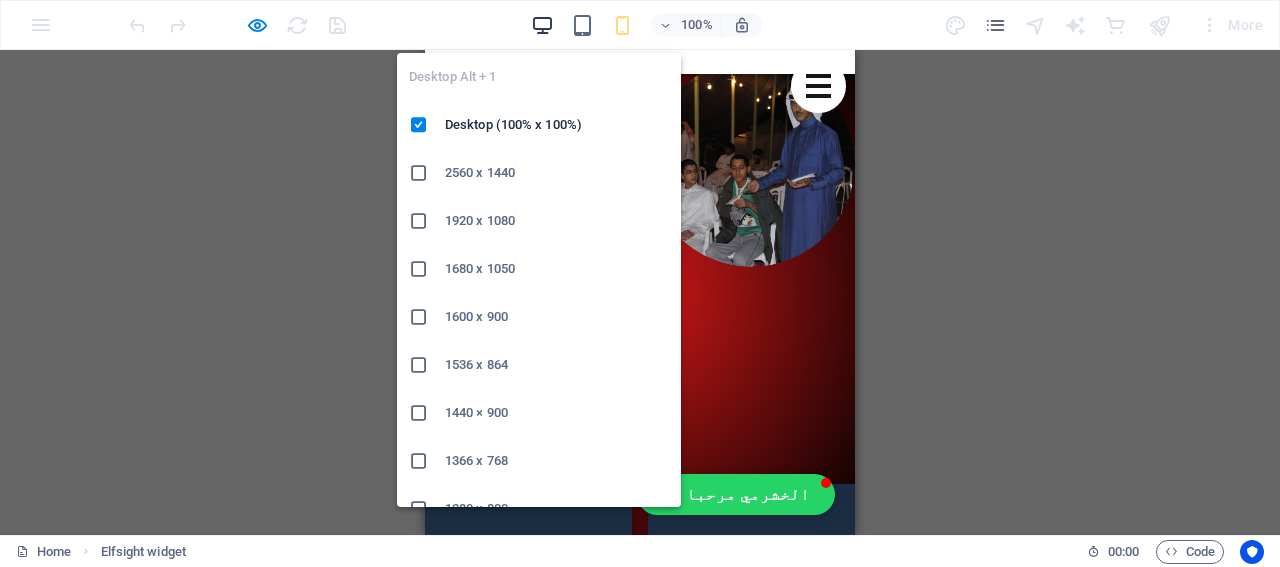 click at bounding box center (542, 25) 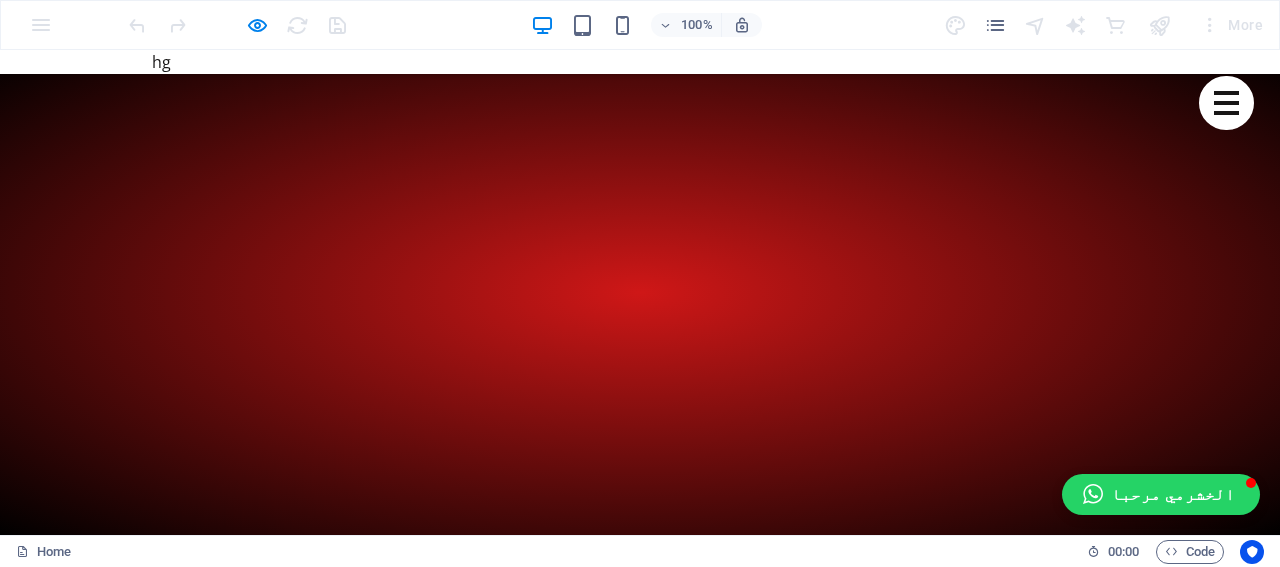 scroll, scrollTop: 806, scrollLeft: 0, axis: vertical 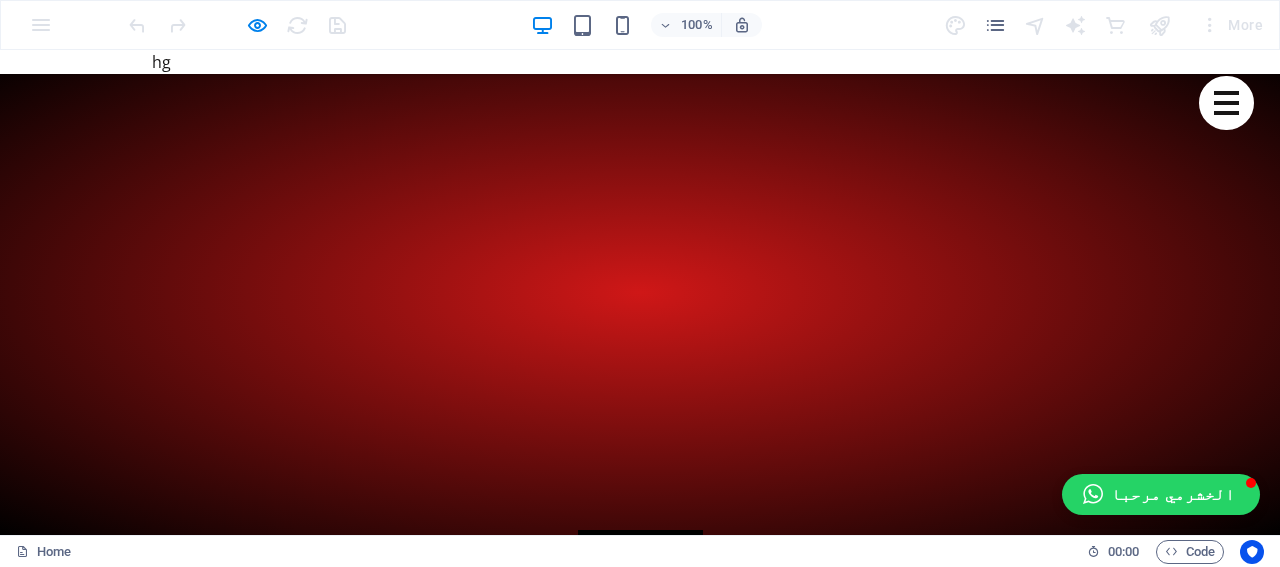 click at bounding box center (640, 3185) 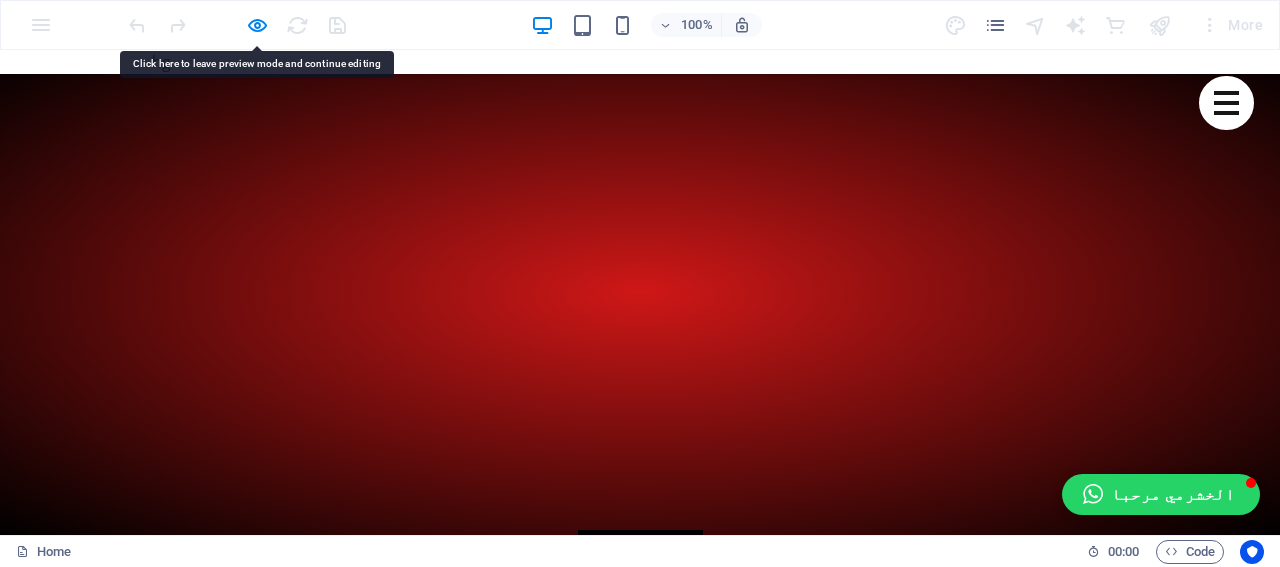click on "خبير تقني وأمن سيبراني  مبرمج وخبير ذكاء اصطناعي وخبير برمجيات مصمم لمواقع  الويب مصمم العاب وتطبيقات الذكاء الاصطناعي خبير سيرفرات وخبير في المنصات" at bounding box center [640, 3317] 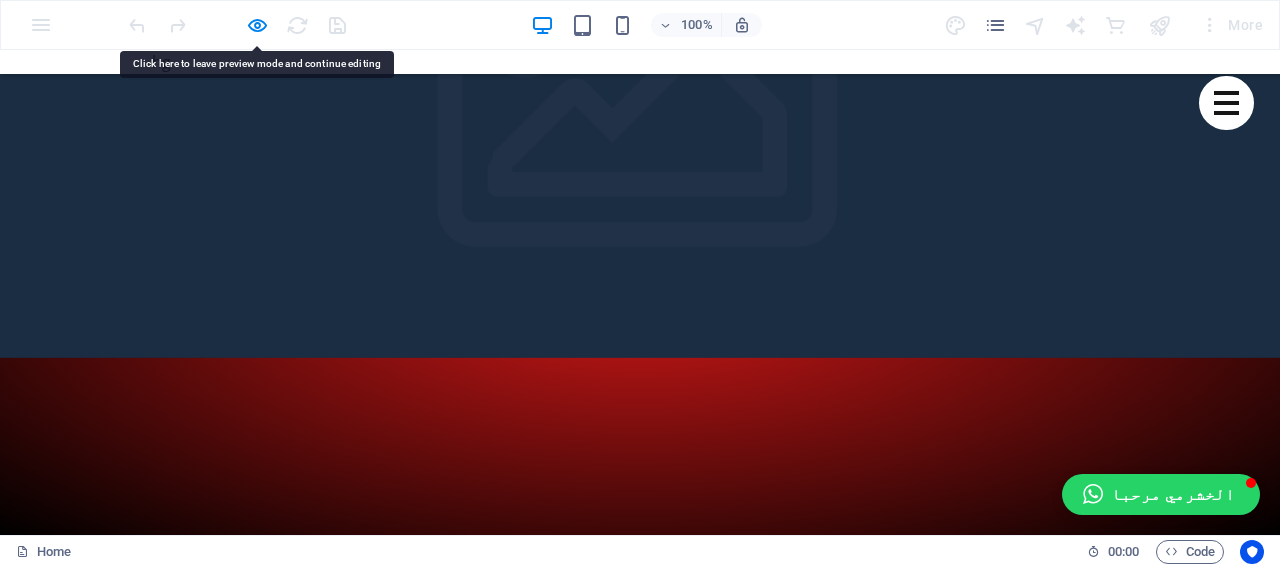 click on "× Caption 4/4 ..." at bounding box center (632, -454) 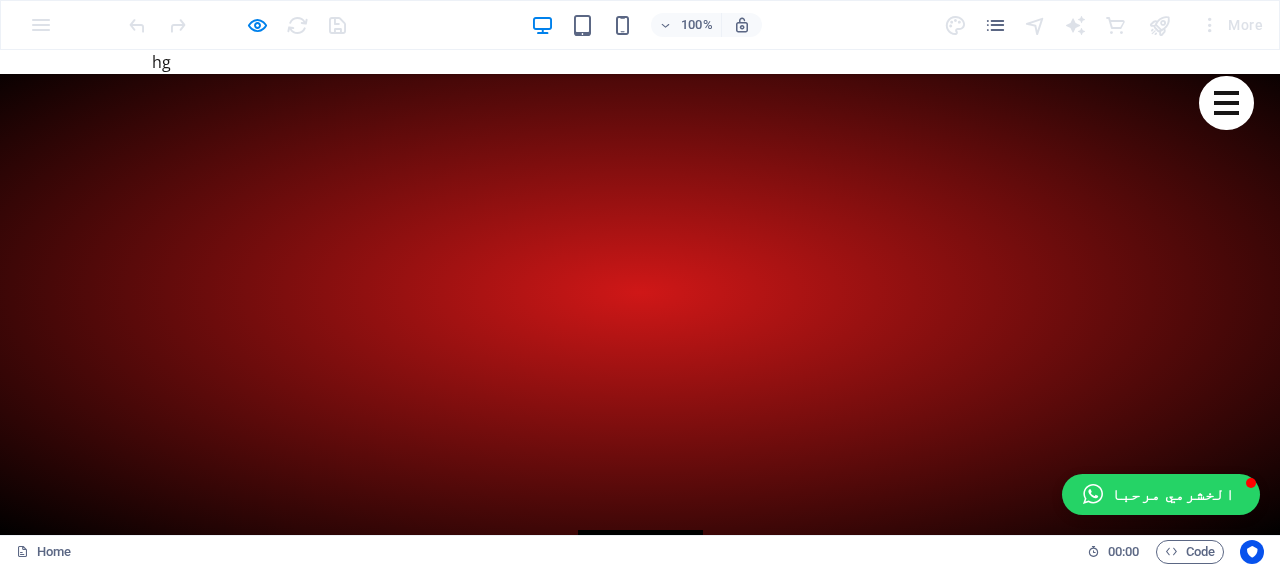 scroll, scrollTop: 806, scrollLeft: 0, axis: vertical 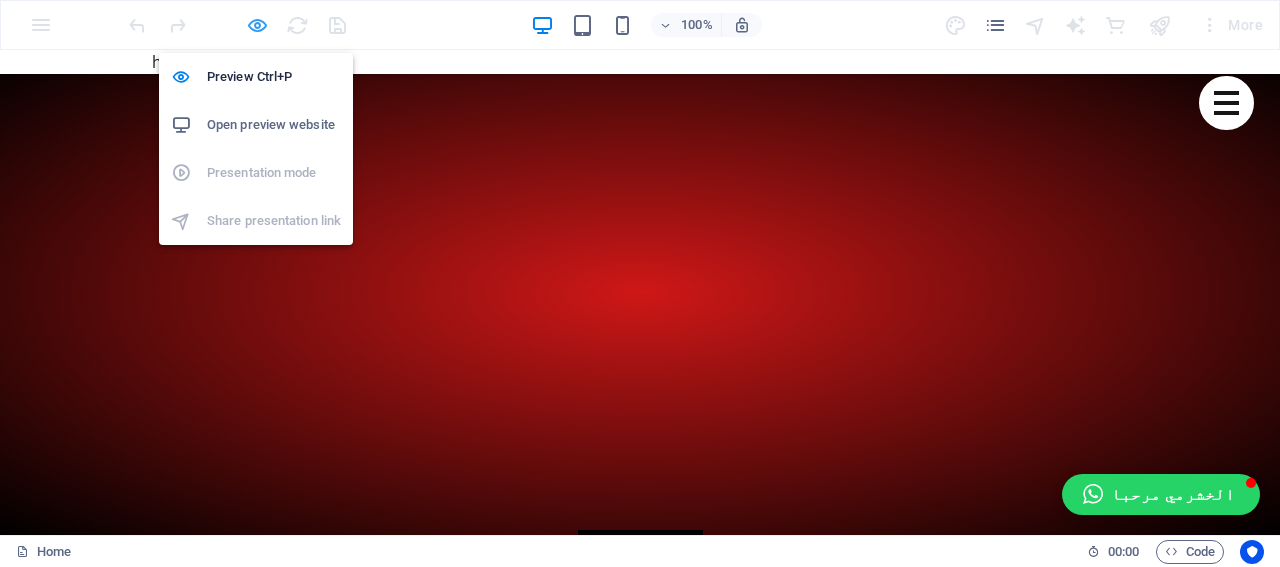 click at bounding box center (257, 25) 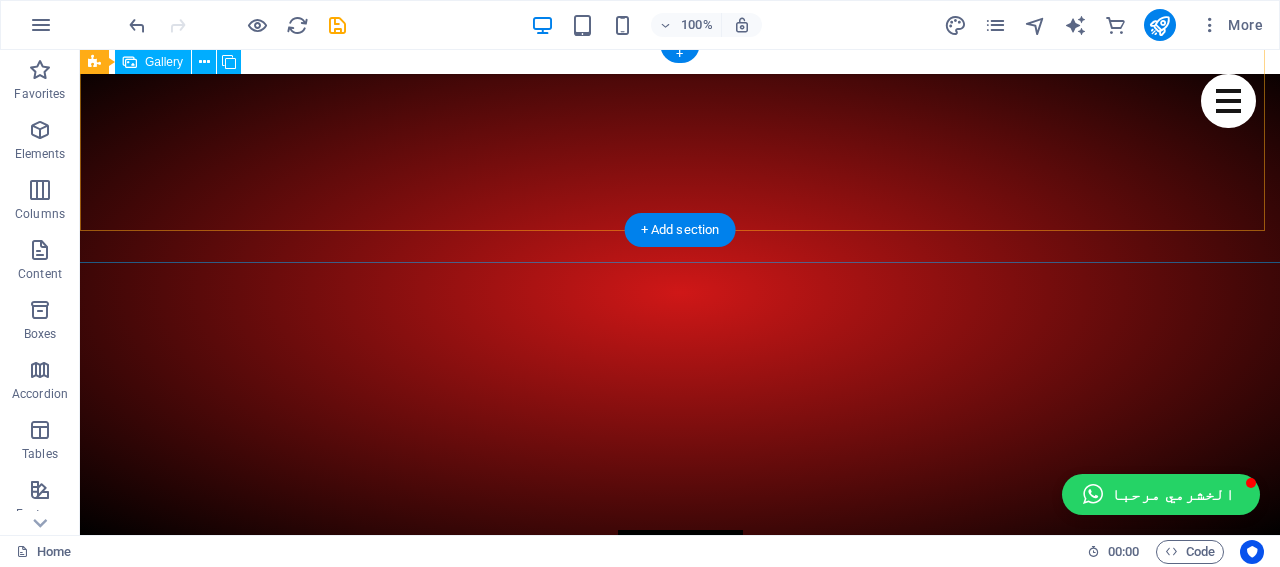 click at bounding box center (1154, 3161) 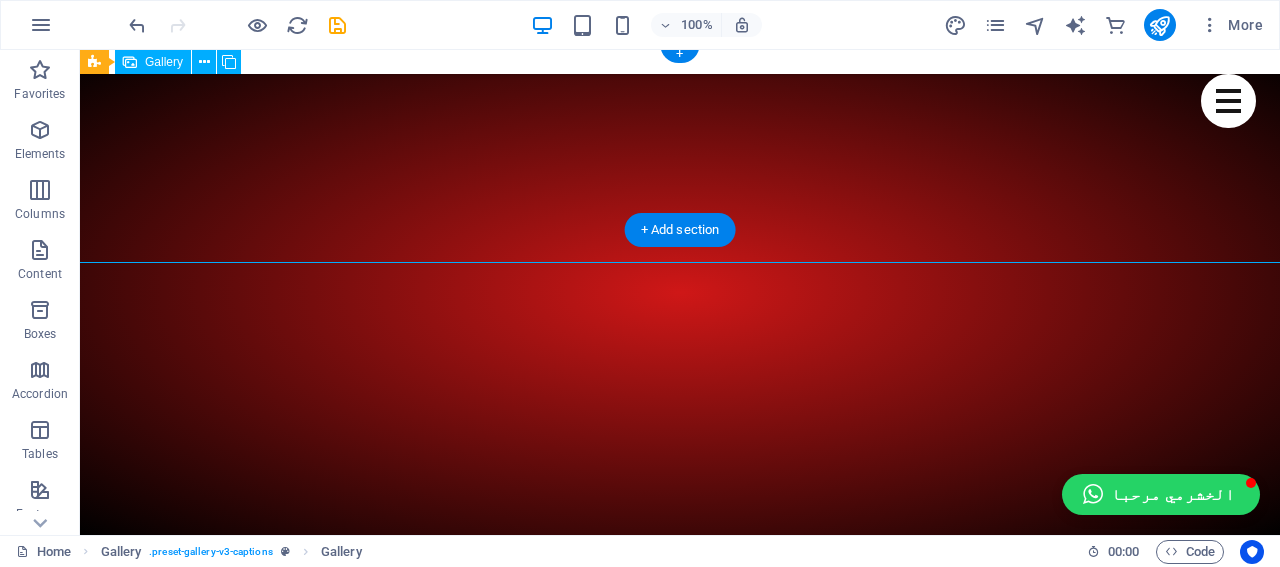scroll, scrollTop: 606, scrollLeft: 0, axis: vertical 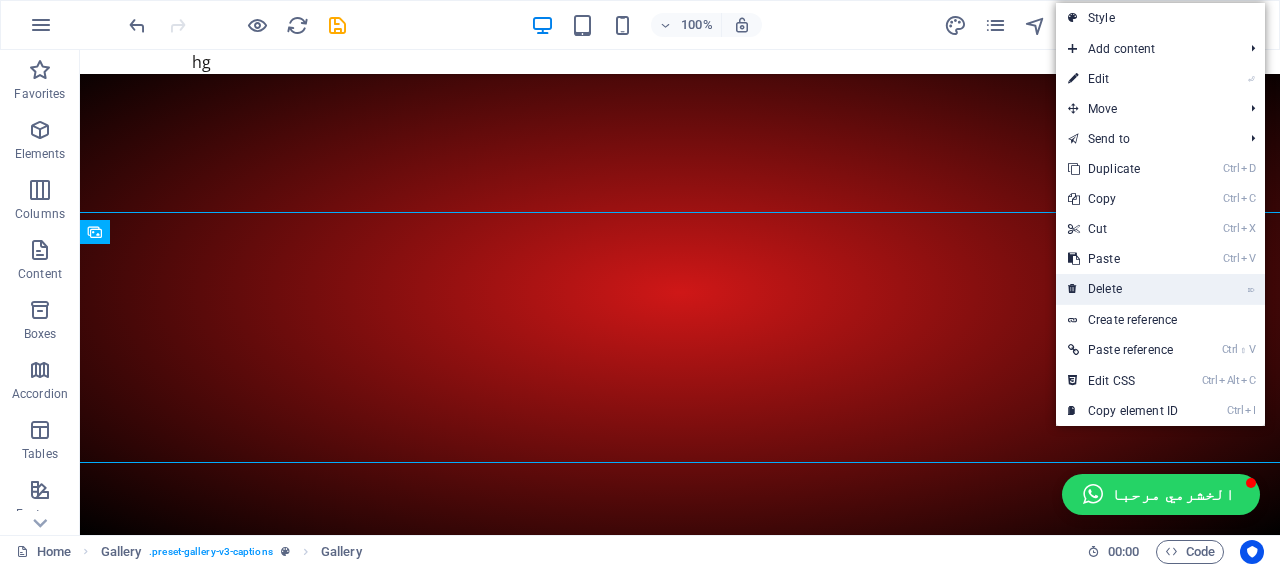 click on "⌦  Delete" at bounding box center (1123, 289) 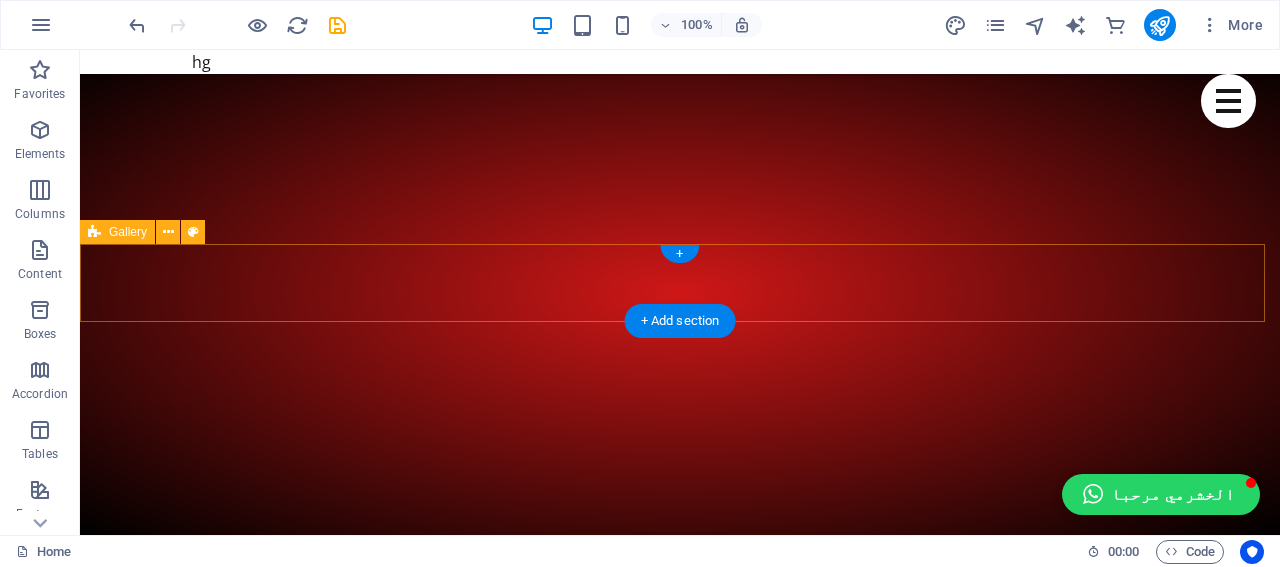 click on "Drop content here or  Add elements  Paste clipboard" at bounding box center [680, 3306] 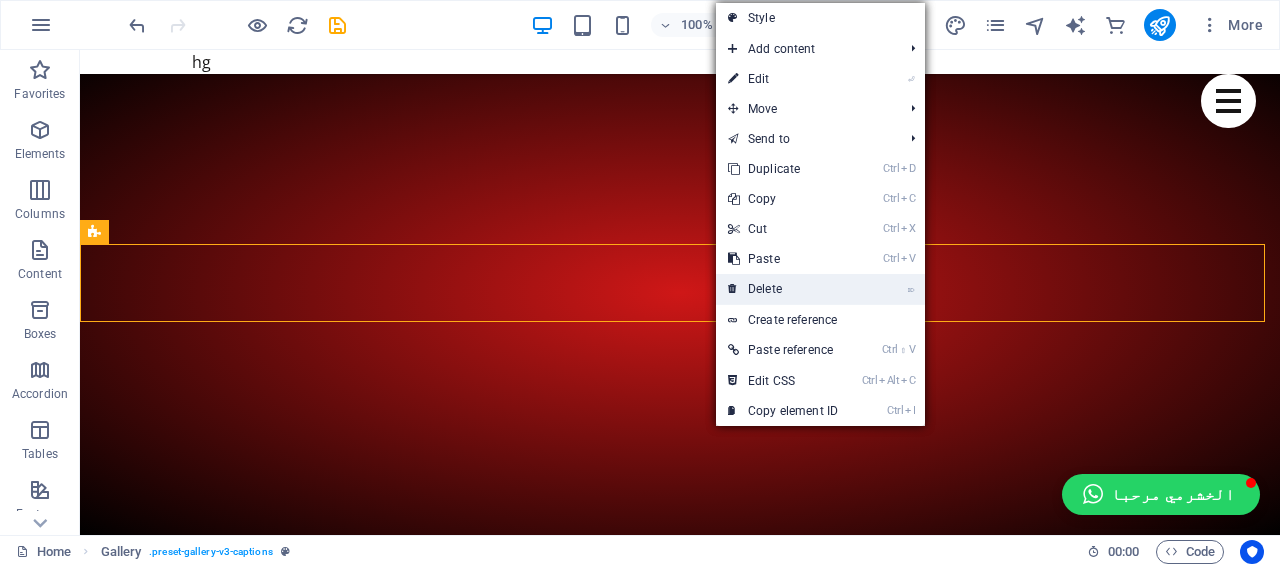 click on "⌦  Delete" at bounding box center [783, 289] 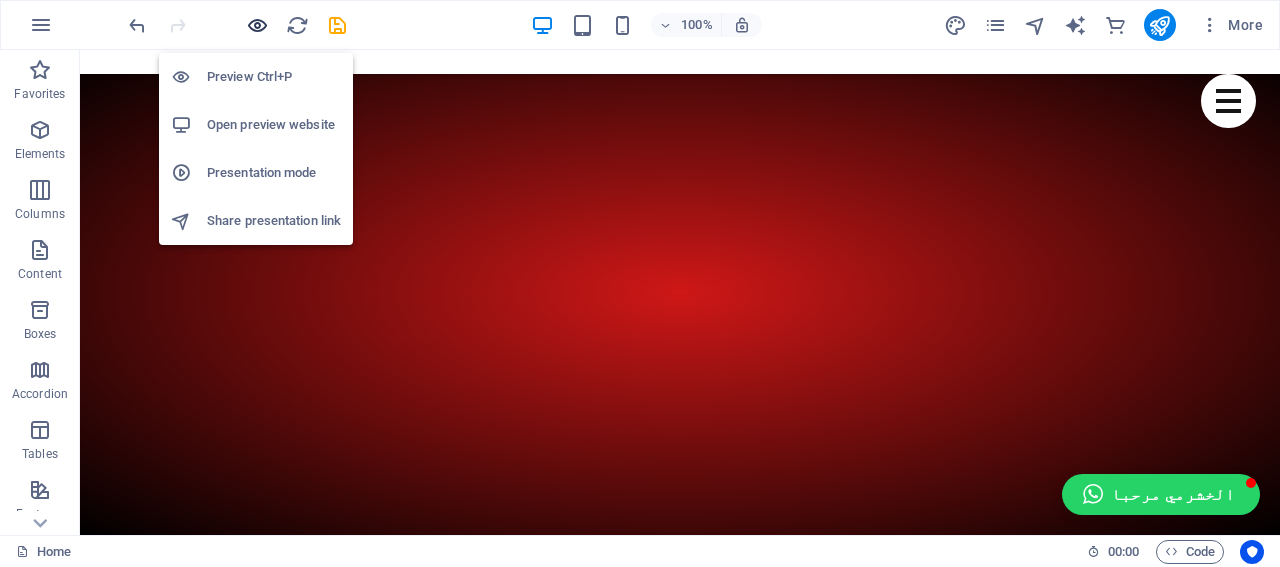 click at bounding box center [257, 25] 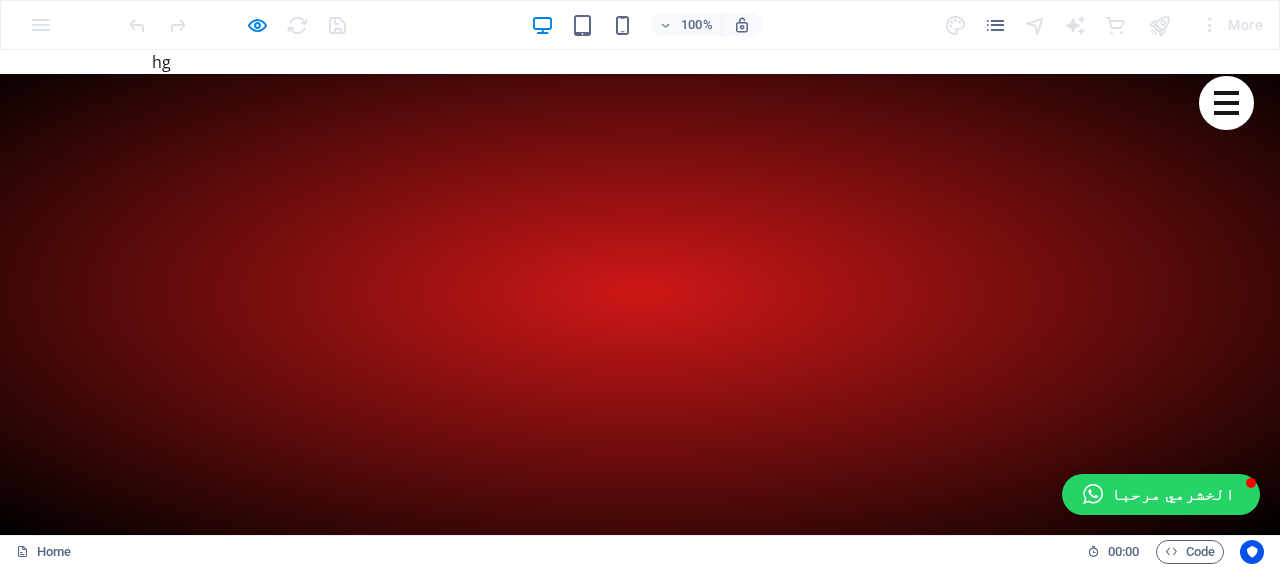 scroll, scrollTop: 706, scrollLeft: 0, axis: vertical 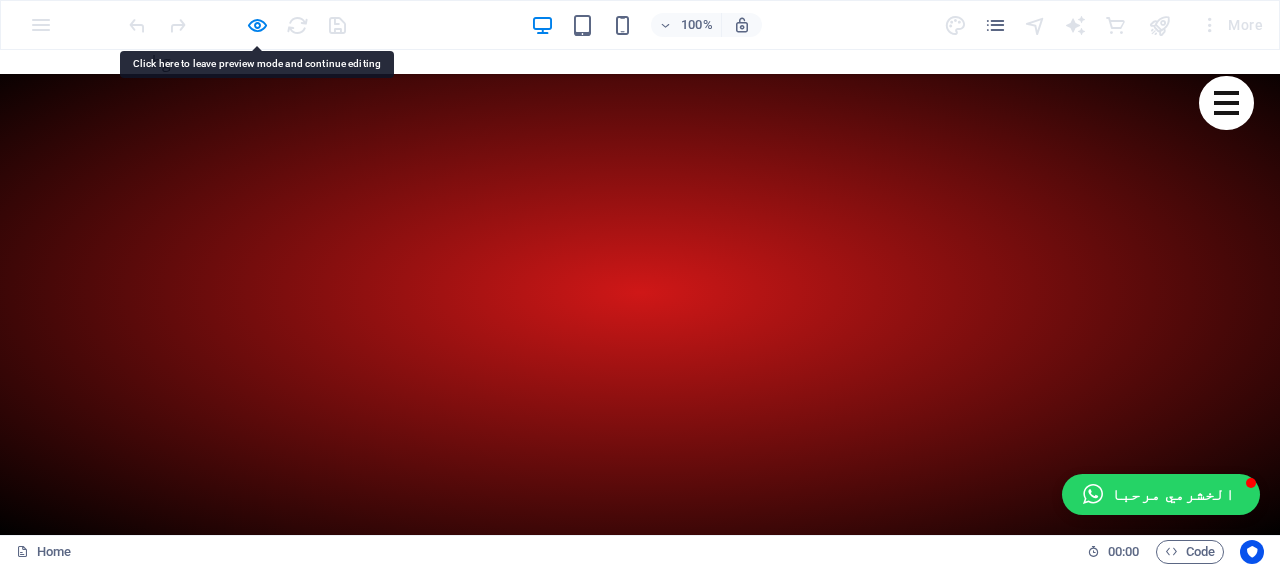 drag, startPoint x: 736, startPoint y: 208, endPoint x: 1244, endPoint y: 294, distance: 515.2281 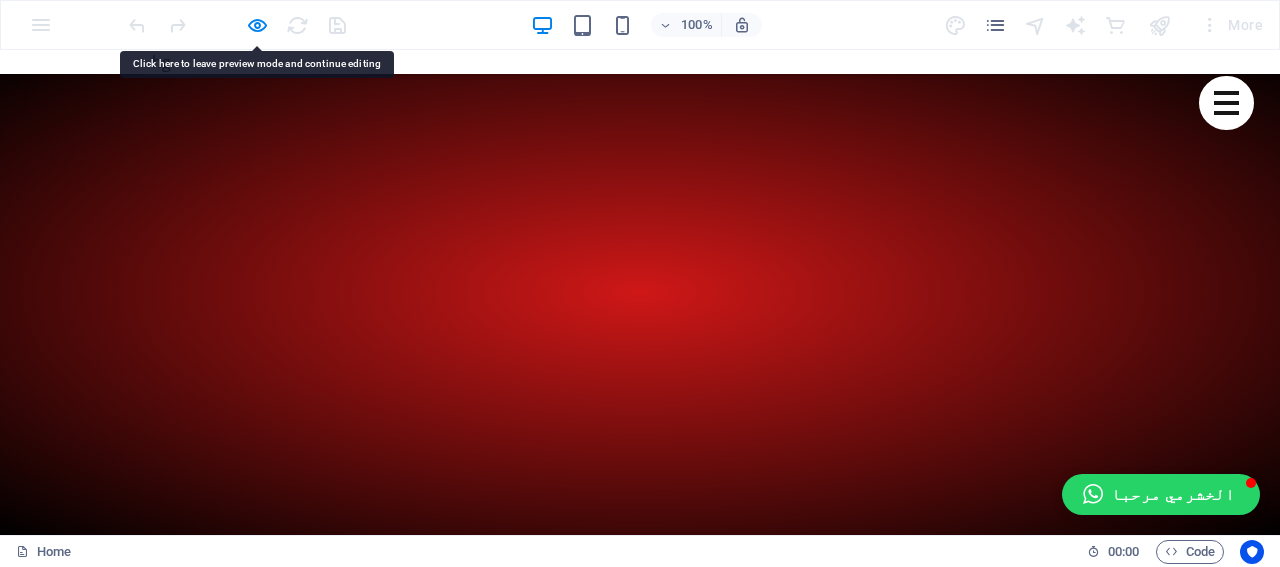 click on "تولايف . الخشرمي 2.live قبل [TIME] أيام [NUMBER] [NUMBER] مشاركة تولايف  #تولايف 2.live قبل [TIME] أيام [NUMBER] [NUMBER] مشاركة six flags مدينة القدية 2.live قبل [TIME] أيام [NUMBER] مشاركة #تولايف   #الخشرمي 2.live [DAY] [MONTH] [NUMBER] [NUMBER] مشاركة الراس المربع 2.live [DAY] [MONTH] [NUMBER] [NUMBER] مشاركة دعم ابو سلطان في بث تولايف  [PERSON] 2.live [DAY] [MONTH] [NUMBER] [NUMBER] مشاركة تولايف . ai . تو لايف   #تولايف 2.live [DAY] [MONTH] [NUMBER] [NUMBER] مشاركة #تولايف  . #ذكاء_اصطناعي 2.live [DAY] [MONTH] [NUMBER] [NUMBER] مشاركة تحميل المزيد Free TikTok Feed widget
Panel only seen by widget owner
Views" at bounding box center (640, 3639) 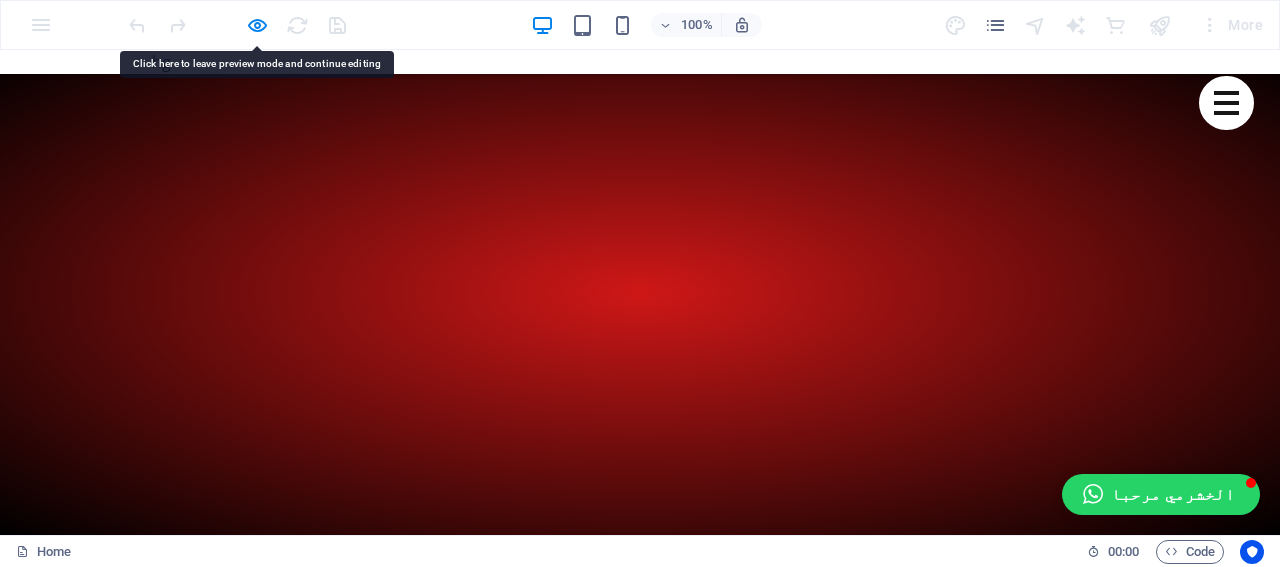 scroll, scrollTop: 606, scrollLeft: 0, axis: vertical 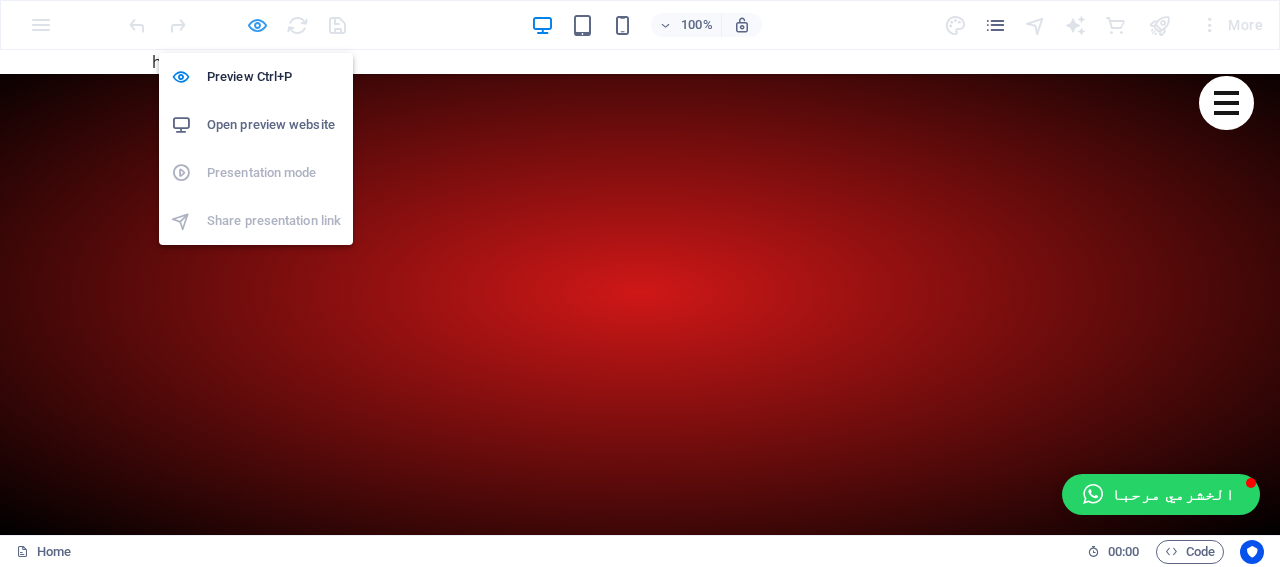 click at bounding box center (257, 25) 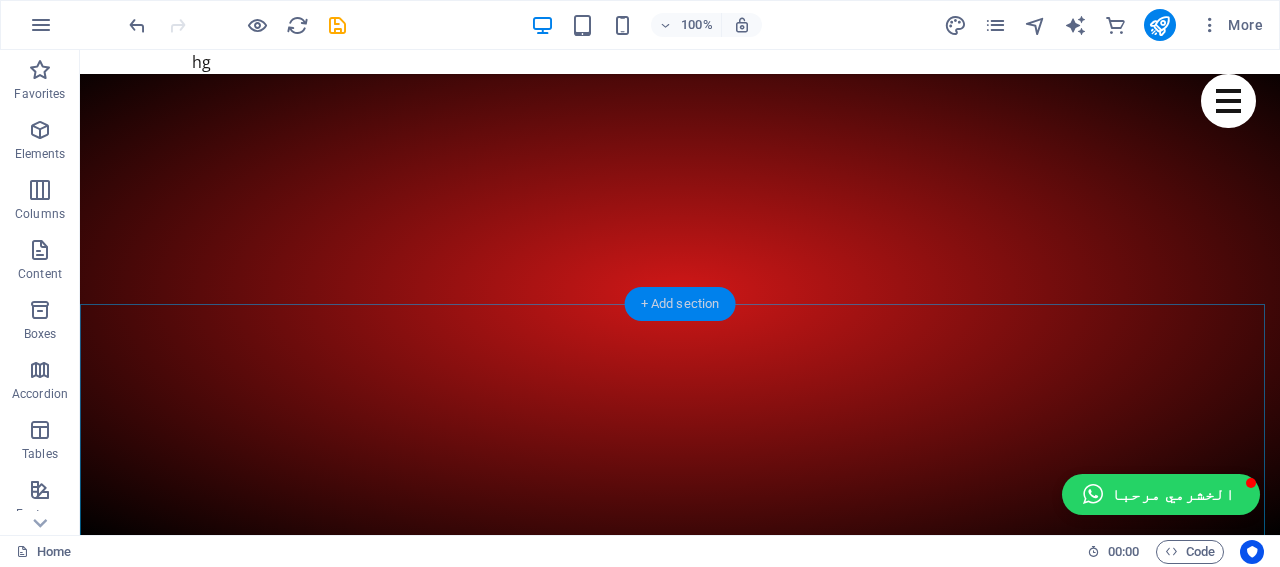 click on "+ Add section" at bounding box center (680, 304) 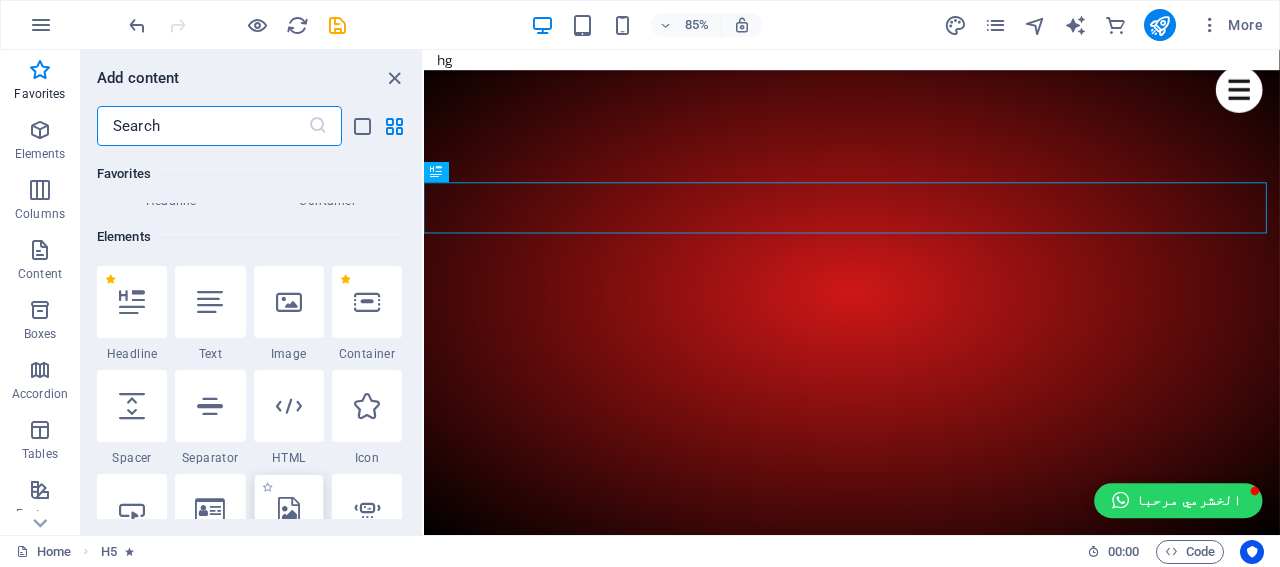 scroll, scrollTop: 100, scrollLeft: 0, axis: vertical 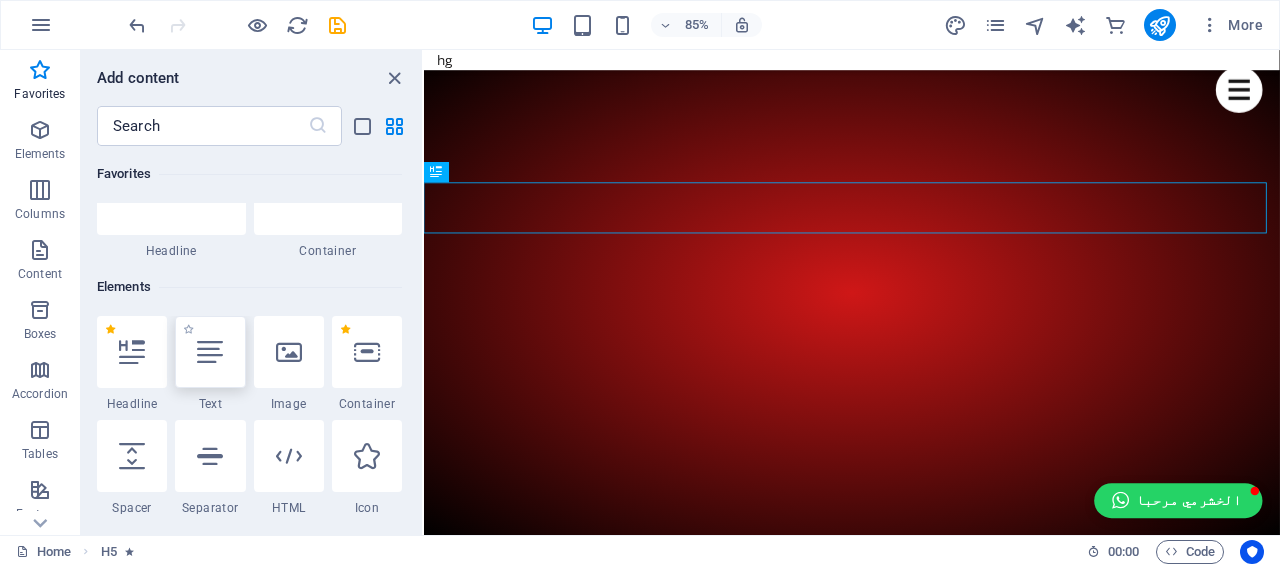 click at bounding box center (210, 352) 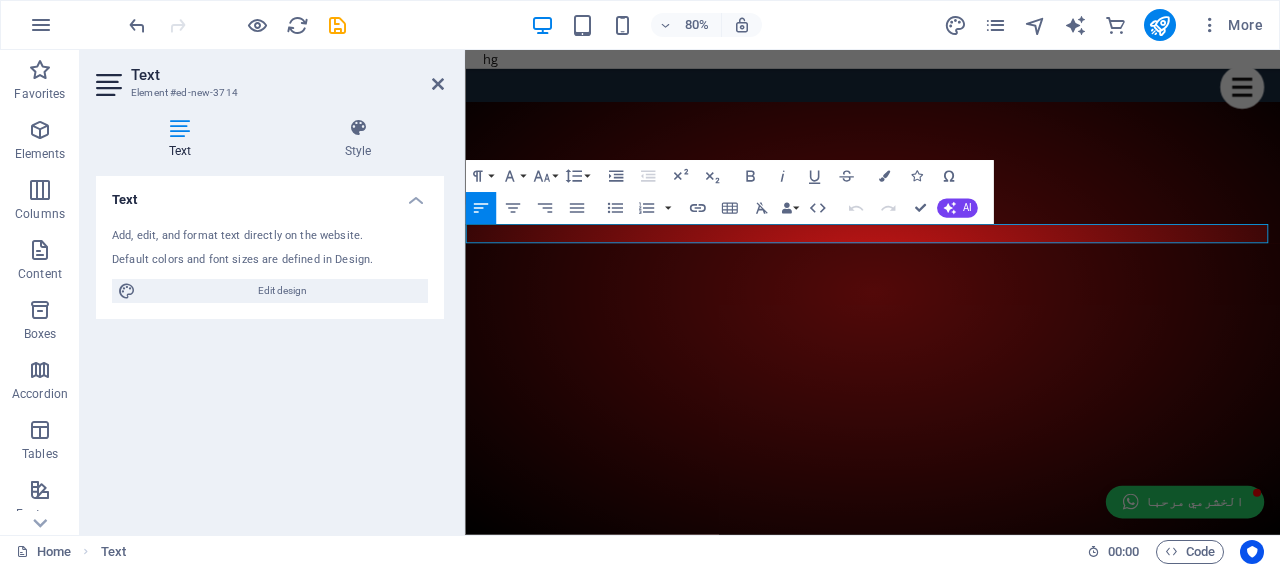 type 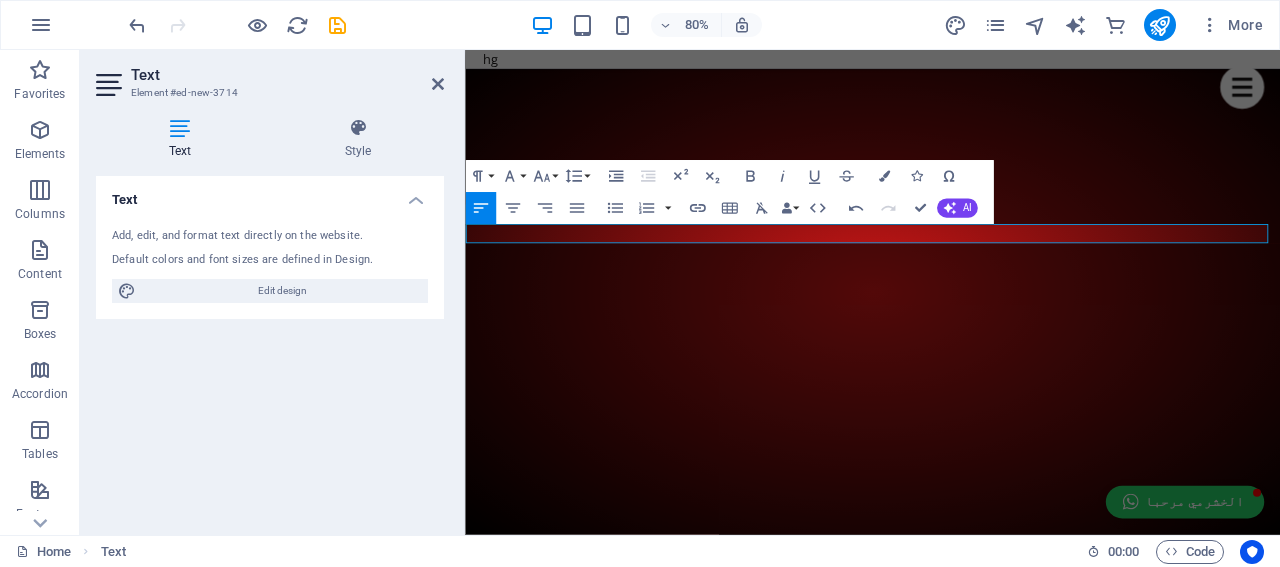drag, startPoint x: 1340, startPoint y: 276, endPoint x: 1482, endPoint y: 286, distance: 142.35168 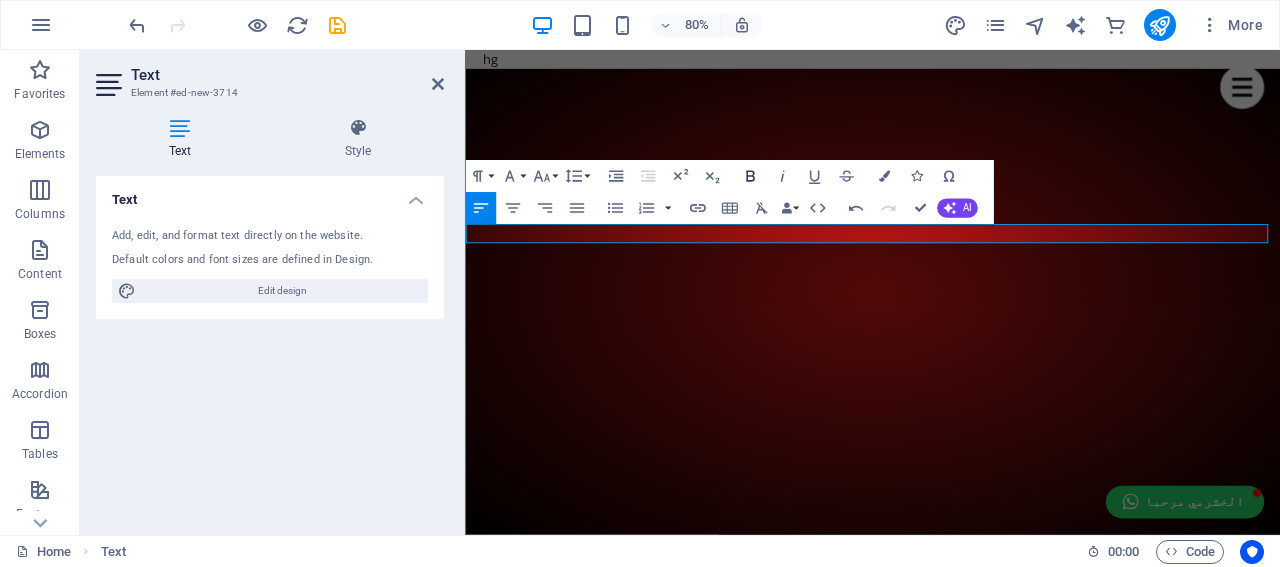 click 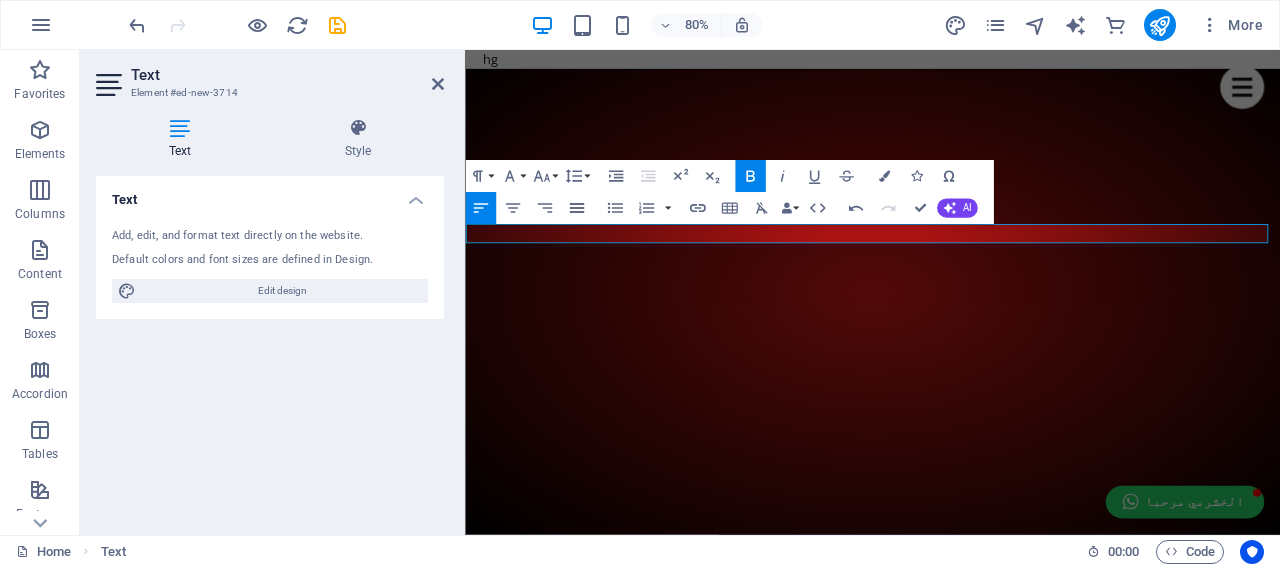 click 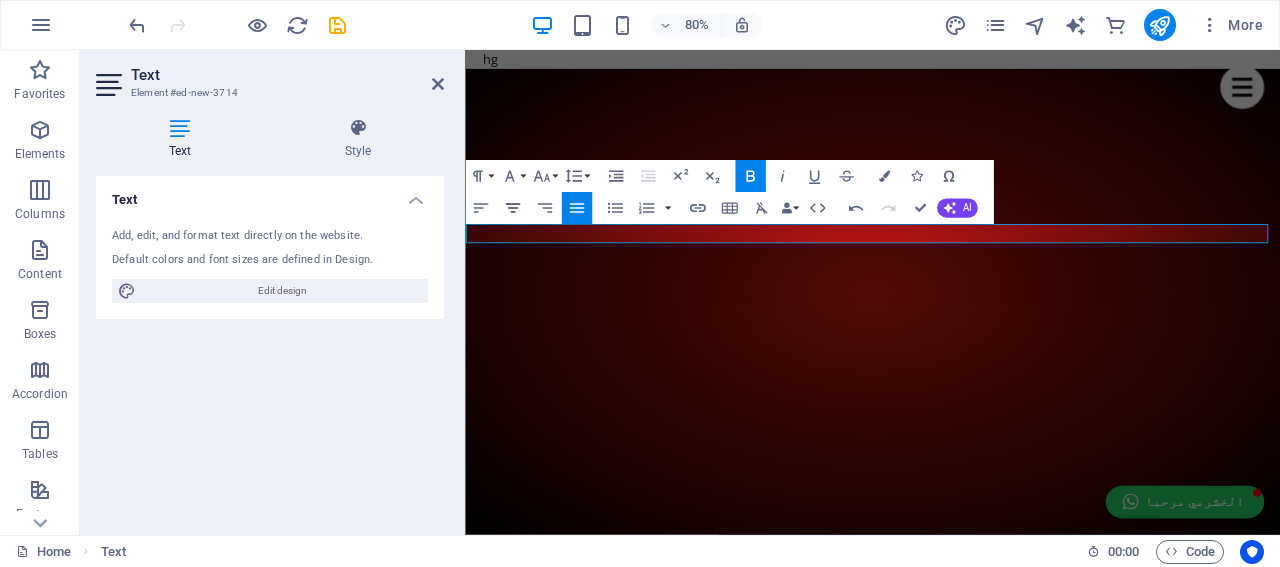 click 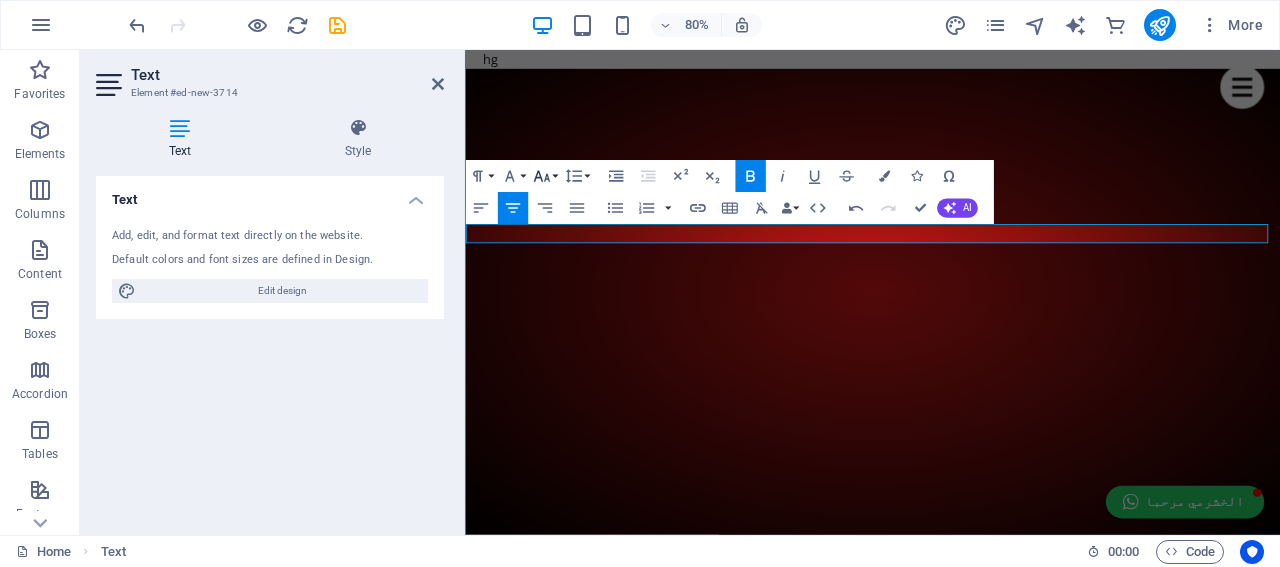 click on "Font Size" at bounding box center (544, 177) 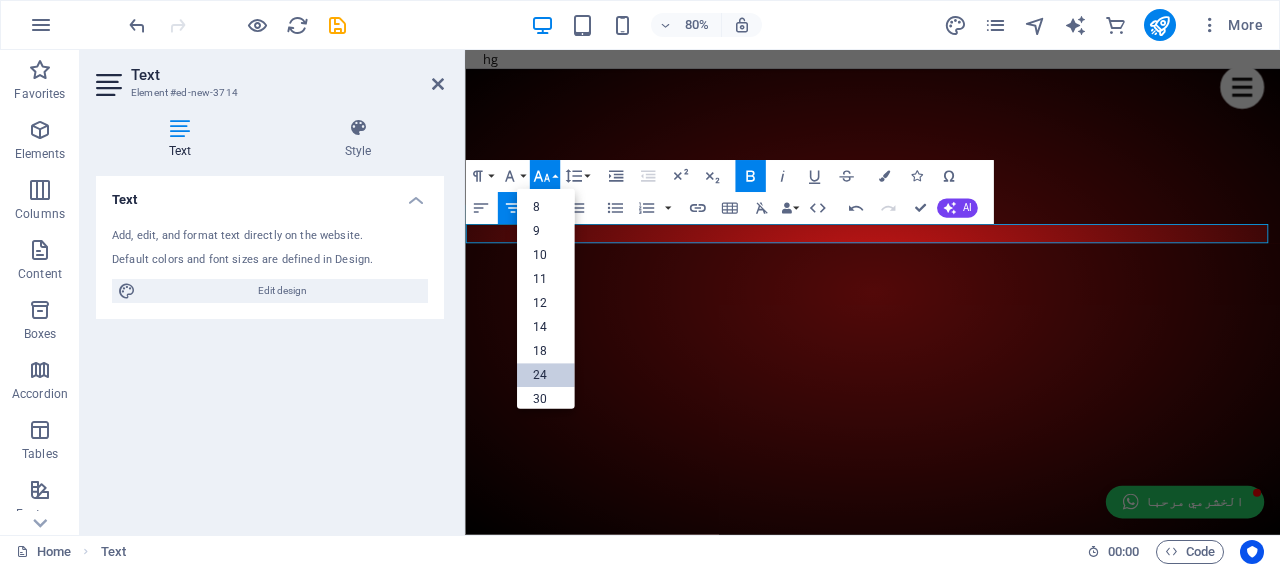 click on "24" at bounding box center (546, 376) 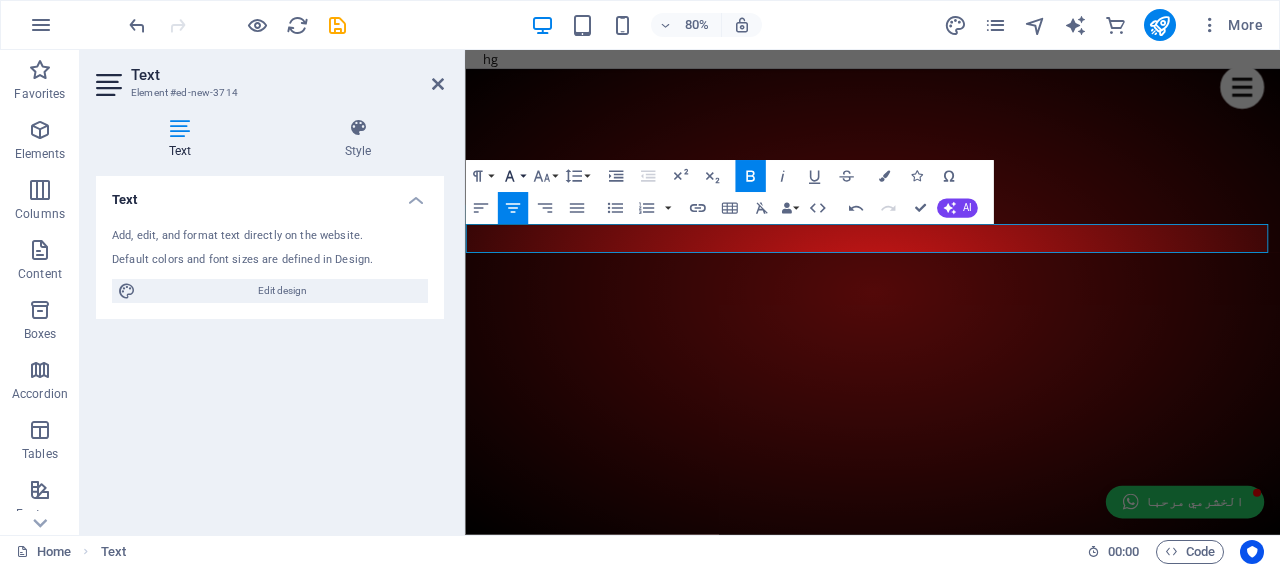 click 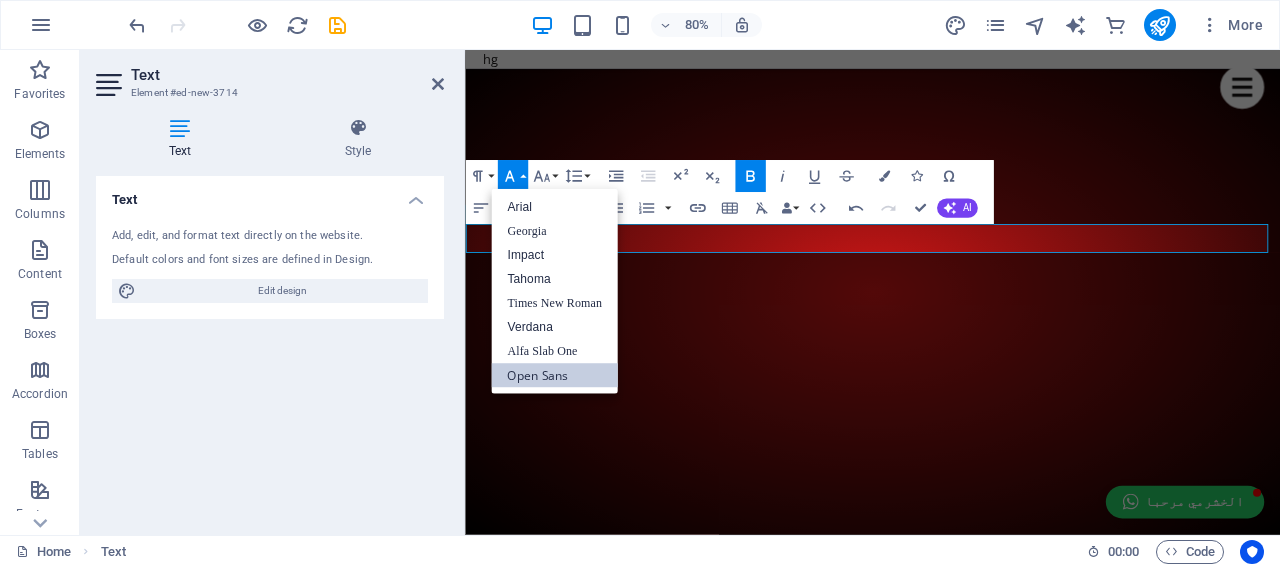 scroll, scrollTop: 0, scrollLeft: 0, axis: both 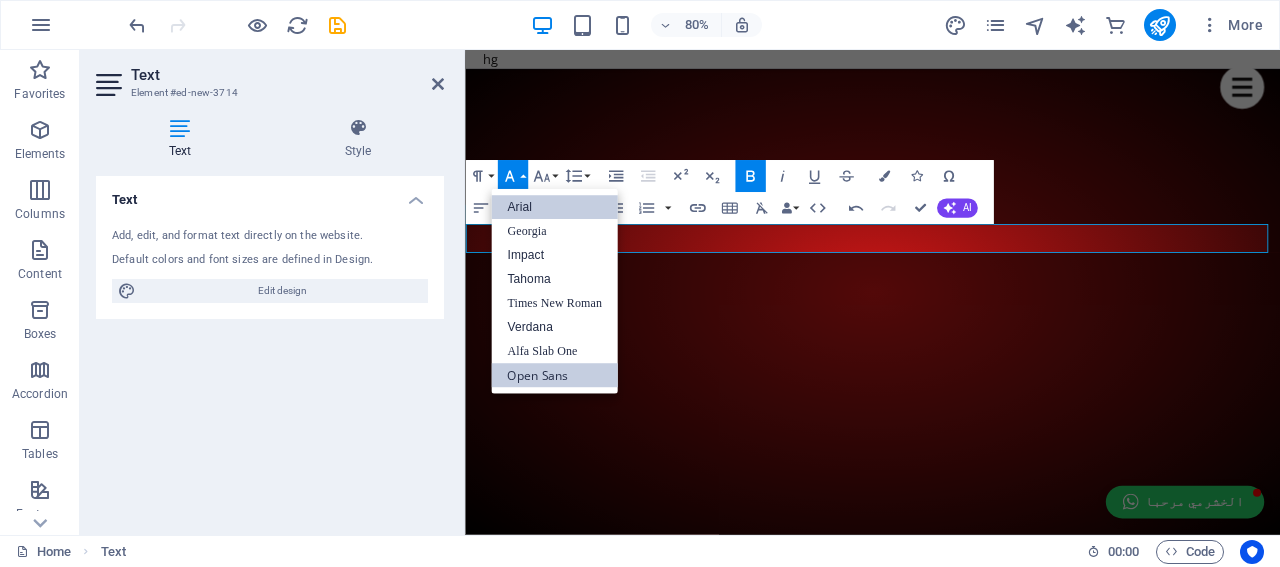 click on "Arial" at bounding box center (554, 208) 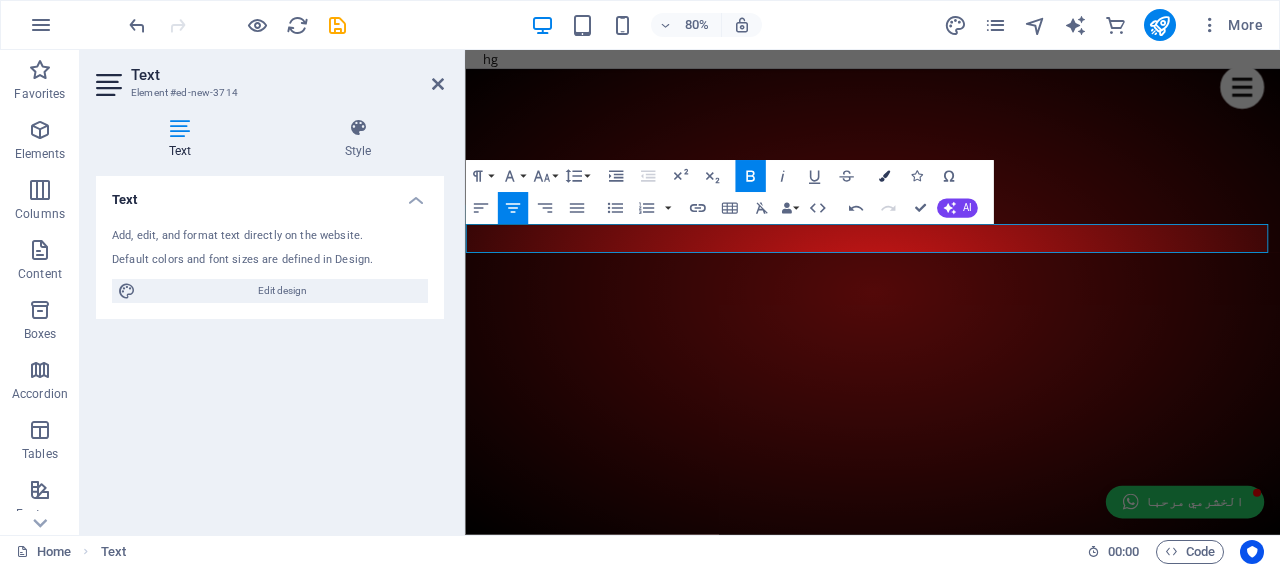 click at bounding box center [884, 176] 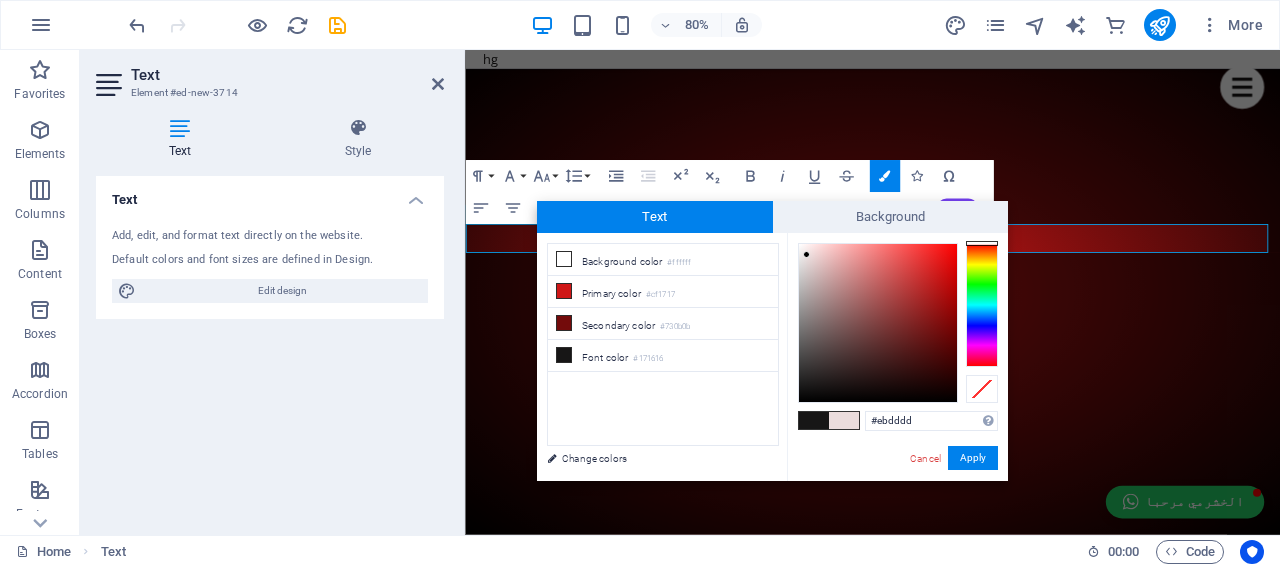 click at bounding box center (878, 323) 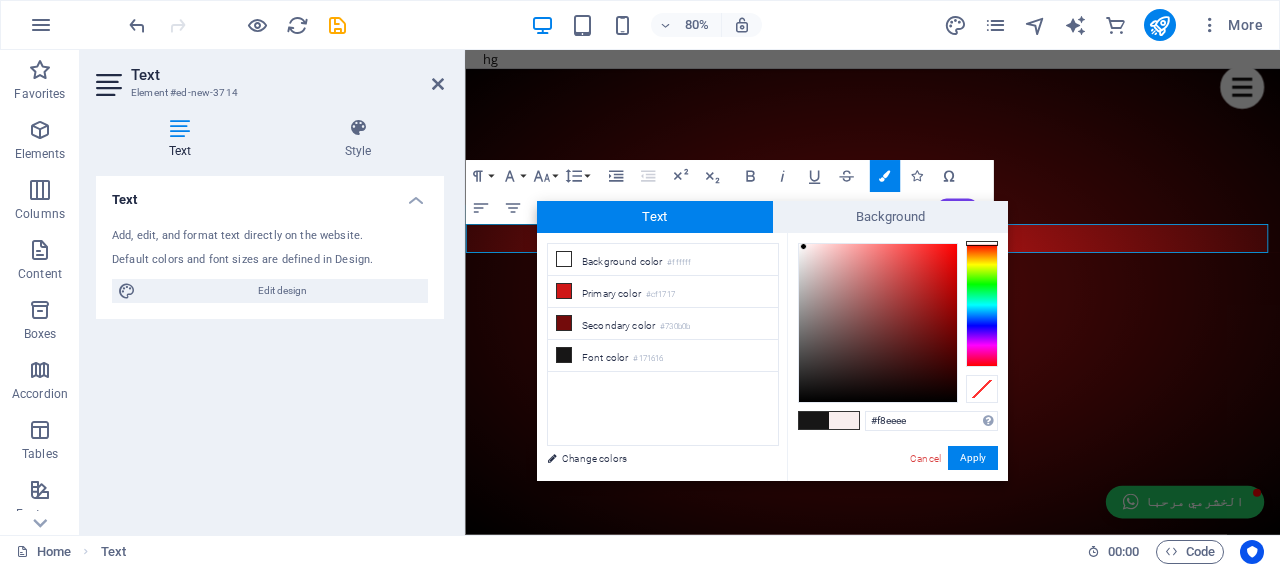 type on "#f8f3f3" 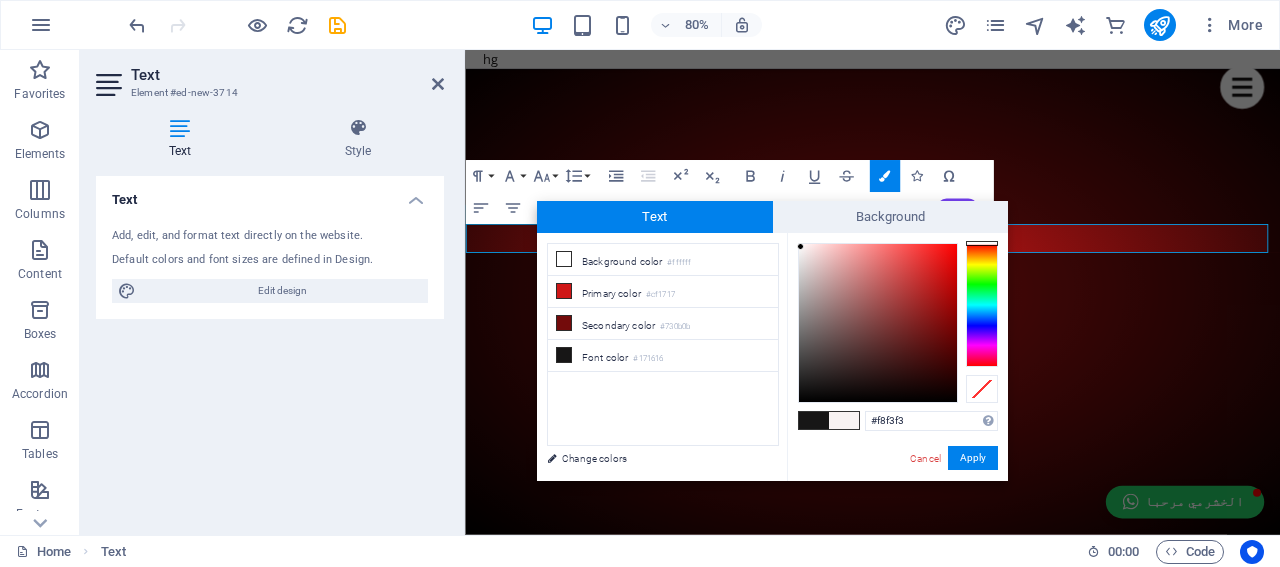click at bounding box center (800, 246) 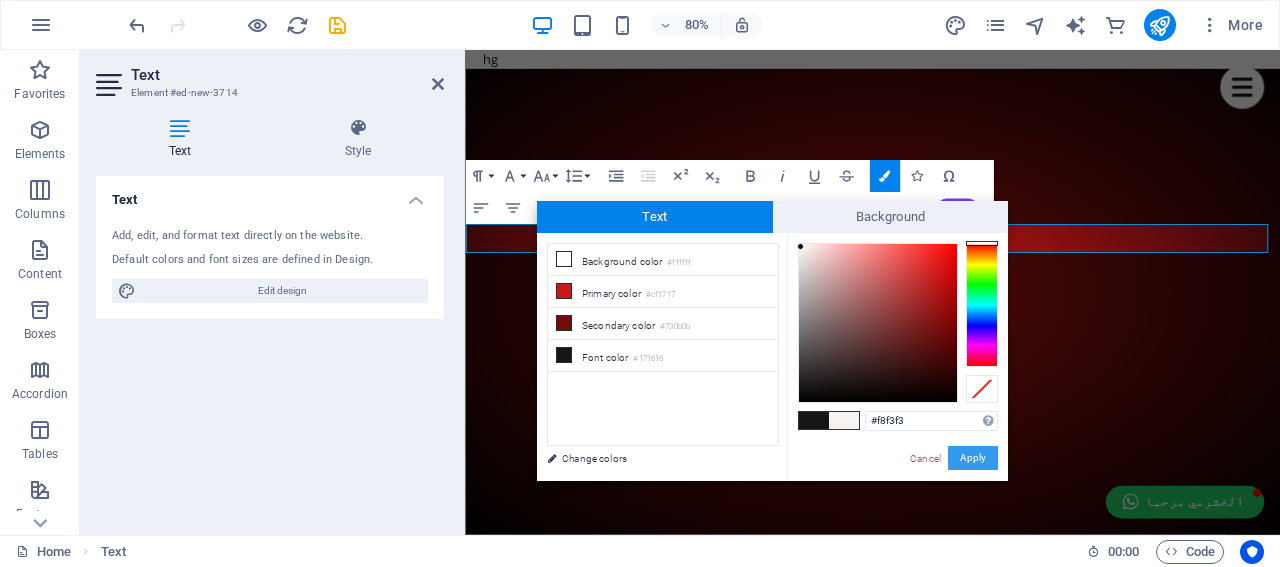 click on "Apply" at bounding box center [973, 458] 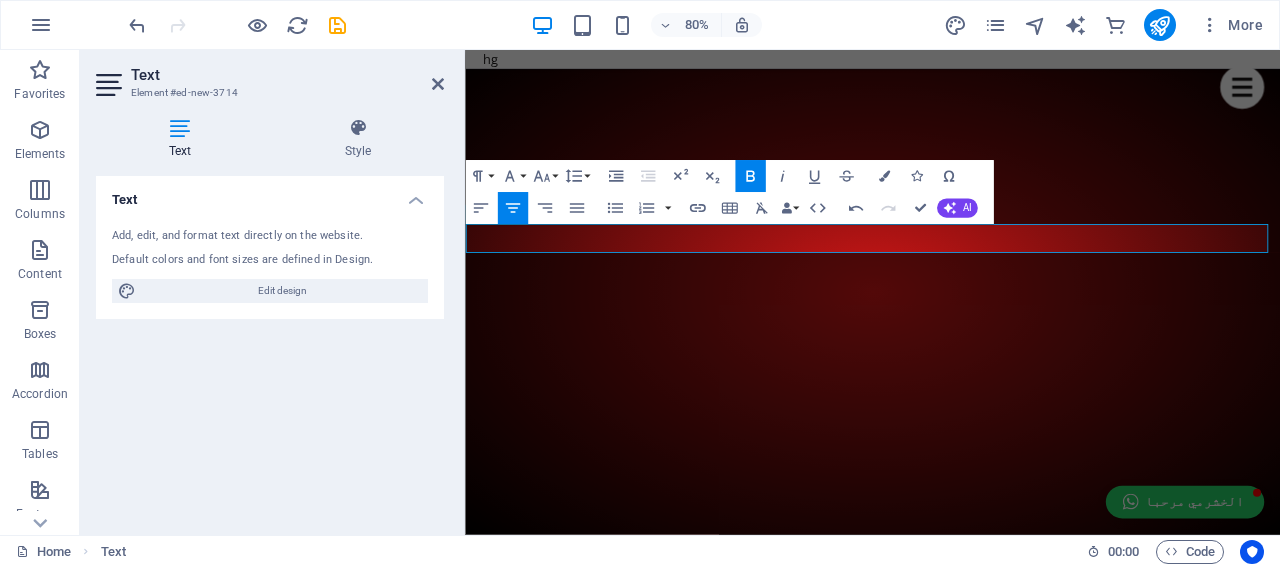 click on "​حسابي على التيك توك" at bounding box center [974, 3357] 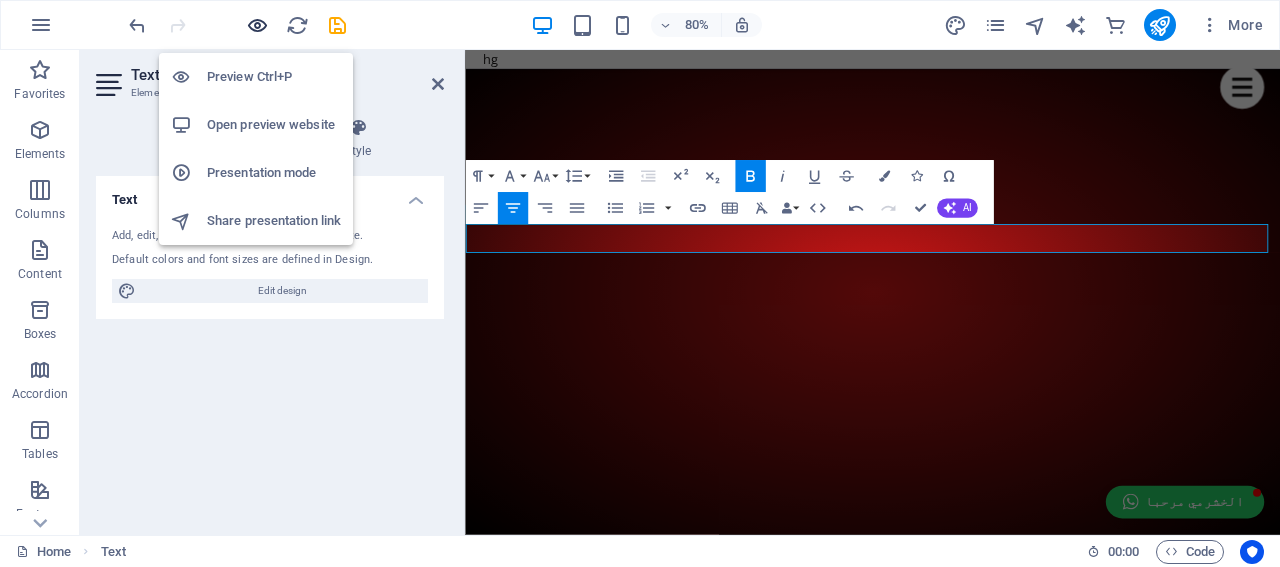 click at bounding box center (257, 25) 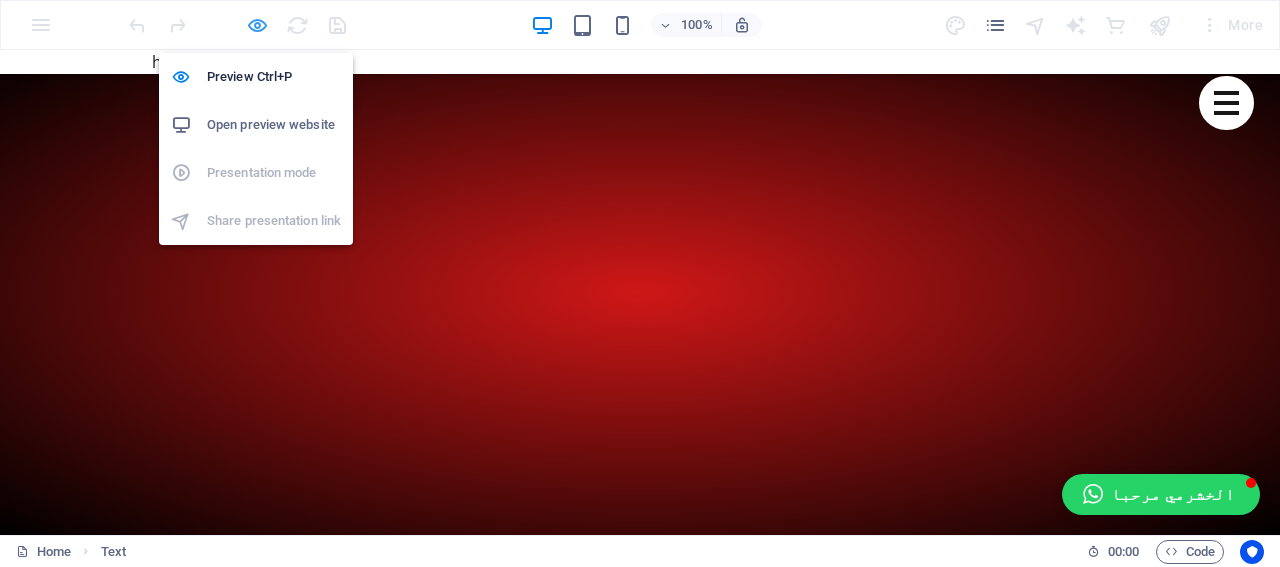 click at bounding box center (257, 25) 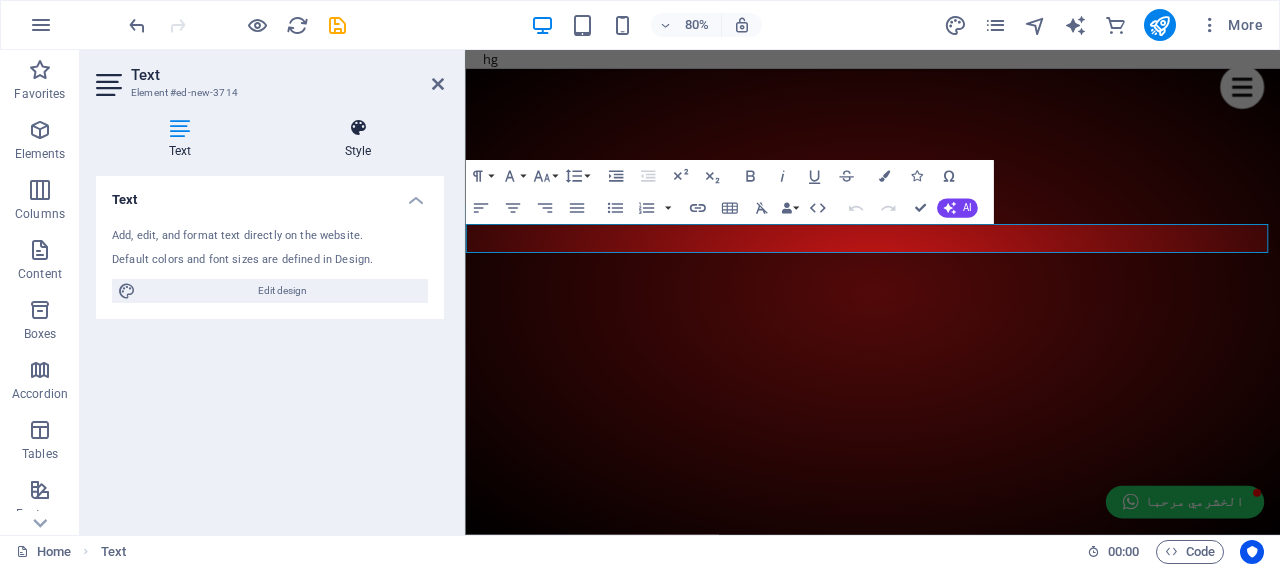 click on "Style" at bounding box center (358, 139) 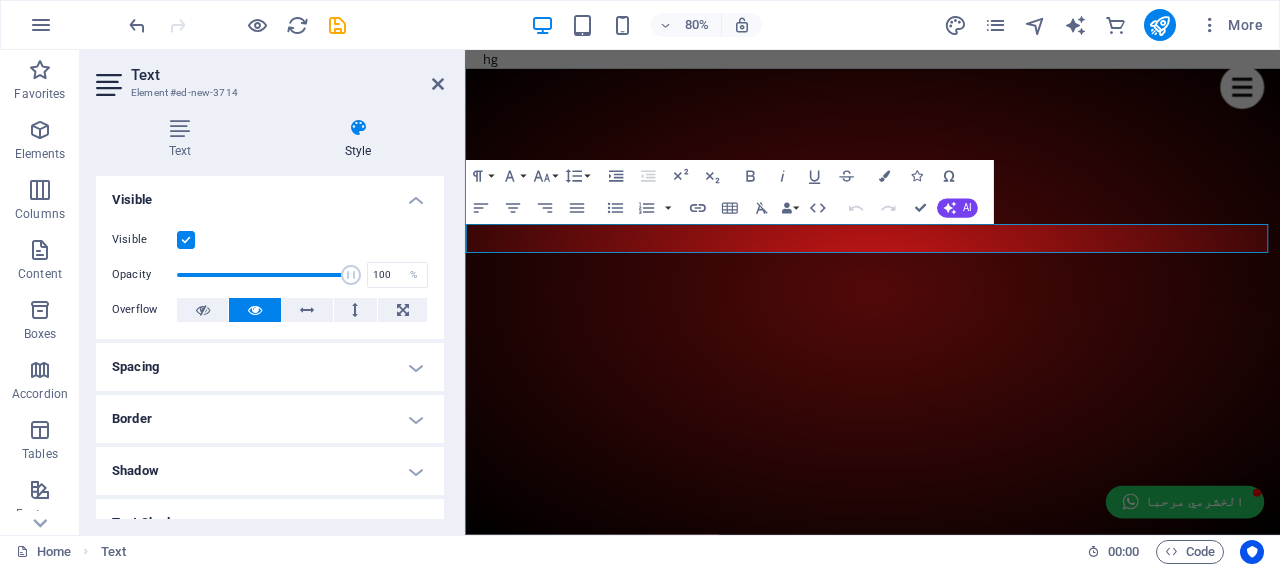 scroll, scrollTop: 100, scrollLeft: 0, axis: vertical 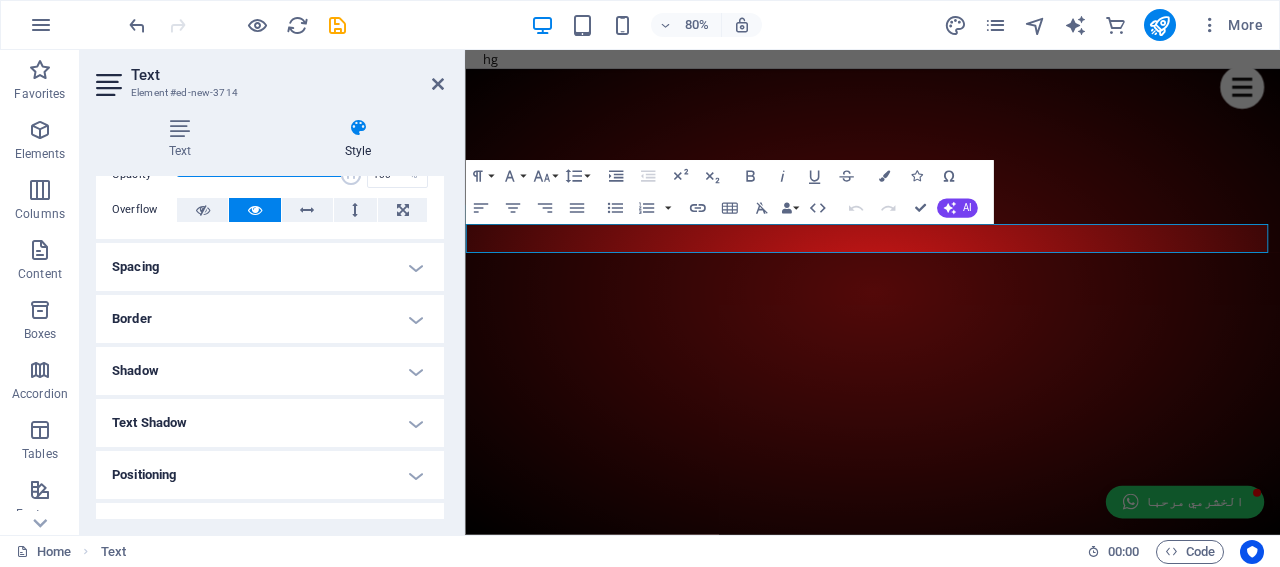 click on "Spacing" at bounding box center (270, 267) 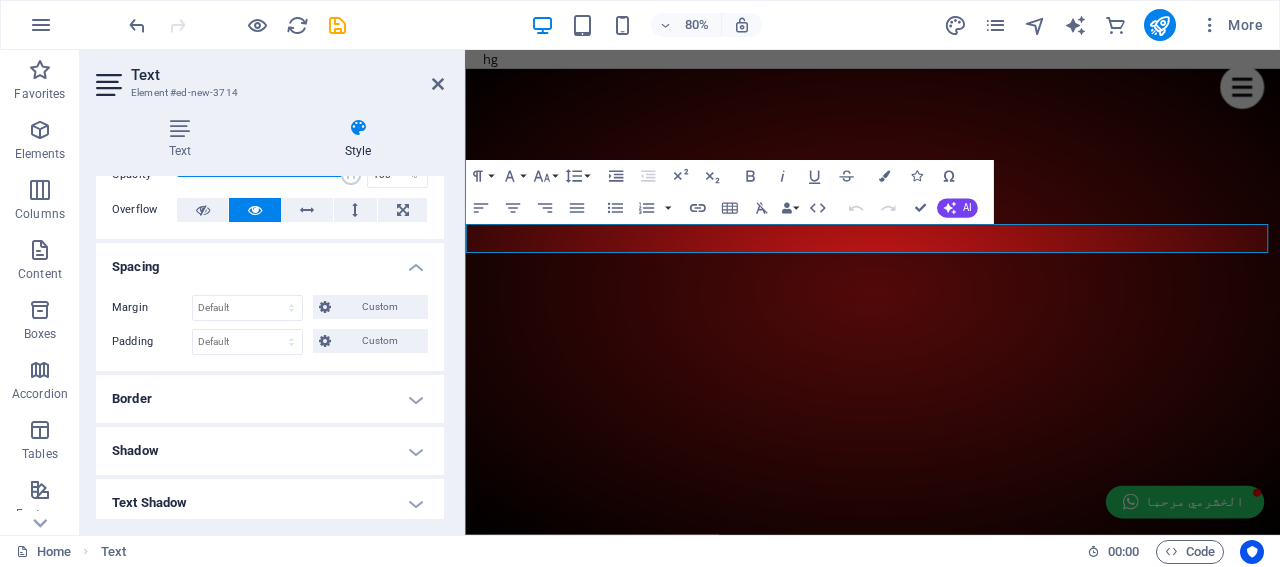 click on "Border" at bounding box center [270, 399] 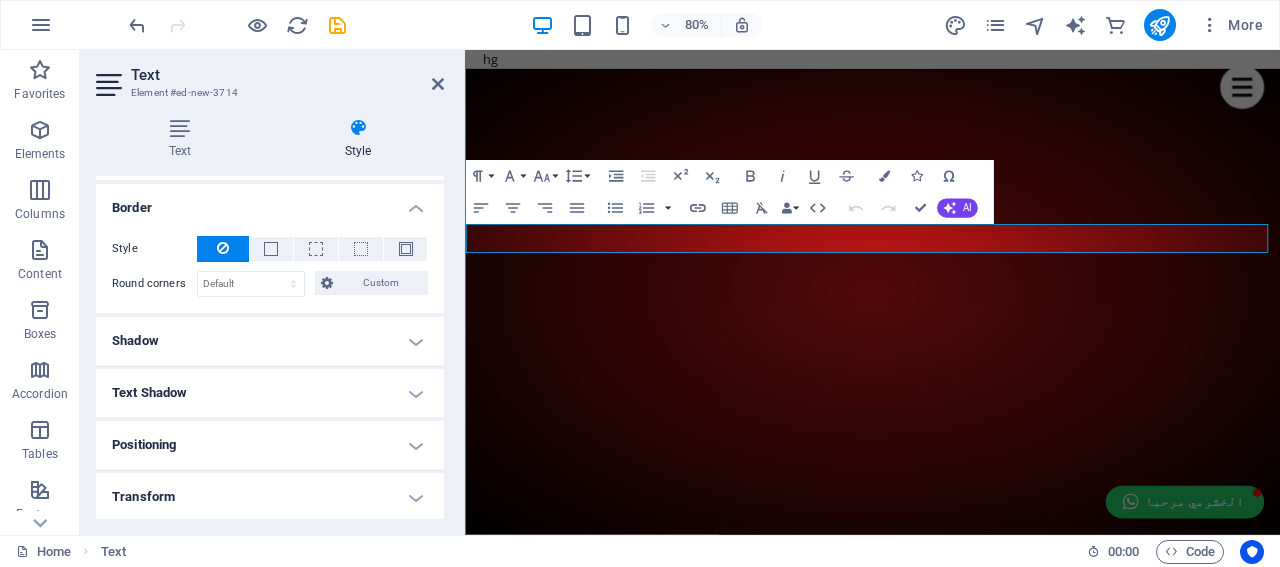 scroll, scrollTop: 300, scrollLeft: 0, axis: vertical 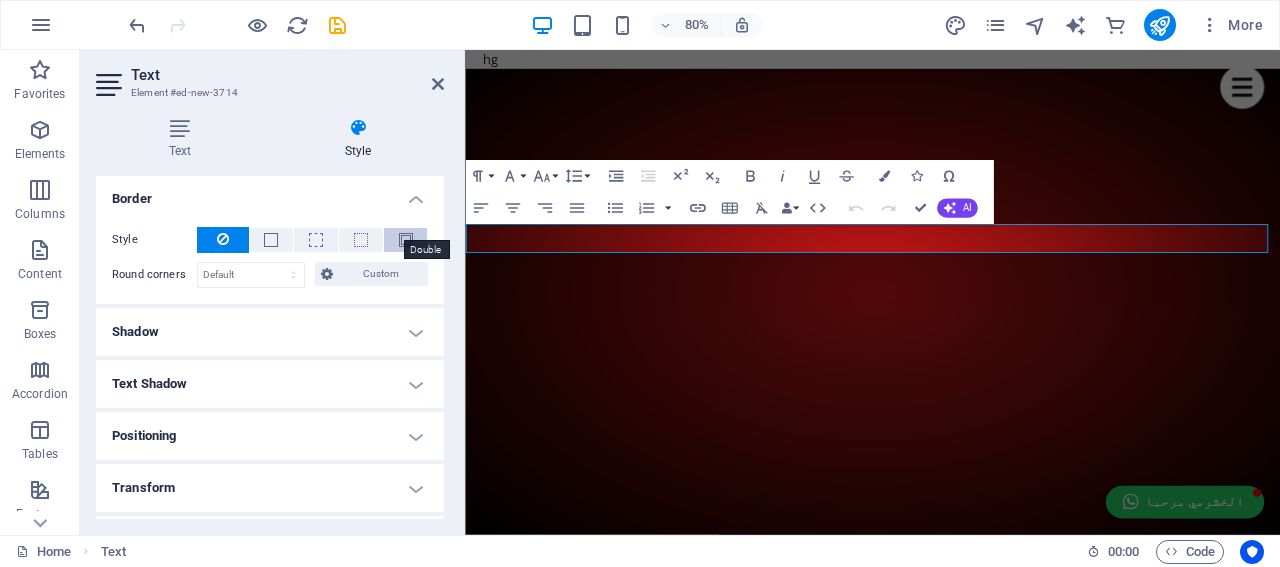click at bounding box center (406, 240) 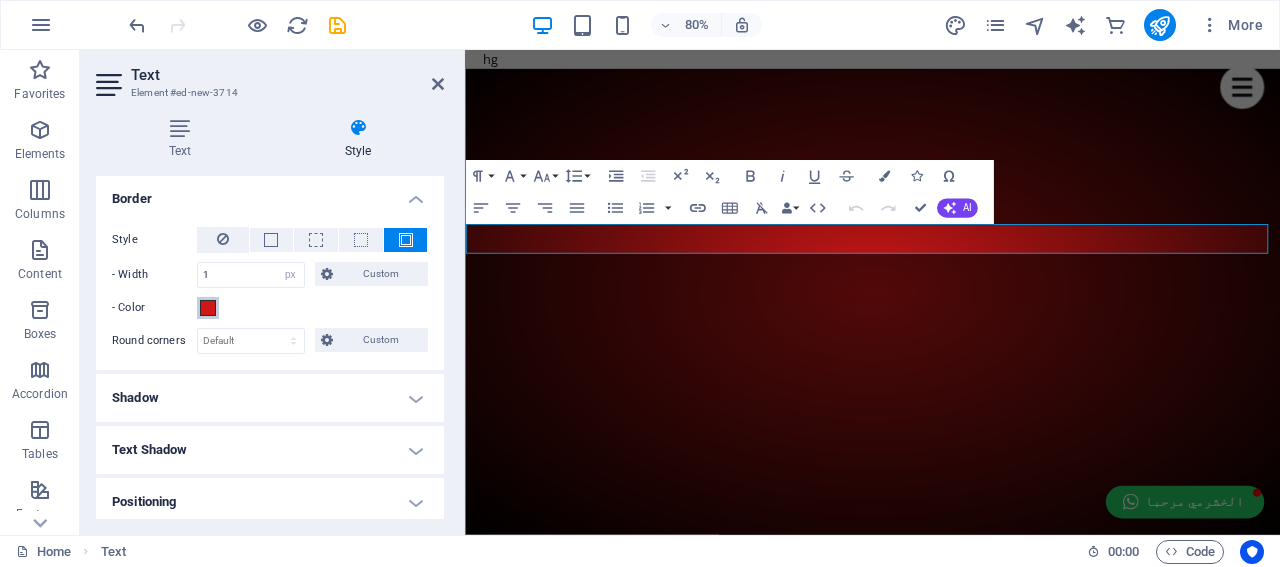 click at bounding box center [208, 308] 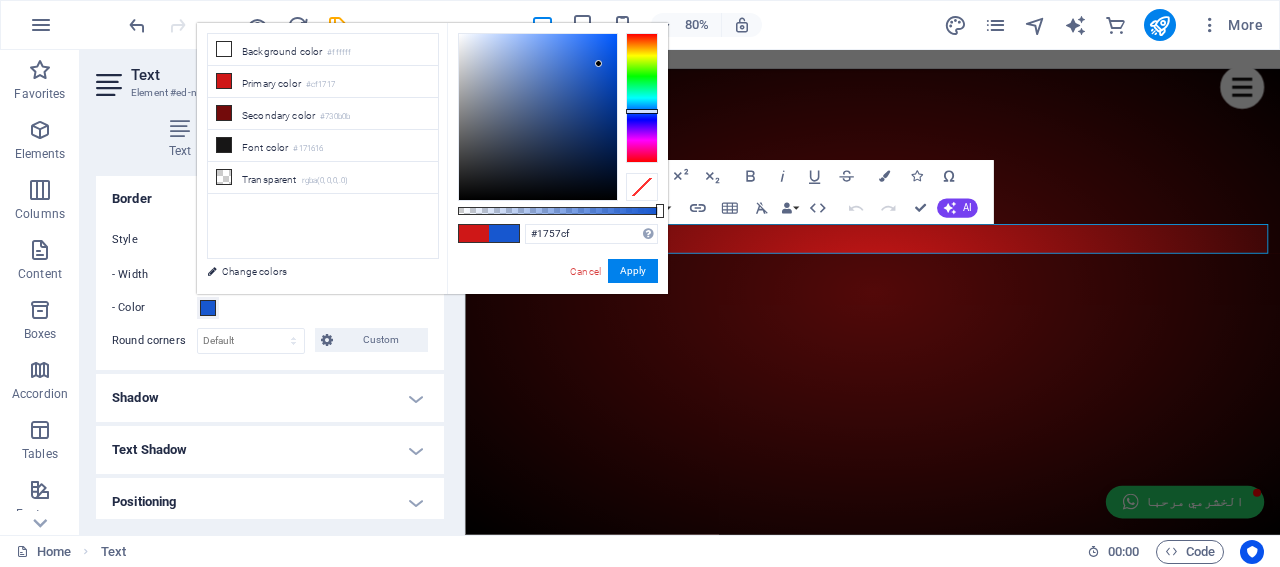 click at bounding box center [642, 98] 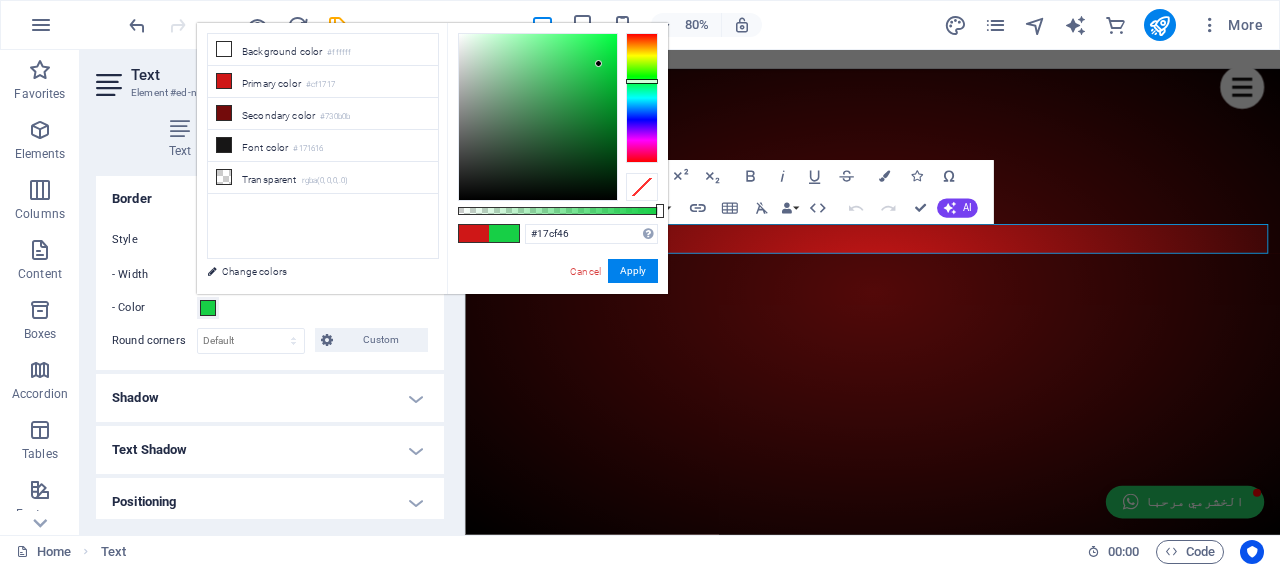 click at bounding box center [642, 98] 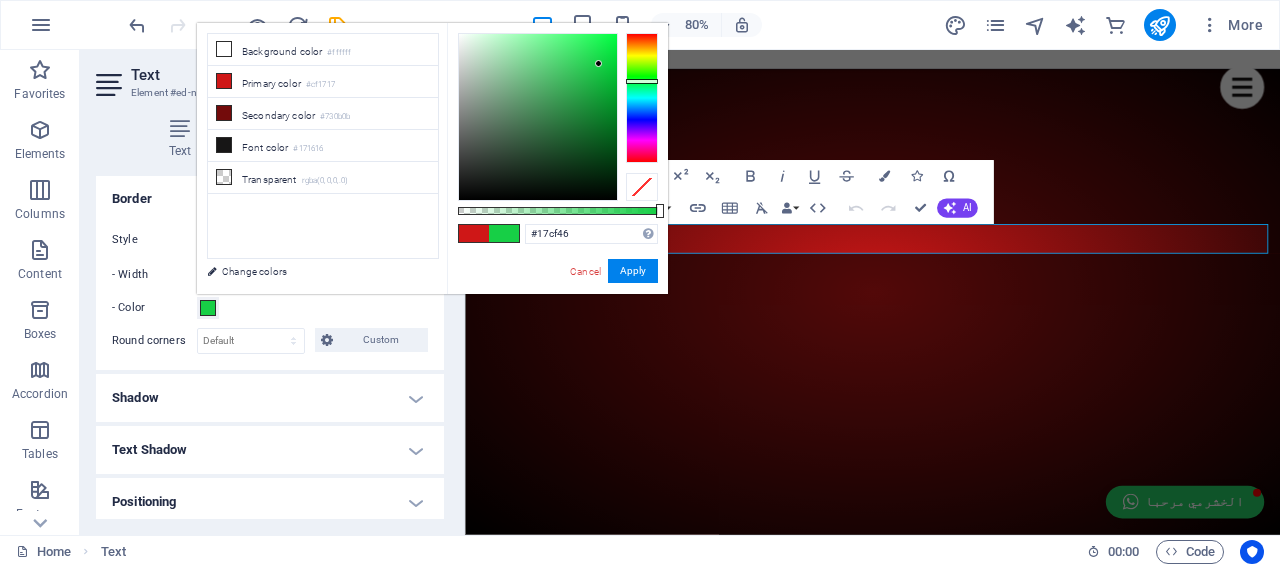 type on "#9c17cf" 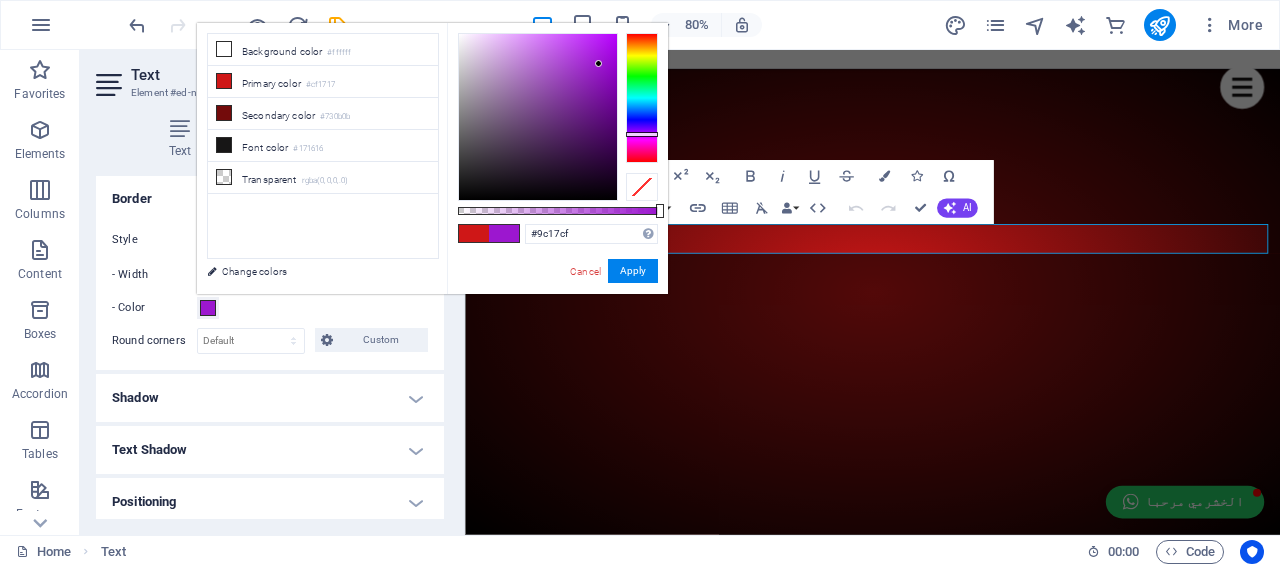 click at bounding box center [642, 98] 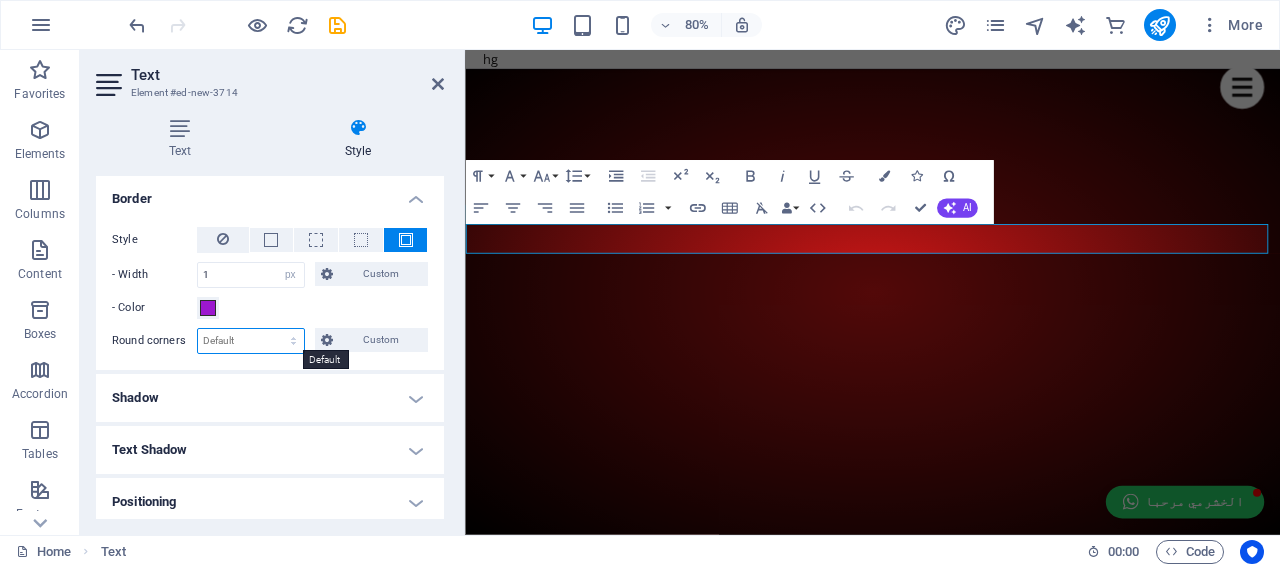 click on "Default px rem % vh vw Custom" at bounding box center (251, 341) 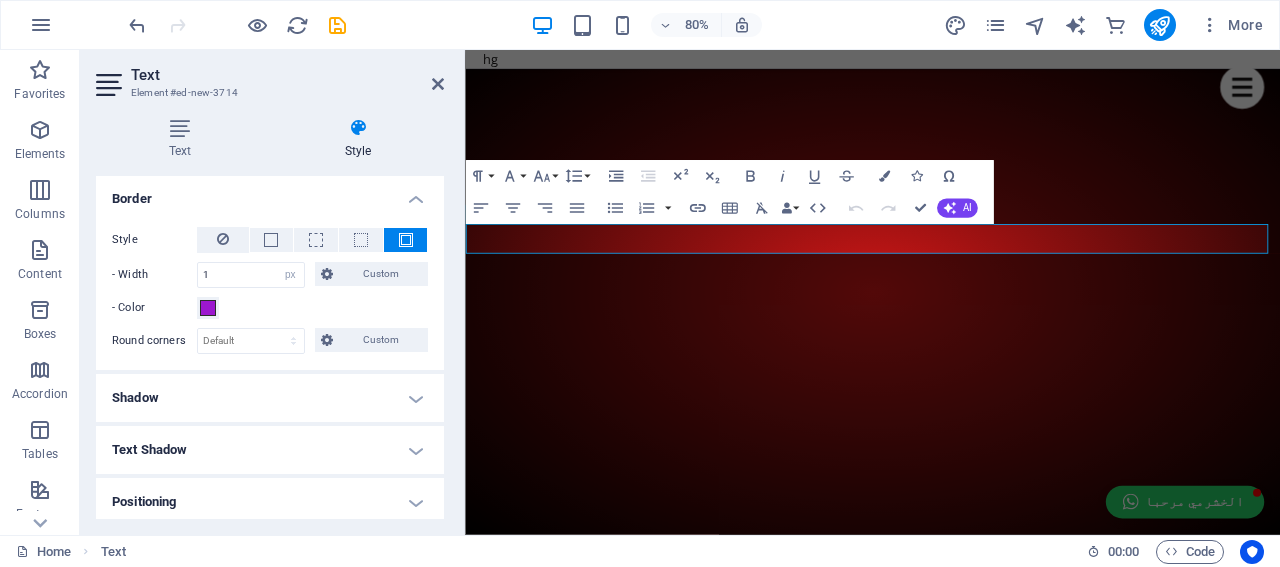 click on "- Color" at bounding box center [270, 308] 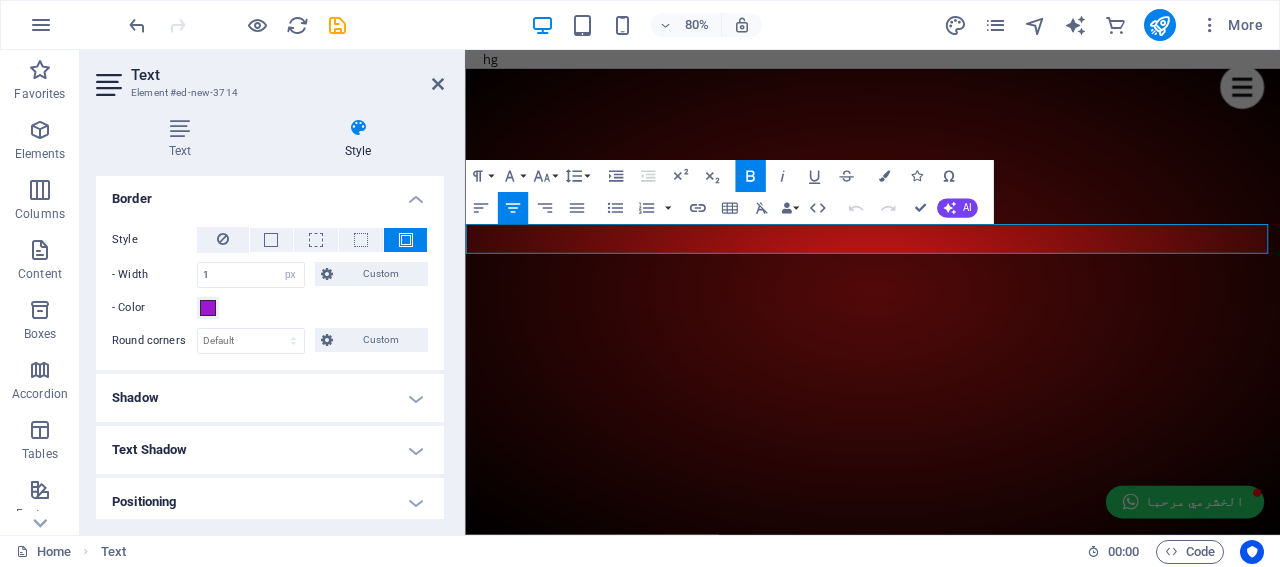 drag, startPoint x: 1059, startPoint y: 287, endPoint x: 873, endPoint y: 286, distance: 186.00269 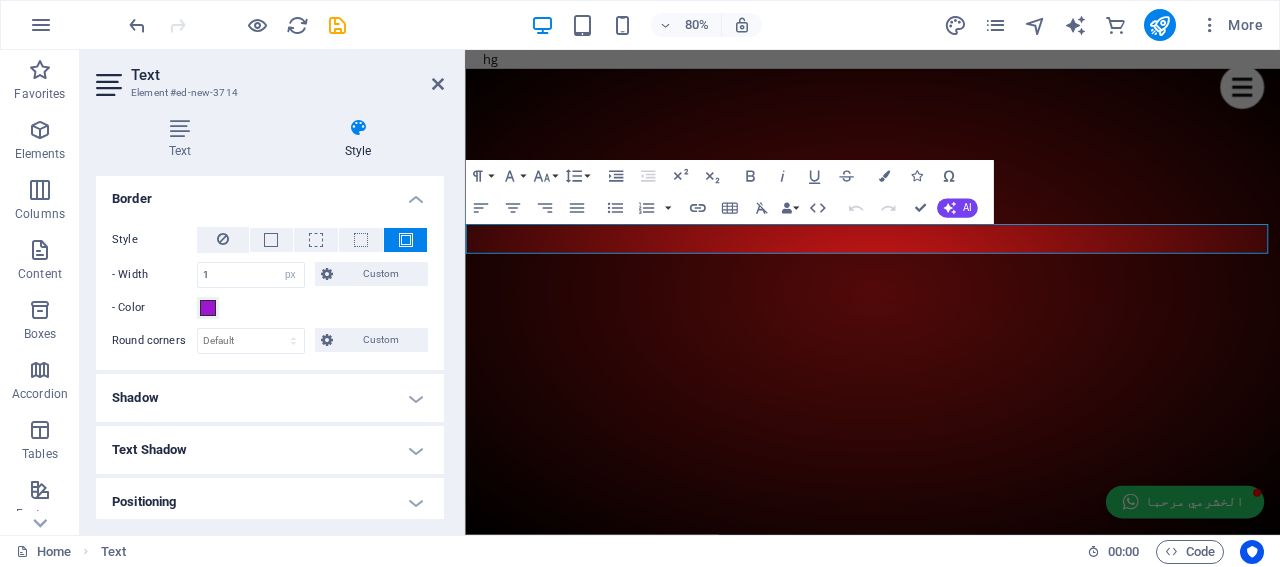 click on "Shadow" at bounding box center [270, 398] 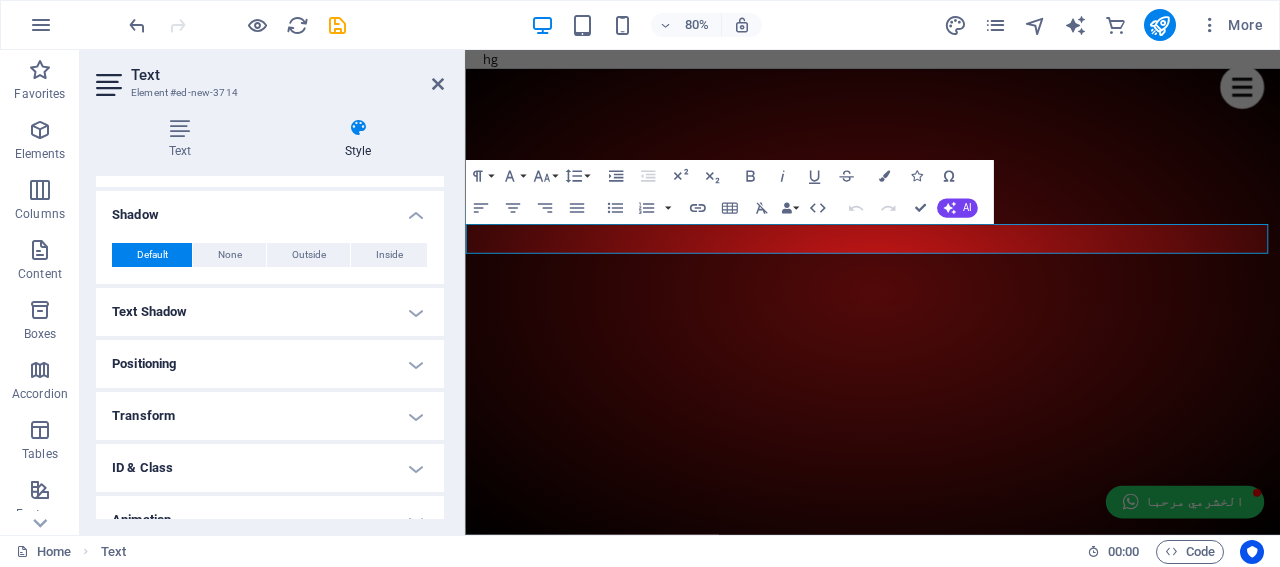 scroll, scrollTop: 500, scrollLeft: 0, axis: vertical 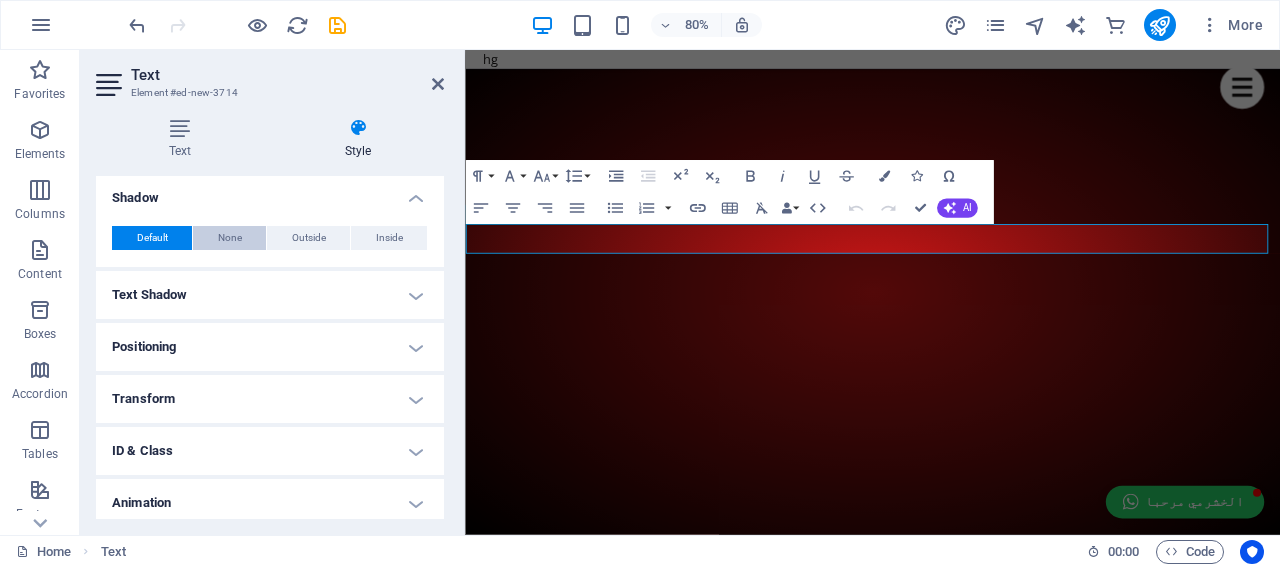 click on "None" at bounding box center (230, 238) 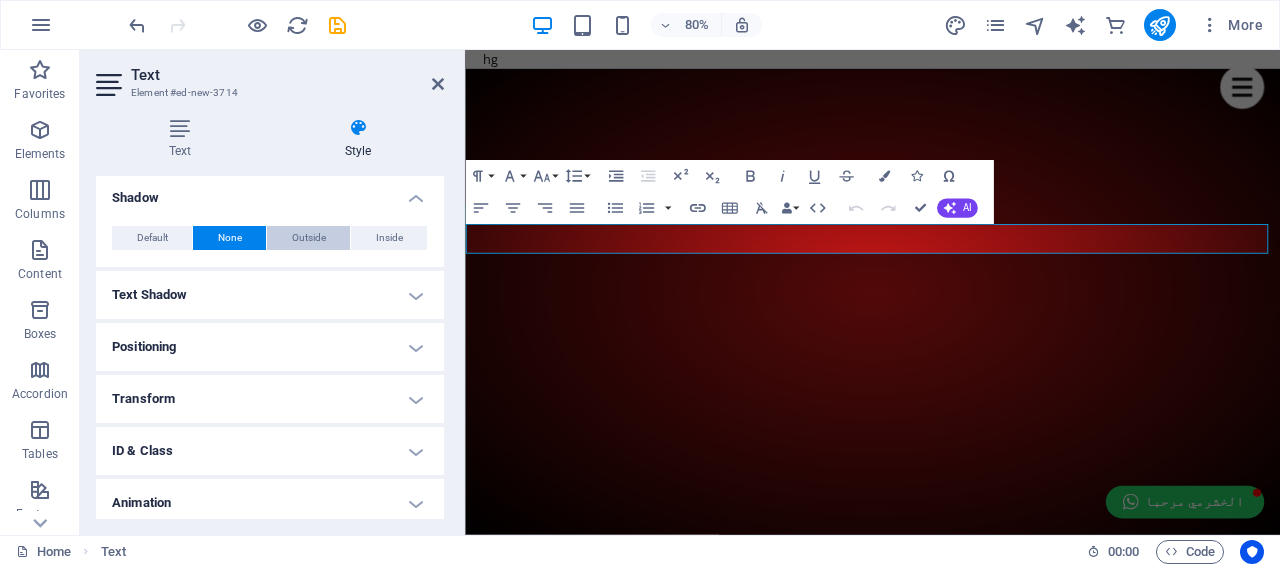 click on "Outside" at bounding box center [309, 238] 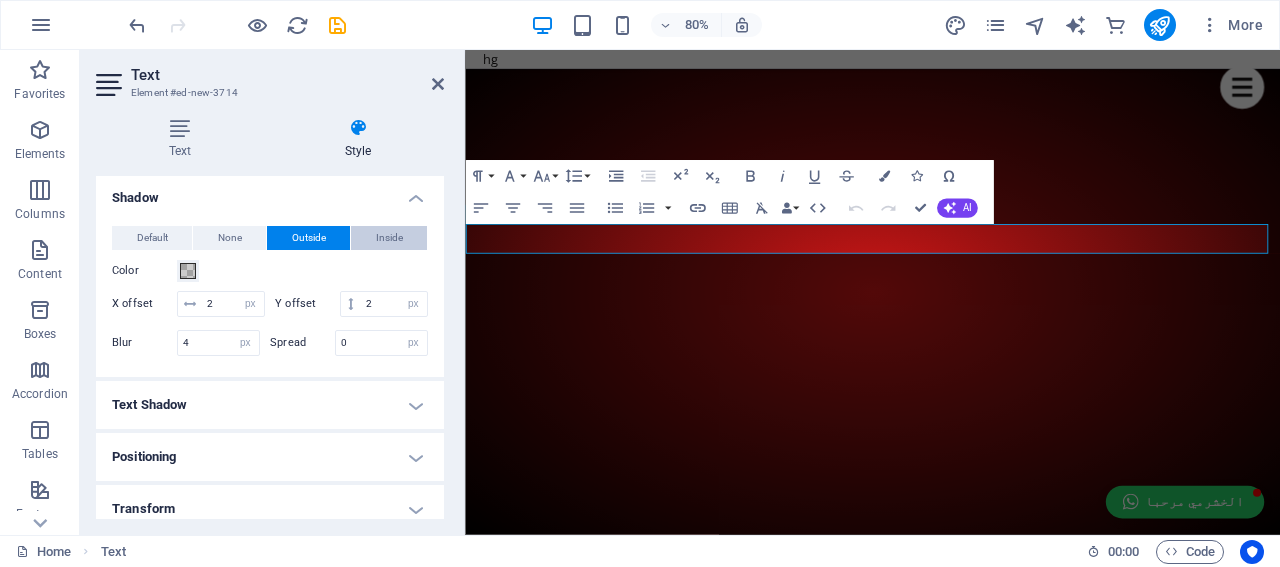 click on "Inside" at bounding box center (389, 238) 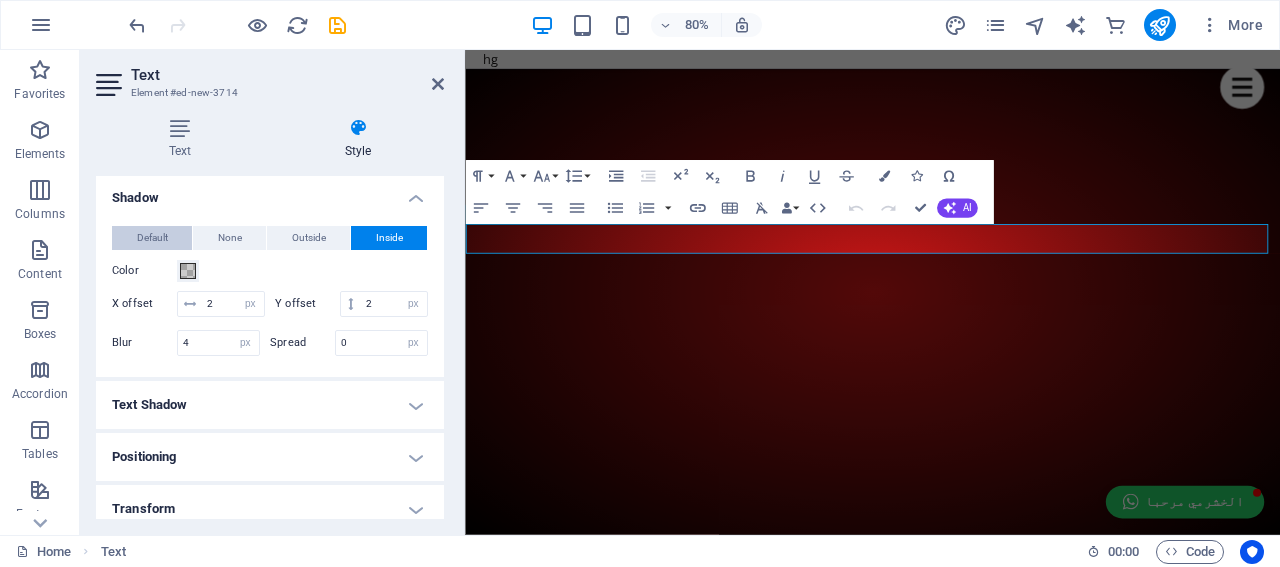 click on "Default" at bounding box center [152, 238] 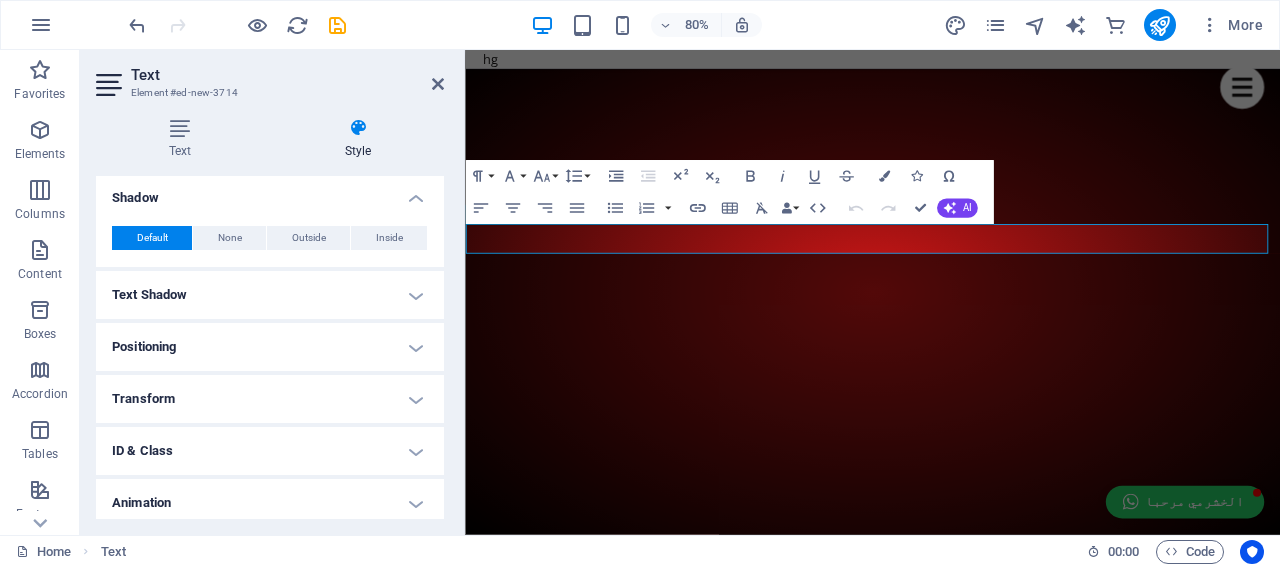 click on "Text Shadow" at bounding box center [270, 295] 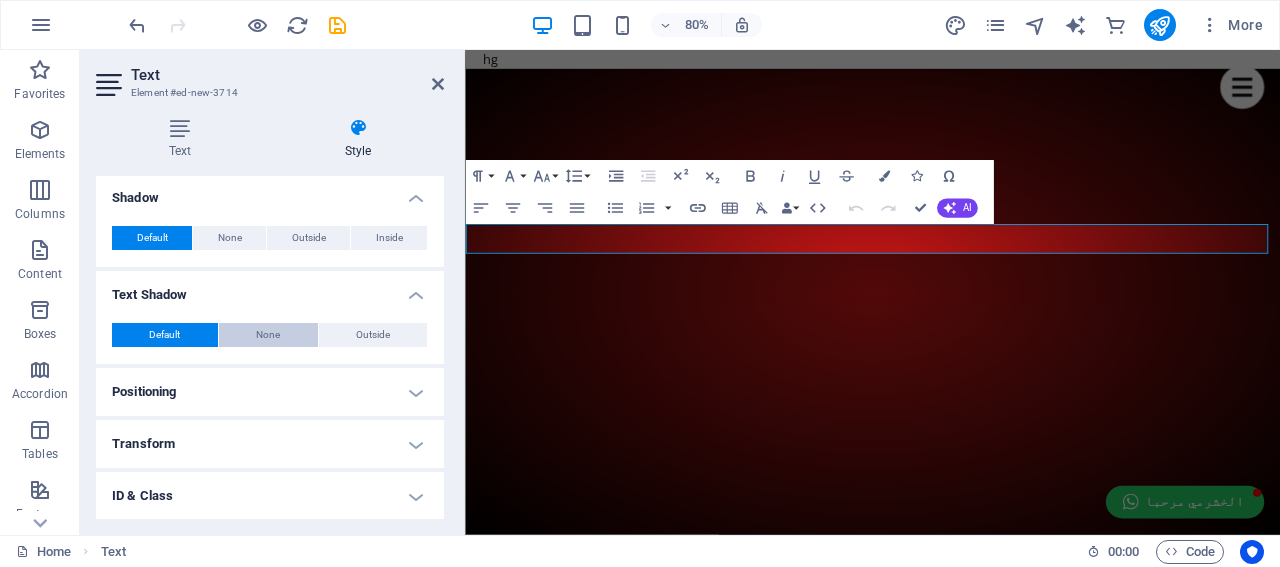 click on "None" at bounding box center (268, 335) 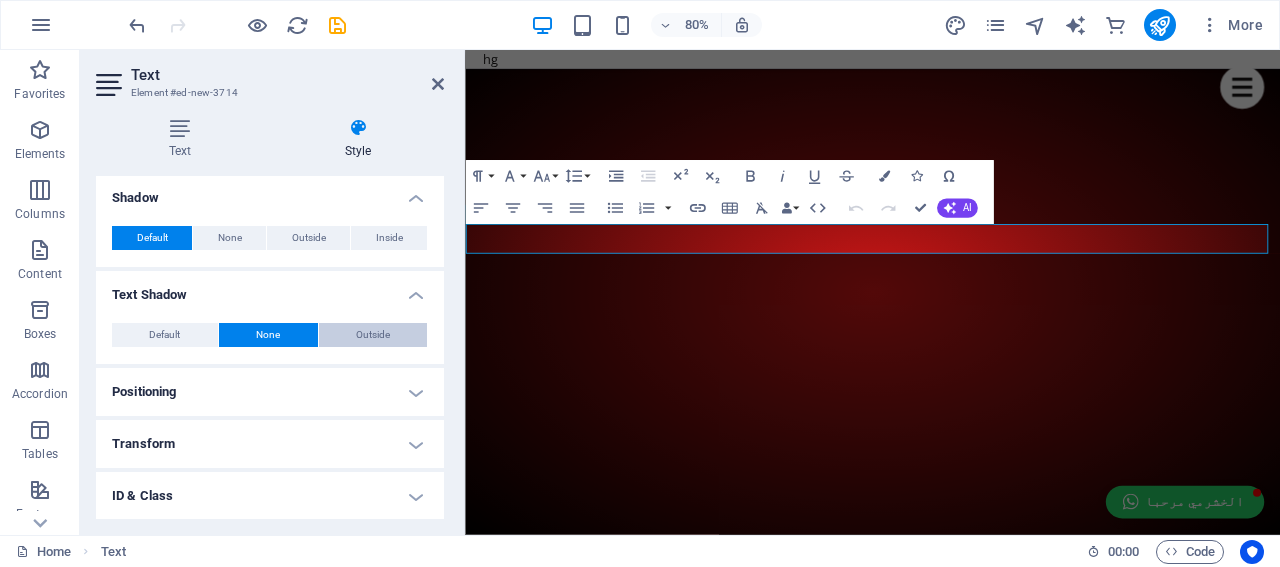 click on "Outside" at bounding box center (373, 335) 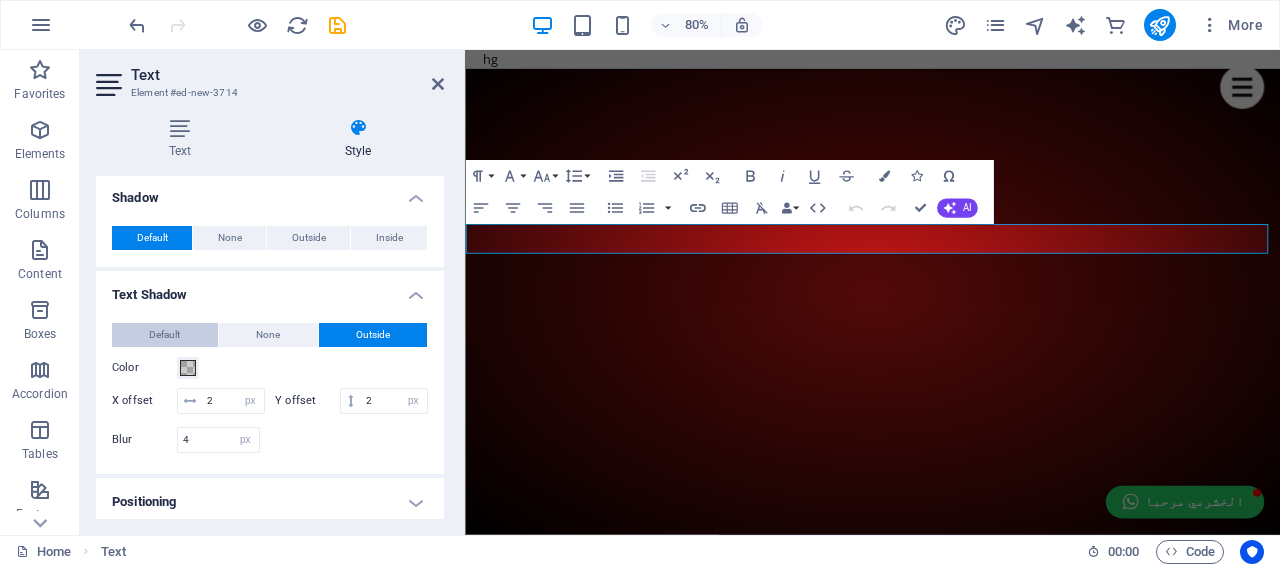 click on "Default" at bounding box center (164, 335) 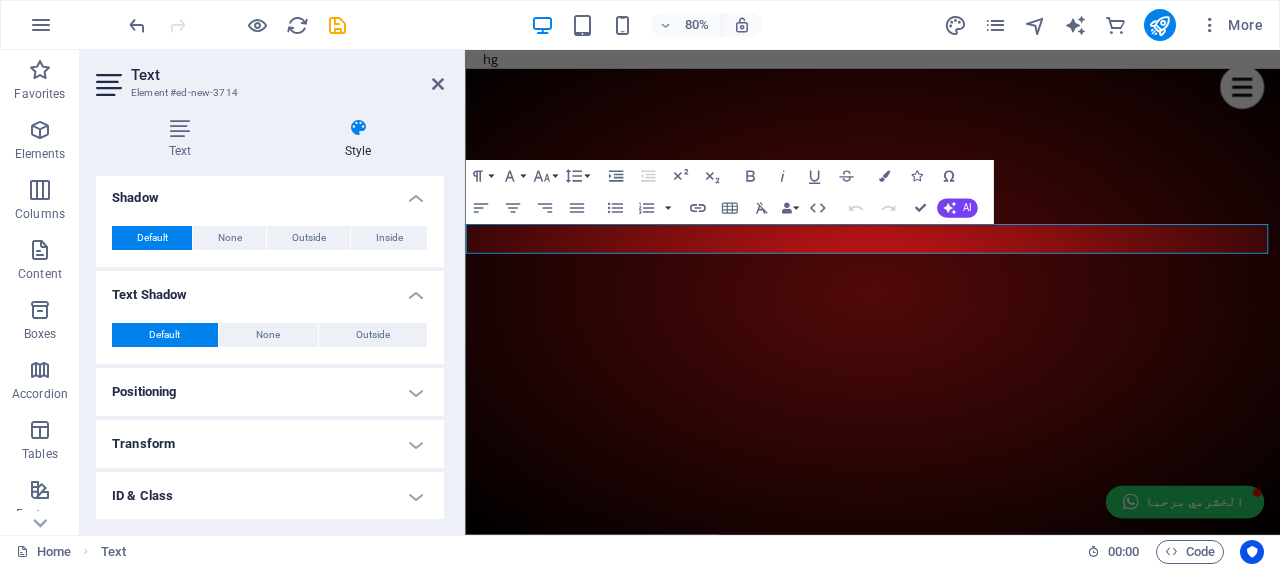 click on "Positioning" at bounding box center (270, 392) 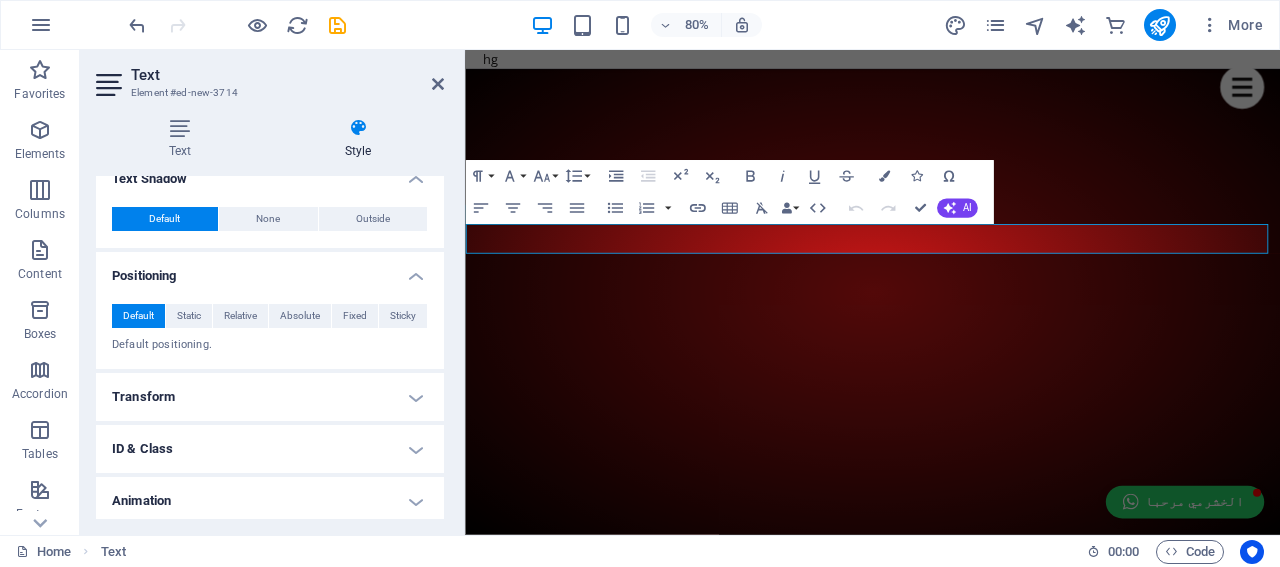 scroll, scrollTop: 670, scrollLeft: 0, axis: vertical 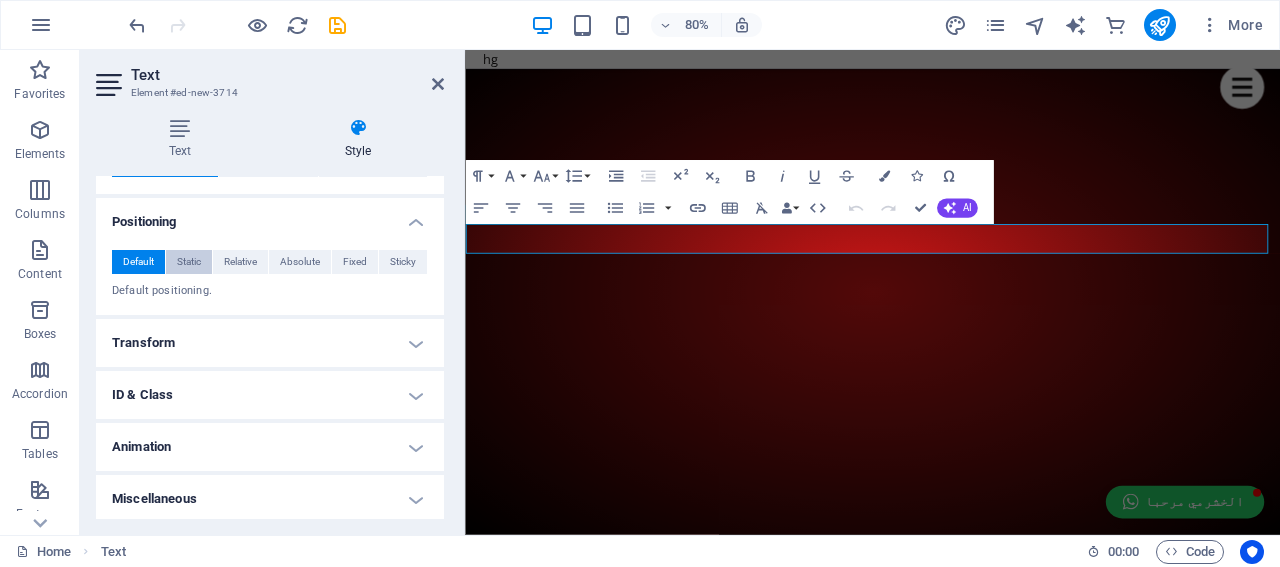 click on "Static" at bounding box center [189, 262] 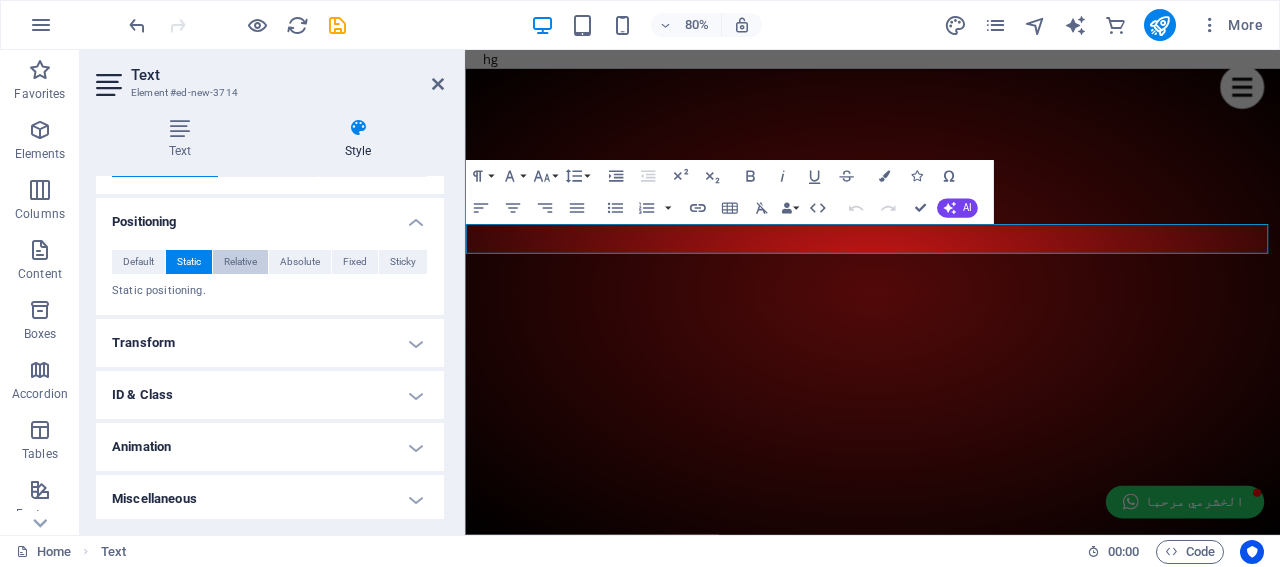 click on "Relative" at bounding box center (240, 262) 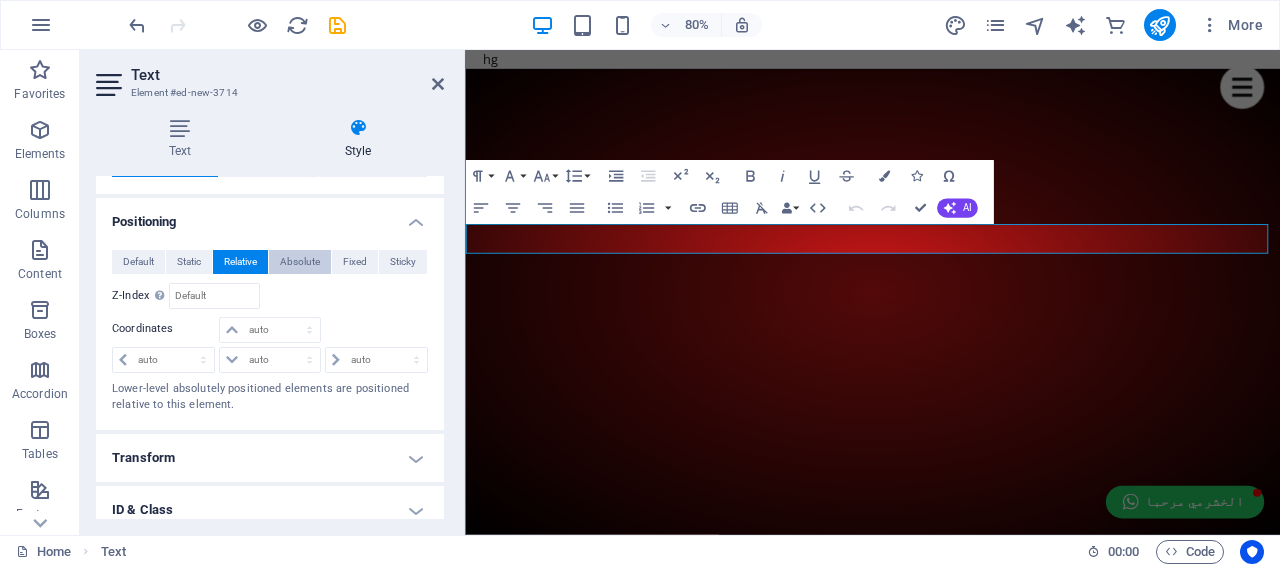 click on "Absolute" at bounding box center (300, 262) 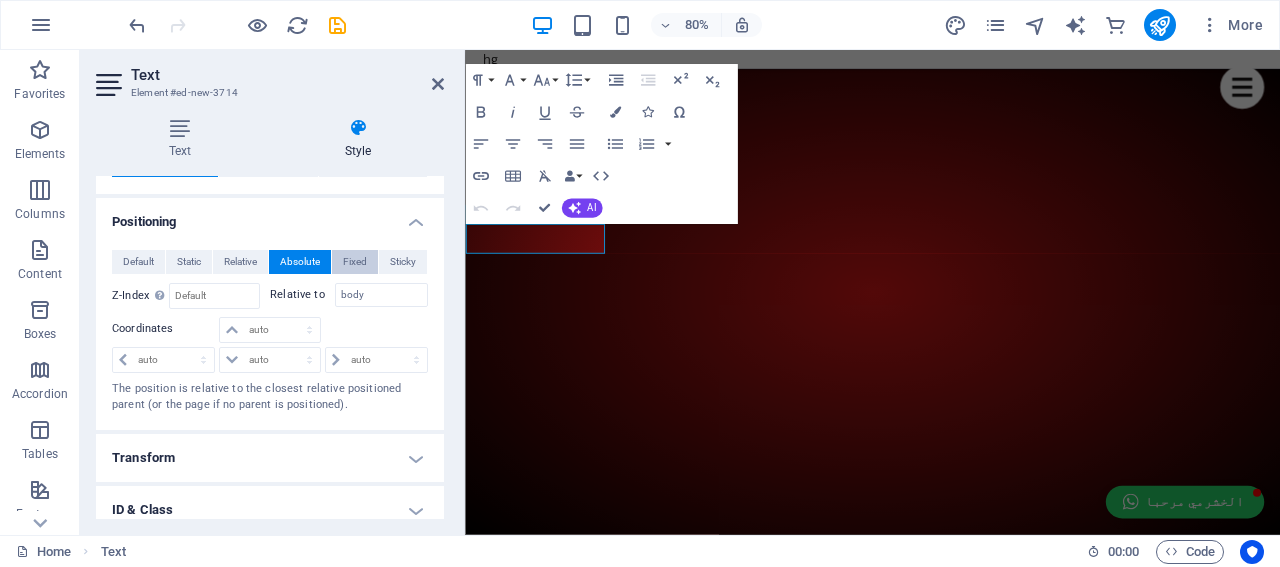 click on "Fixed" at bounding box center [355, 262] 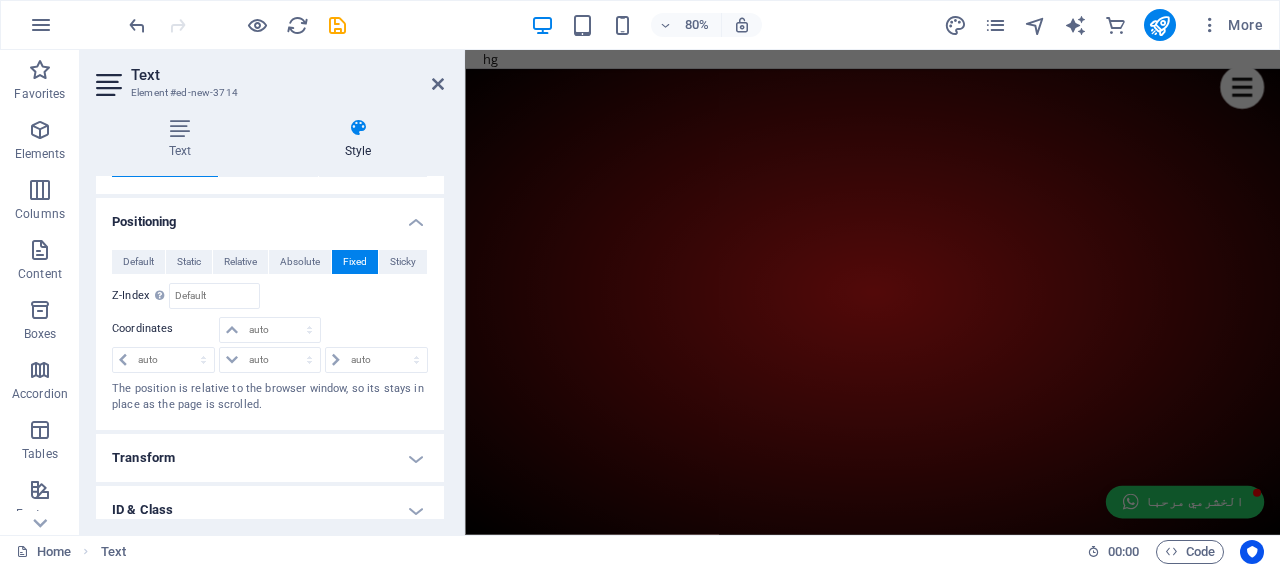 scroll, scrollTop: 1686, scrollLeft: 0, axis: vertical 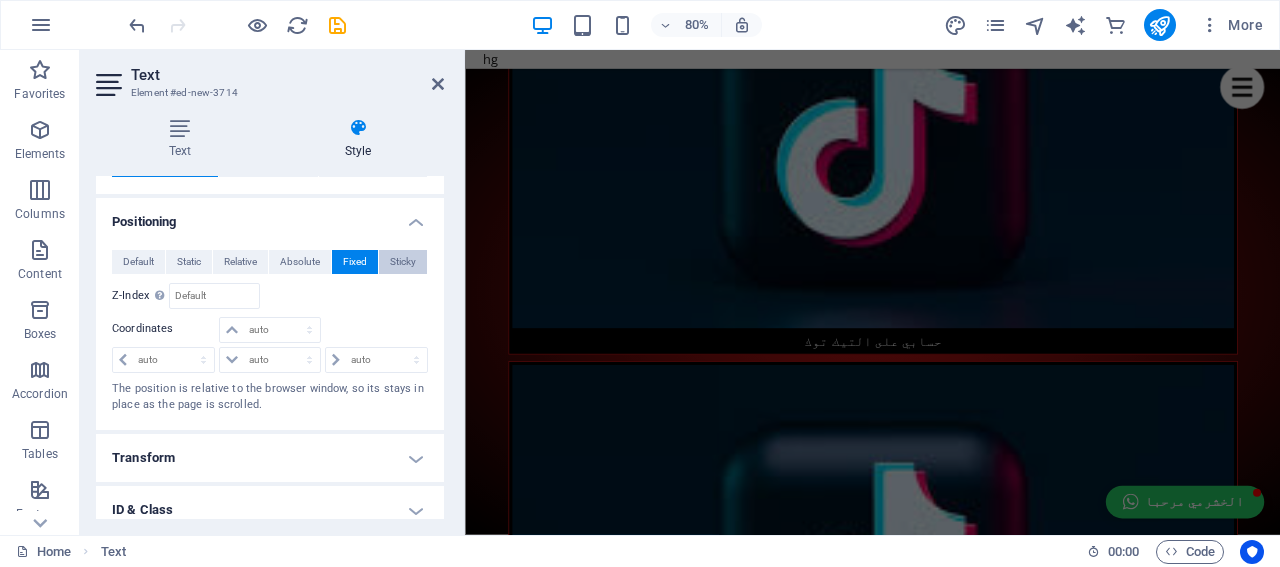 click on "Sticky" at bounding box center [403, 262] 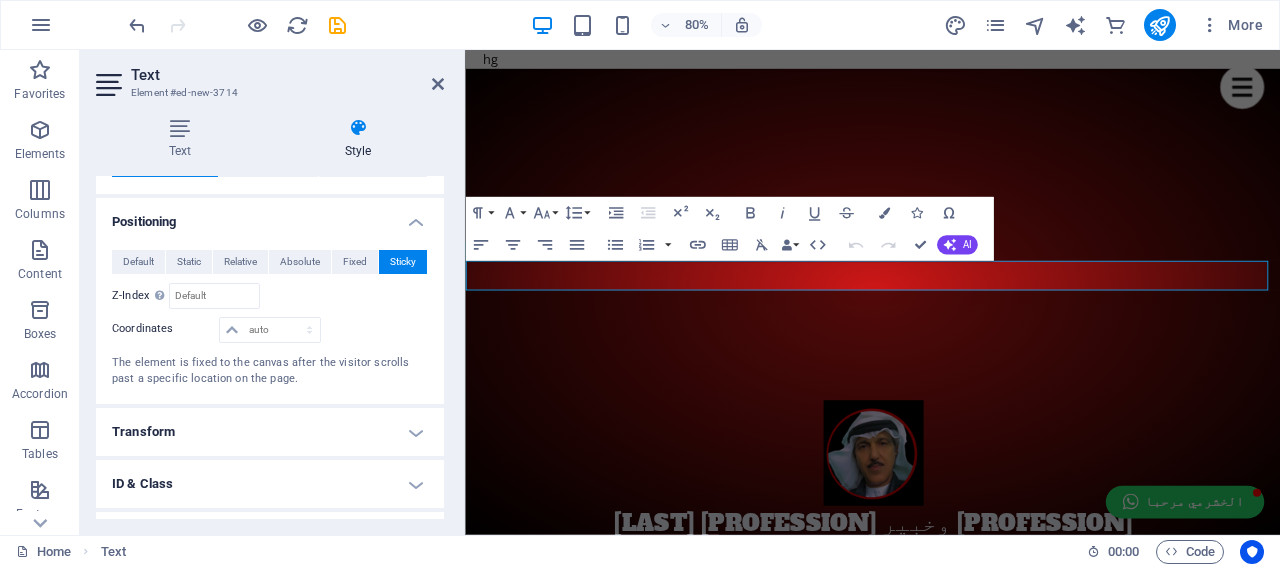 scroll, scrollTop: 540, scrollLeft: 0, axis: vertical 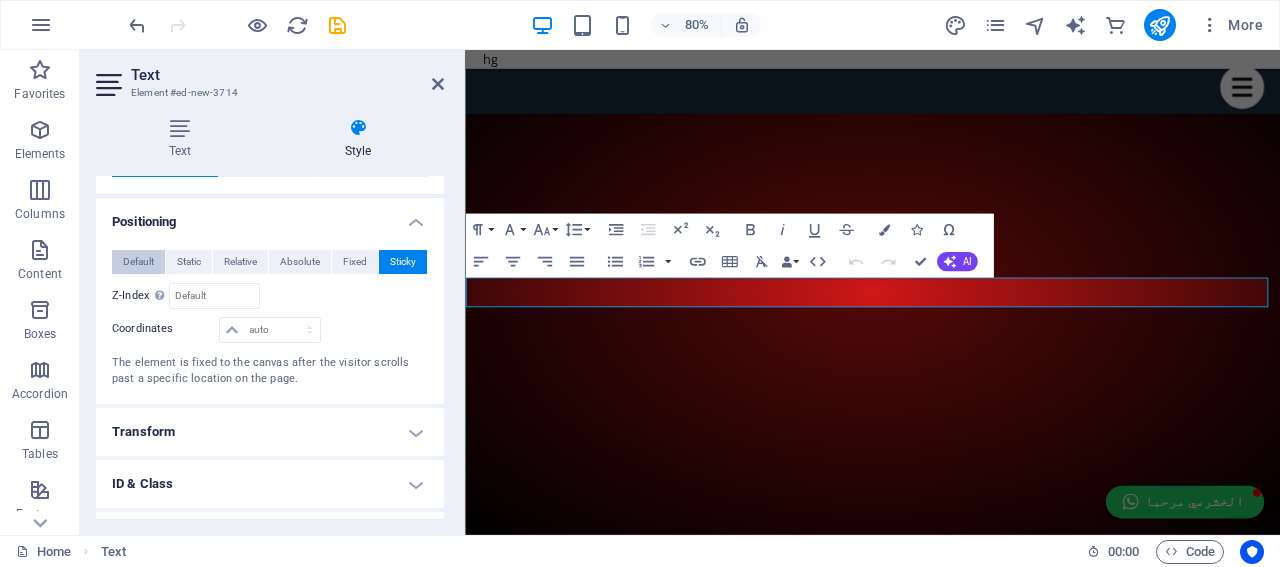 click on "Default" at bounding box center [138, 262] 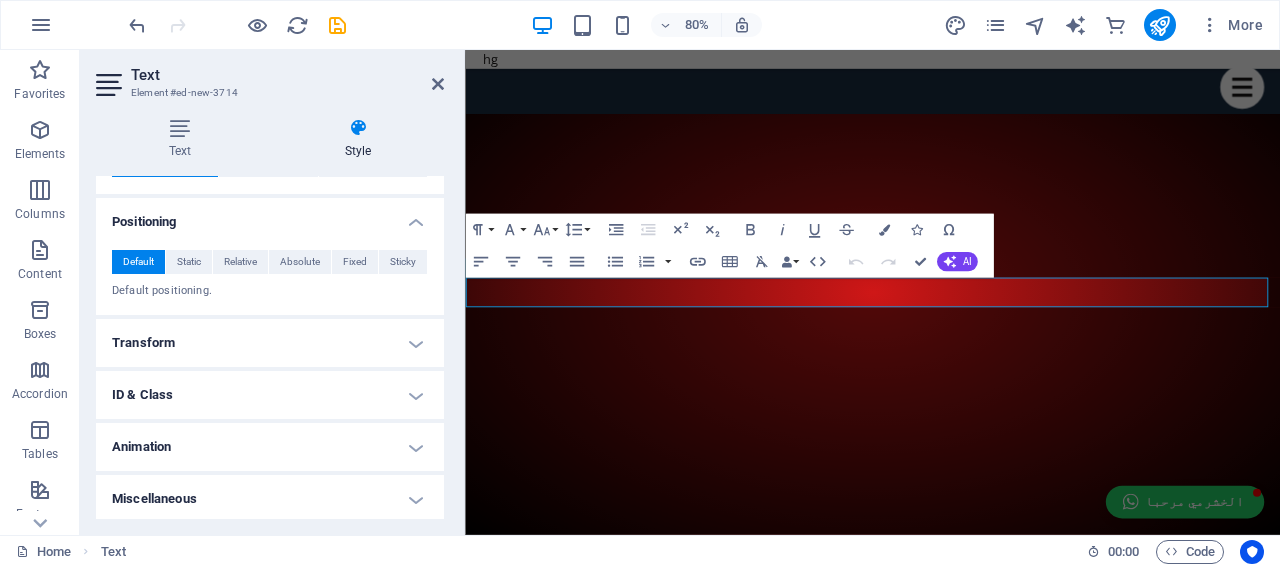 click on "Transform" at bounding box center [270, 343] 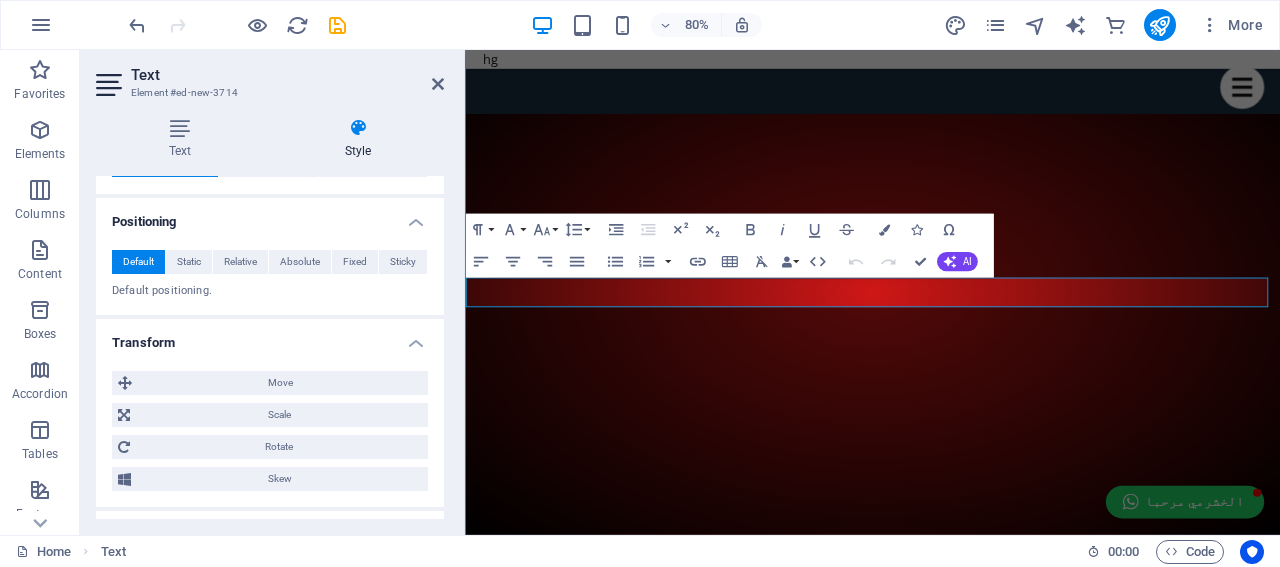 scroll, scrollTop: 810, scrollLeft: 0, axis: vertical 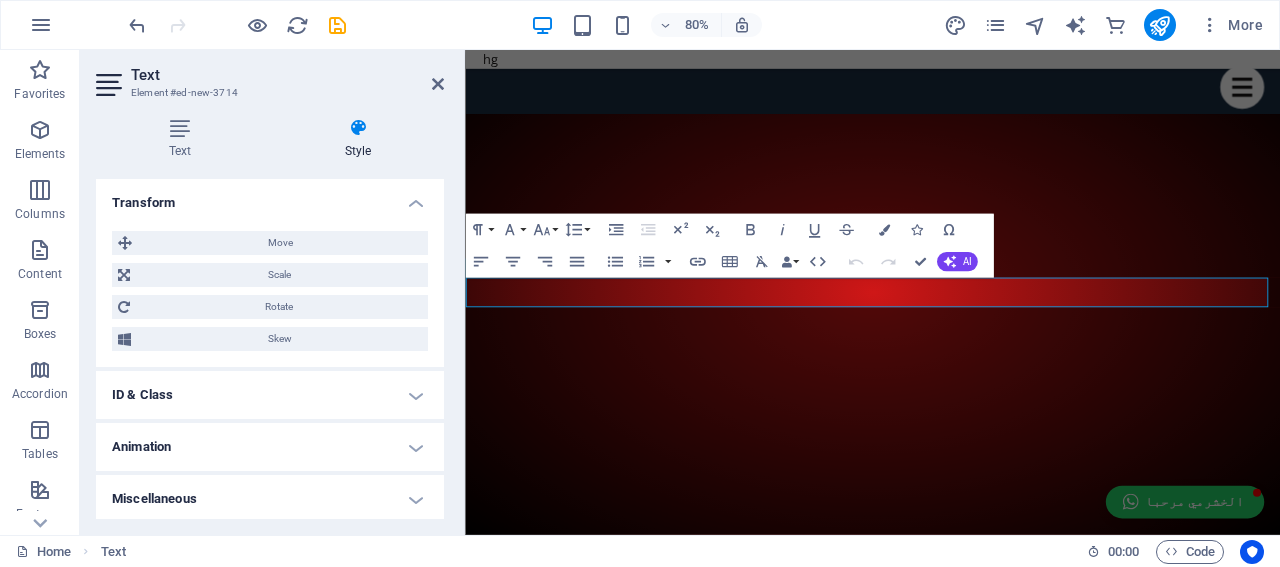 click on "ID & Class" at bounding box center (270, 395) 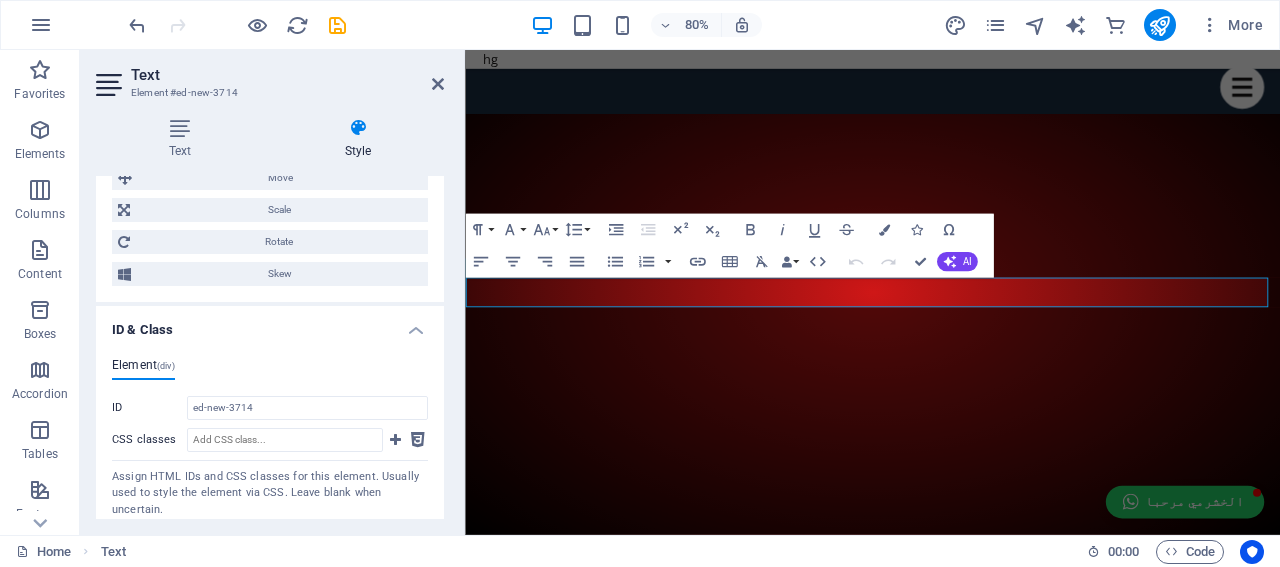 scroll, scrollTop: 990, scrollLeft: 0, axis: vertical 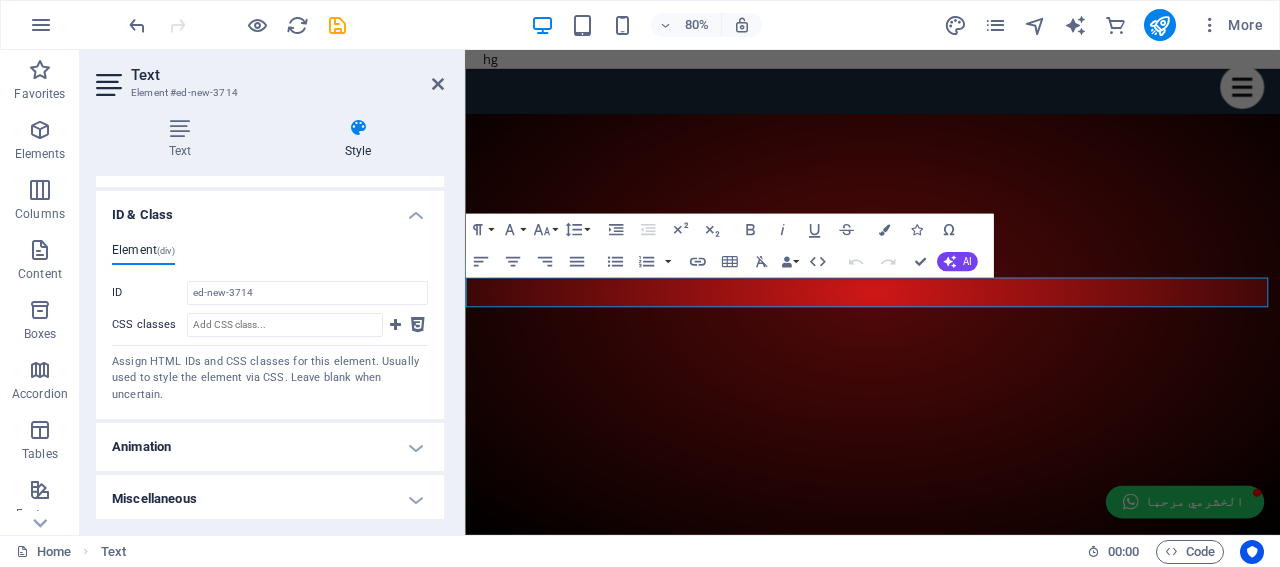 click on "Animation" at bounding box center [270, 447] 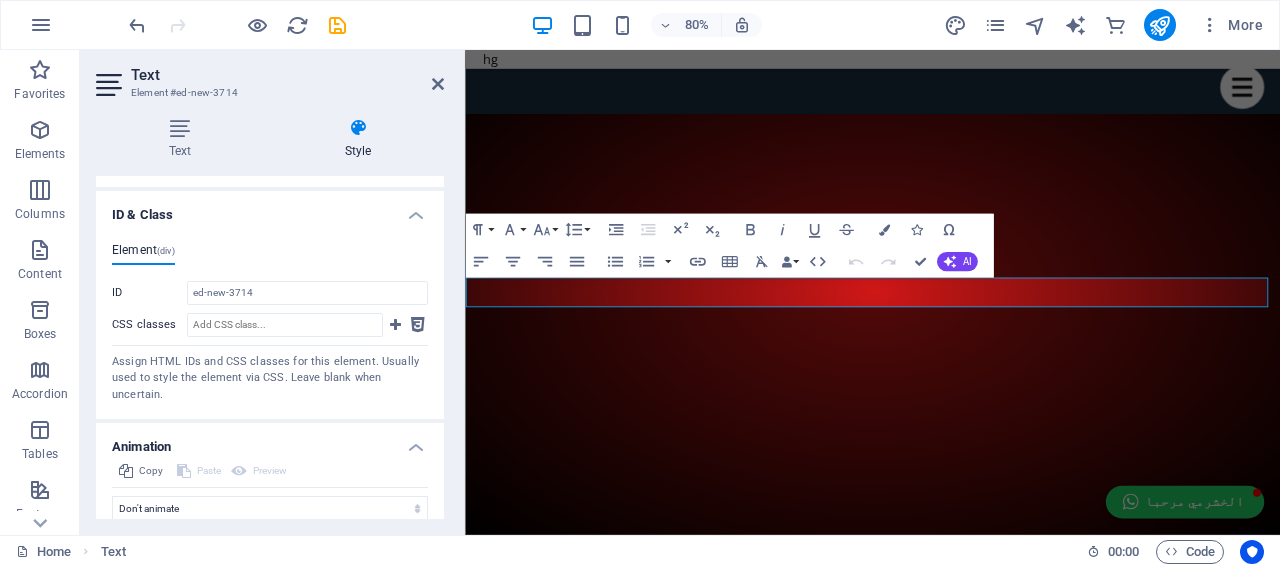 scroll, scrollTop: 1054, scrollLeft: 0, axis: vertical 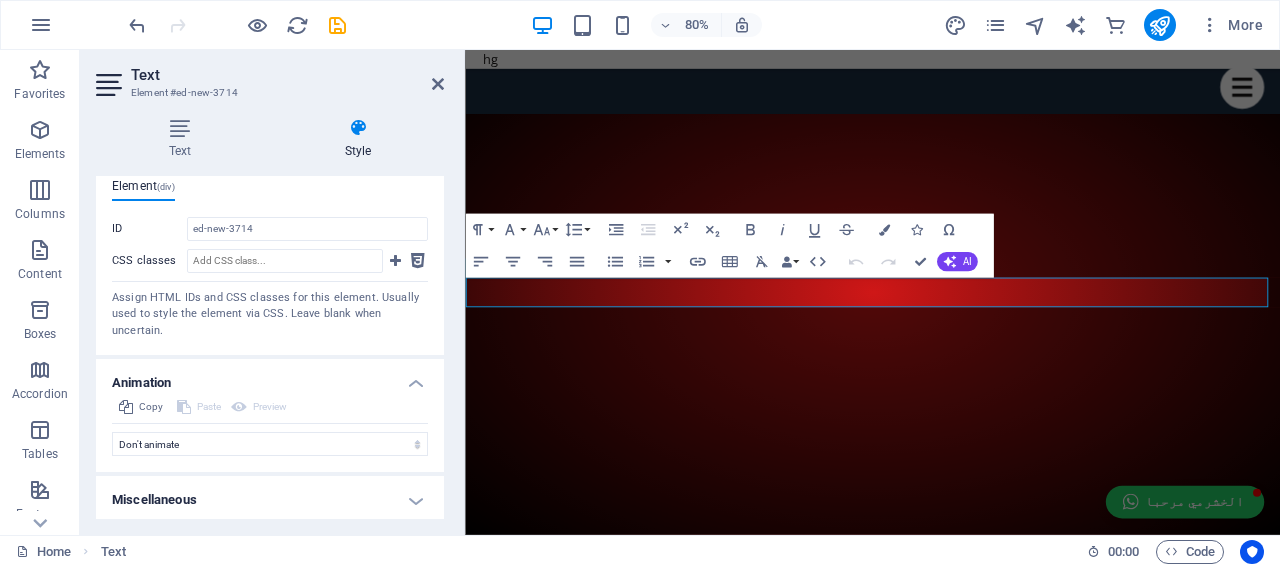 click on "Miscellaneous" at bounding box center [270, 500] 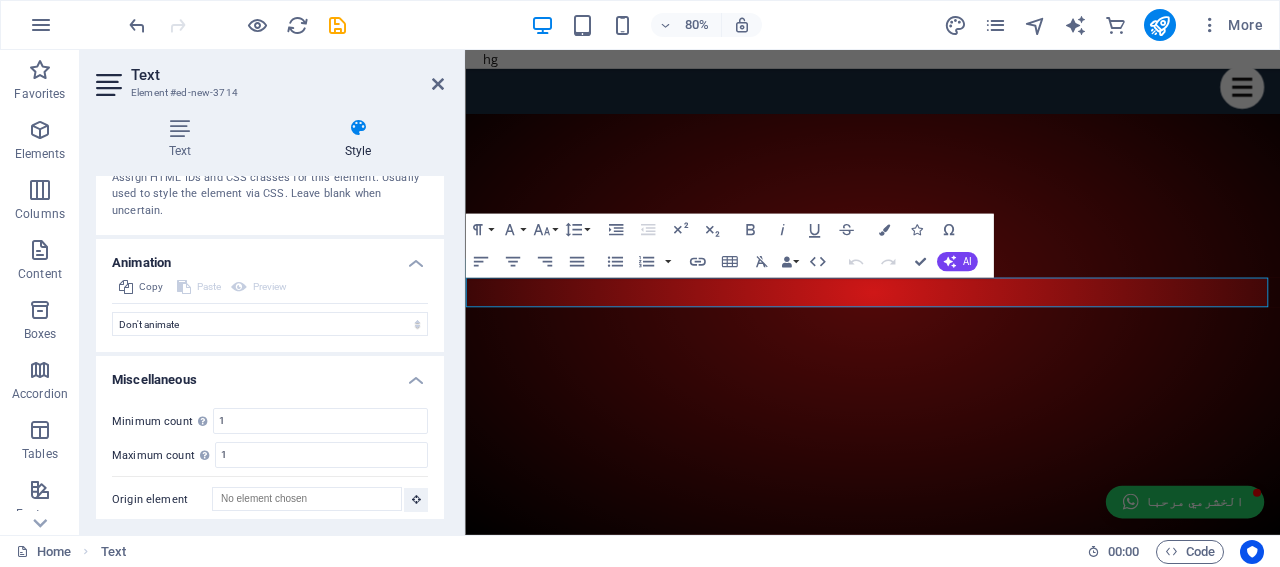 scroll, scrollTop: 1177, scrollLeft: 0, axis: vertical 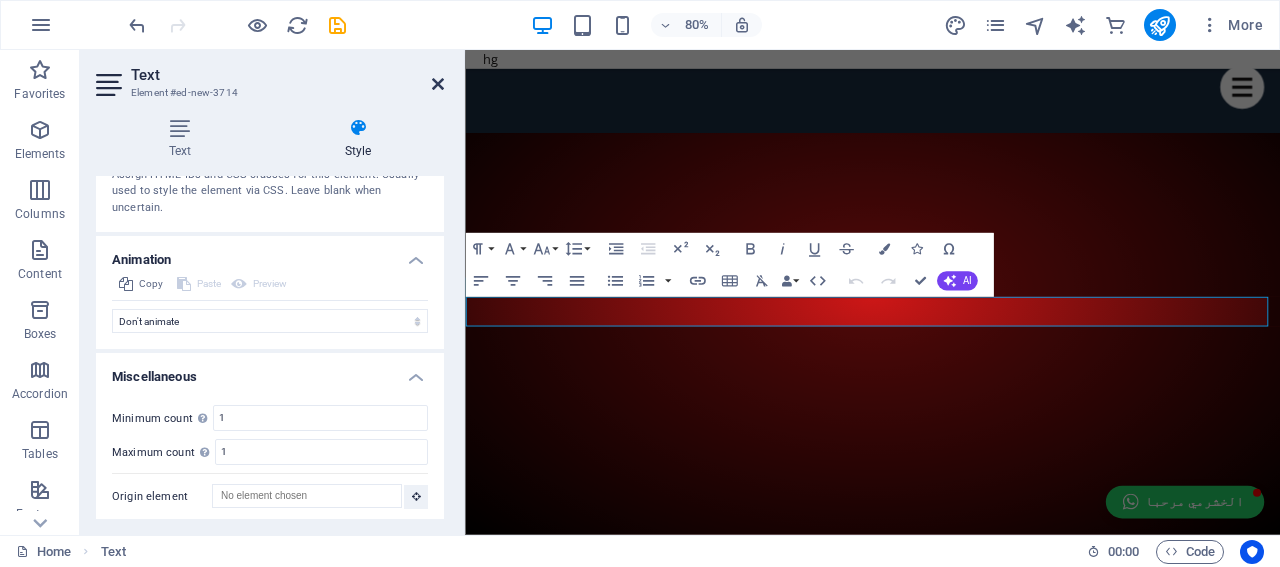 click at bounding box center [438, 84] 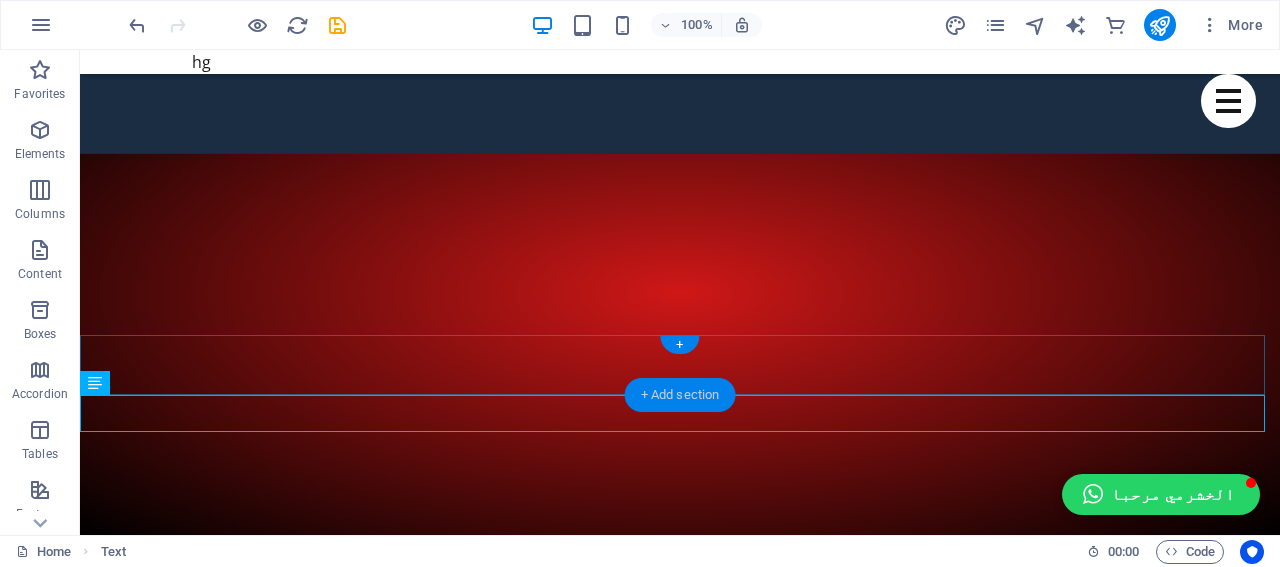 click on "+ Add section" at bounding box center (680, 395) 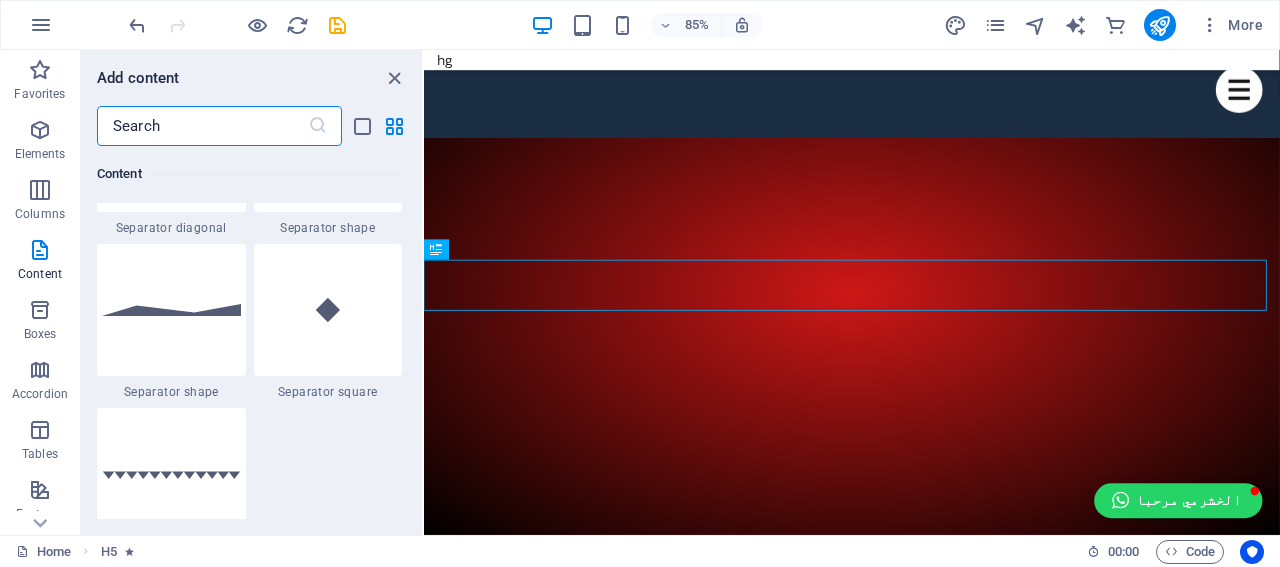 scroll, scrollTop: 5099, scrollLeft: 0, axis: vertical 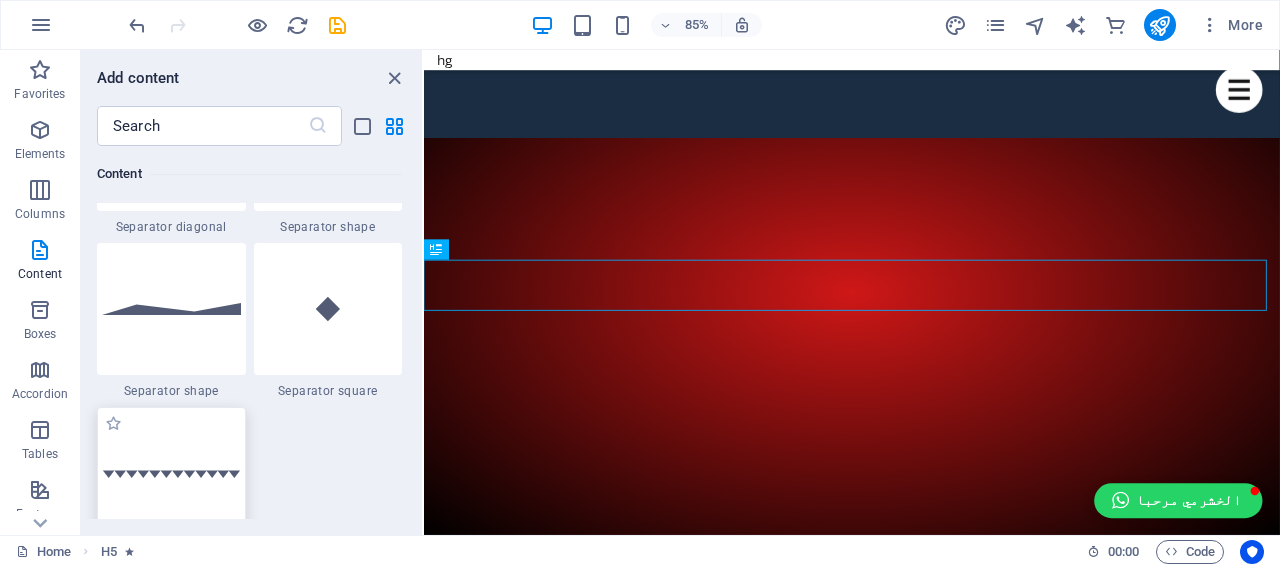click at bounding box center [171, 473] 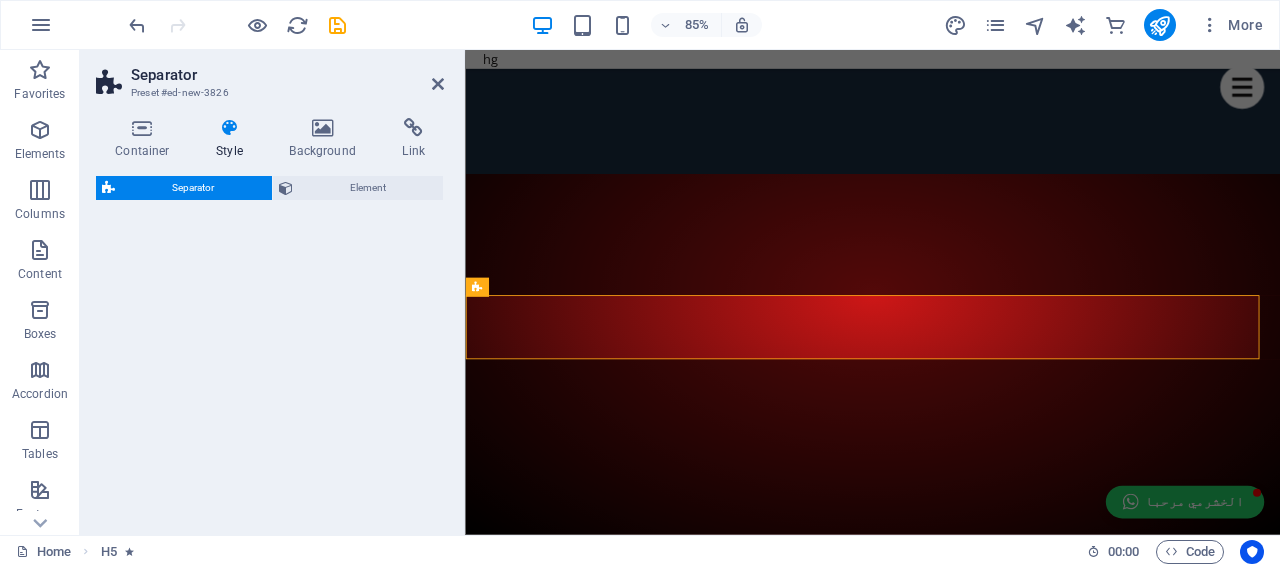 select on "zigzag" 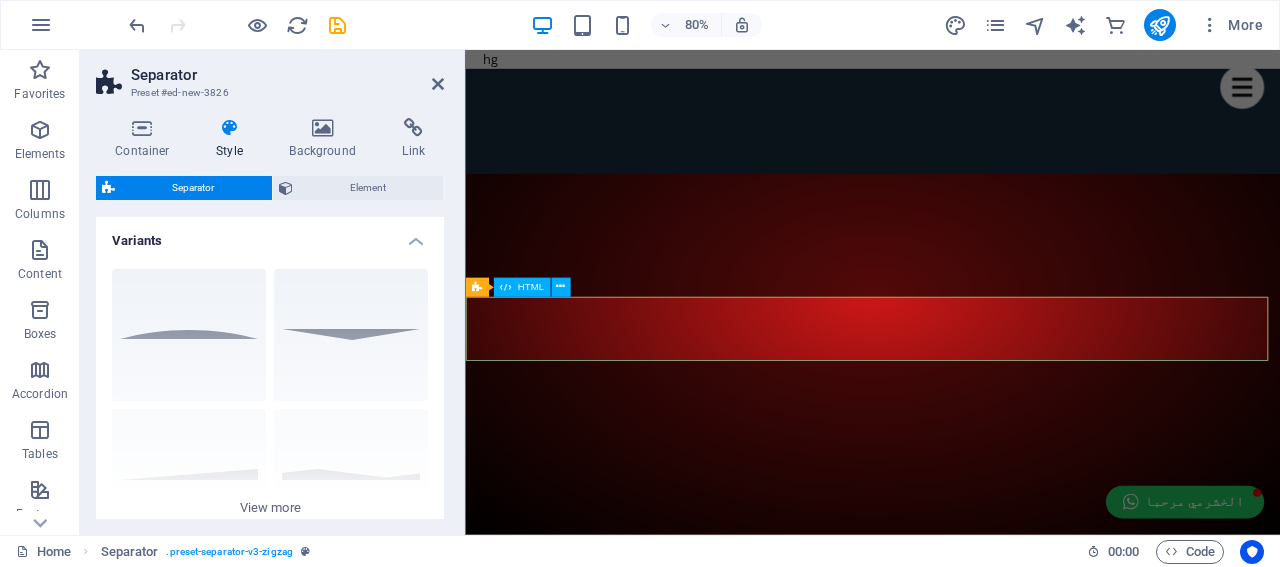 click at bounding box center (974, 3740) 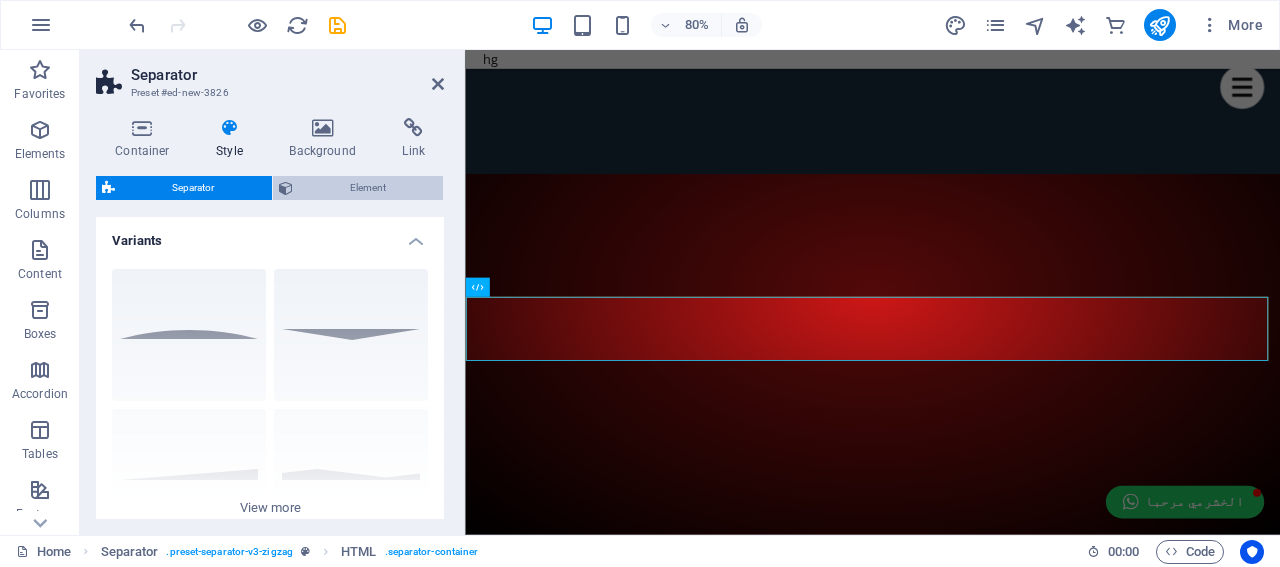 click on "Element" at bounding box center (368, 188) 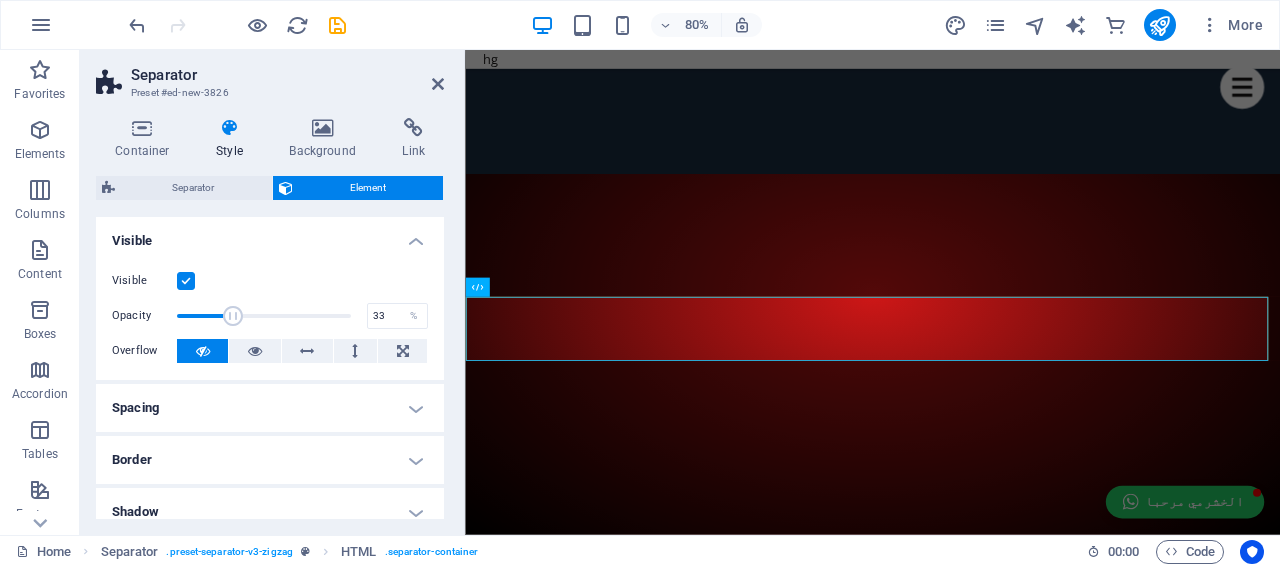 drag, startPoint x: 339, startPoint y: 315, endPoint x: 233, endPoint y: 313, distance: 106.01887 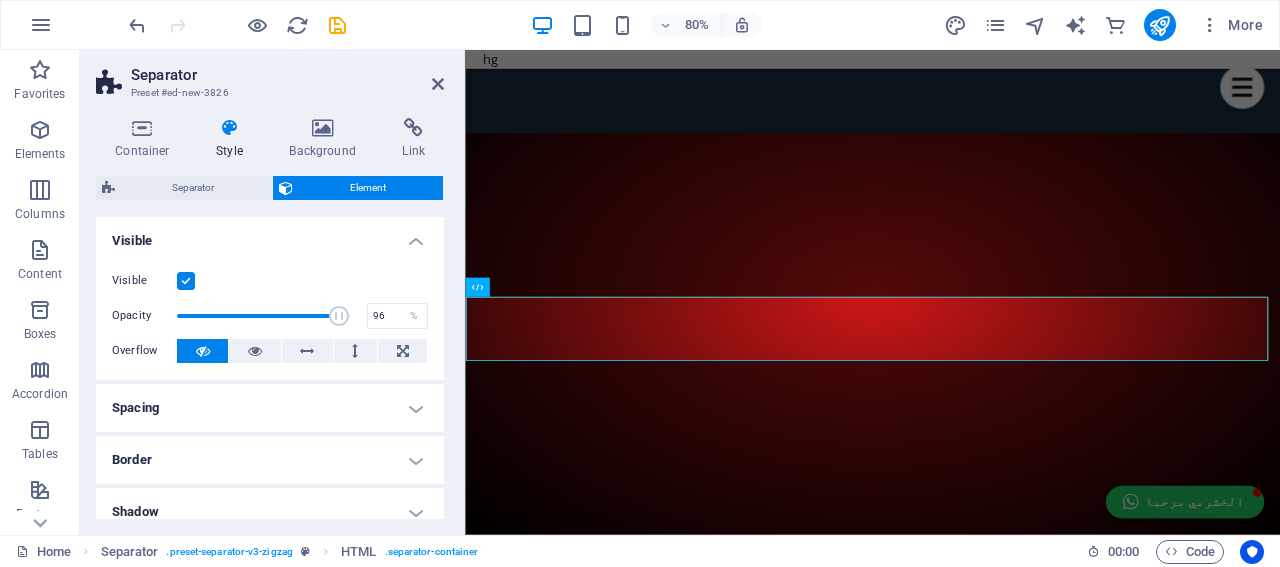 type on "97" 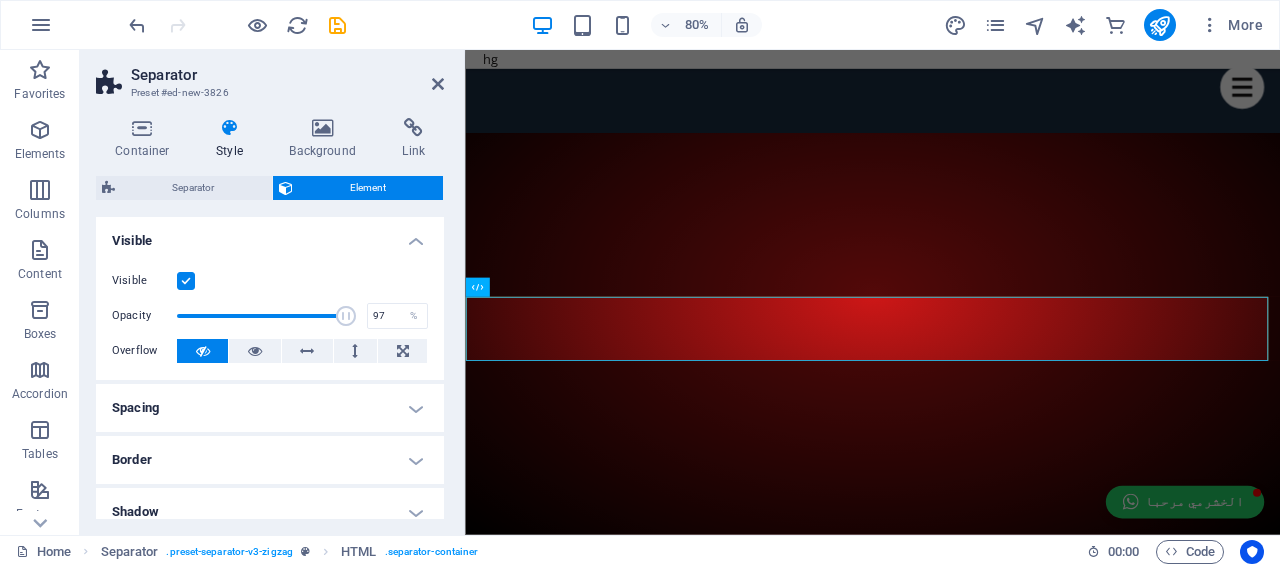 drag, startPoint x: 231, startPoint y: 311, endPoint x: 342, endPoint y: 309, distance: 111.01801 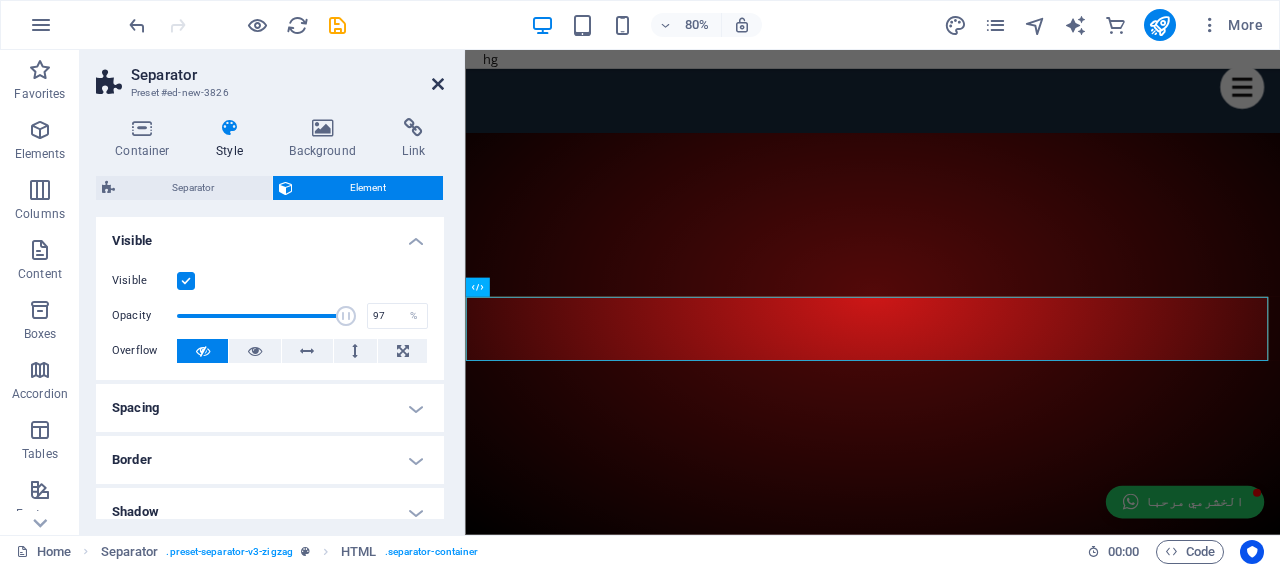 click at bounding box center (438, 84) 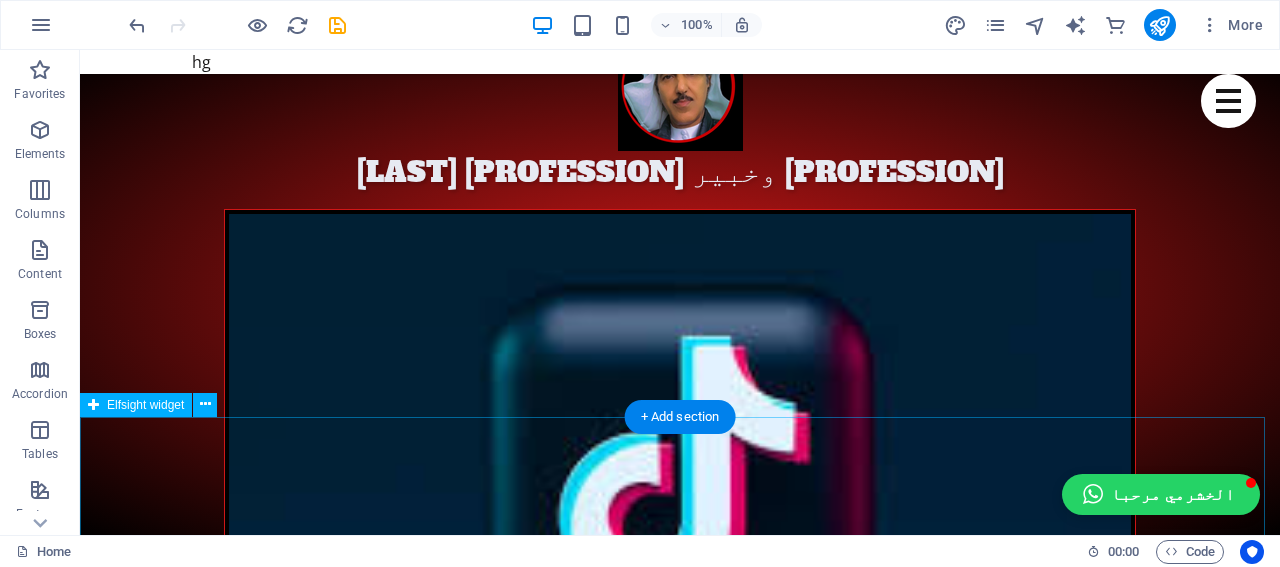 scroll, scrollTop: 1516, scrollLeft: 0, axis: vertical 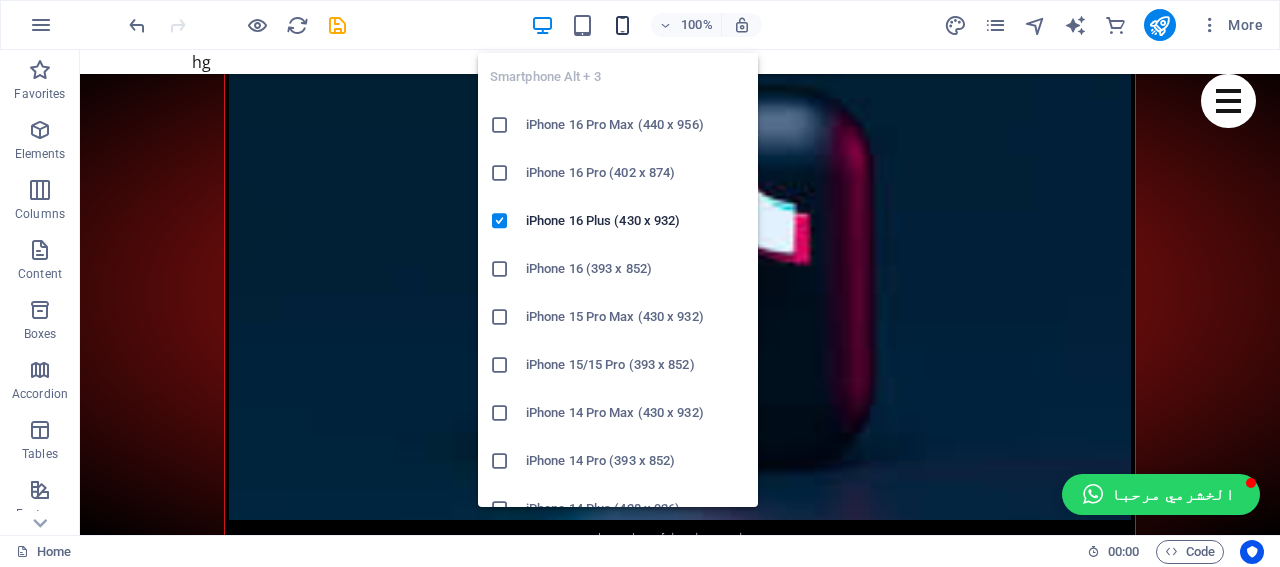 click at bounding box center (622, 25) 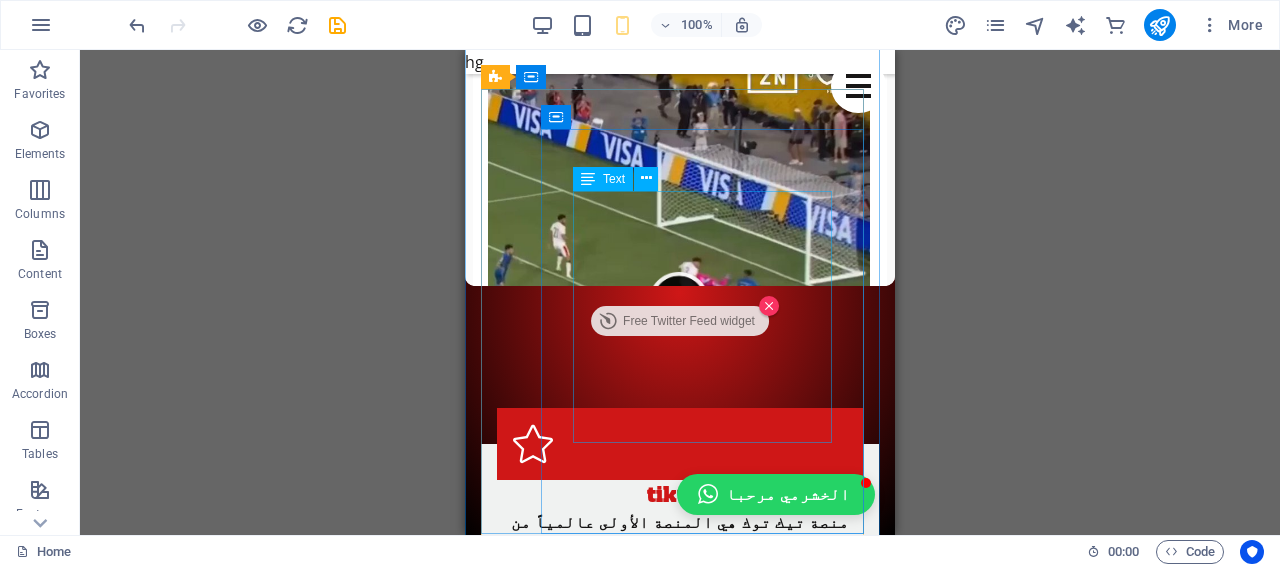 scroll, scrollTop: 4800, scrollLeft: 0, axis: vertical 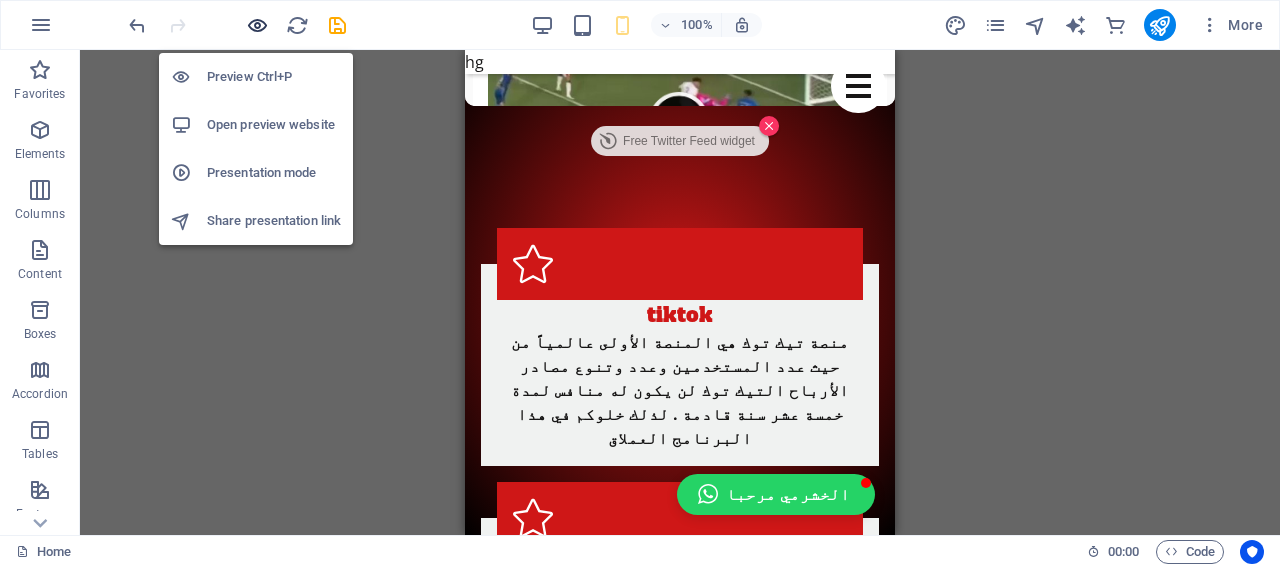 click at bounding box center [257, 25] 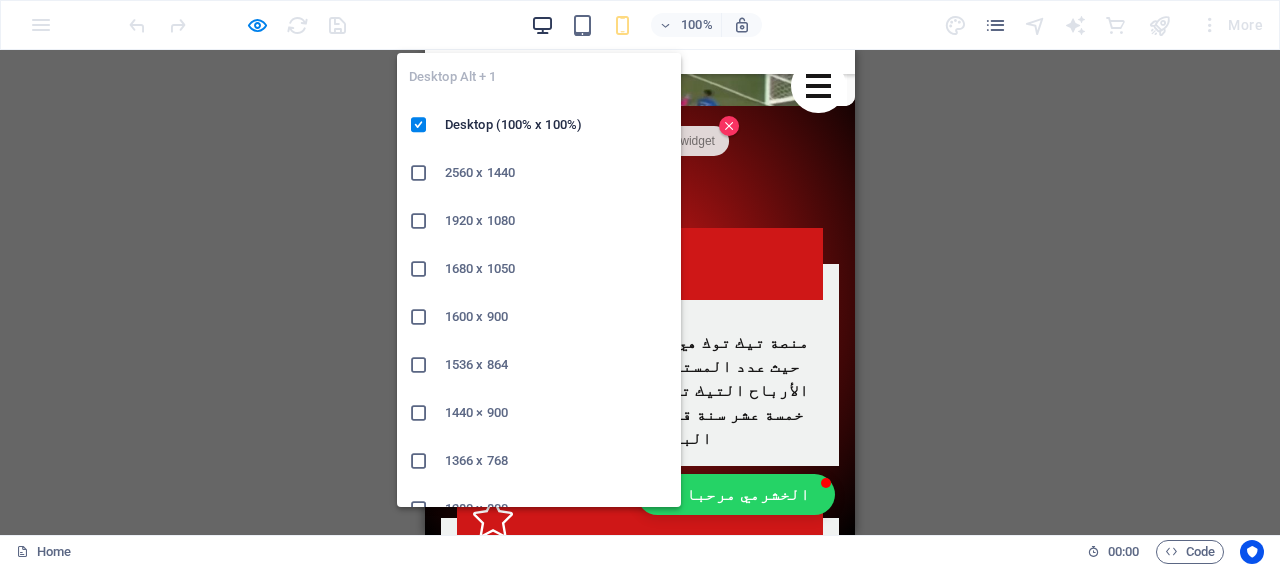 click at bounding box center (542, 25) 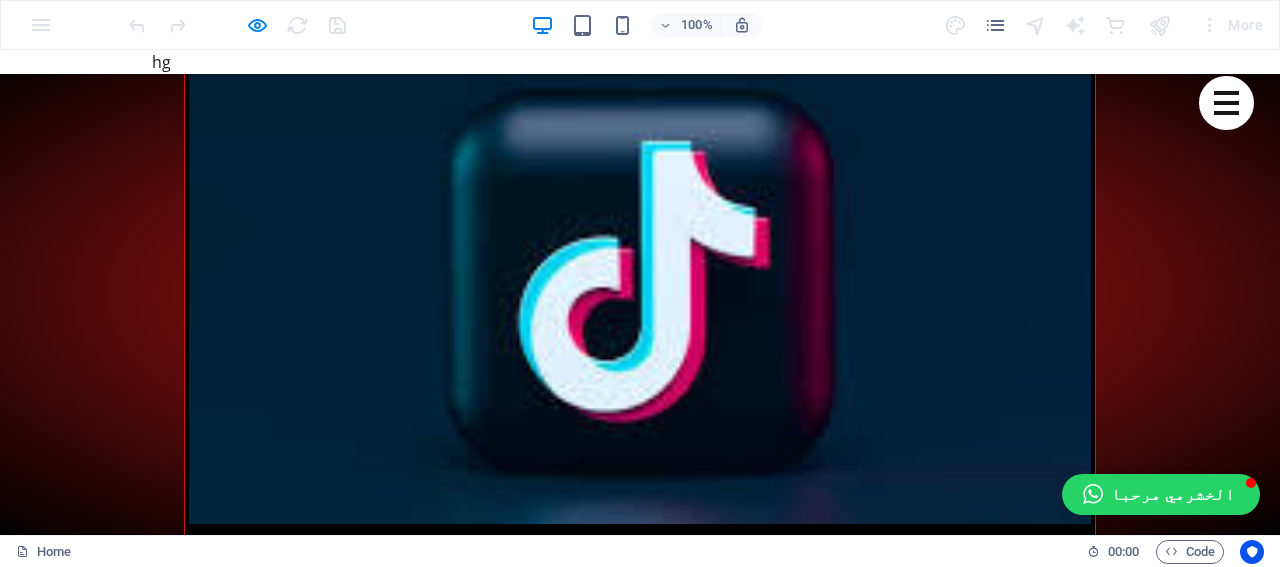 scroll, scrollTop: 1504, scrollLeft: 0, axis: vertical 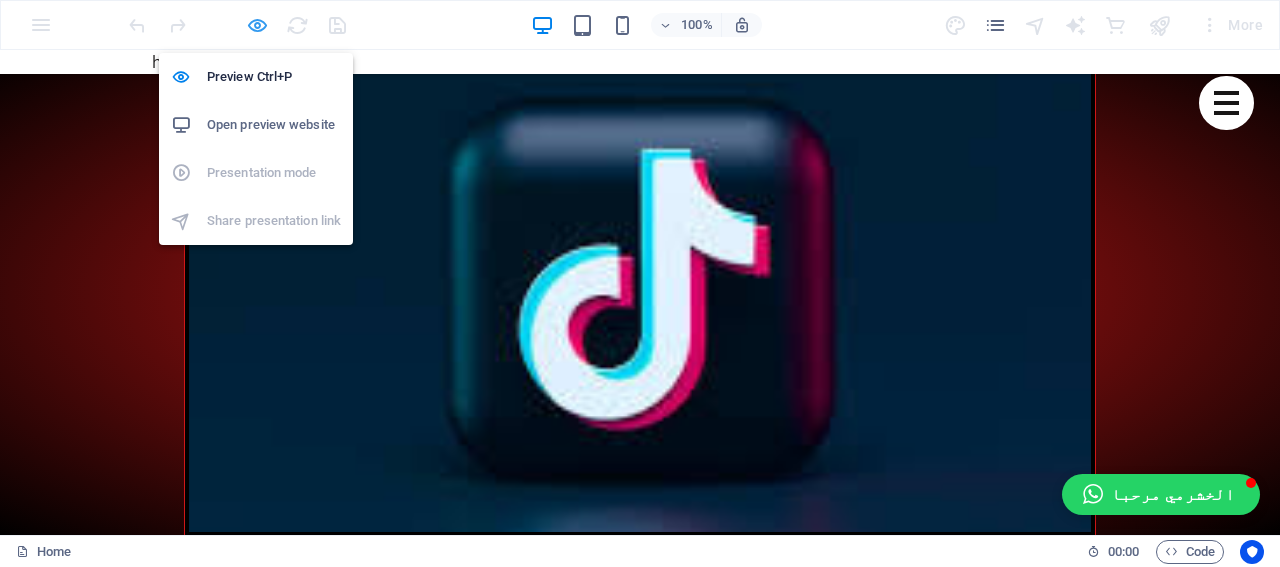 click at bounding box center [257, 25] 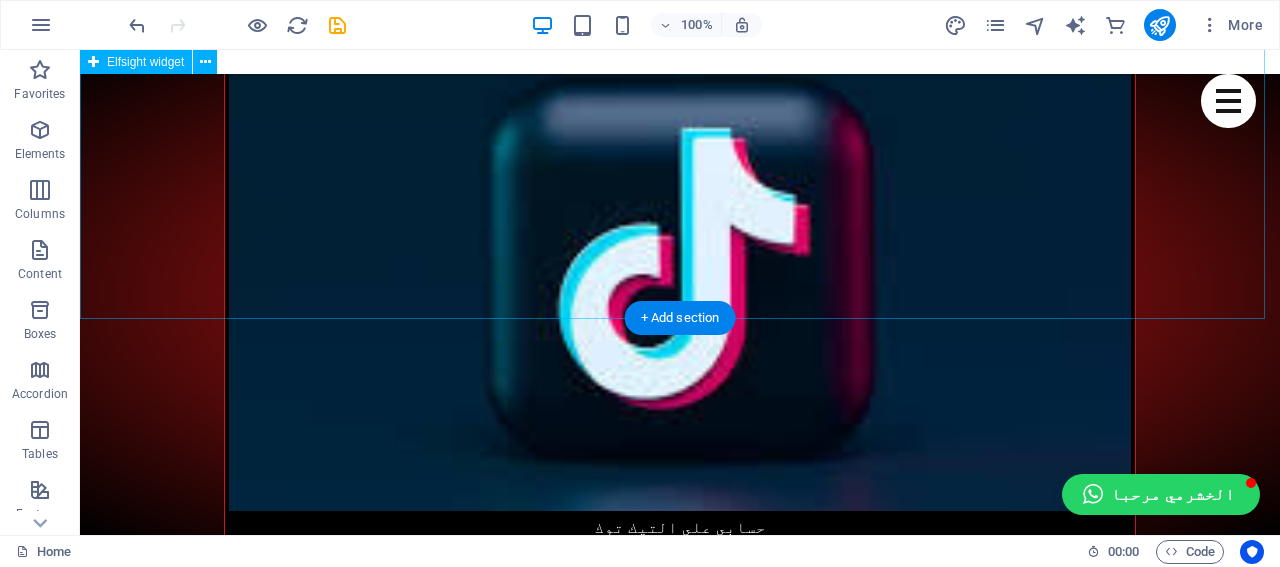 scroll, scrollTop: 1488, scrollLeft: 0, axis: vertical 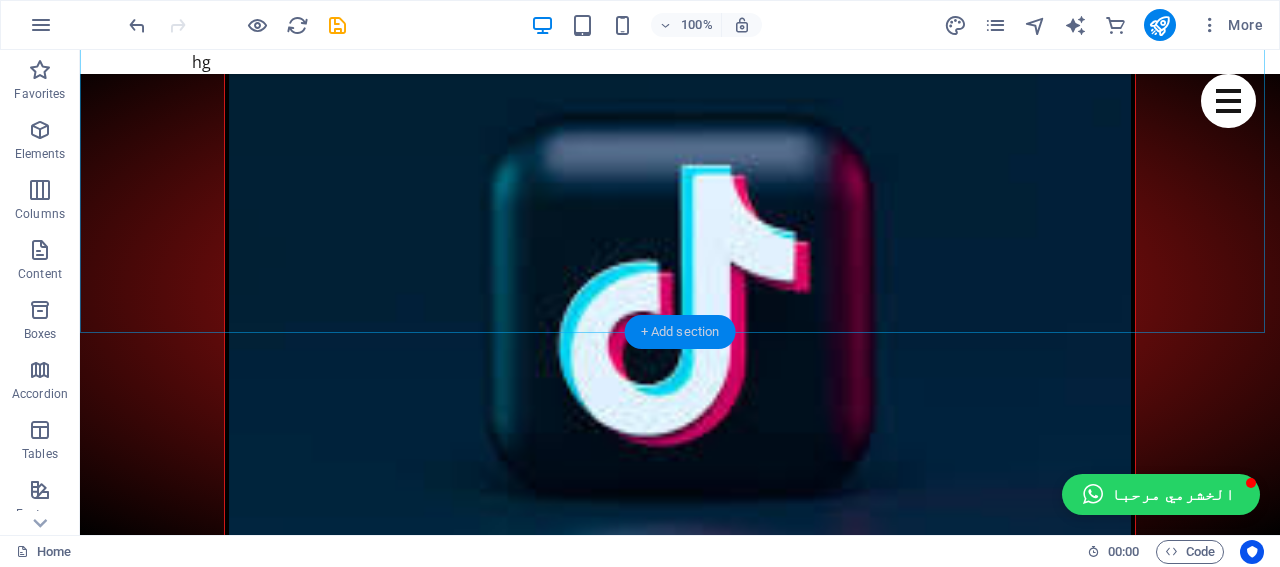 click on "+ Add section" at bounding box center [680, 332] 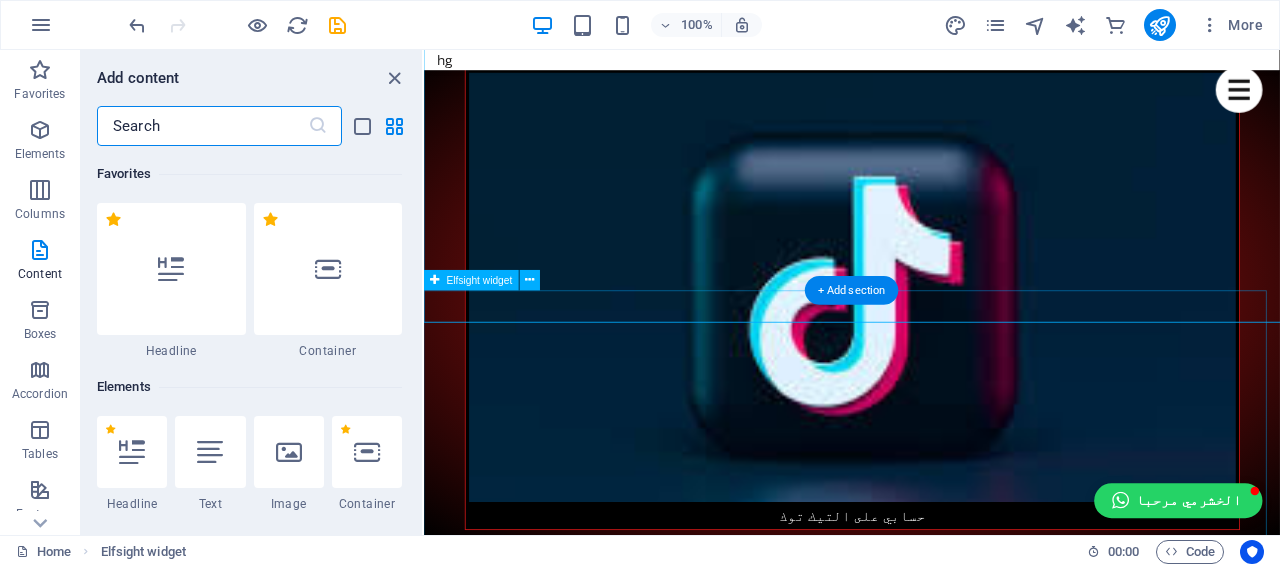scroll, scrollTop: 1449, scrollLeft: 0, axis: vertical 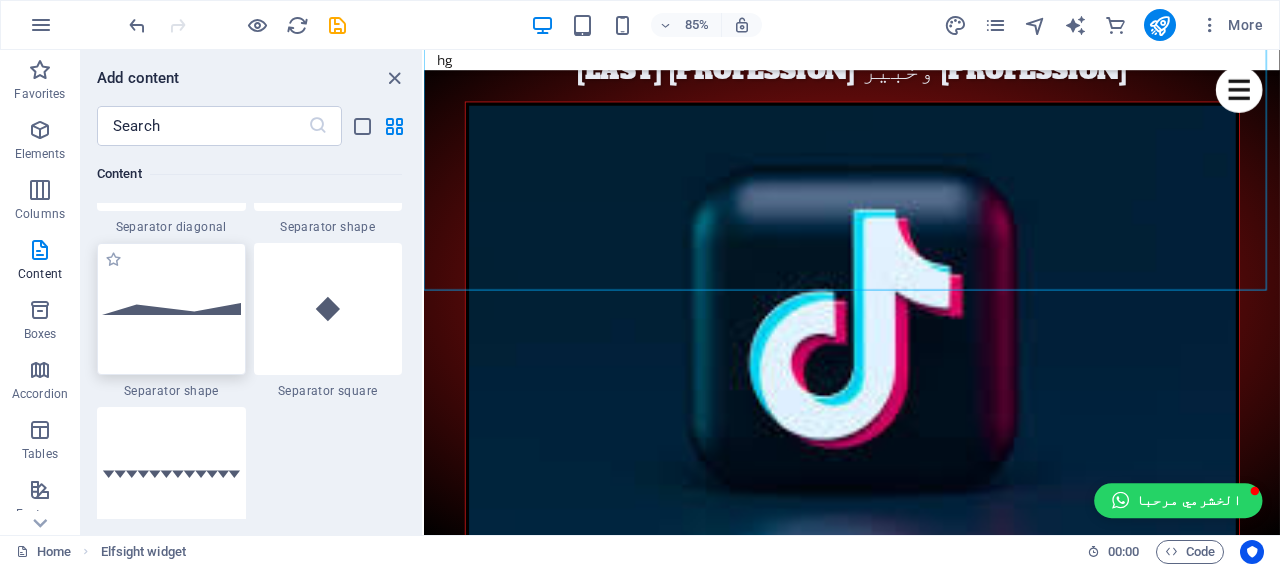 click at bounding box center (171, 309) 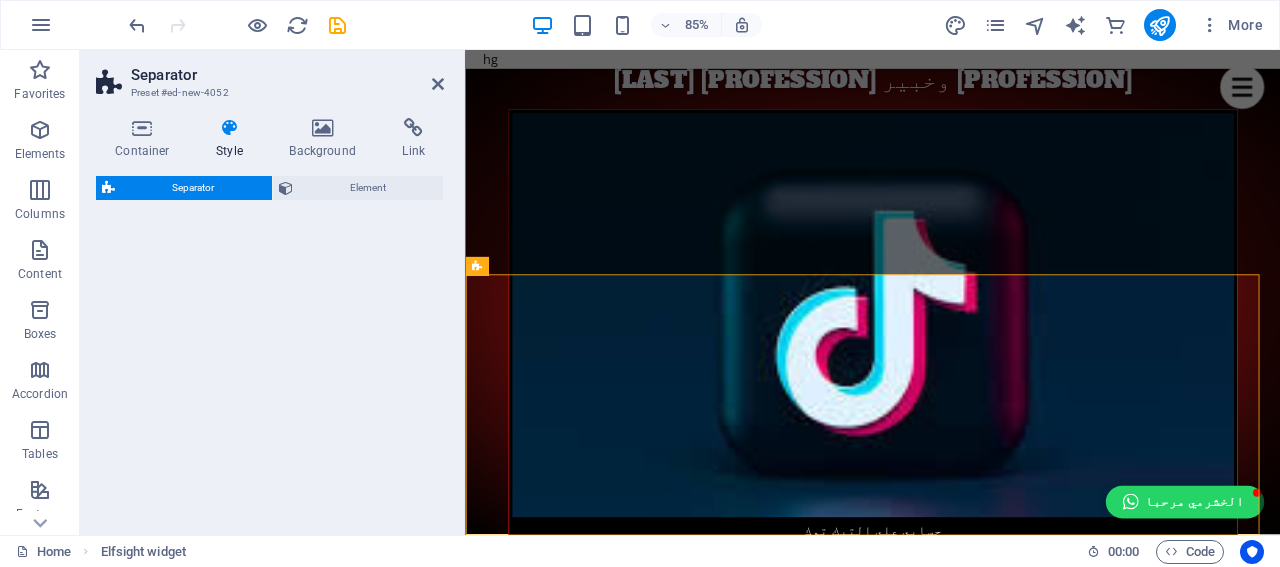 scroll, scrollTop: 1451, scrollLeft: 0, axis: vertical 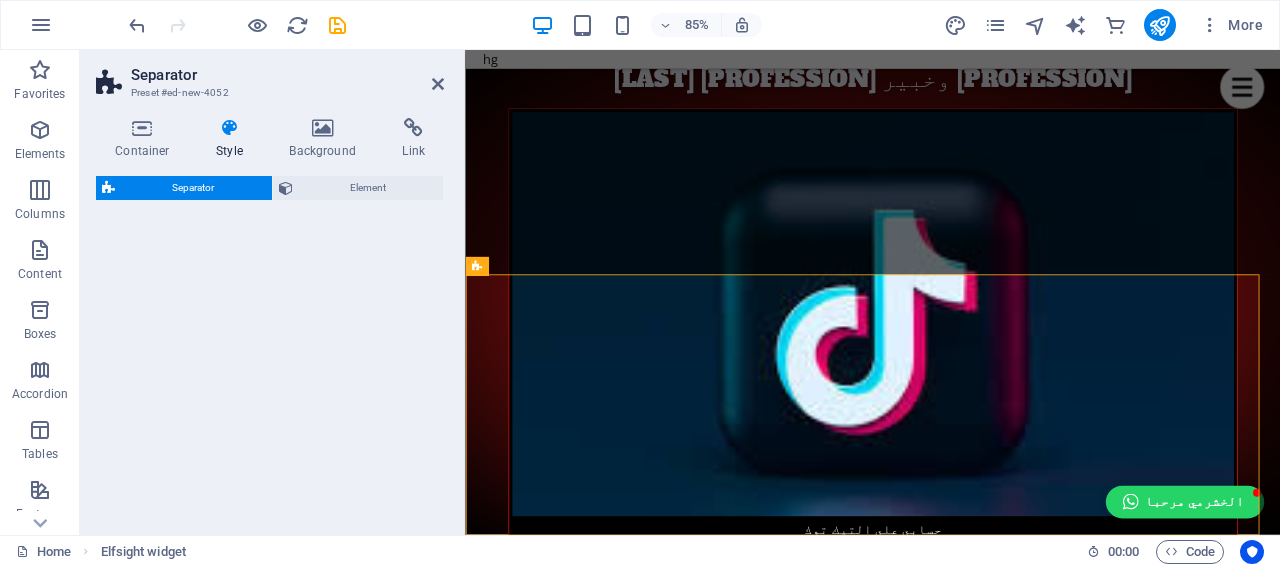 select on "polygon2" 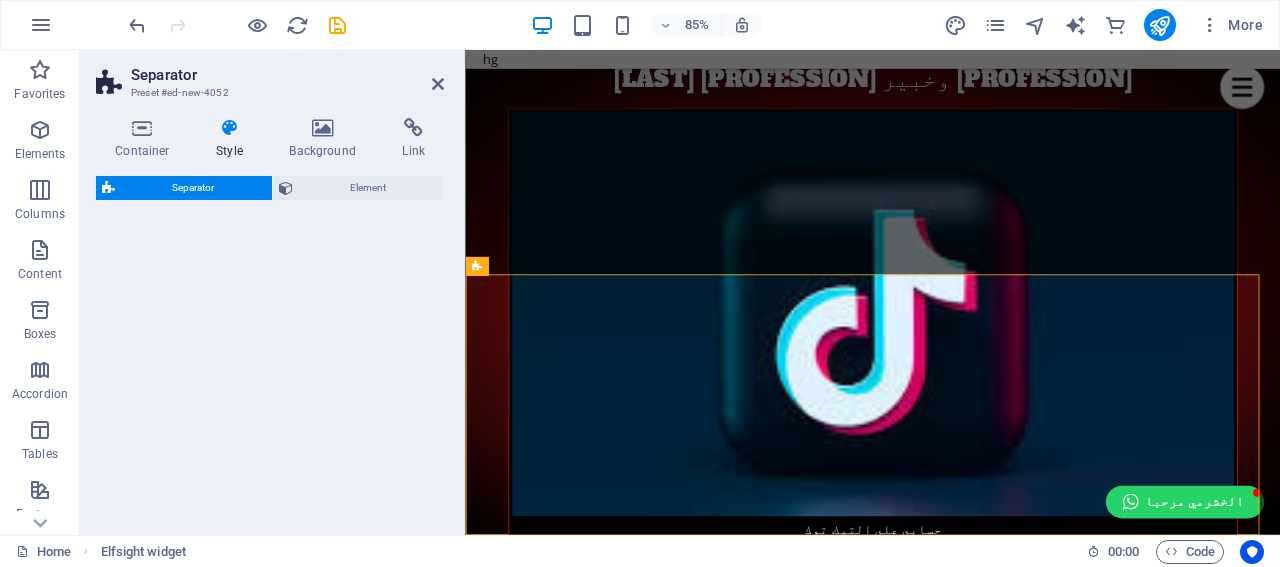 select on "rem" 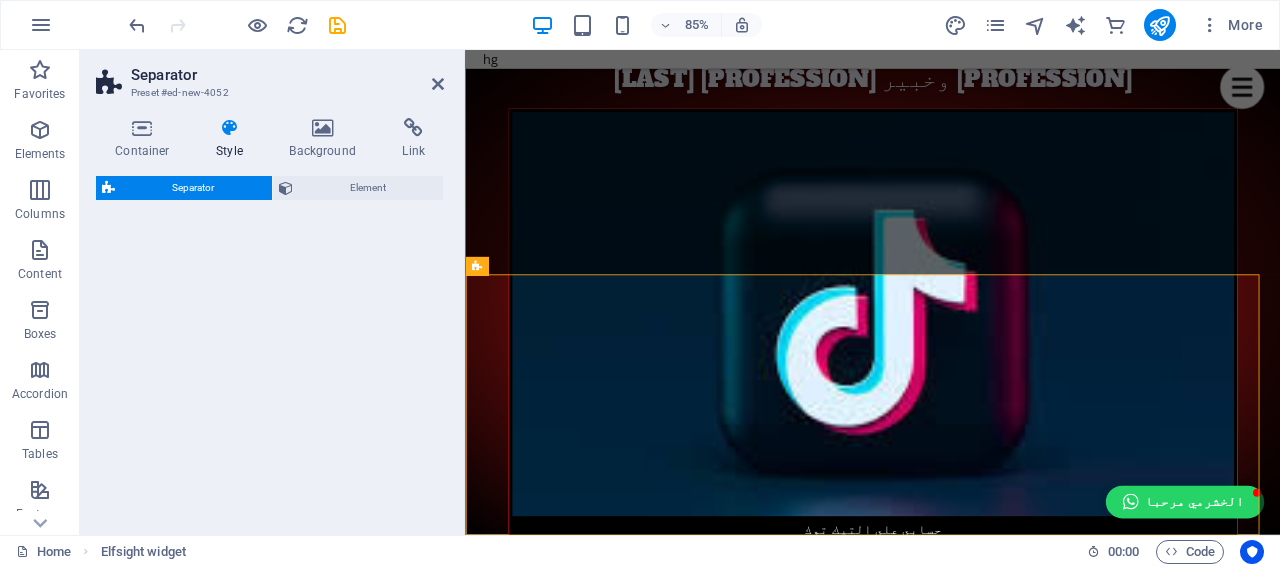select on "preset-separator-v3-polygon2" 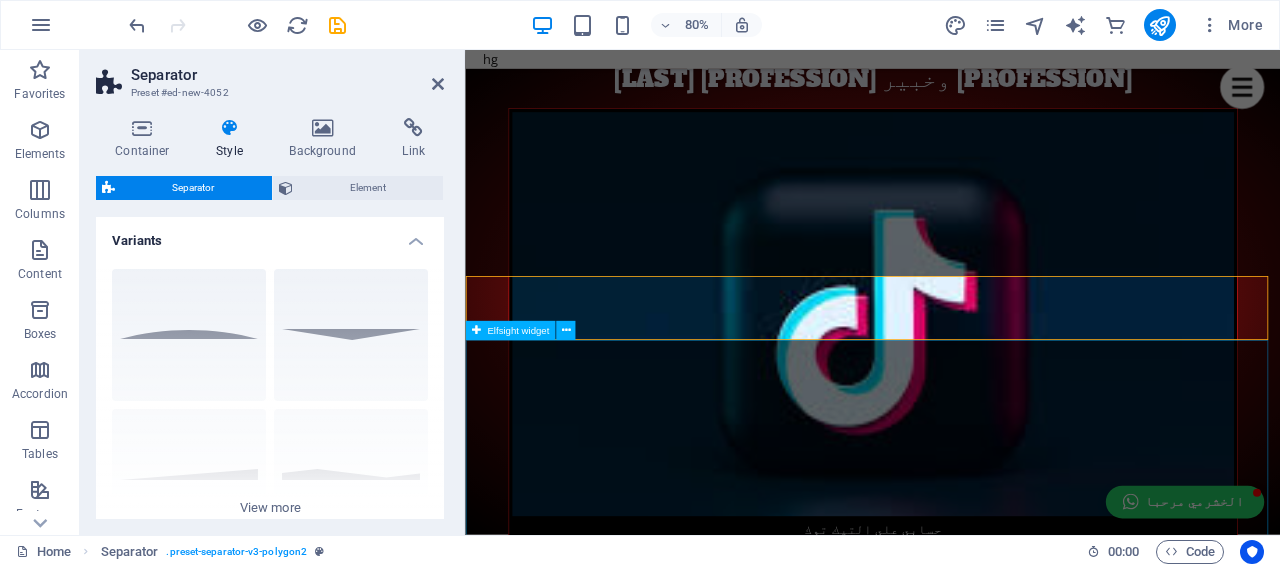 click on "الخشرمي
[USERNAME]
Follow
Posts
[NUMBER]
Following
[NUMBER]
Followers
[NUMBER]K
الخشرمي" at bounding box center (974, 3874) 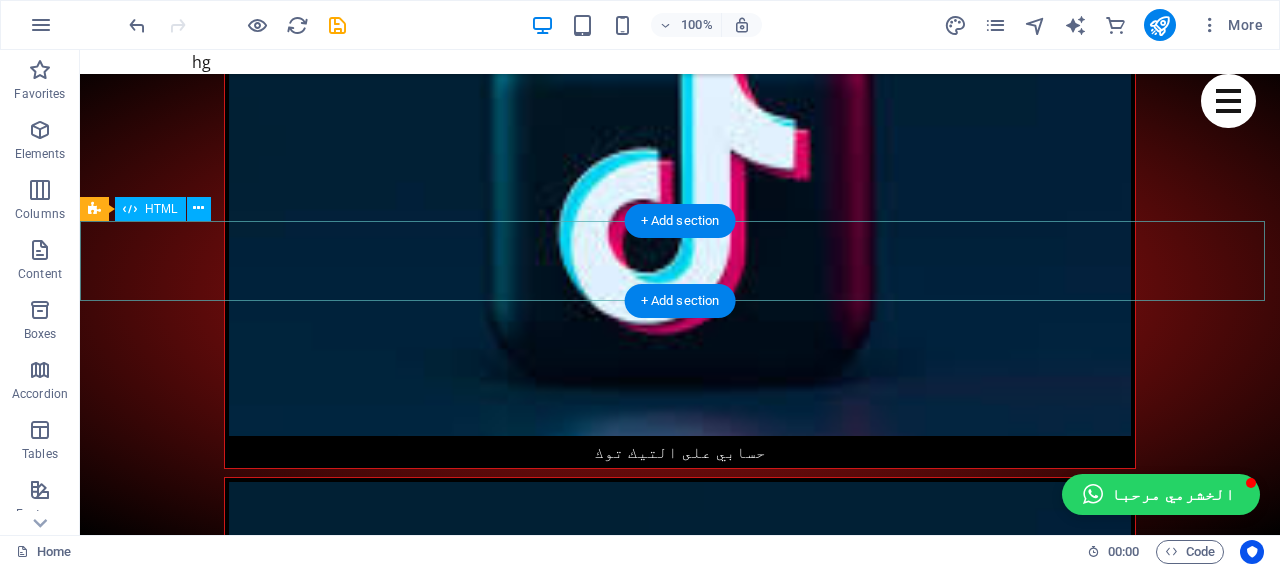 scroll, scrollTop: 1500, scrollLeft: 0, axis: vertical 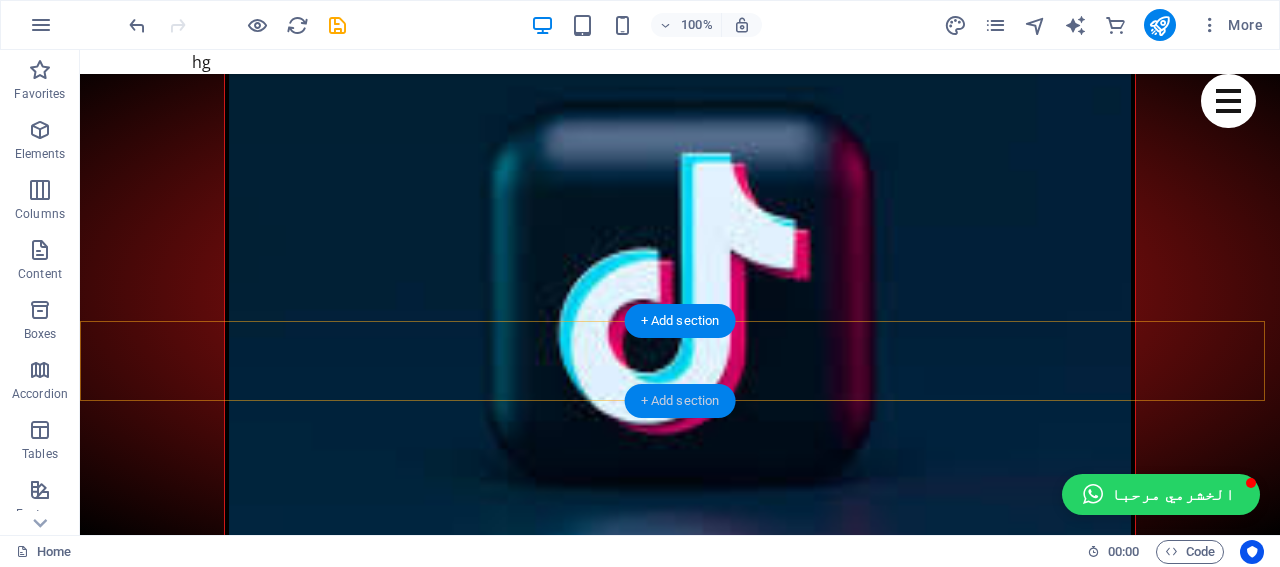 click on "+ Add section" at bounding box center [680, 401] 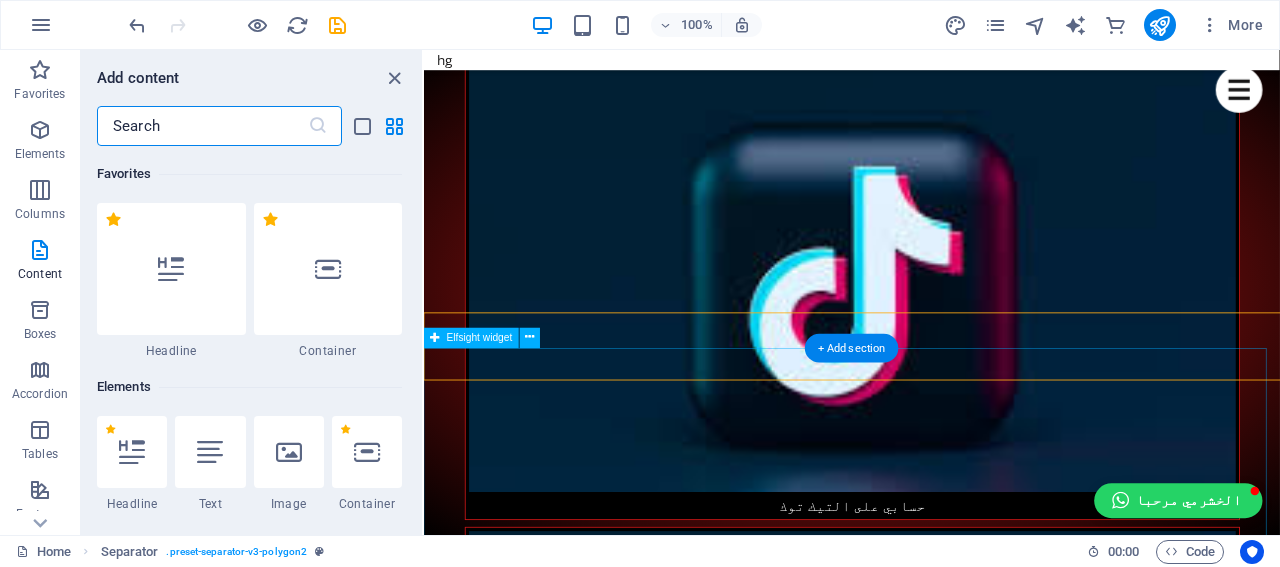 scroll, scrollTop: 1461, scrollLeft: 0, axis: vertical 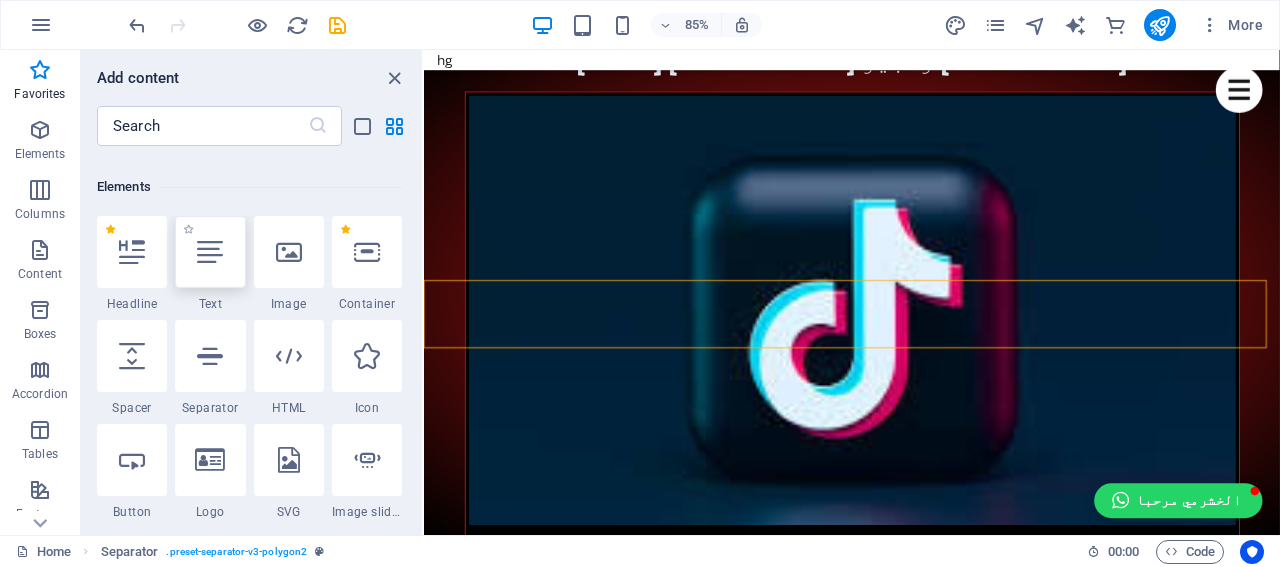 click at bounding box center (210, 252) 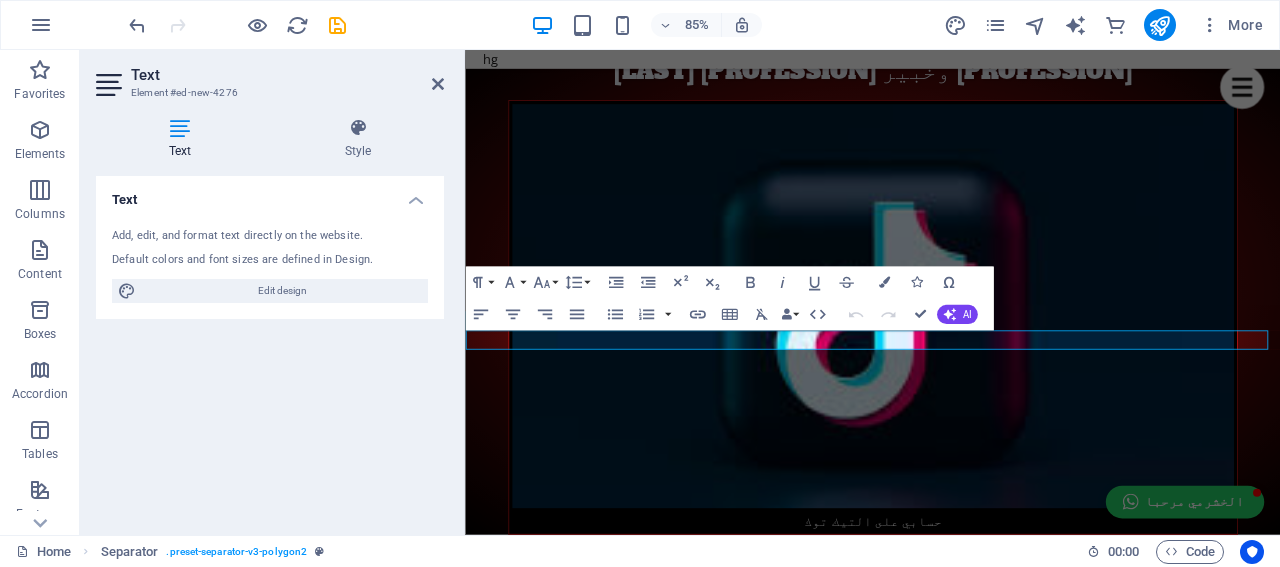 scroll, scrollTop: 1463, scrollLeft: 0, axis: vertical 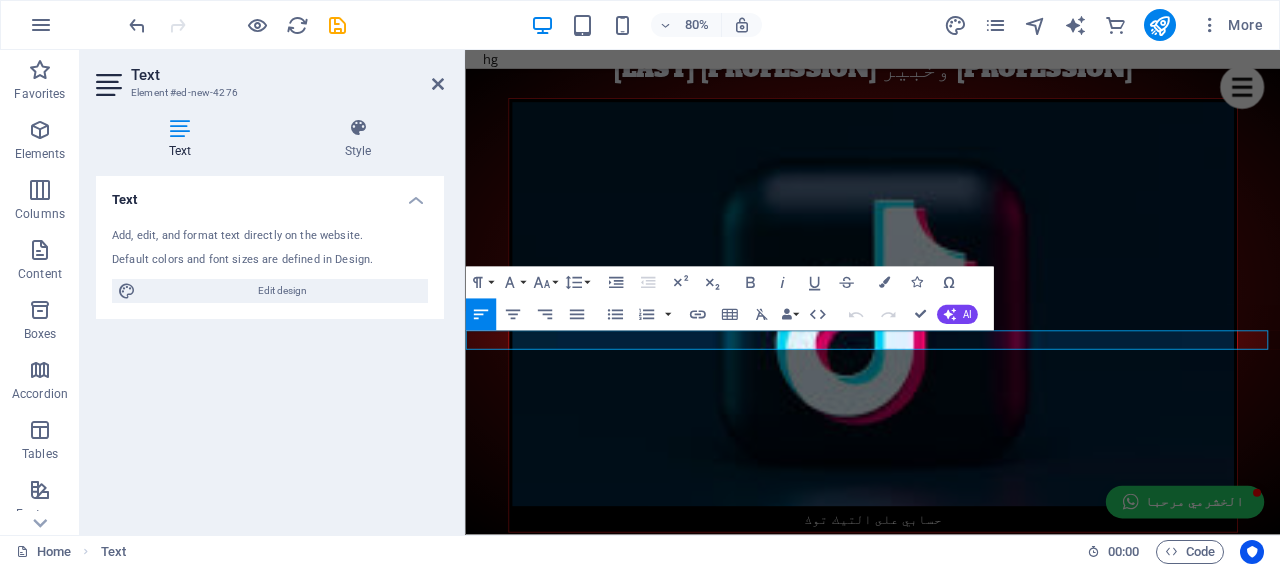 type 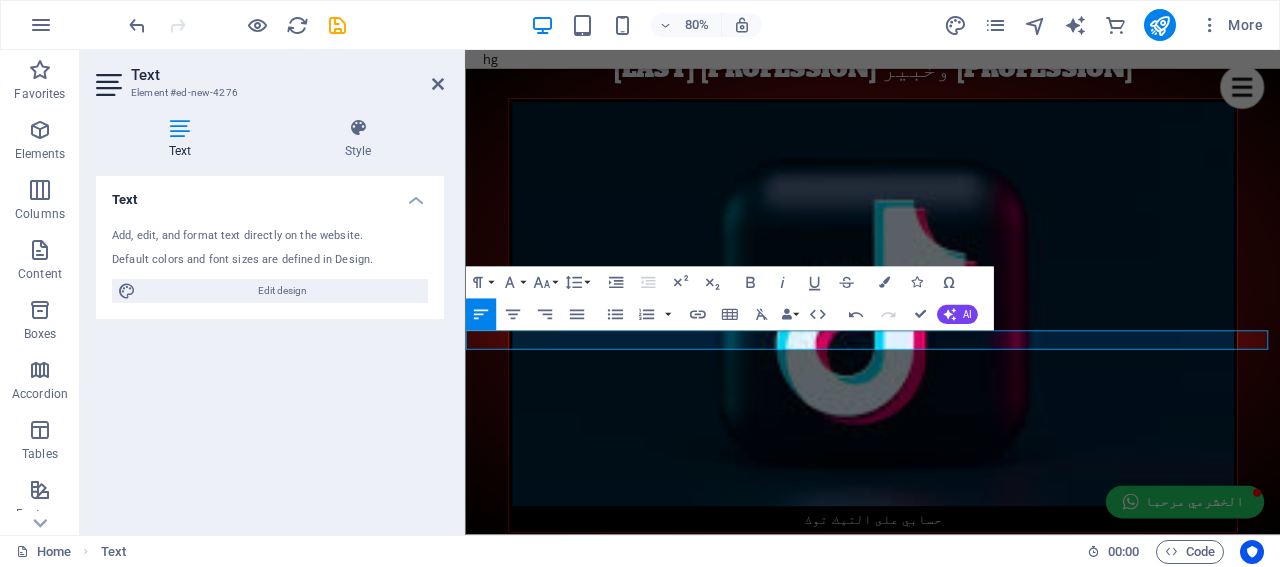 drag, startPoint x: 1272, startPoint y: 417, endPoint x: 1482, endPoint y: 431, distance: 210.46616 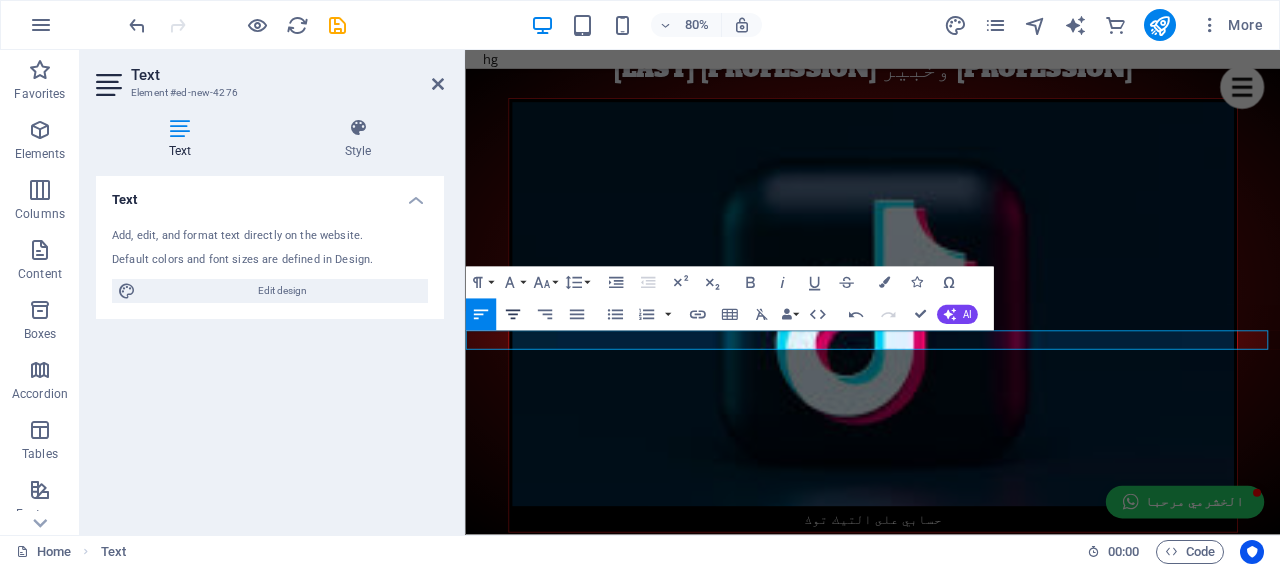 click 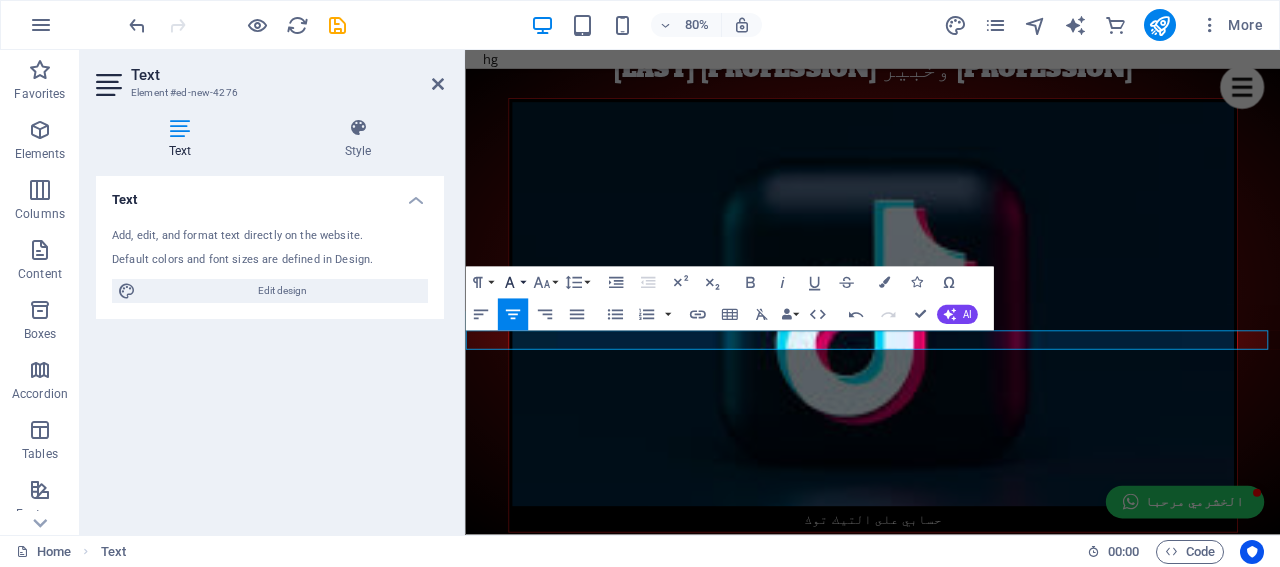 click on "Font Family" at bounding box center (512, 283) 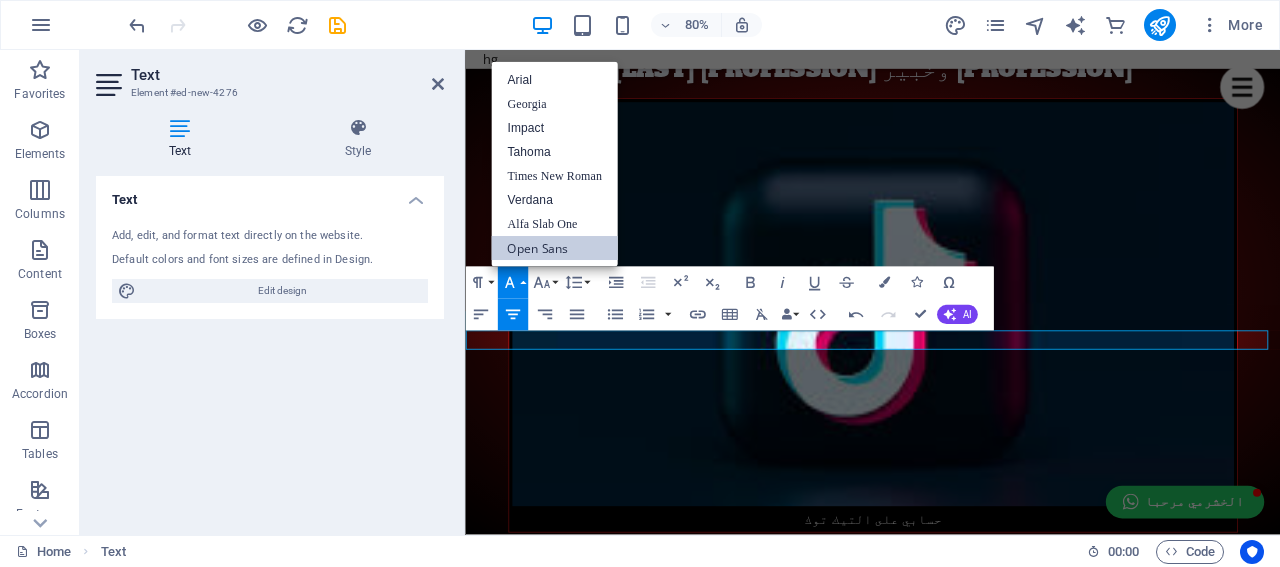 scroll, scrollTop: 0, scrollLeft: 0, axis: both 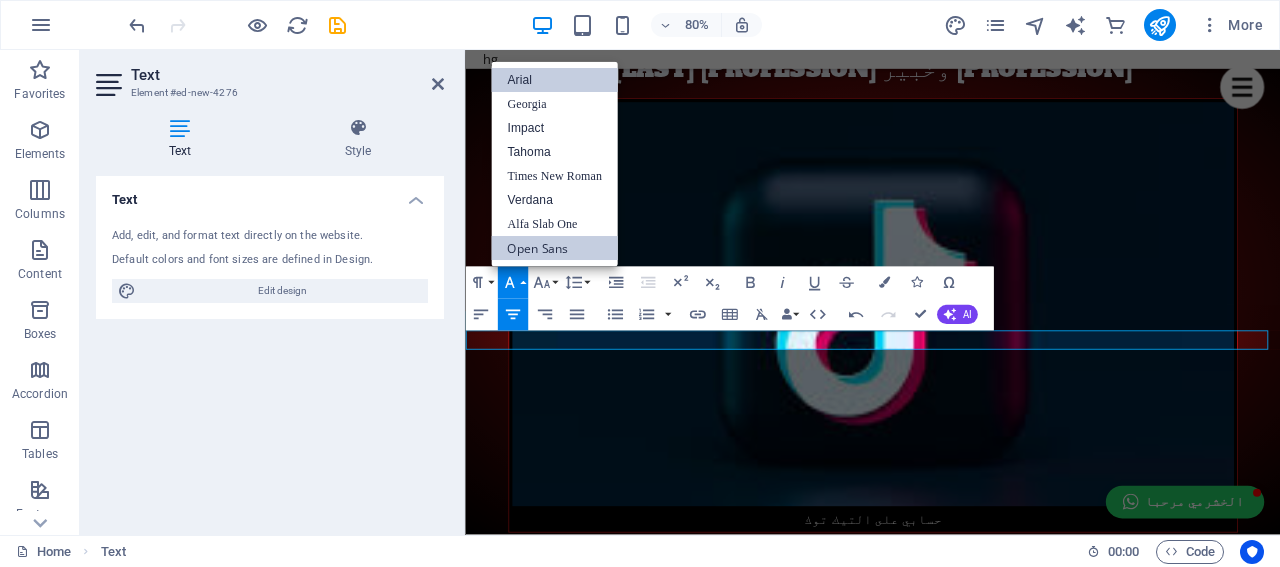 click on "Arial" at bounding box center [554, 80] 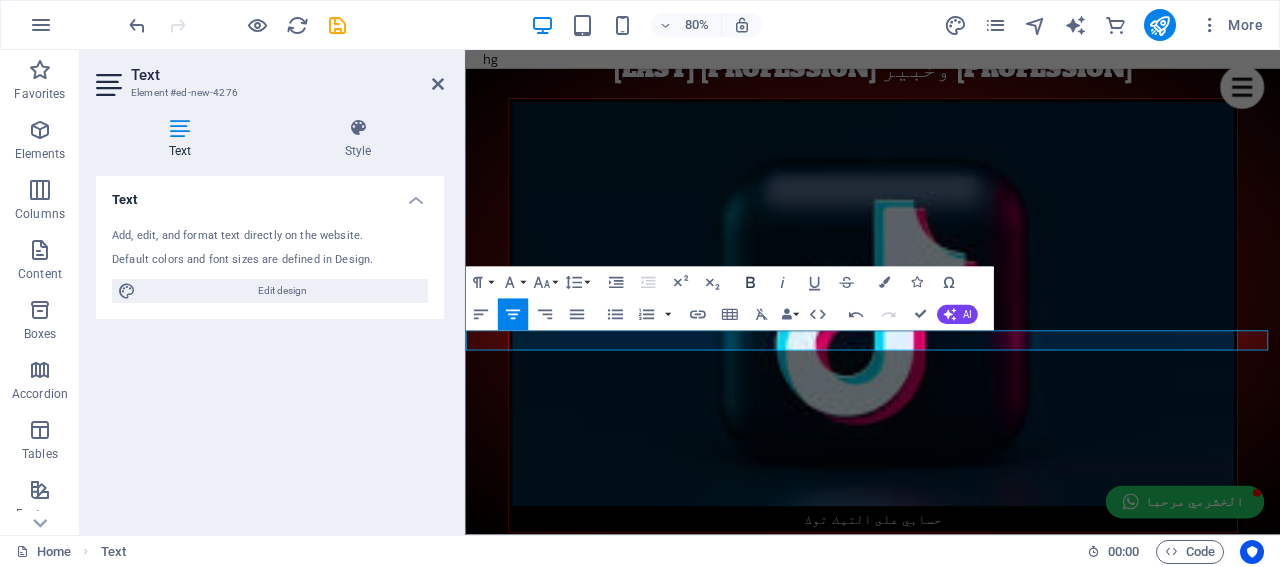 click 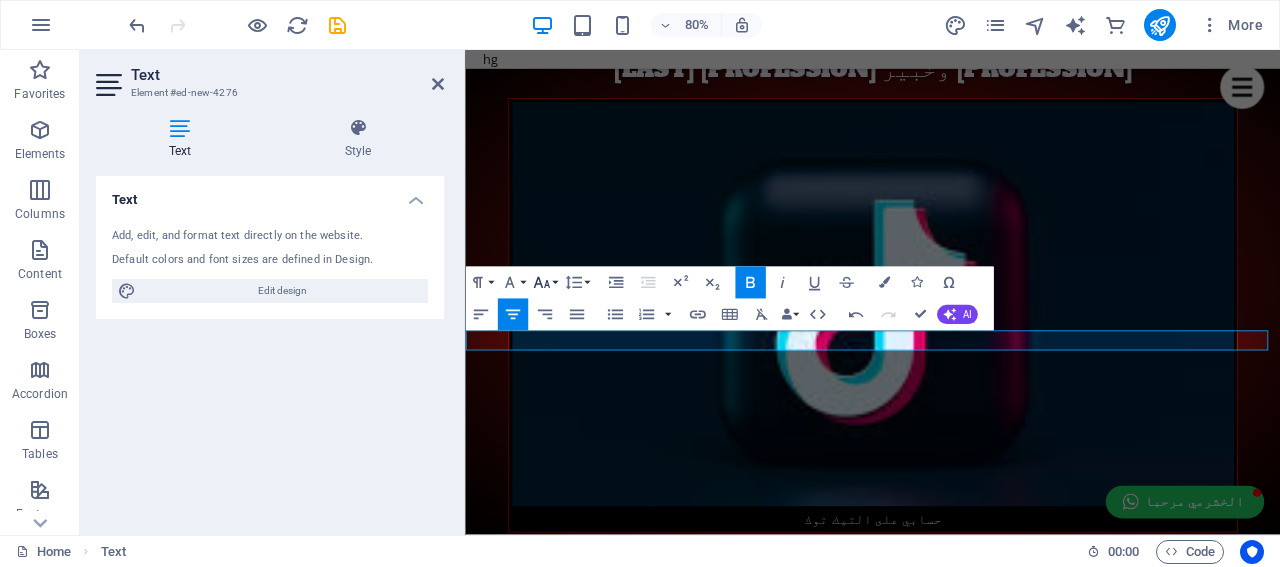 click on "Font Size" at bounding box center (544, 283) 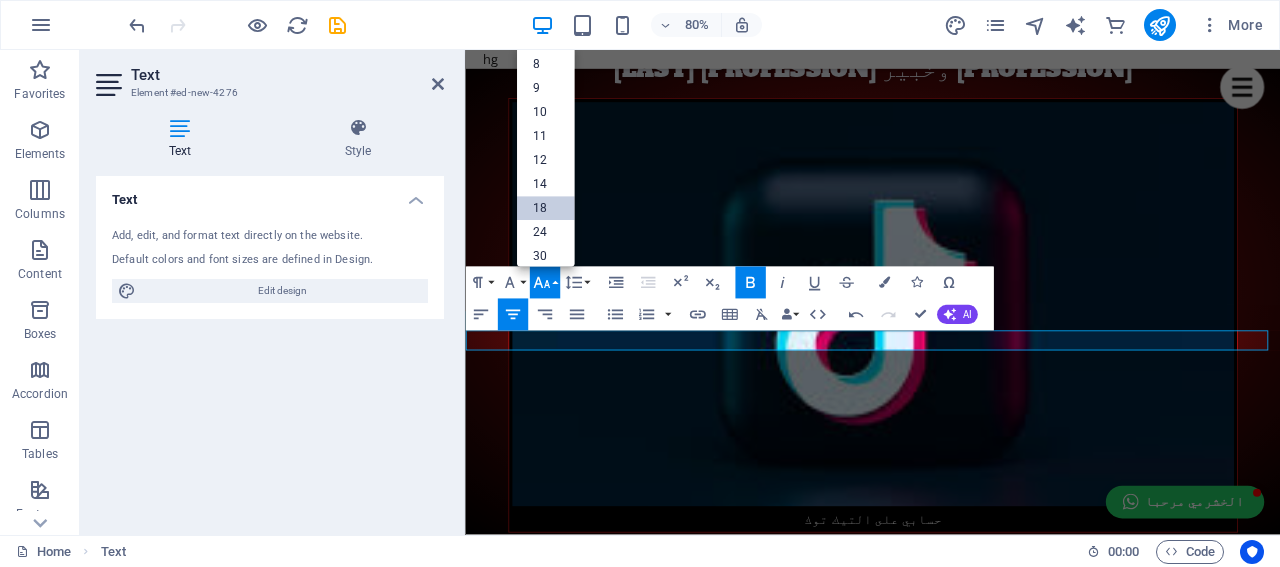 click on "18" at bounding box center (546, 209) 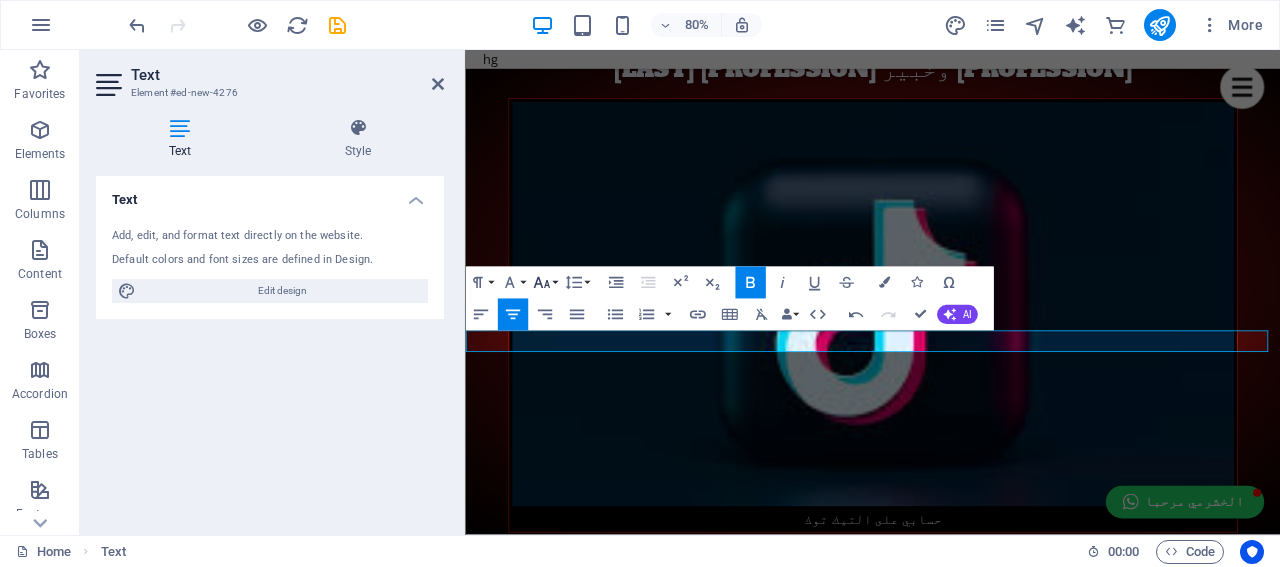 click 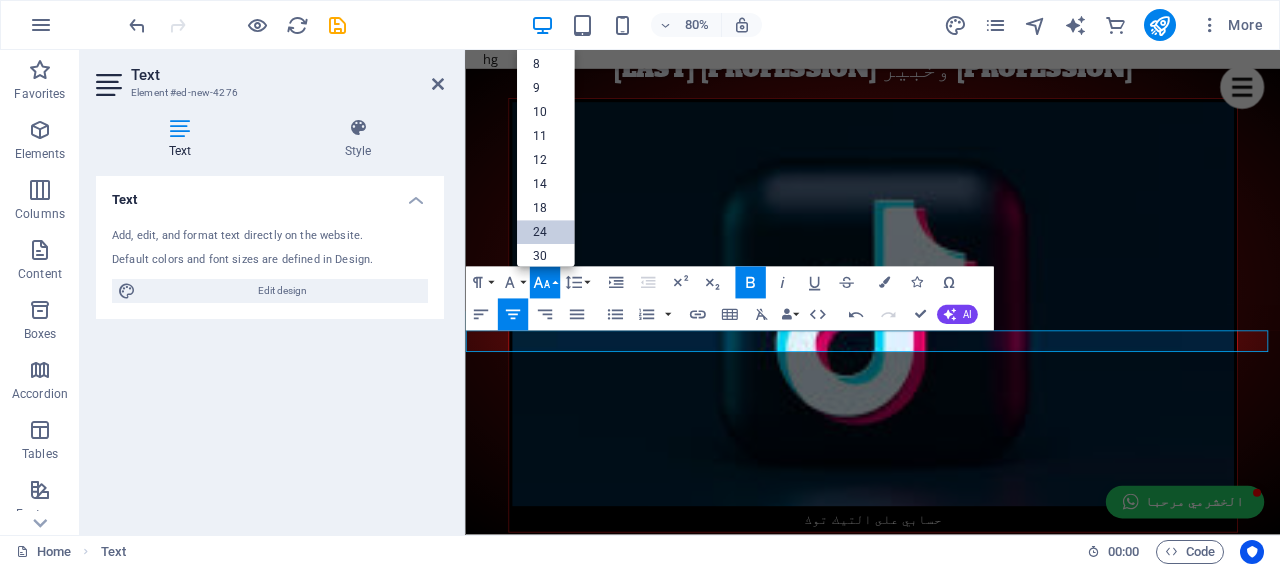 click on "24" at bounding box center (546, 233) 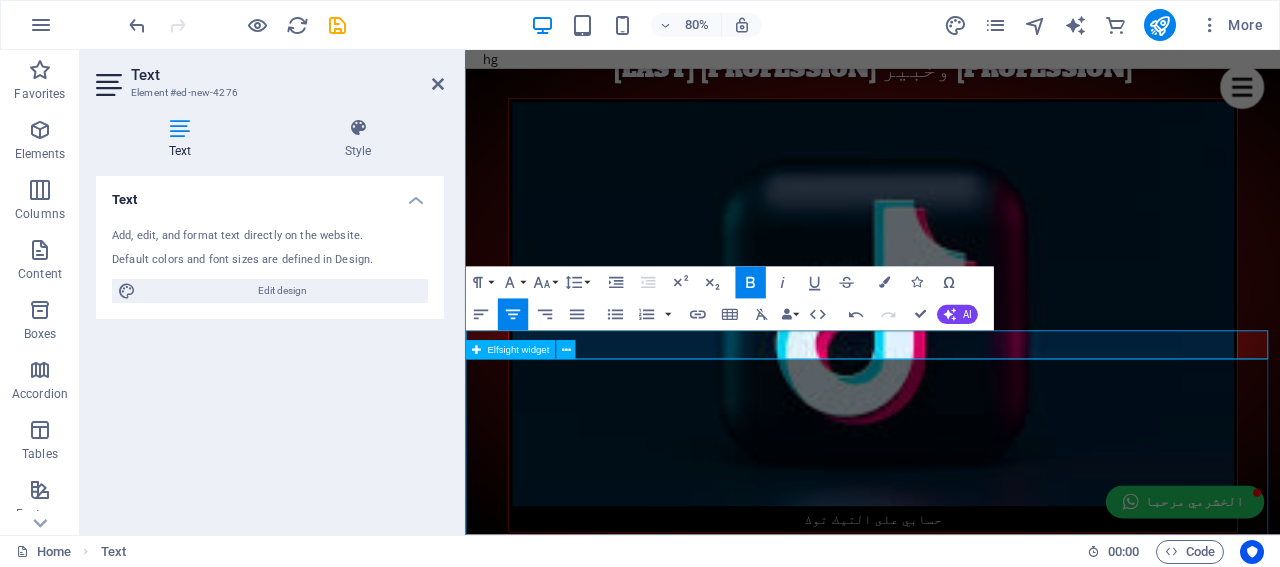 click on "الخشرمي
[USERNAME]
Follow
Posts
[NUMBER]
Following
[NUMBER]
Followers
[NUMBER]K
الخشرمي" at bounding box center (974, 3898) 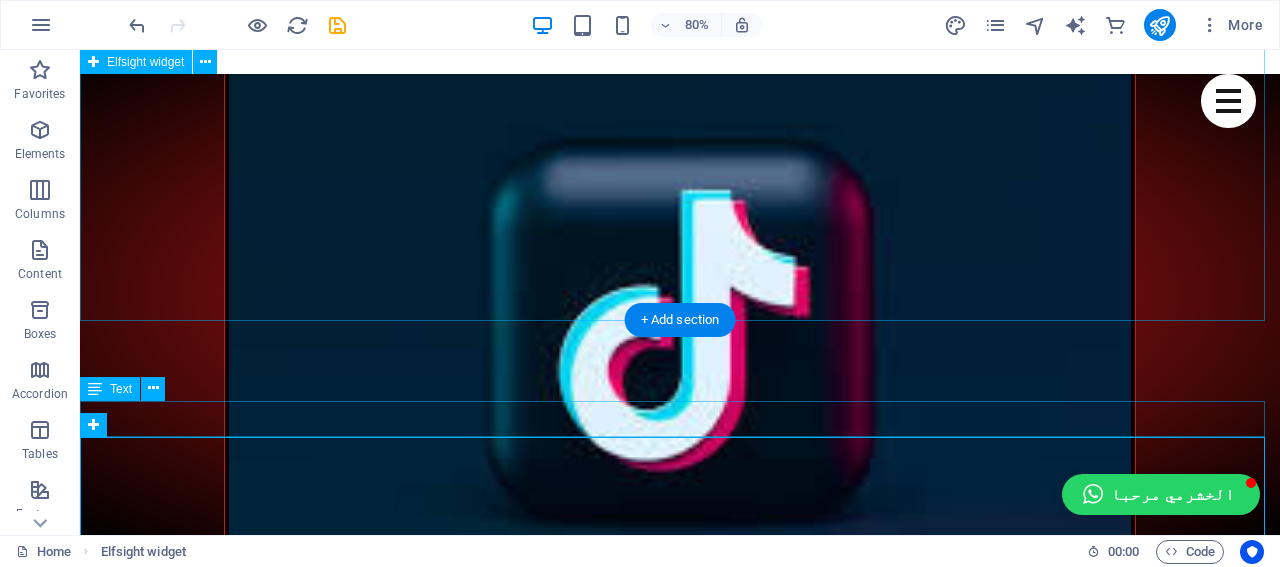 scroll, scrollTop: 1500, scrollLeft: 0, axis: vertical 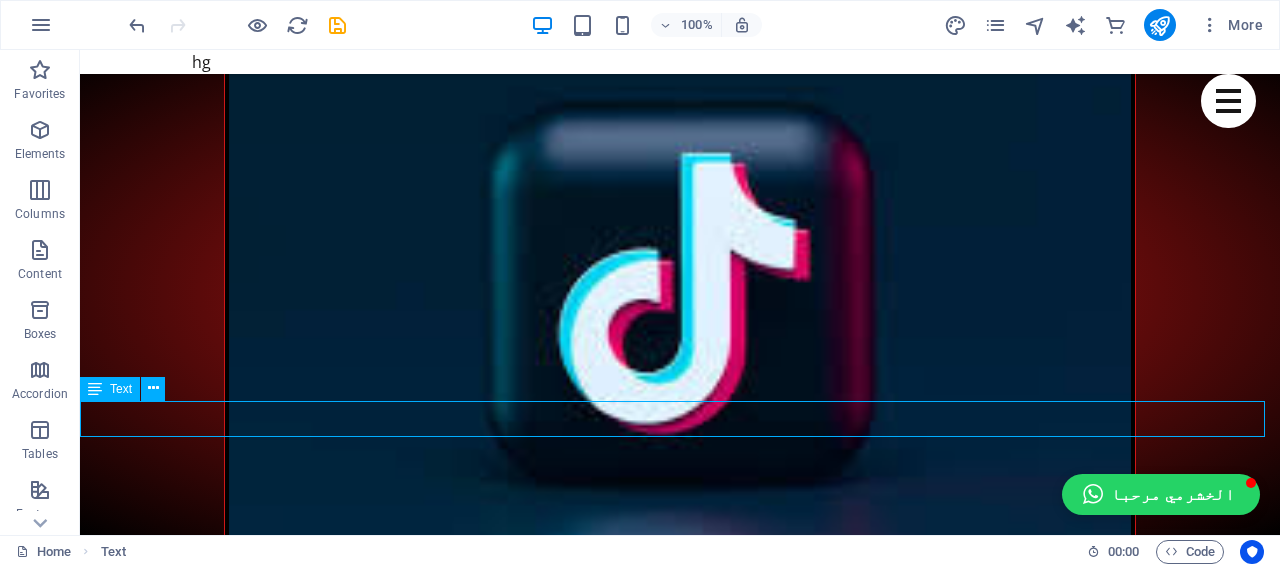 drag, startPoint x: 773, startPoint y: 416, endPoint x: 715, endPoint y: 425, distance: 58.694122 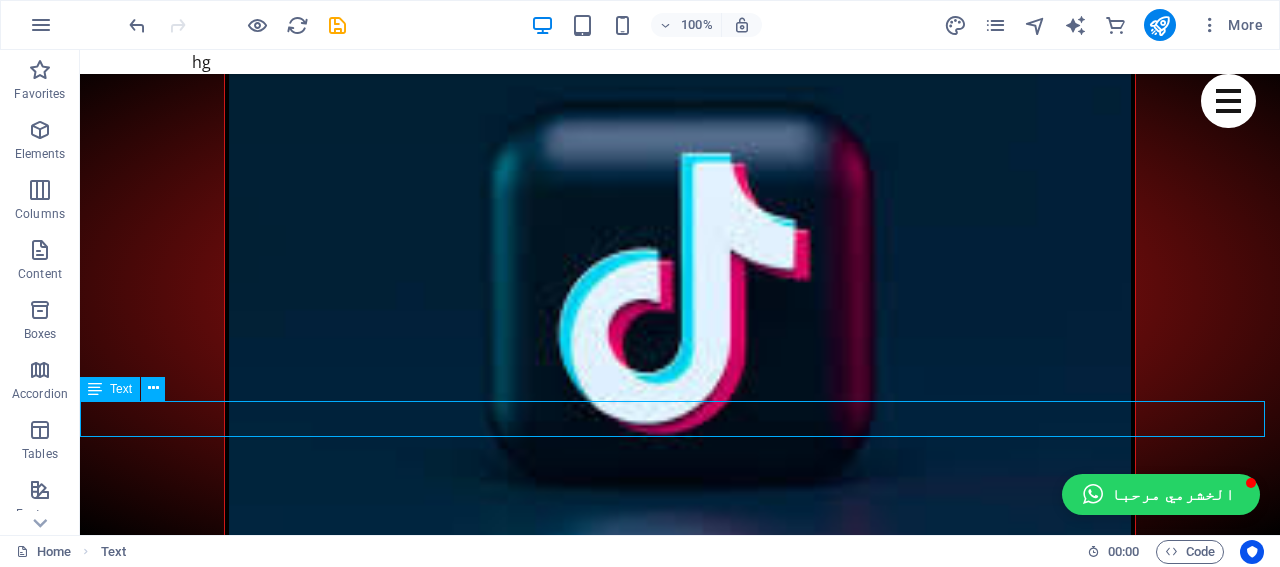 click on "حسابي على تويتر مباشر" at bounding box center [680, 3442] 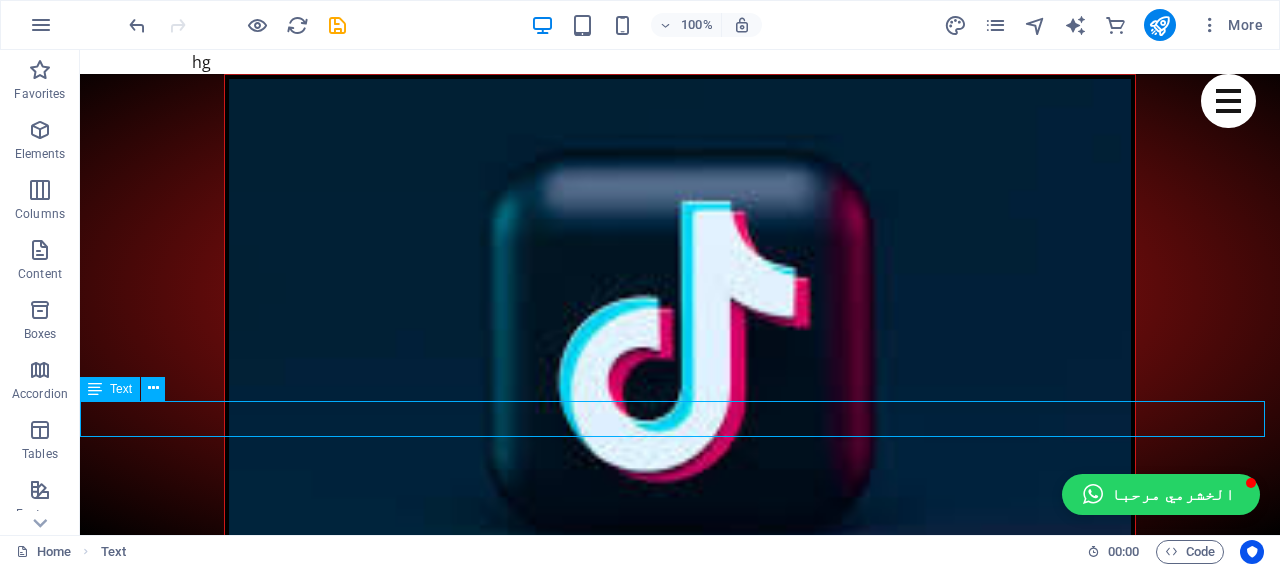 scroll, scrollTop: 1463, scrollLeft: 0, axis: vertical 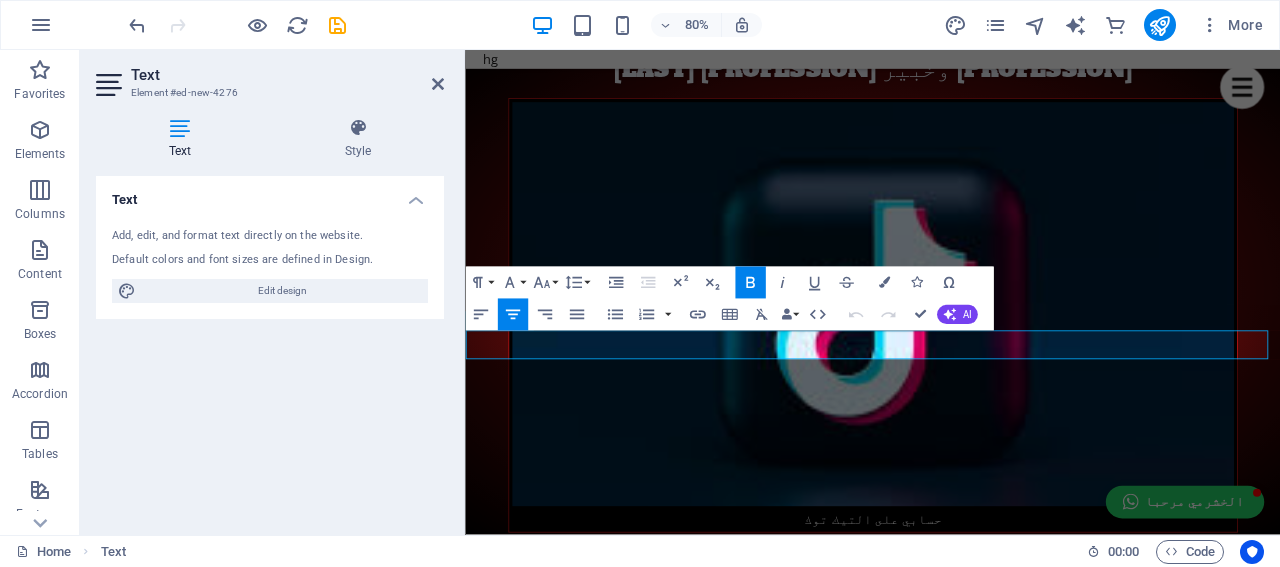 drag, startPoint x: 1098, startPoint y: 417, endPoint x: 866, endPoint y: 417, distance: 232 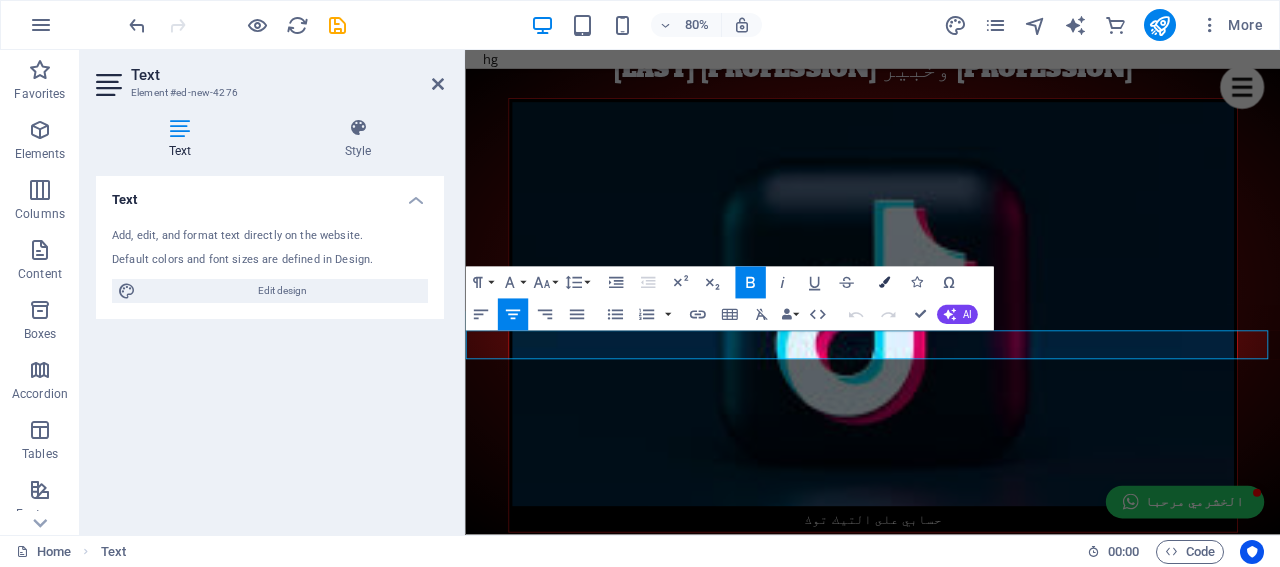 click at bounding box center (884, 282) 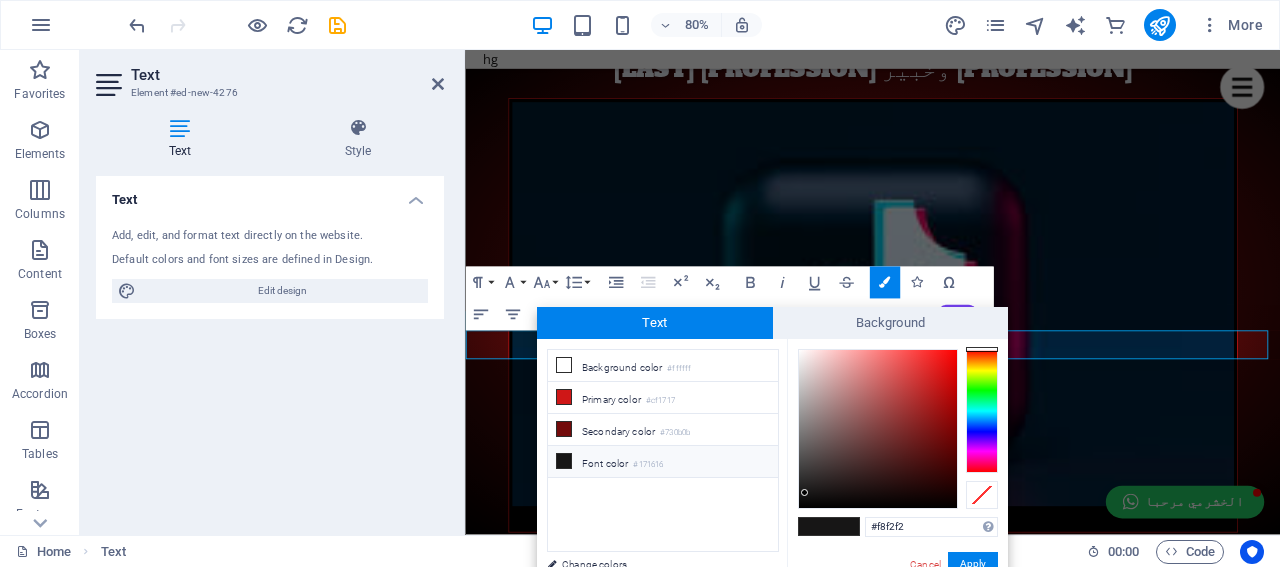 type on "#faf2f2" 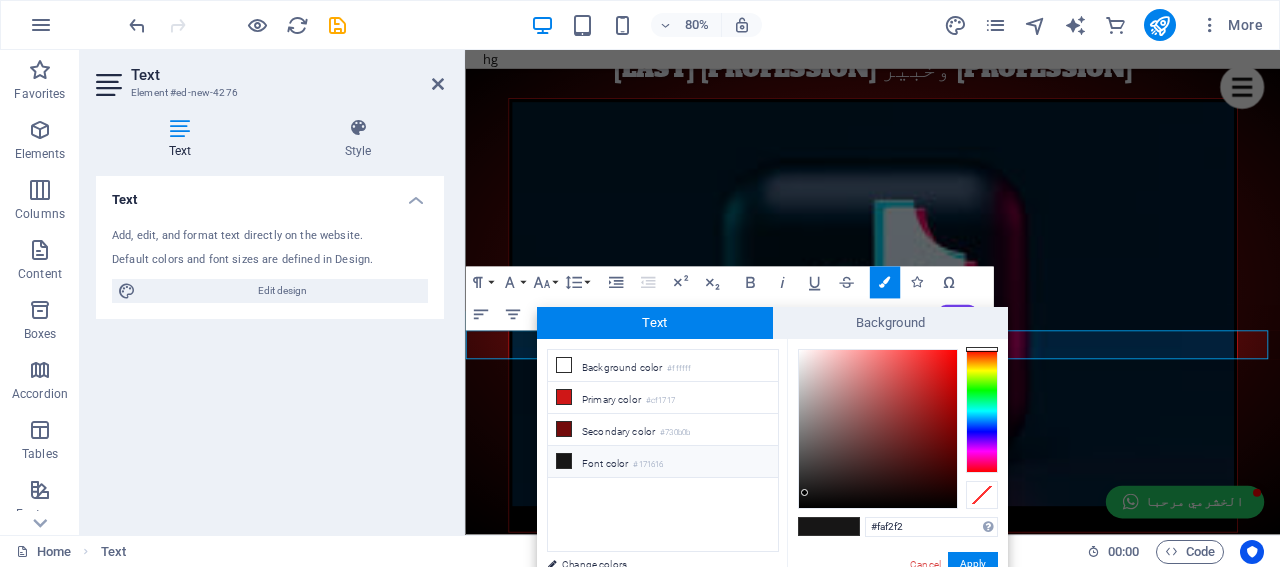 click at bounding box center (878, 429) 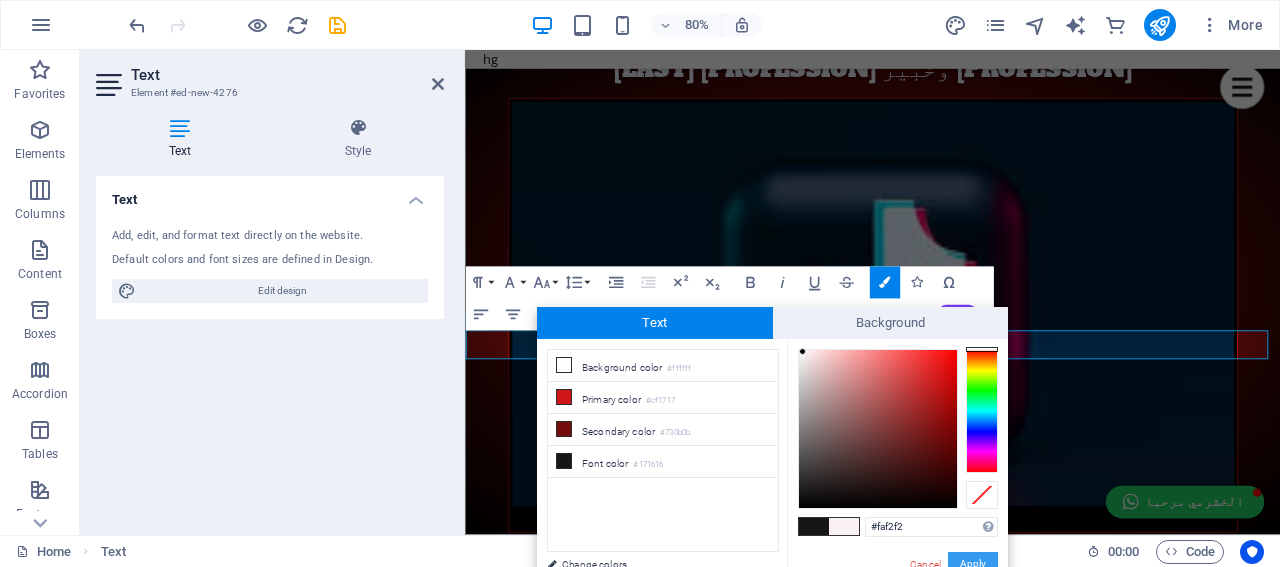 click on "Apply" at bounding box center (973, 564) 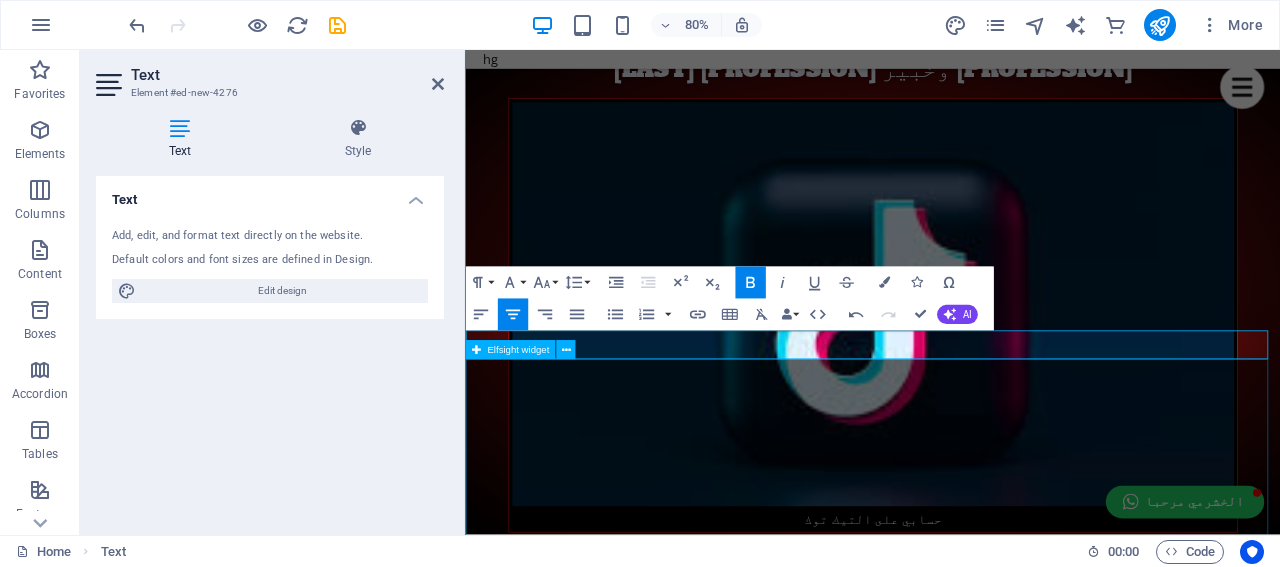 click on "الخشرمي
[USERNAME]
Follow
Posts
[NUMBER]
Following
[NUMBER]
Followers
[NUMBER]K
الخشرمي" at bounding box center [974, 3898] 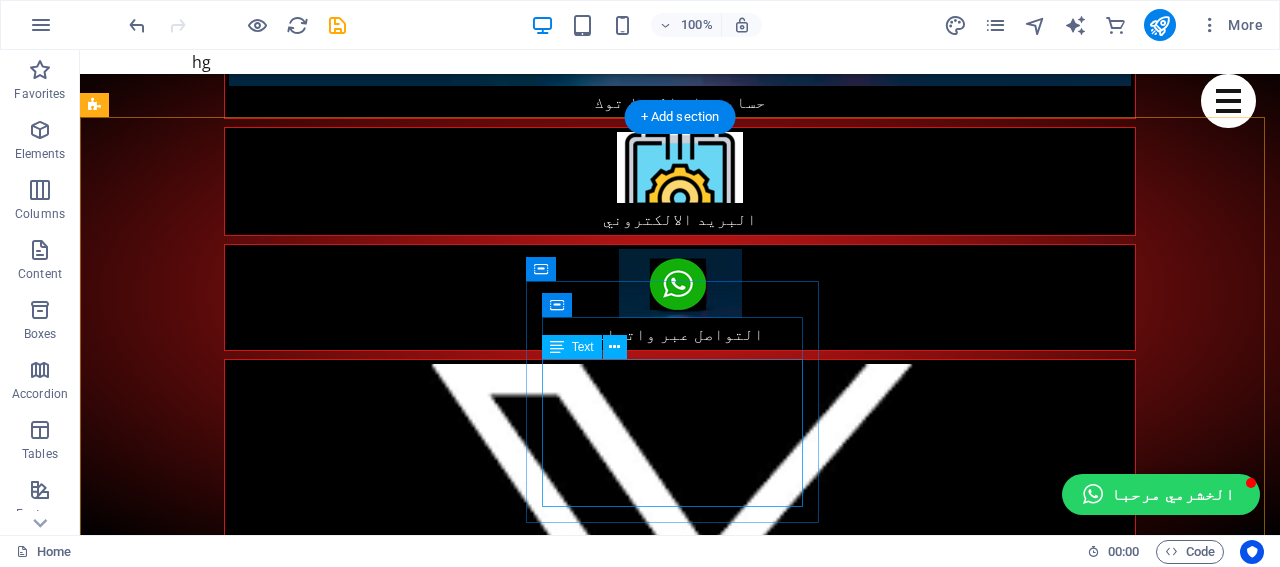 scroll, scrollTop: 2500, scrollLeft: 0, axis: vertical 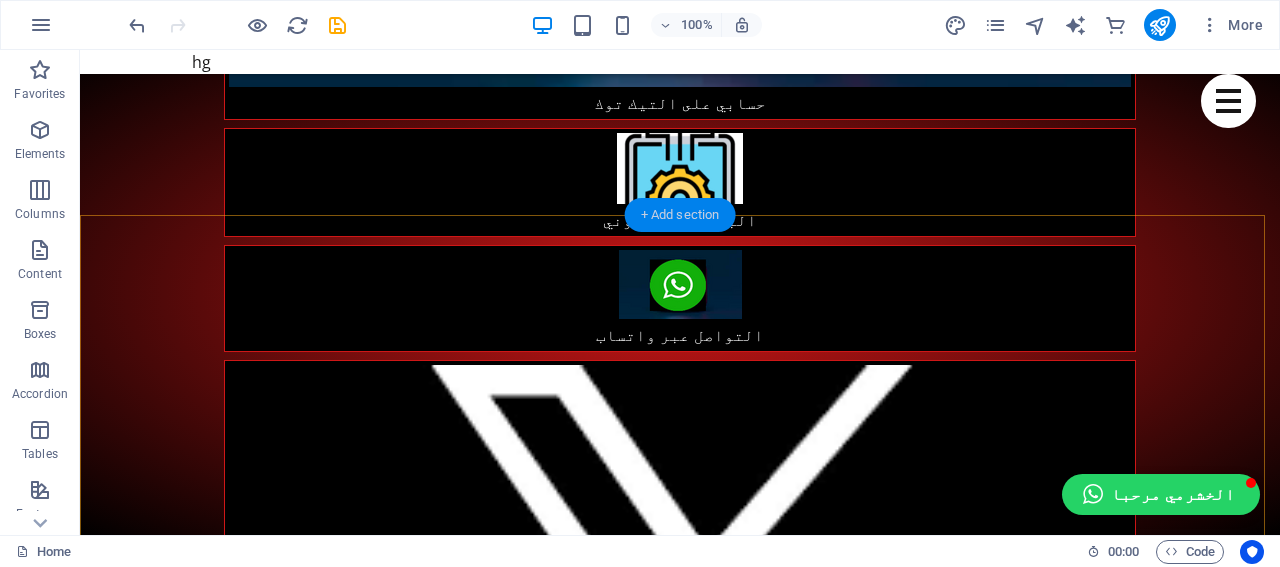 click on "+ Add section" at bounding box center (680, 215) 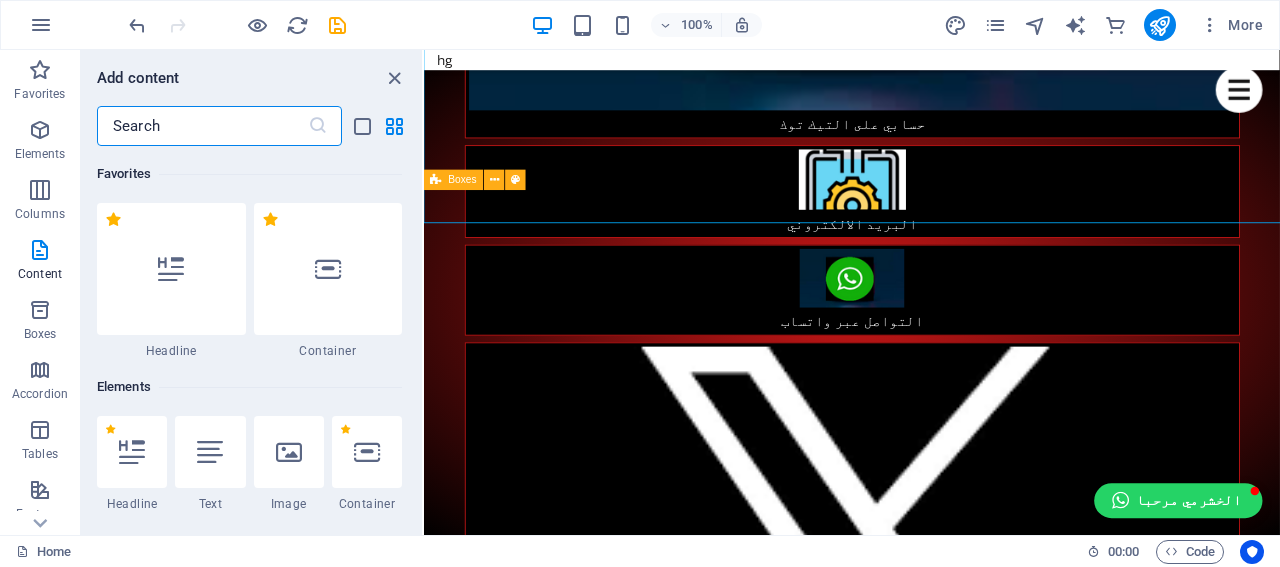 scroll, scrollTop: 2461, scrollLeft: 0, axis: vertical 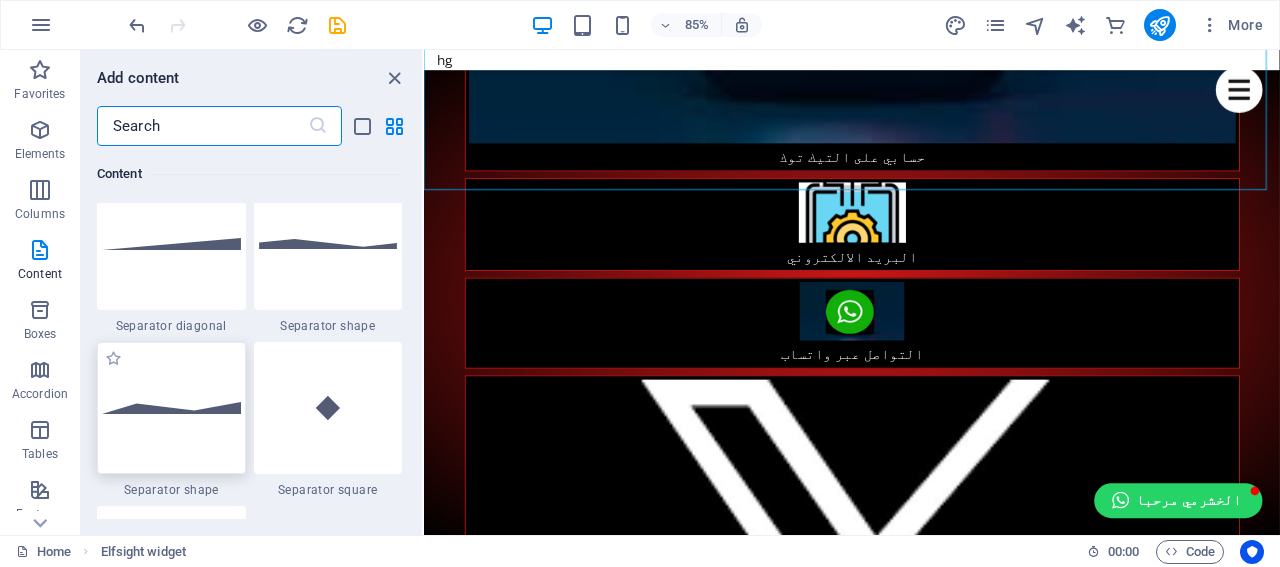 click at bounding box center [171, 408] 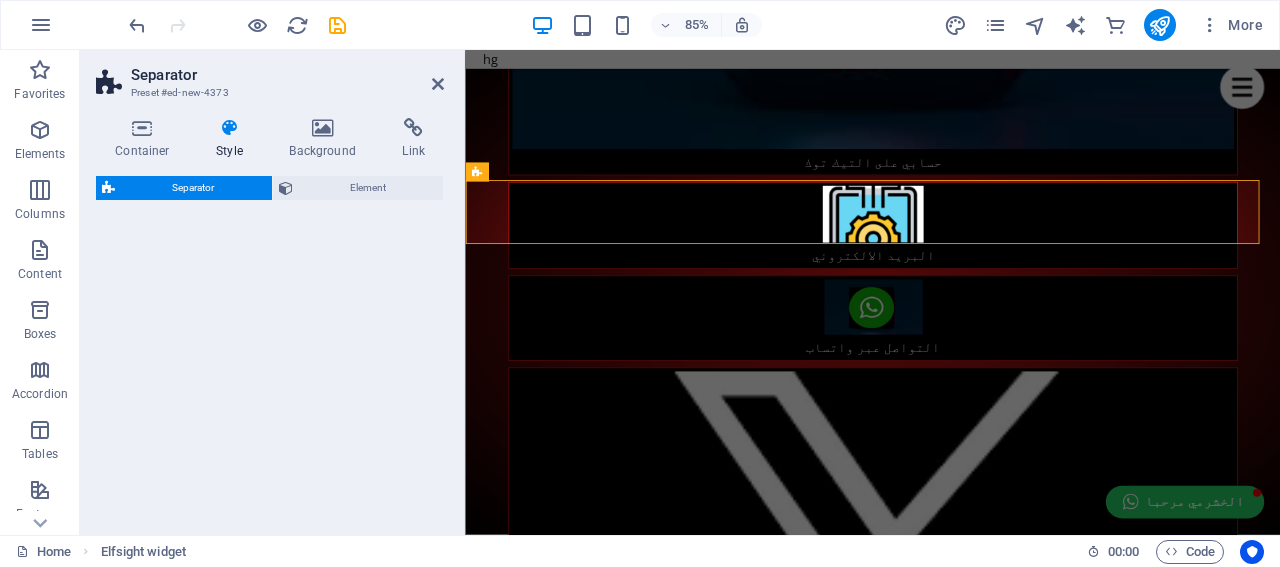 scroll, scrollTop: 2464, scrollLeft: 0, axis: vertical 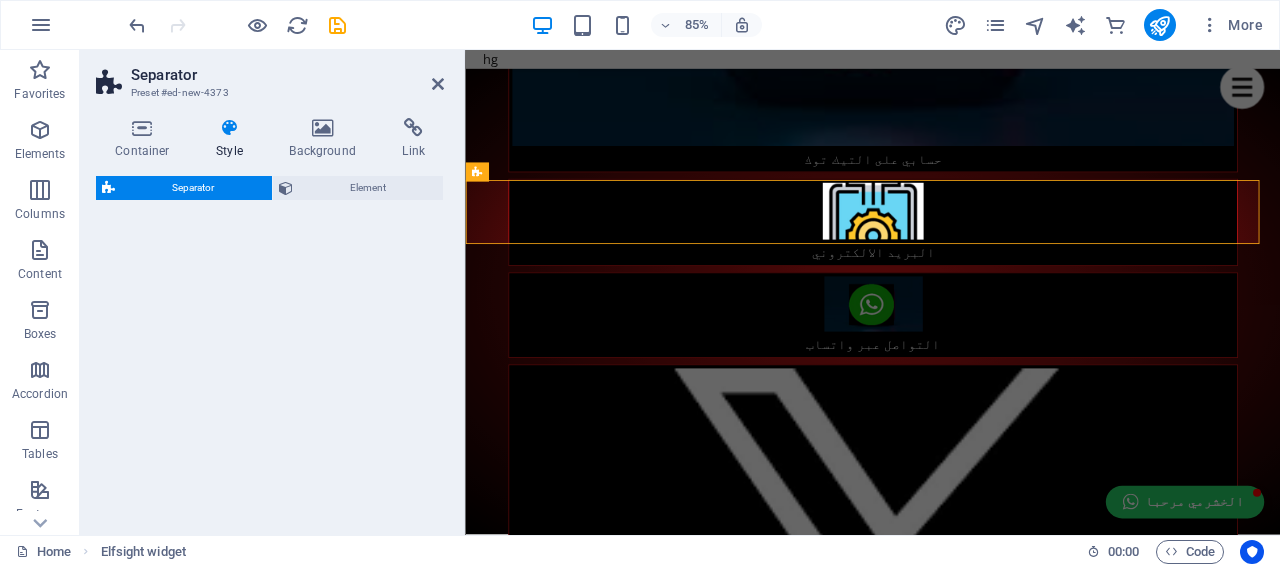 select on "polygon2" 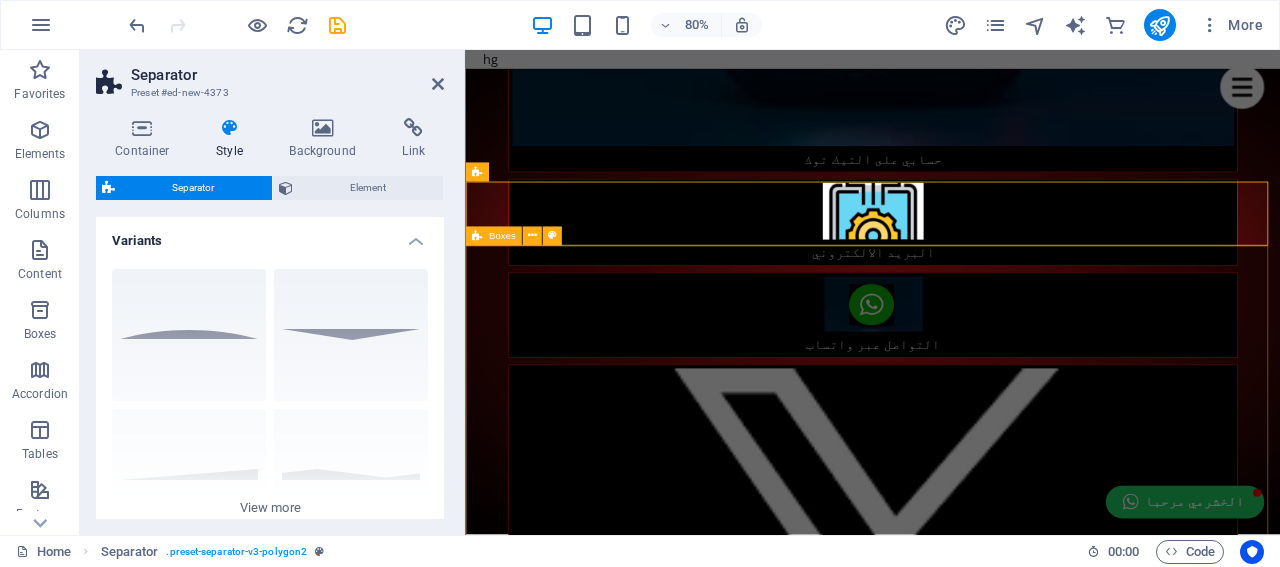 click on "tiktok منصة تيك توك هي المنصة الأولى عالمياً من حيث عدد المستخدمين وعدد وتنوع مصادر الأرباح التيك توك لن يكون له منافس لمدة خمسة عشر سنة قادمة . لذلك خلوكم في هذا البرنامج العملاق تيك توك تيك توك ، المعروف في الصين باسم دوين (Douyin) منصة منصة أجتماعية لمشاركة الفيديوهات والبث المباشر مملوكة لشركة بايت دانس الصينية. تستخدم هذه المنصة لإنشاء مجموعة متنوعة من المقاطع المرئية القصيرة التي تشمل الحوار، الكوميديا، والتعليم tiktok تم تنزيل تيك توك أكثر من 130 مليون مرة في الولايات المتحدة، ووصل إلى 2 مليار عملية تنزيل في جميع أنحاء العالم," at bounding box center (974, 3989) 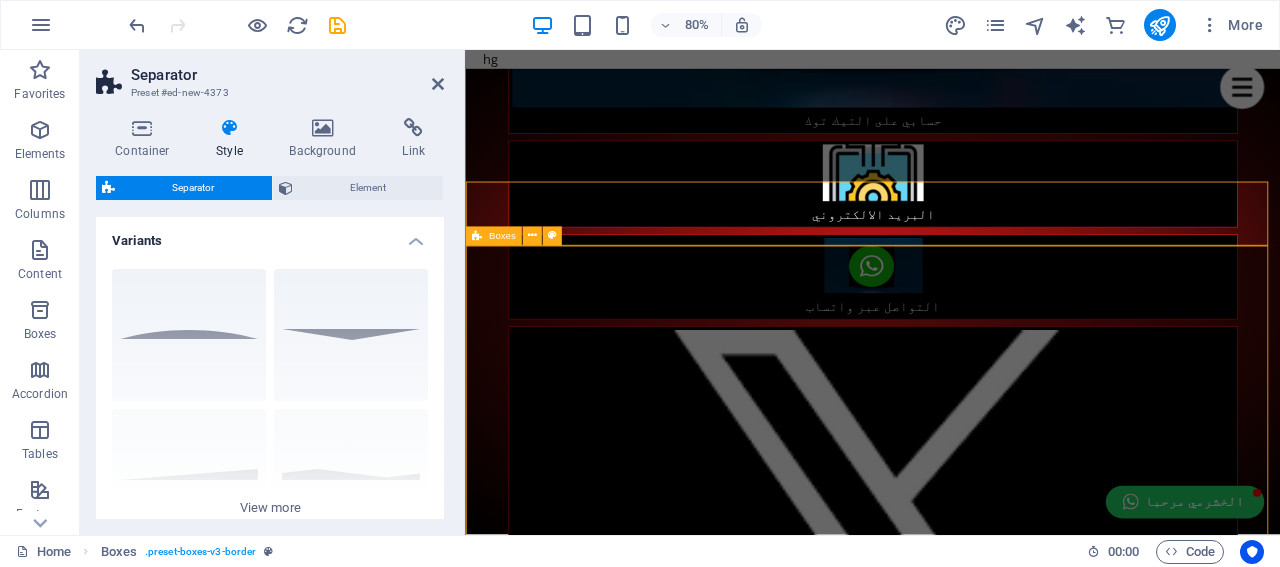 scroll, scrollTop: 2500, scrollLeft: 0, axis: vertical 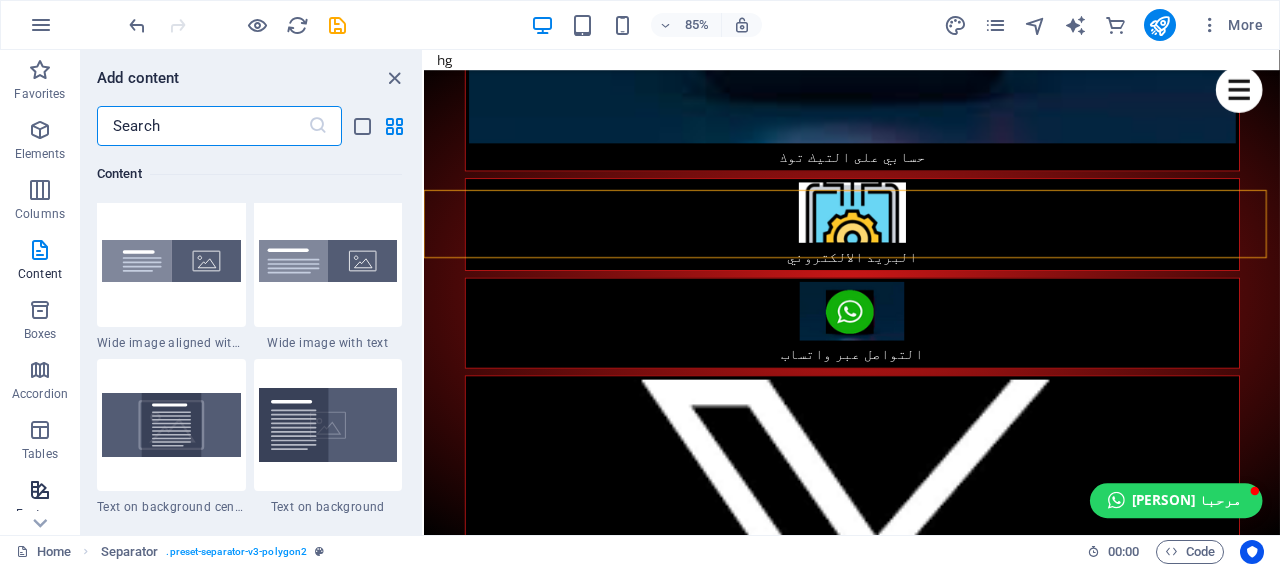click at bounding box center (40, 490) 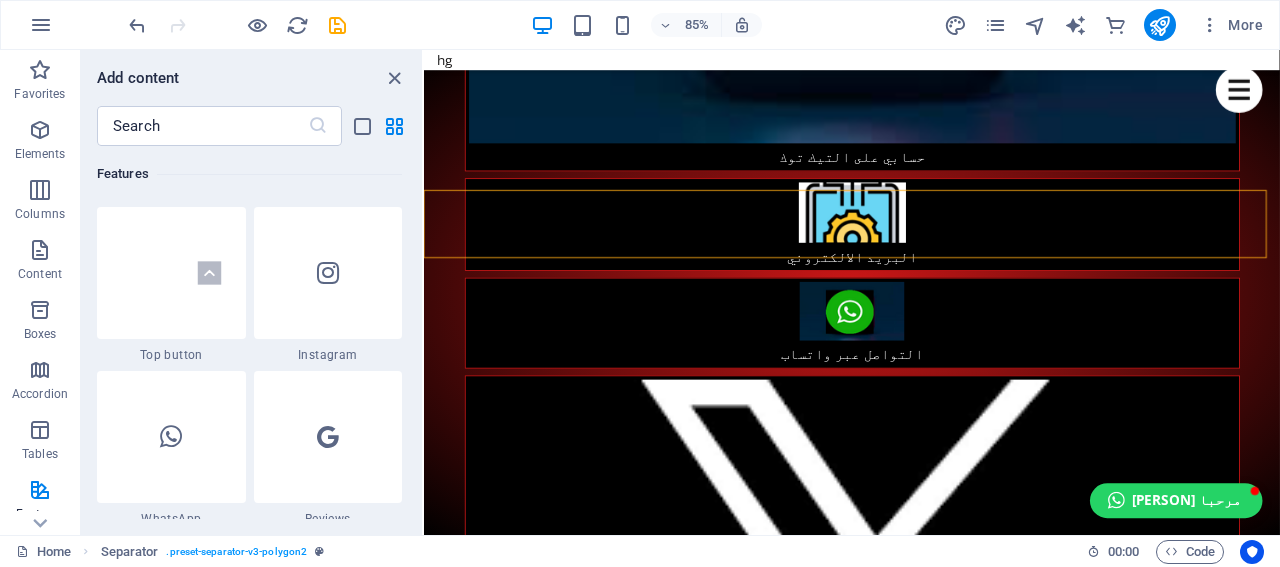 scroll, scrollTop: 9895, scrollLeft: 0, axis: vertical 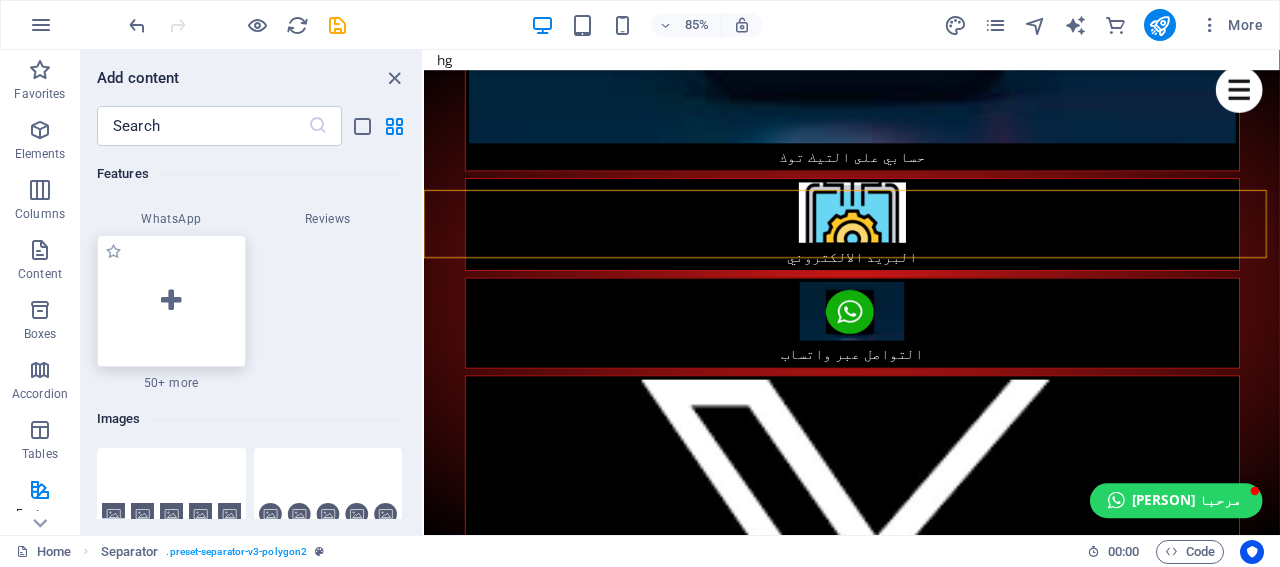 click at bounding box center (171, 301) 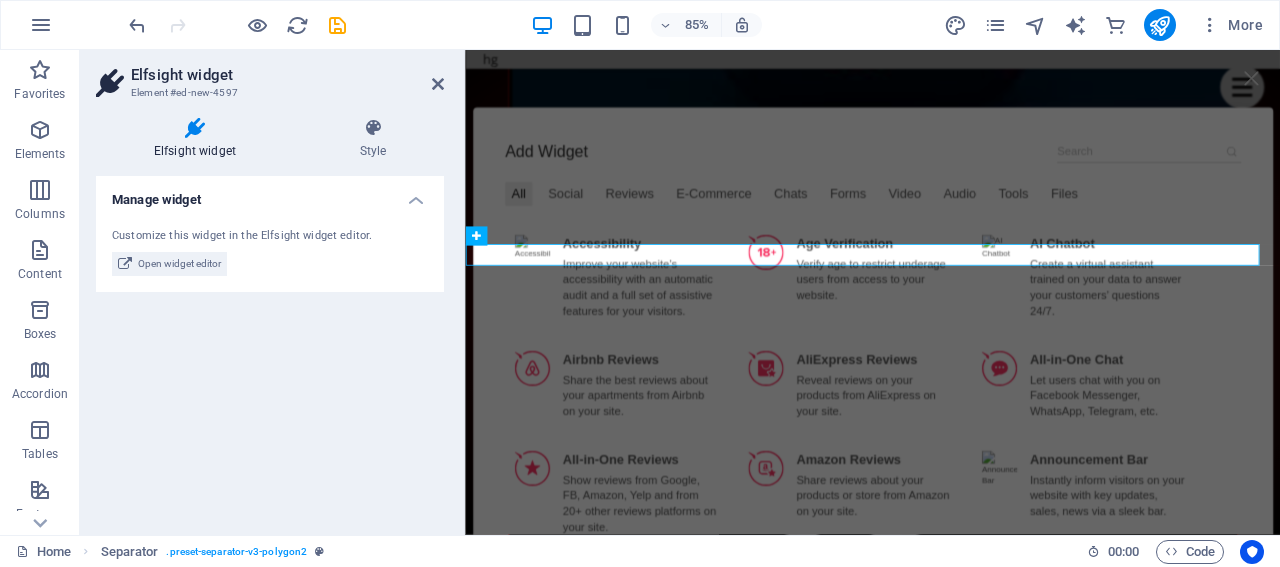 scroll, scrollTop: 2464, scrollLeft: 0, axis: vertical 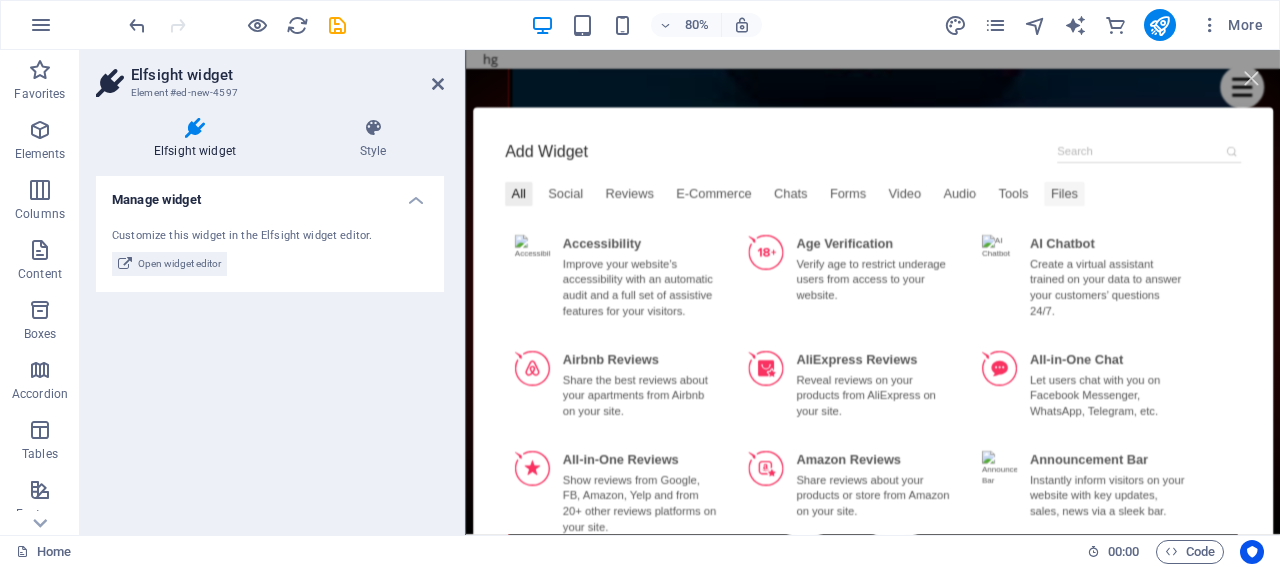 click on "Files" at bounding box center [1213, 230] 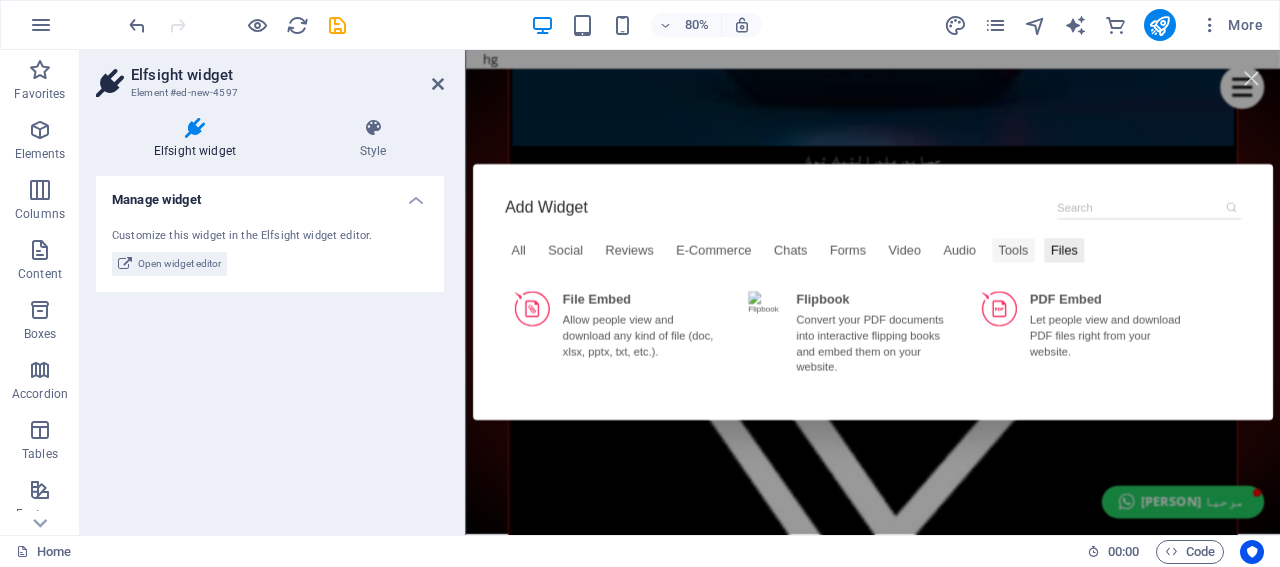 click on "Tools" at bounding box center [1149, 301] 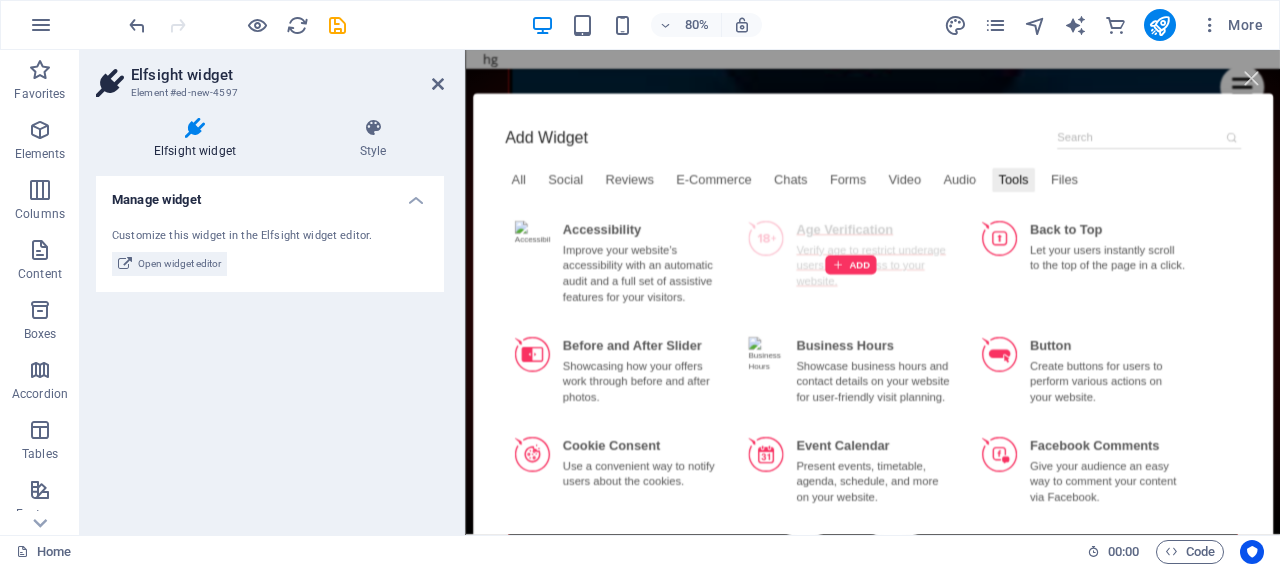 scroll, scrollTop: 0, scrollLeft: 0, axis: both 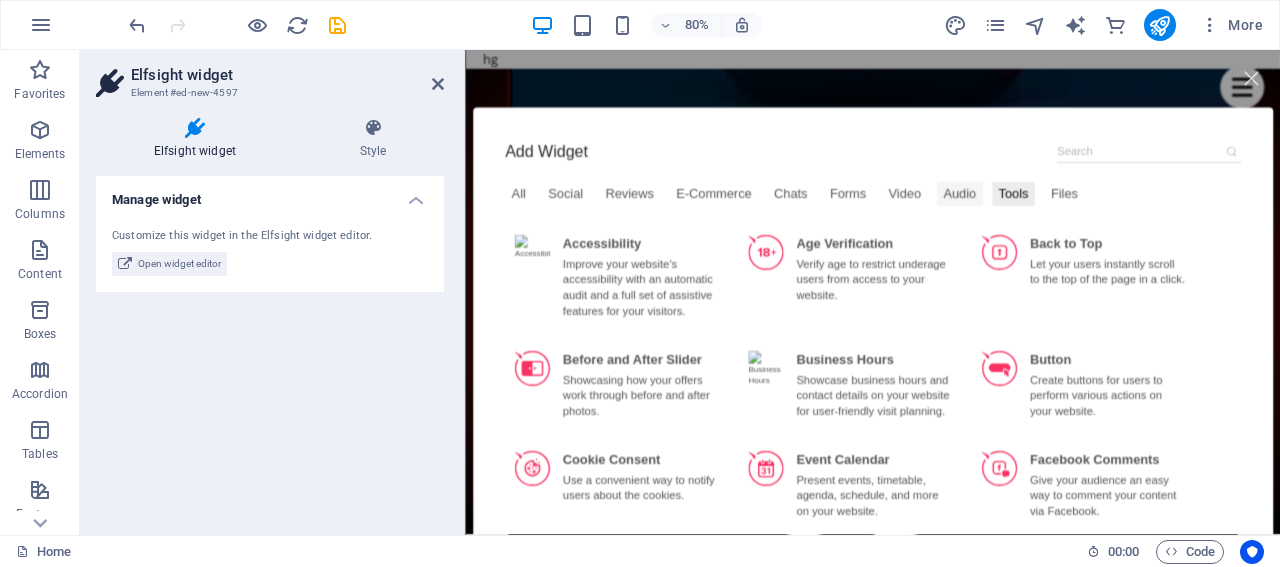 click on "Audio" at bounding box center [1082, 230] 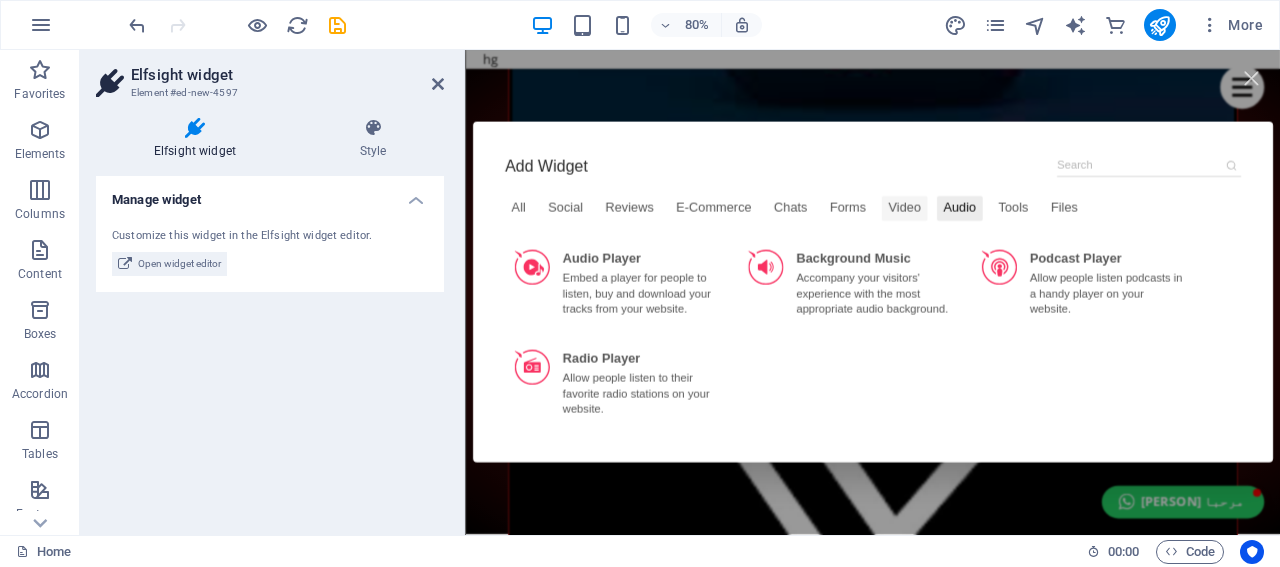click on "Video" at bounding box center [1013, 248] 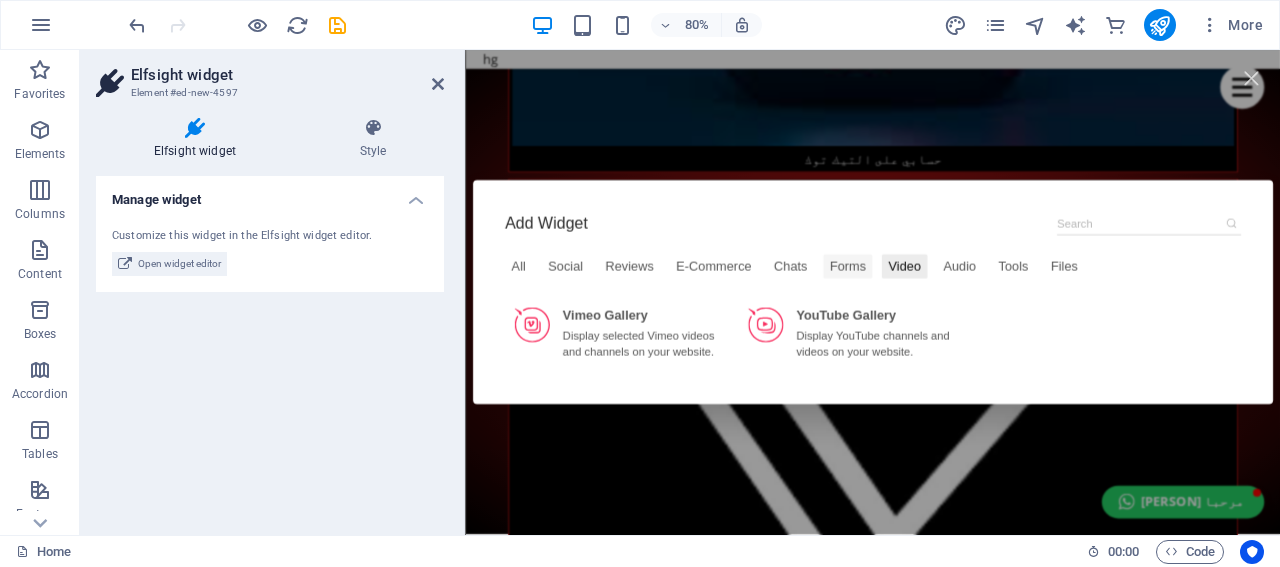 click on "Forms" at bounding box center [942, 321] 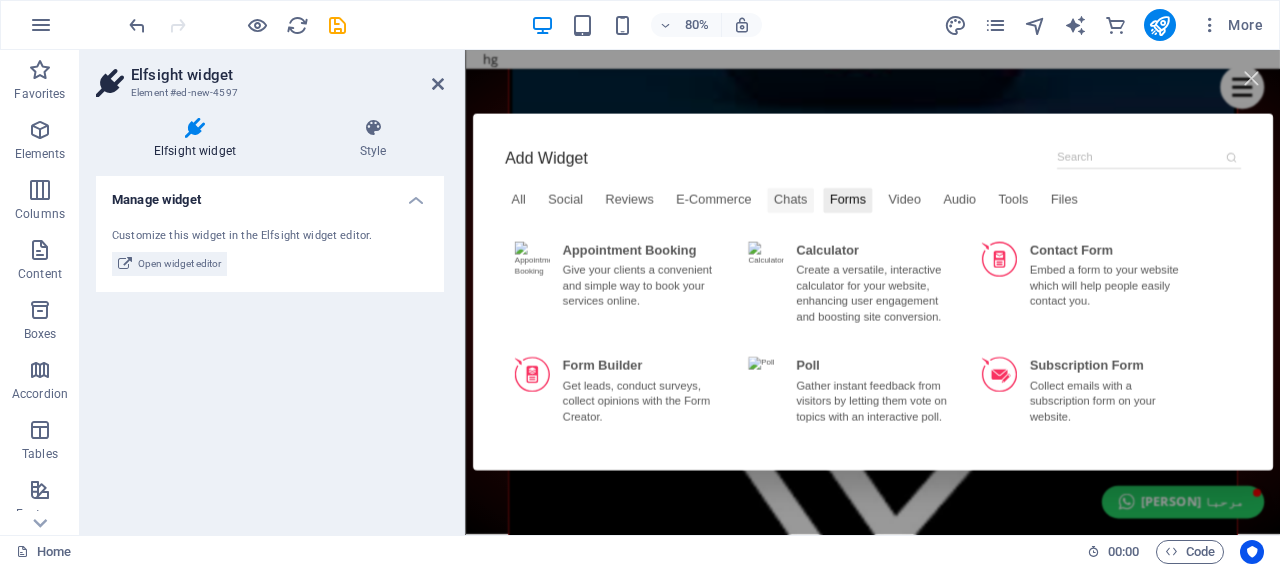 click on "Chats" at bounding box center [871, 238] 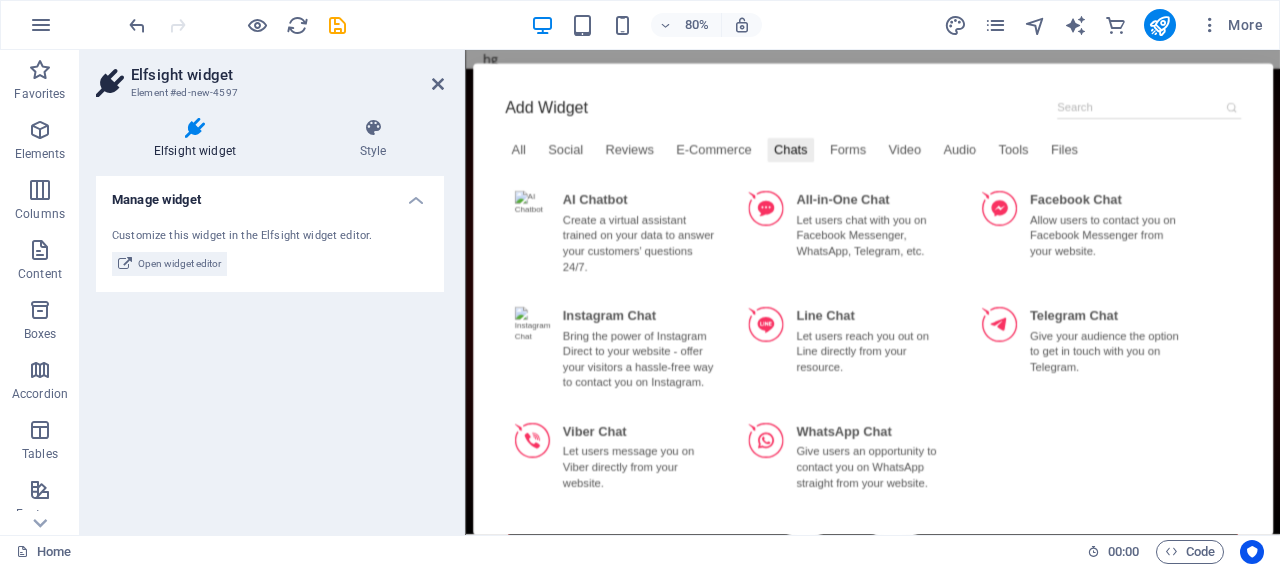 scroll, scrollTop: 0, scrollLeft: 0, axis: both 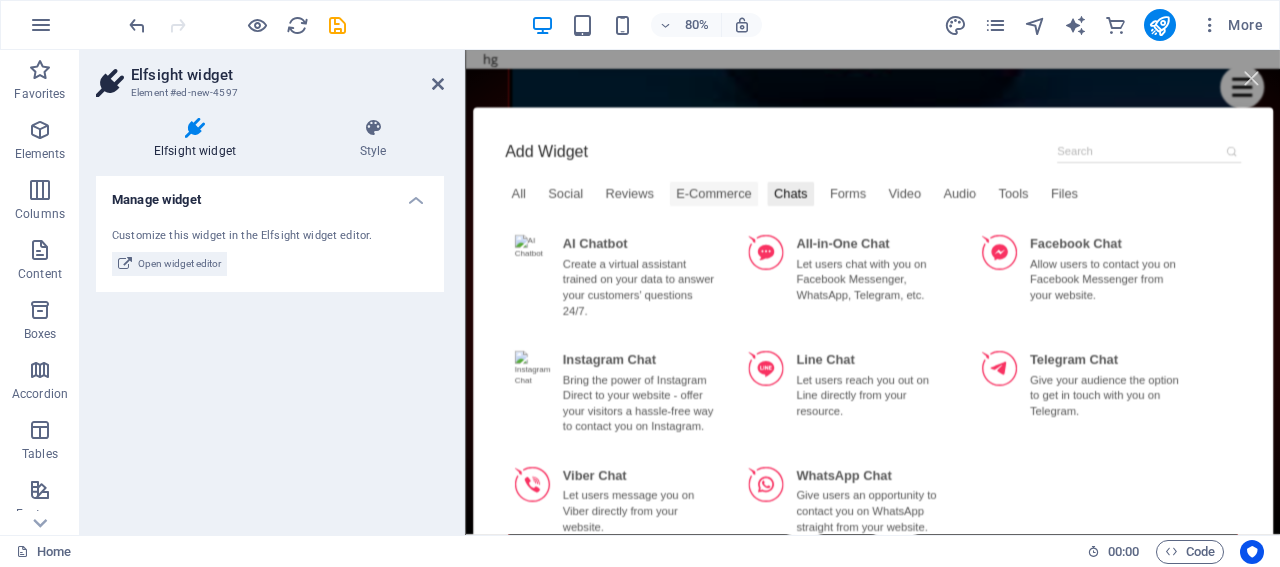 click on "E-Commerce" at bounding box center [775, 230] 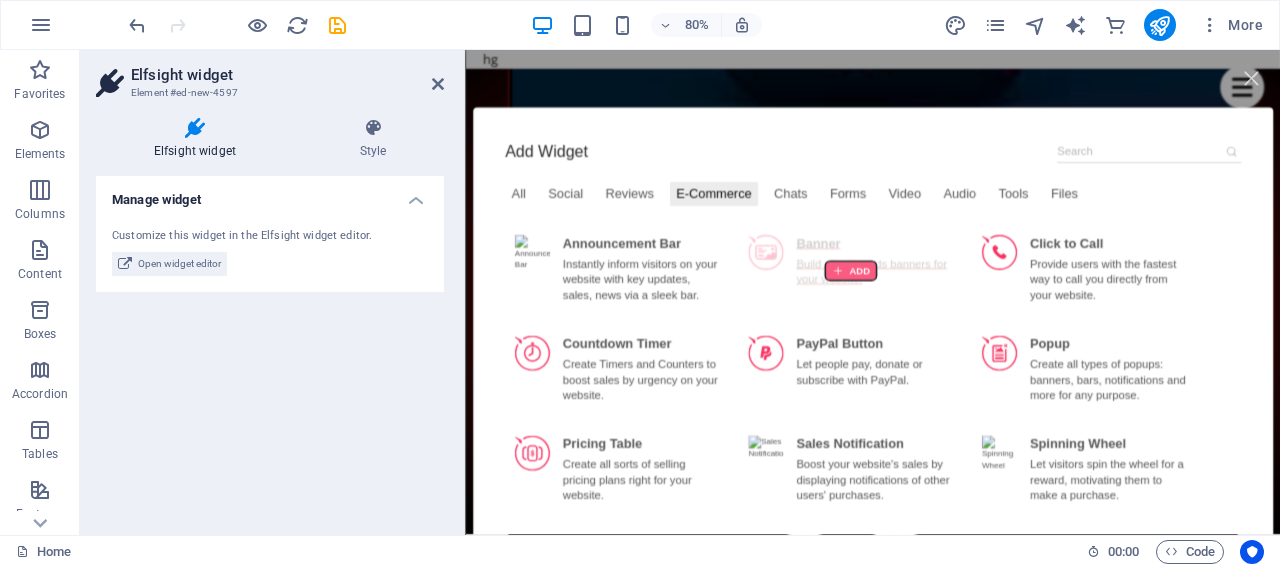 click at bounding box center [946, 326] 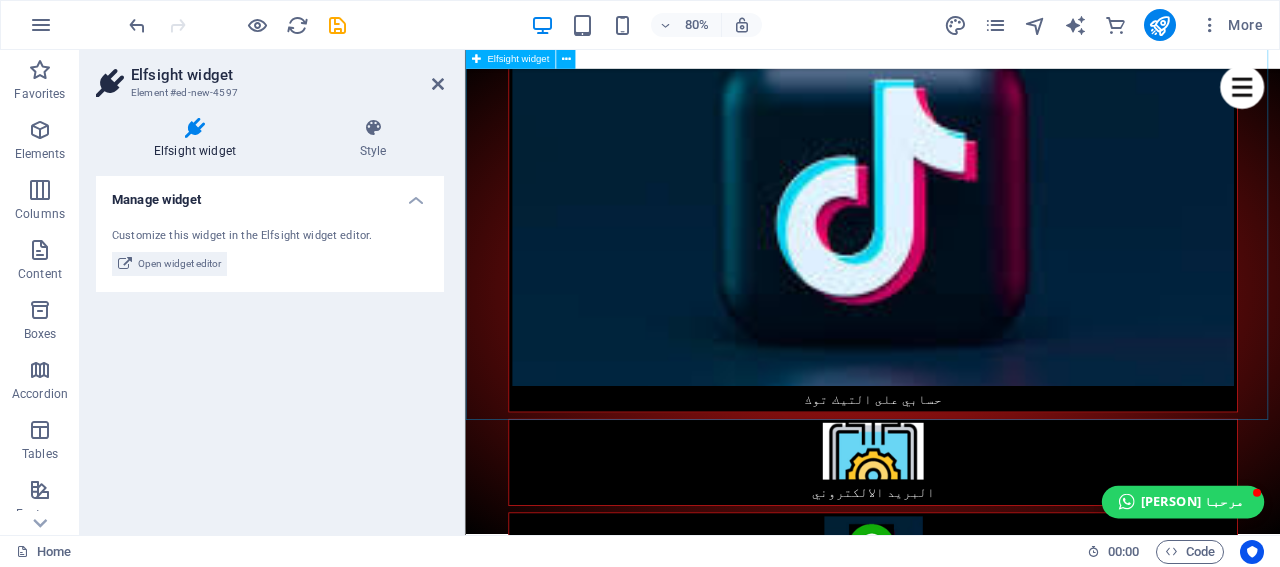 scroll, scrollTop: 2364, scrollLeft: 0, axis: vertical 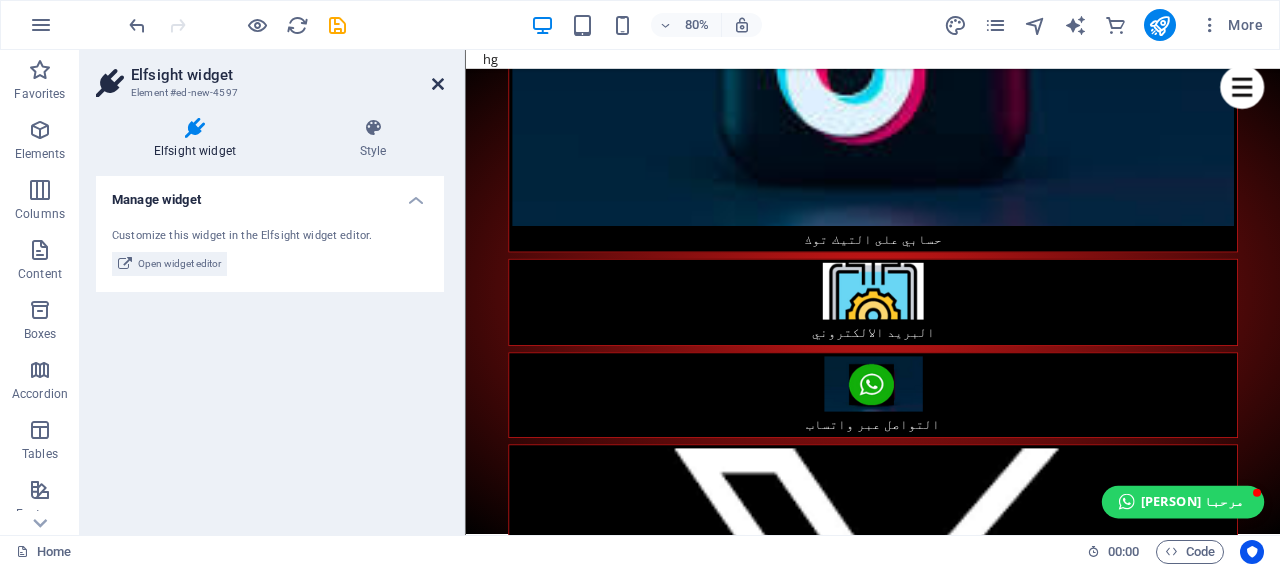 click at bounding box center (438, 84) 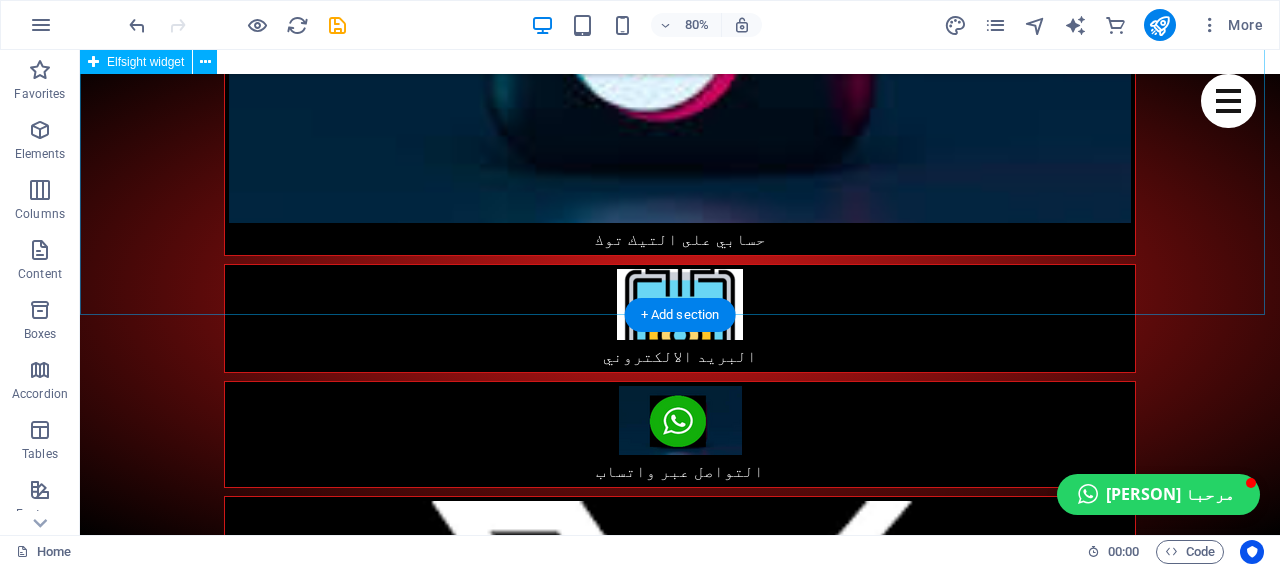 scroll, scrollTop: 2400, scrollLeft: 0, axis: vertical 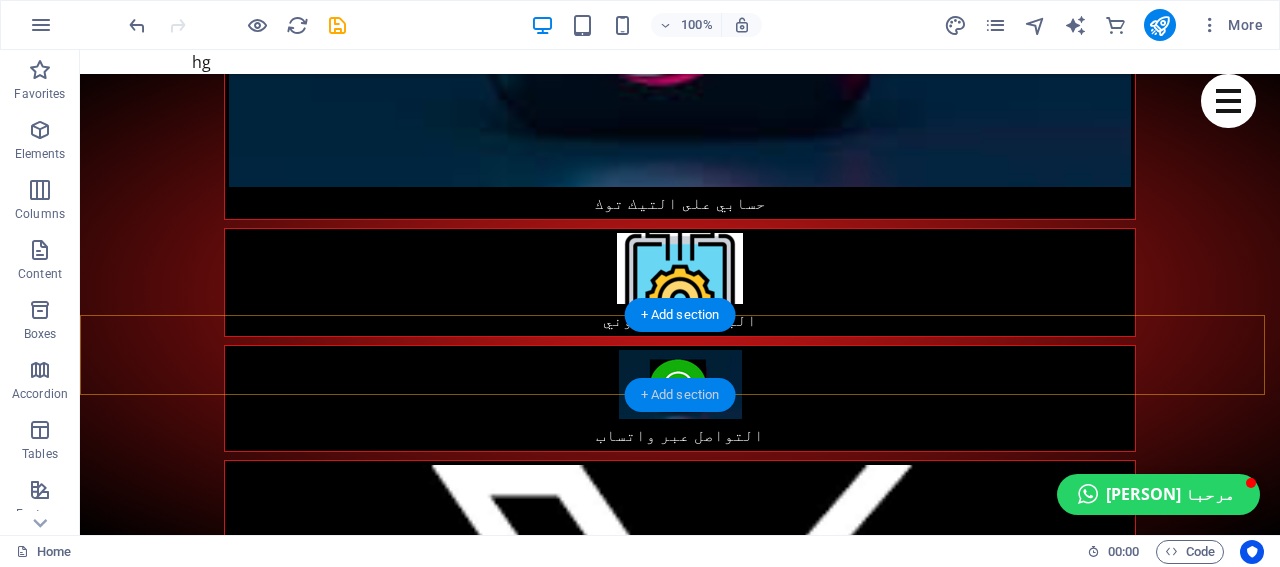 click on "+ Add section" at bounding box center [680, 395] 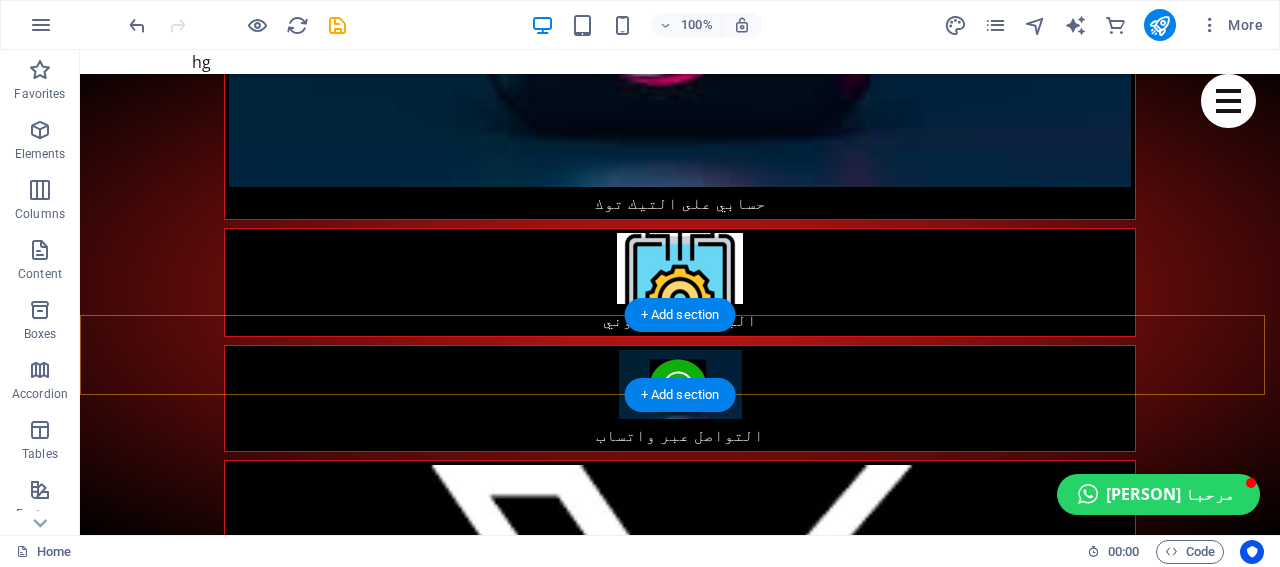 scroll, scrollTop: 2361, scrollLeft: 0, axis: vertical 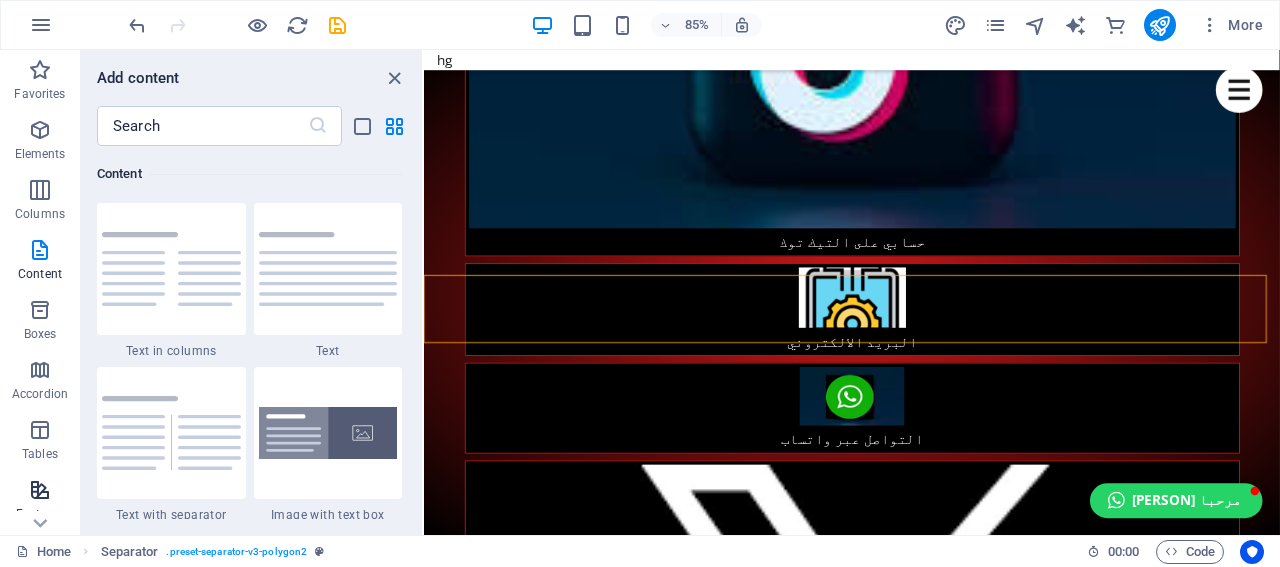 click at bounding box center (40, 490) 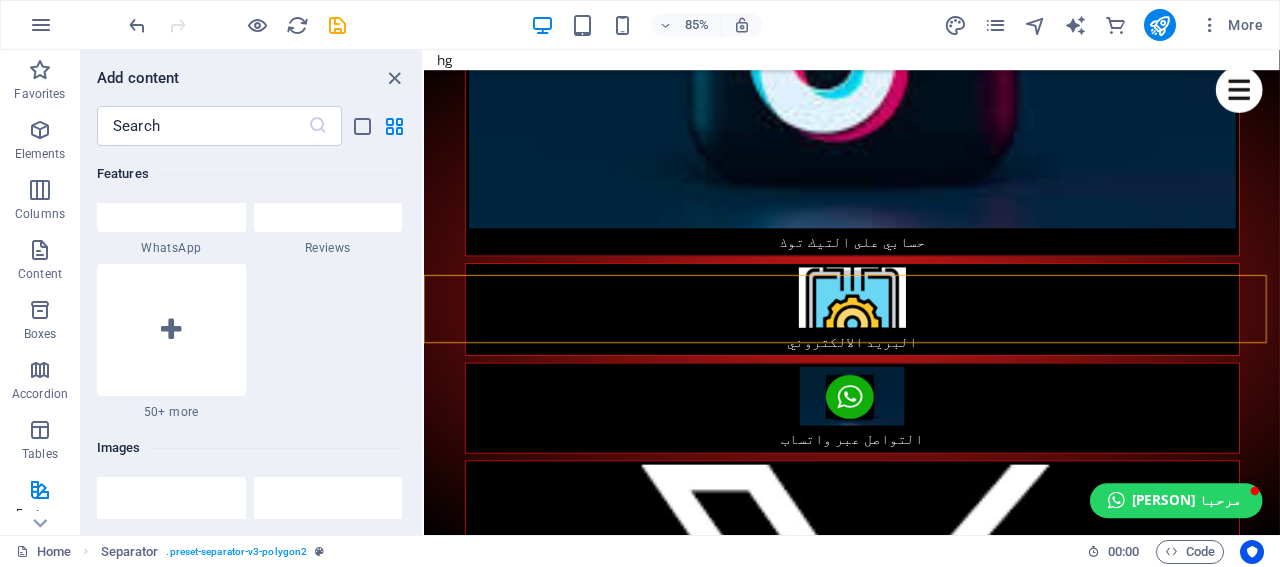 scroll, scrollTop: 9895, scrollLeft: 0, axis: vertical 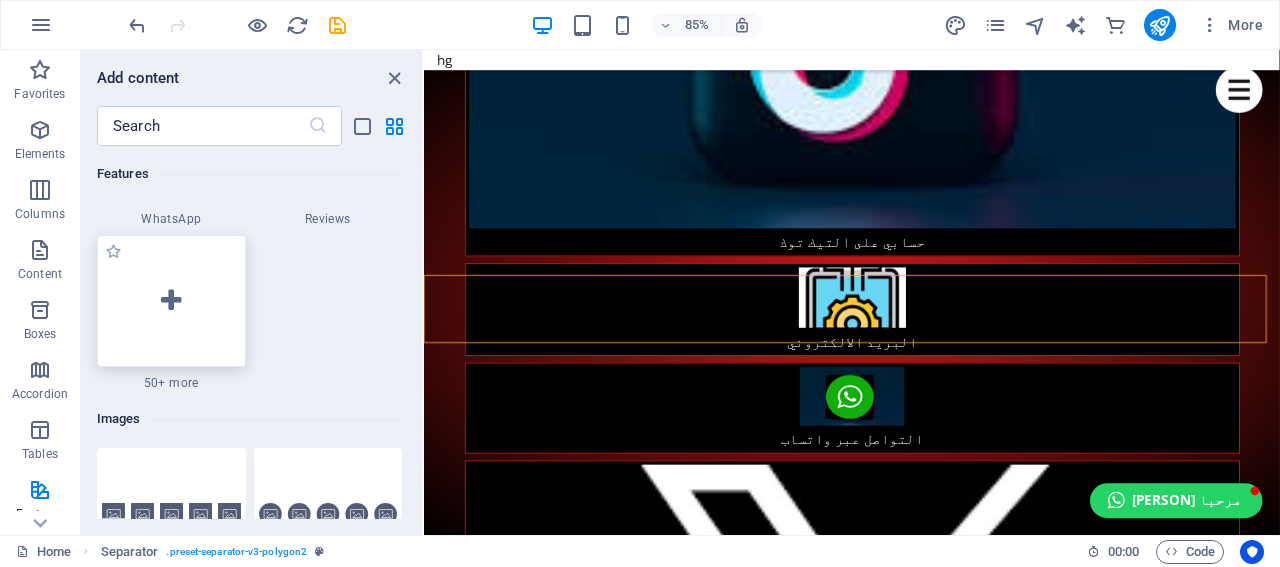 click at bounding box center [171, 301] 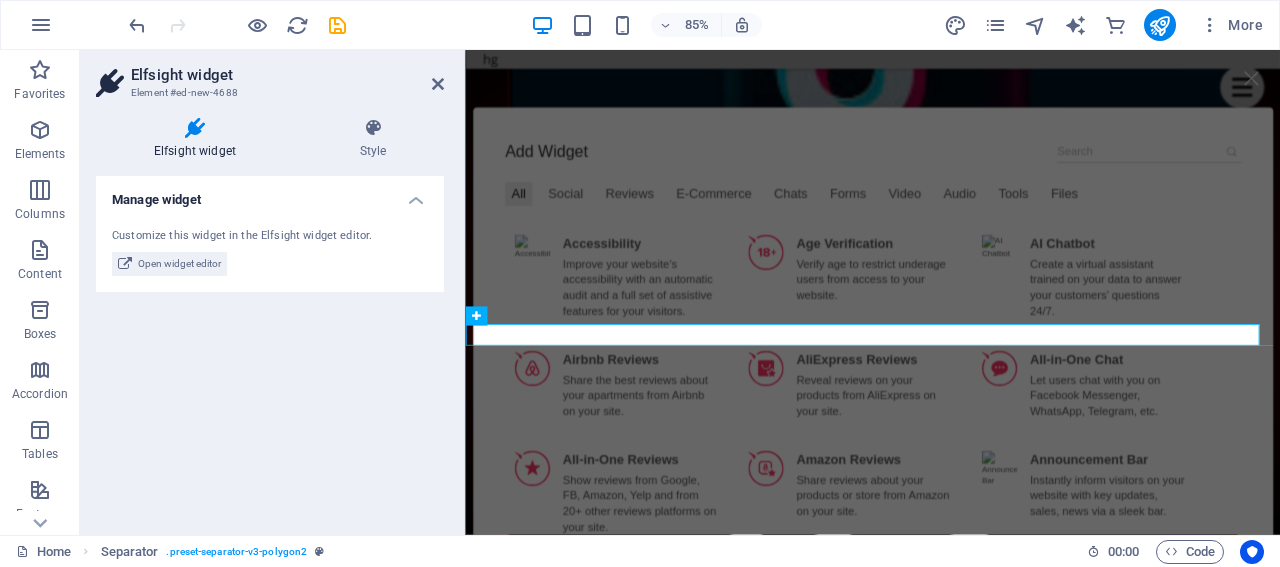 scroll, scrollTop: 2364, scrollLeft: 0, axis: vertical 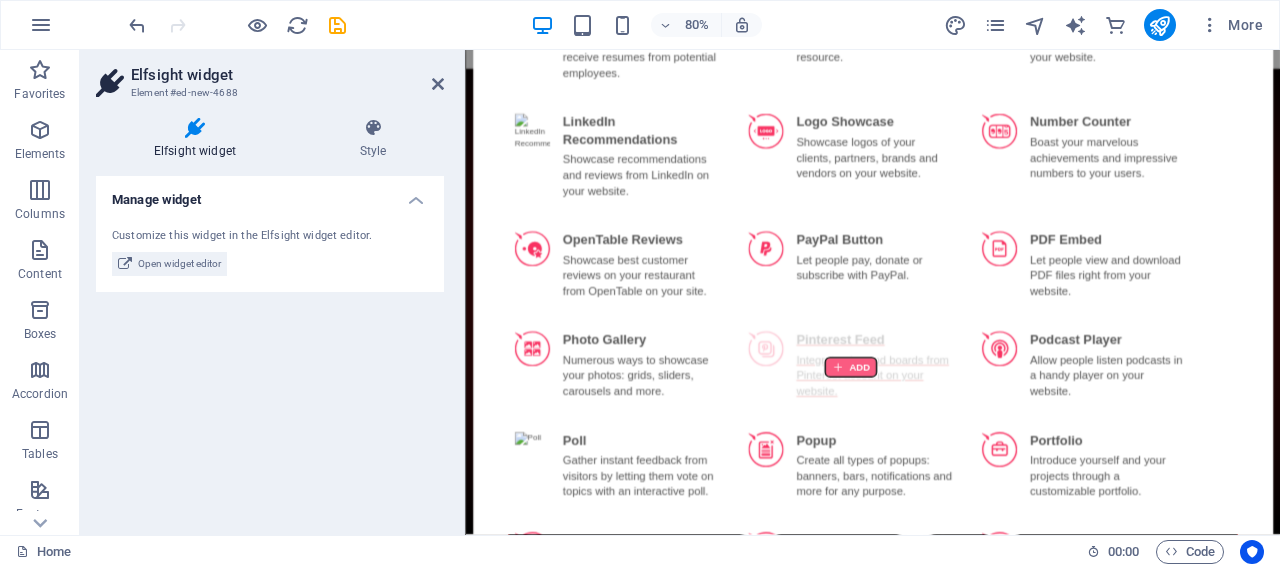 click at bounding box center [946, 447] 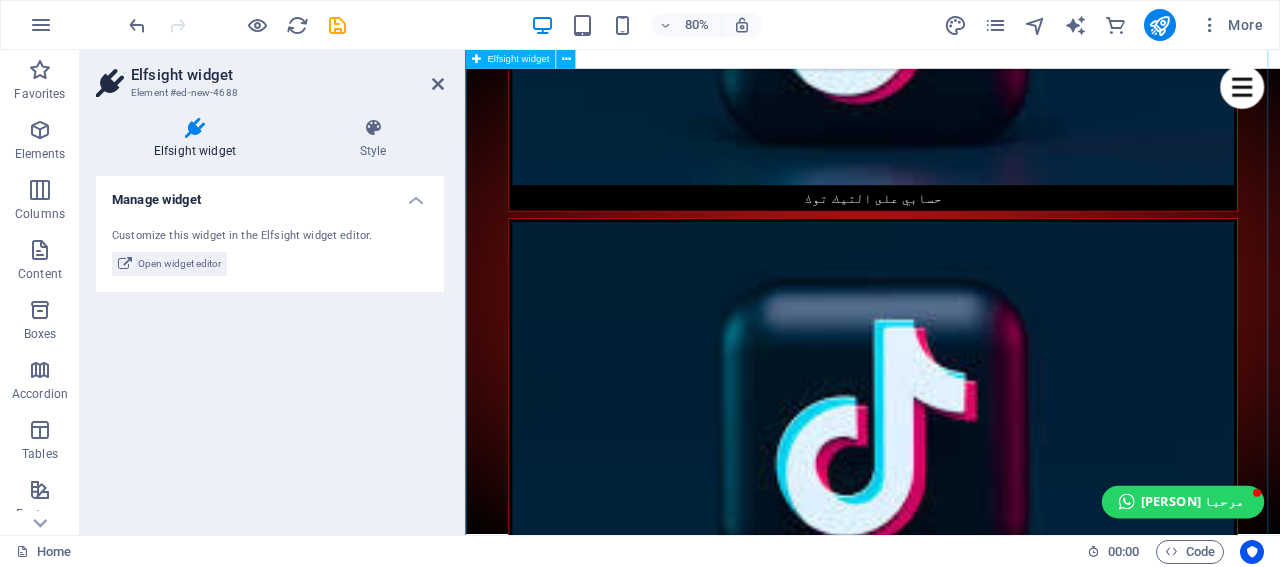 scroll, scrollTop: 2264, scrollLeft: 0, axis: vertical 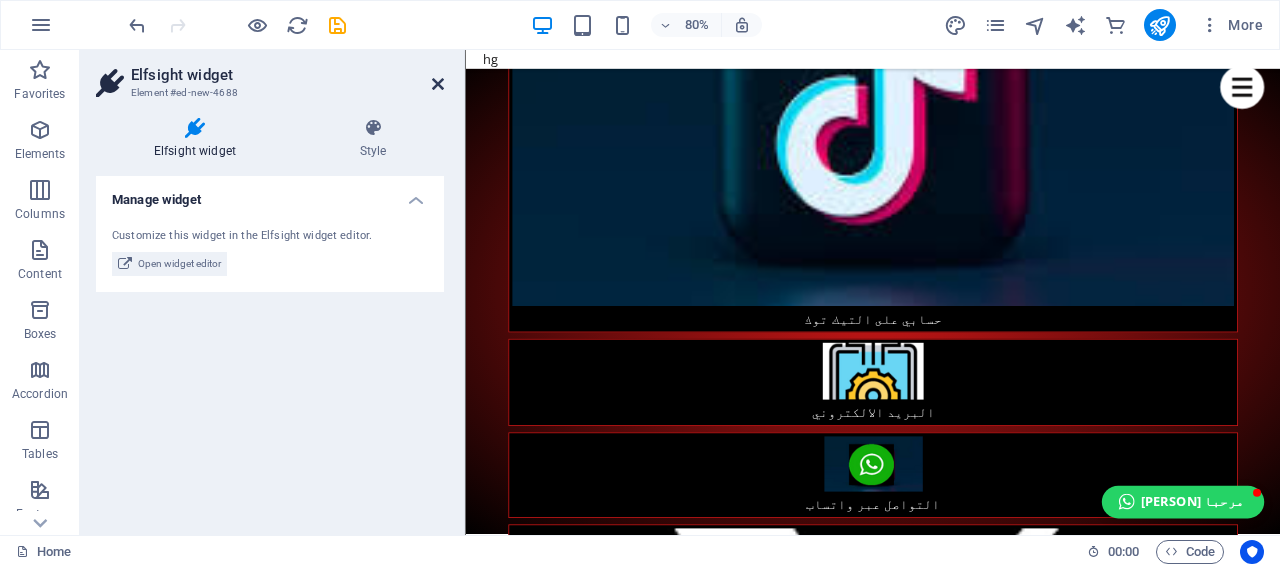 click at bounding box center [438, 84] 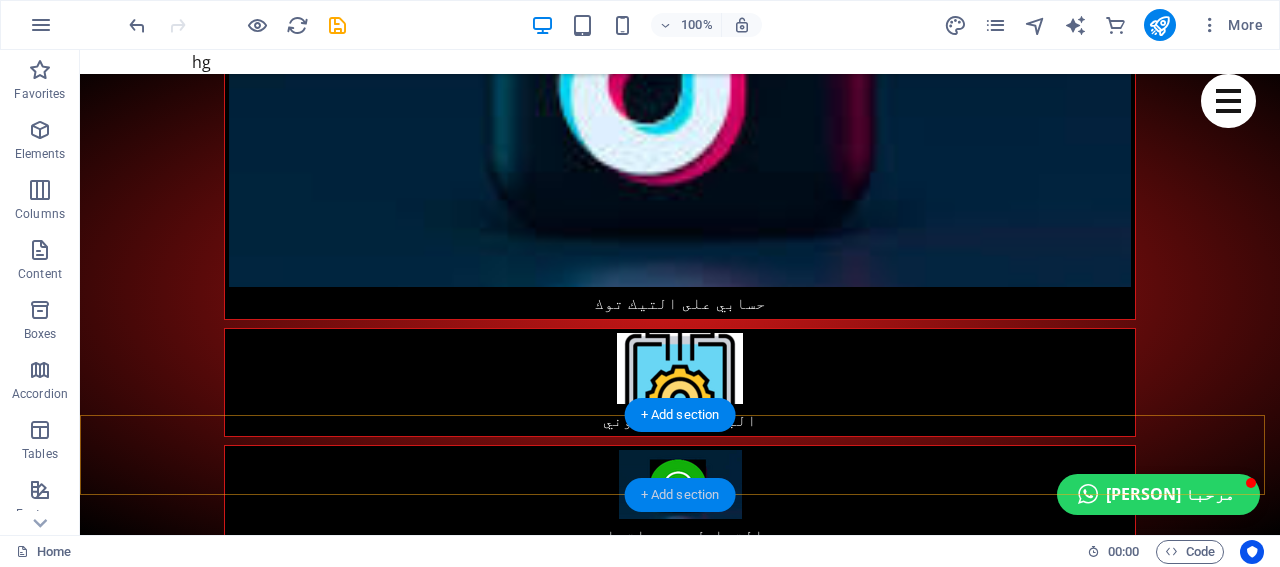 click on "+ Add section" at bounding box center [680, 495] 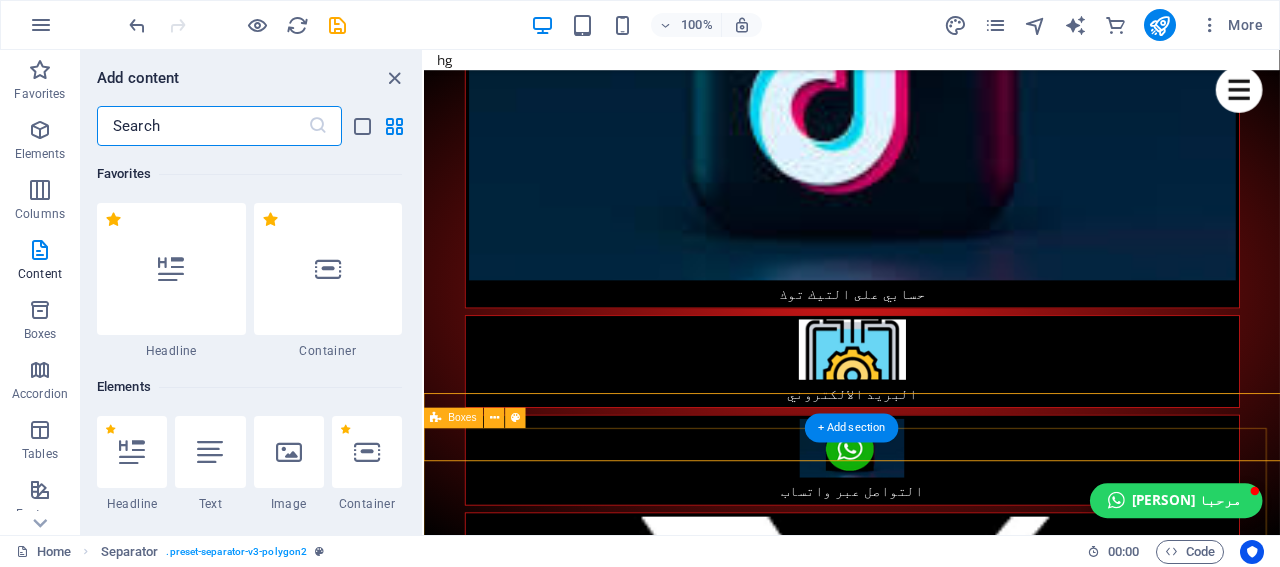 scroll, scrollTop: 2261, scrollLeft: 0, axis: vertical 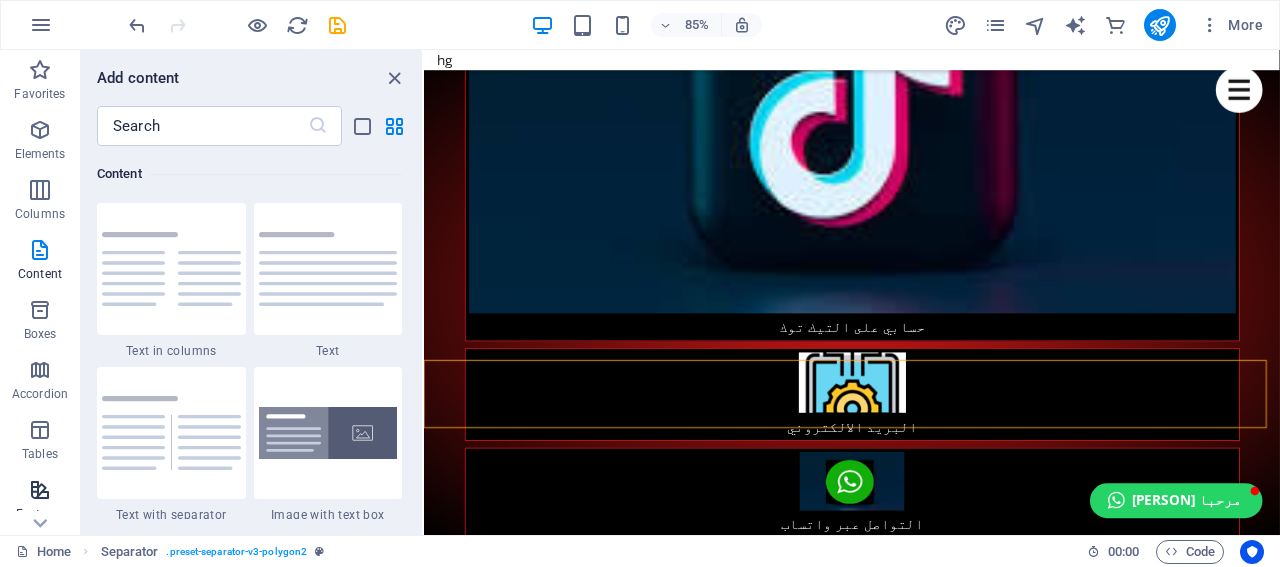 click at bounding box center (40, 490) 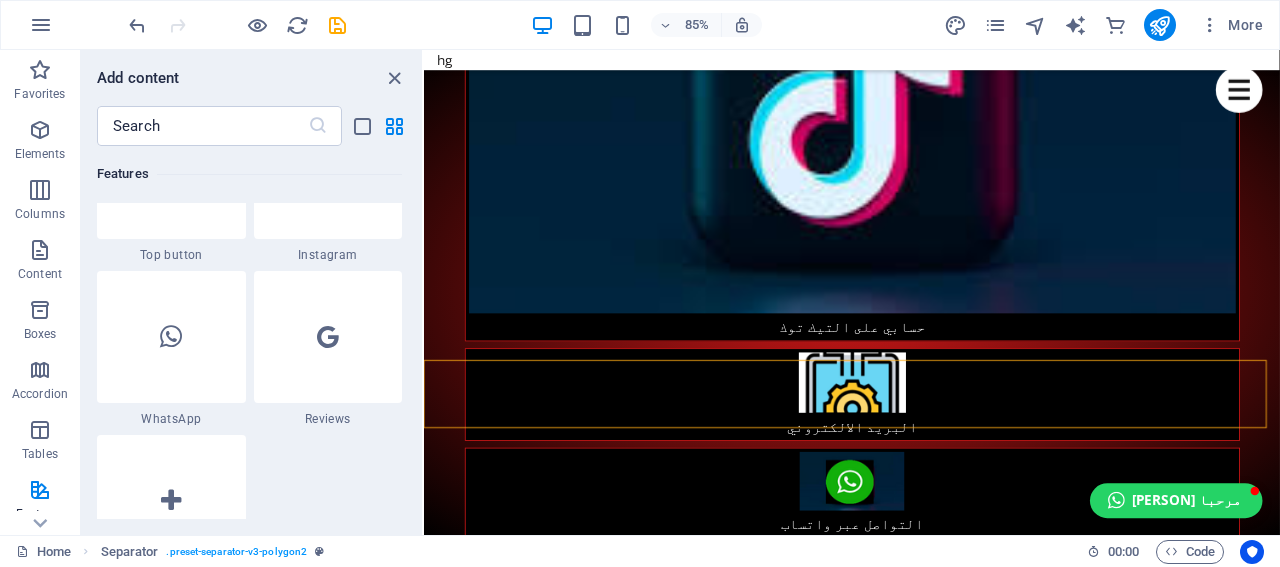scroll, scrollTop: 9895, scrollLeft: 0, axis: vertical 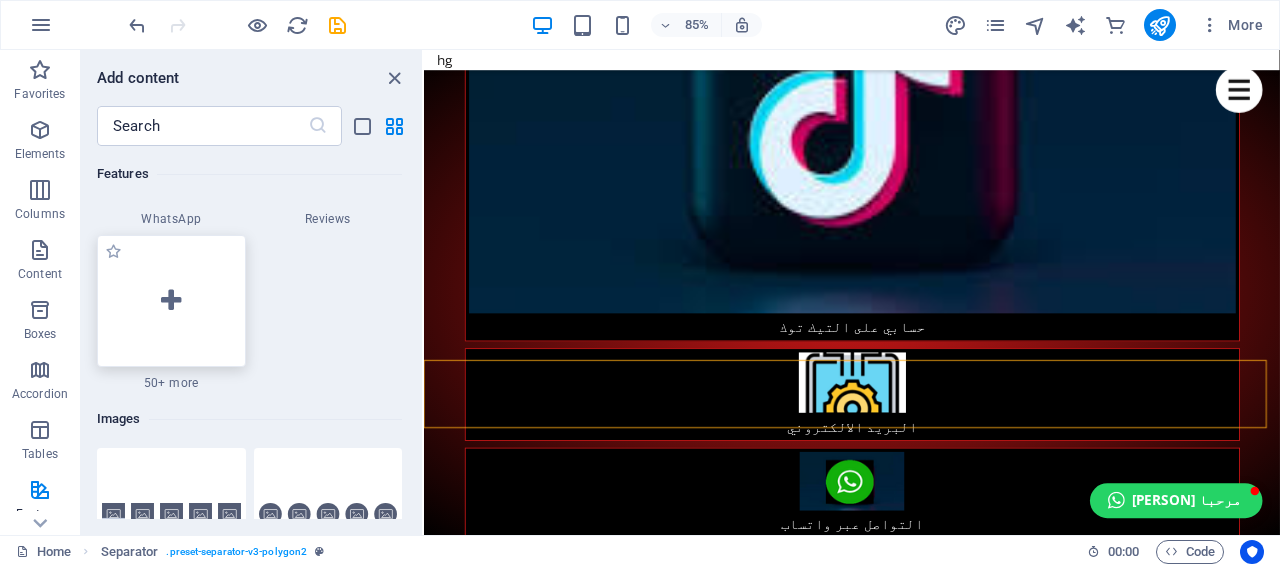 click at bounding box center (171, 301) 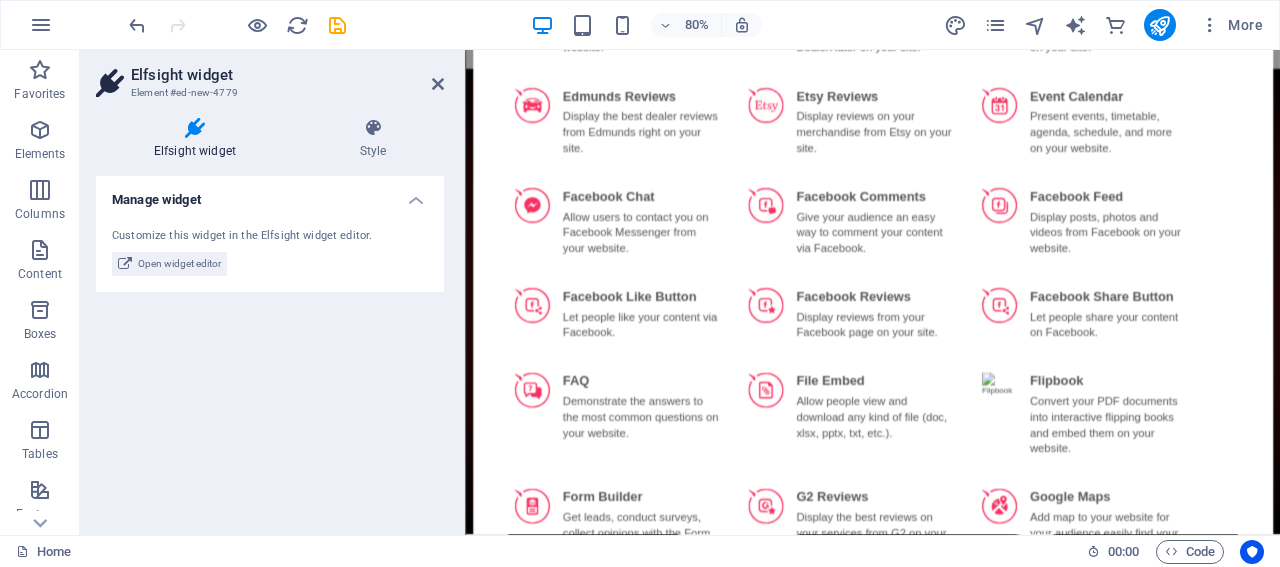 scroll, scrollTop: 1600, scrollLeft: 0, axis: vertical 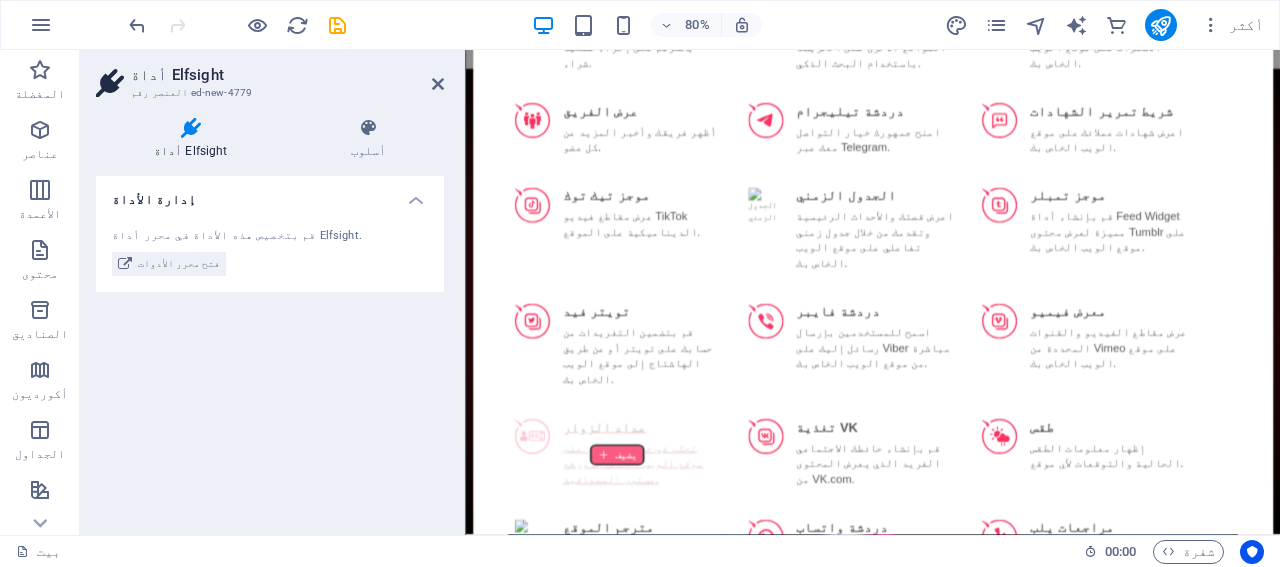 click at bounding box center [654, 557] 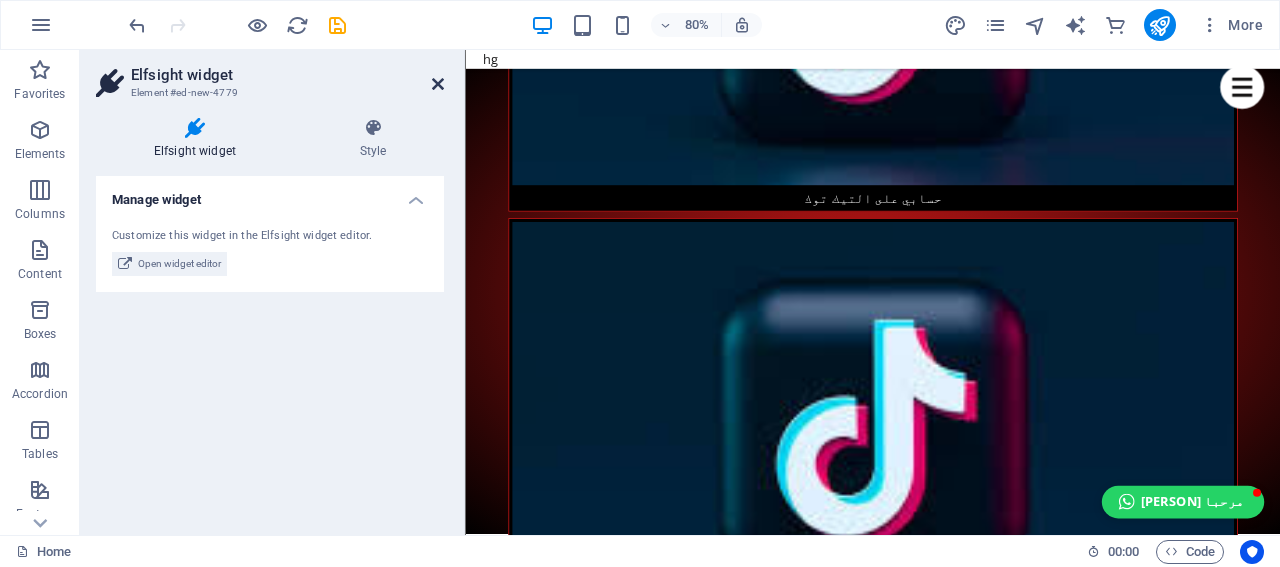 click at bounding box center (438, 84) 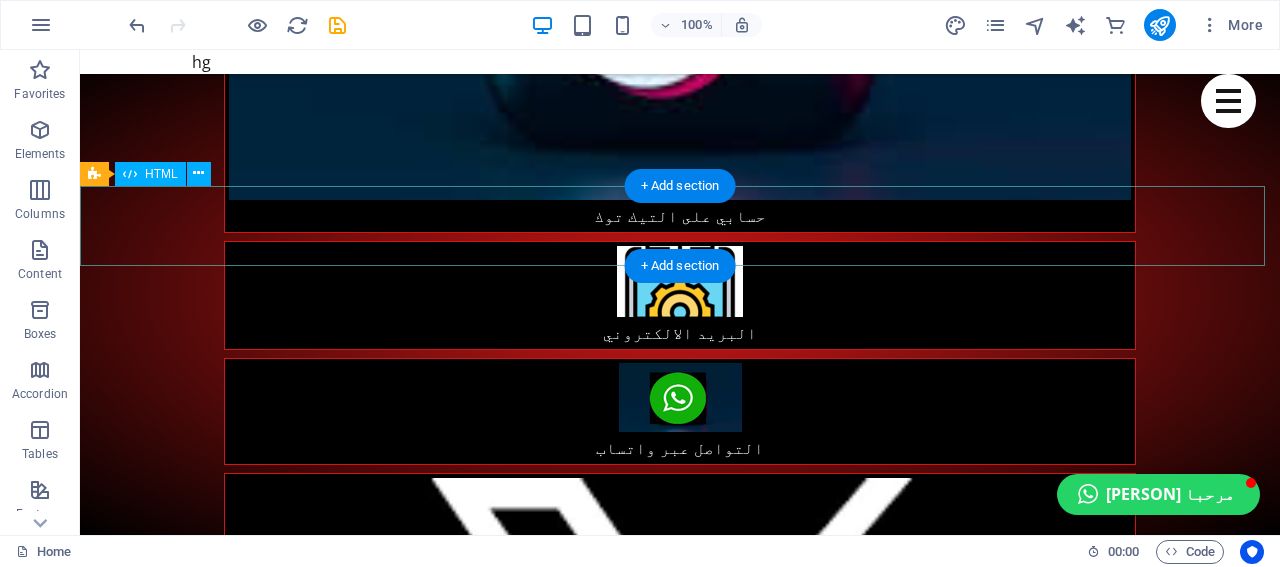 scroll, scrollTop: 2276, scrollLeft: 0, axis: vertical 